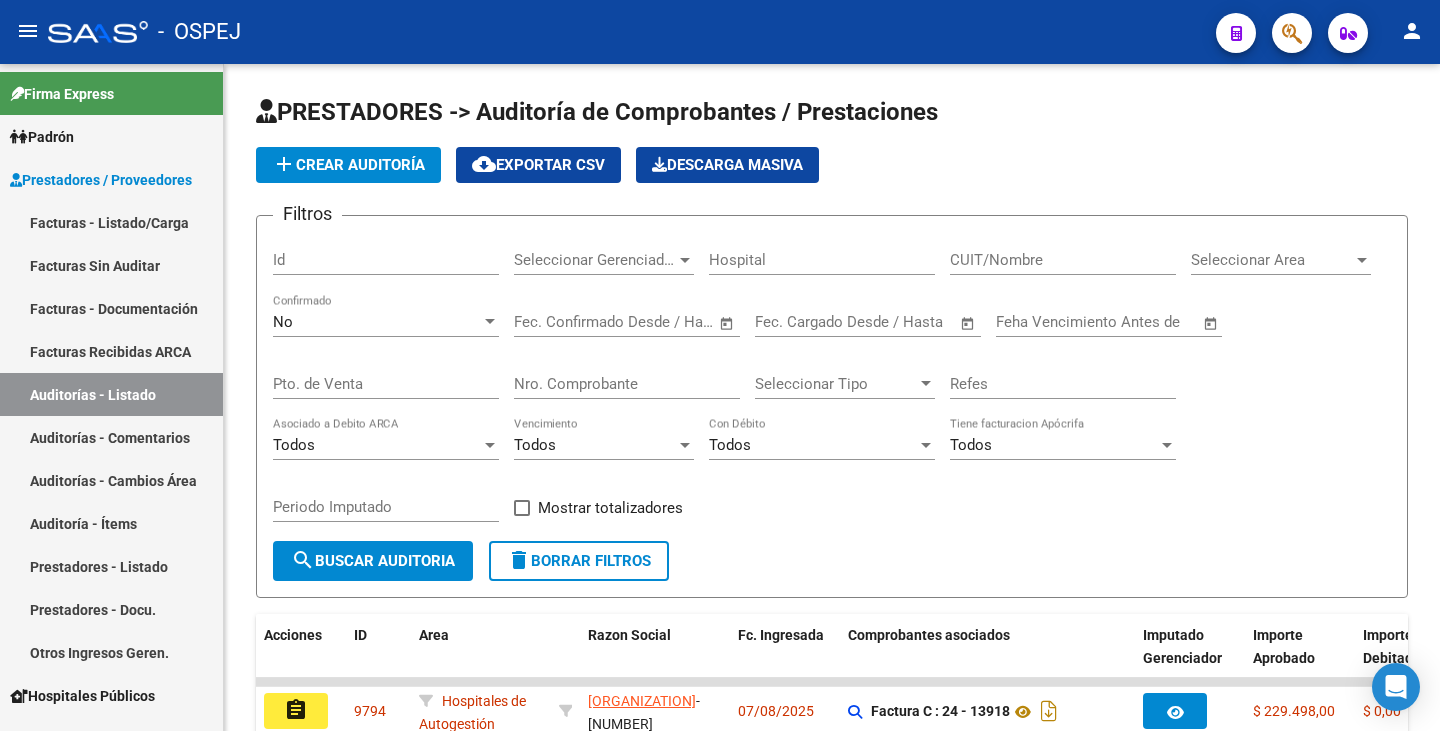 scroll, scrollTop: 0, scrollLeft: 0, axis: both 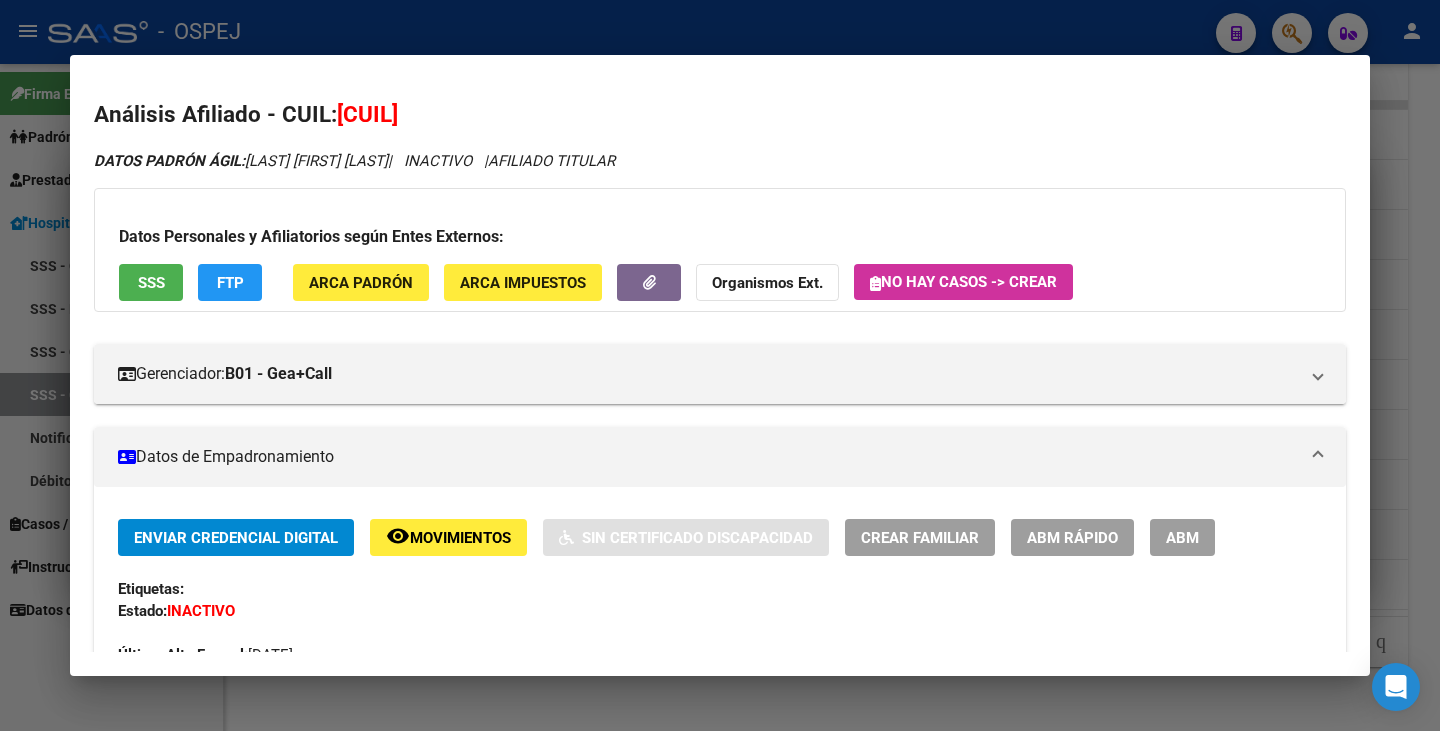 click at bounding box center [720, 365] 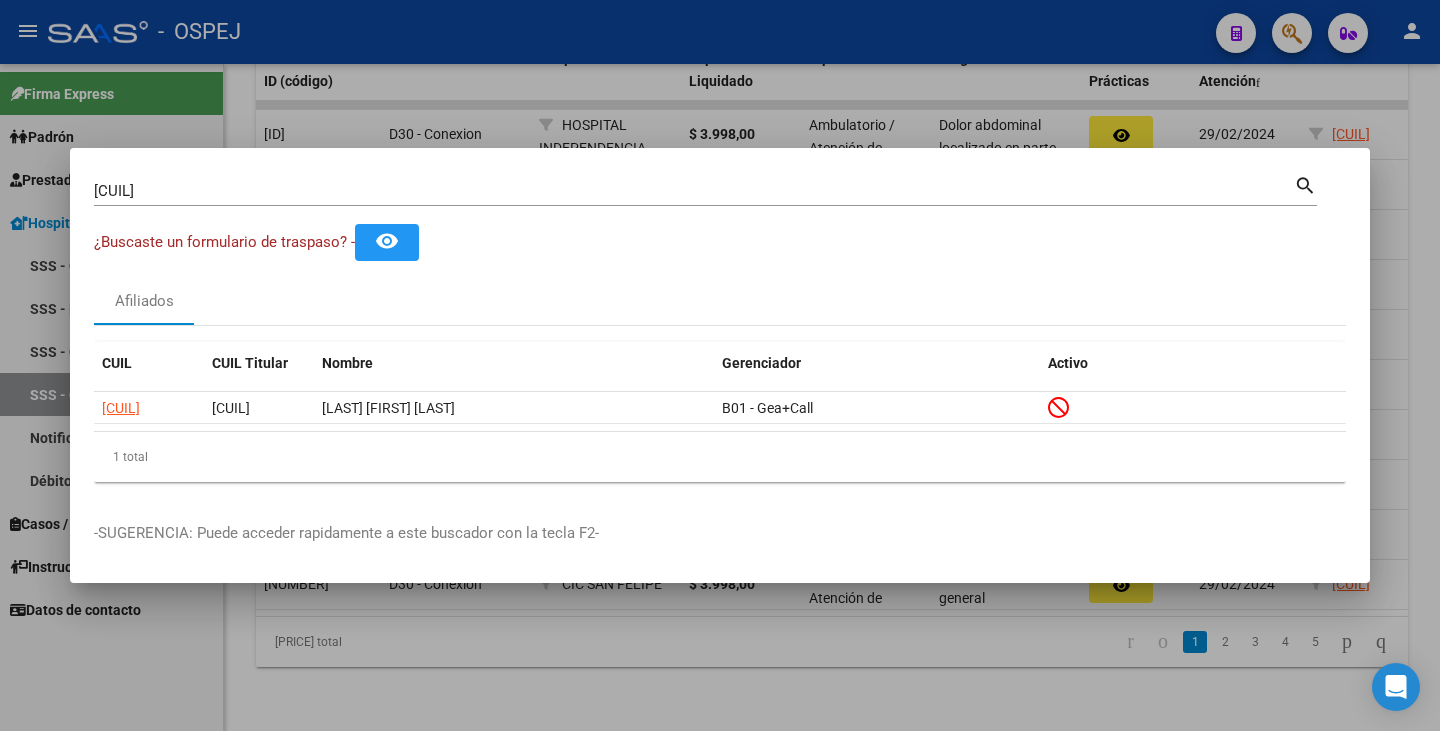 click at bounding box center (720, 365) 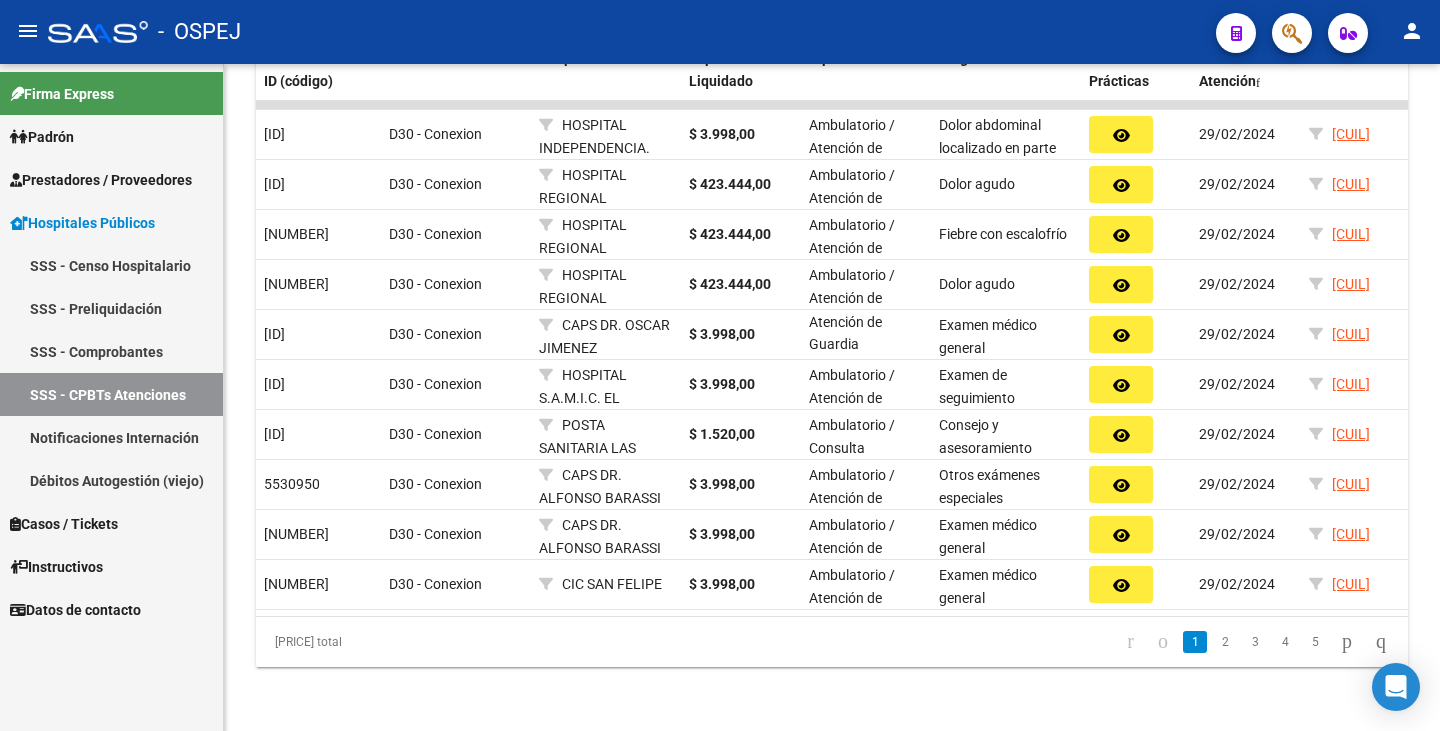click on "Prestadores / Proveedores" at bounding box center [101, 180] 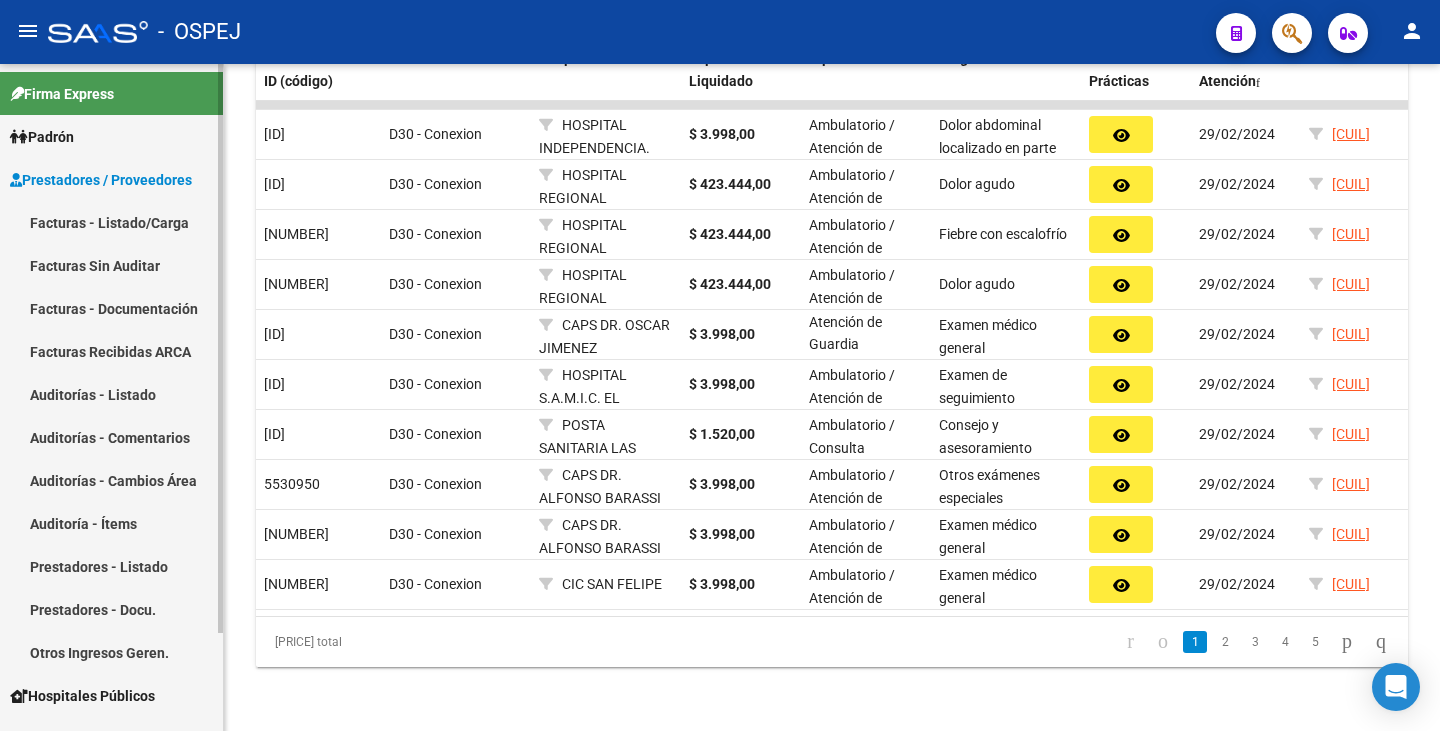 click on "Facturas Sin Auditar" at bounding box center (111, 265) 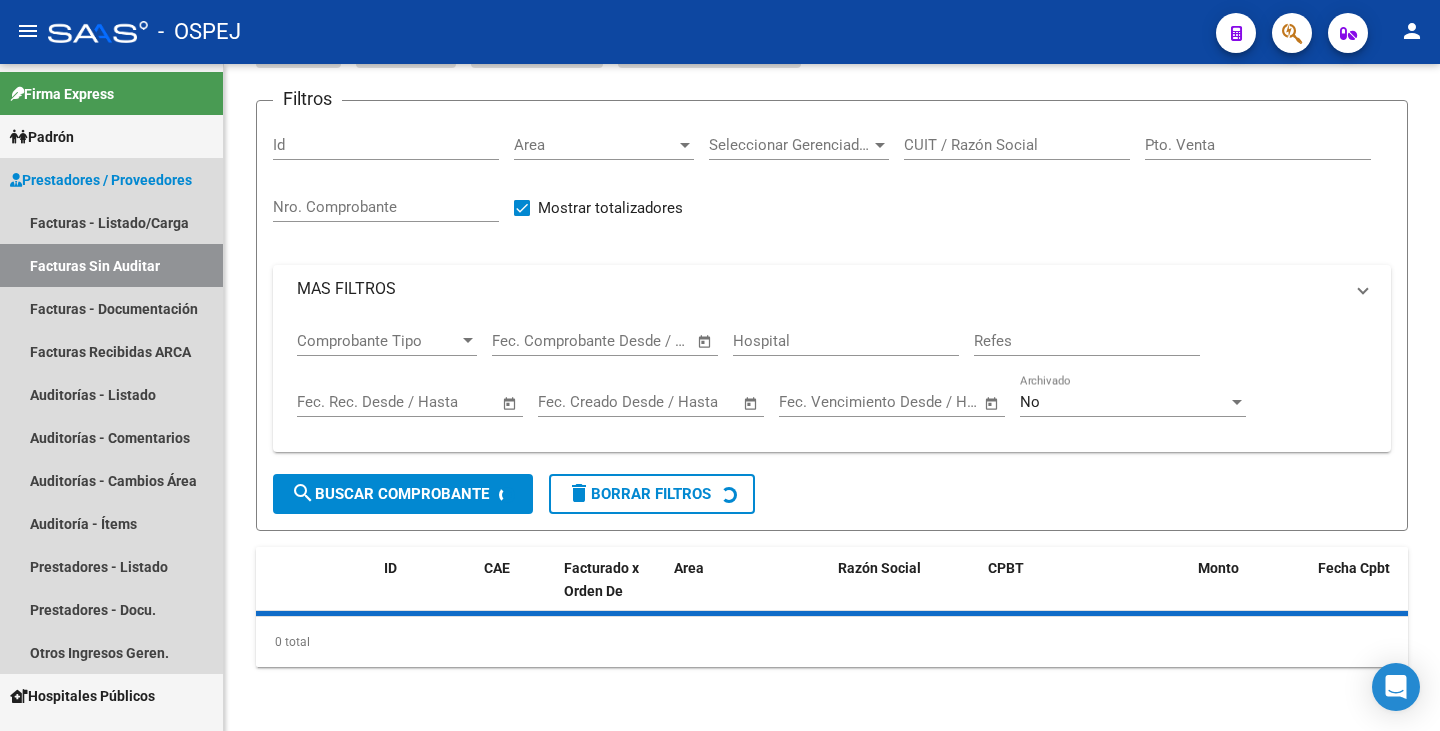 scroll, scrollTop: 0, scrollLeft: 0, axis: both 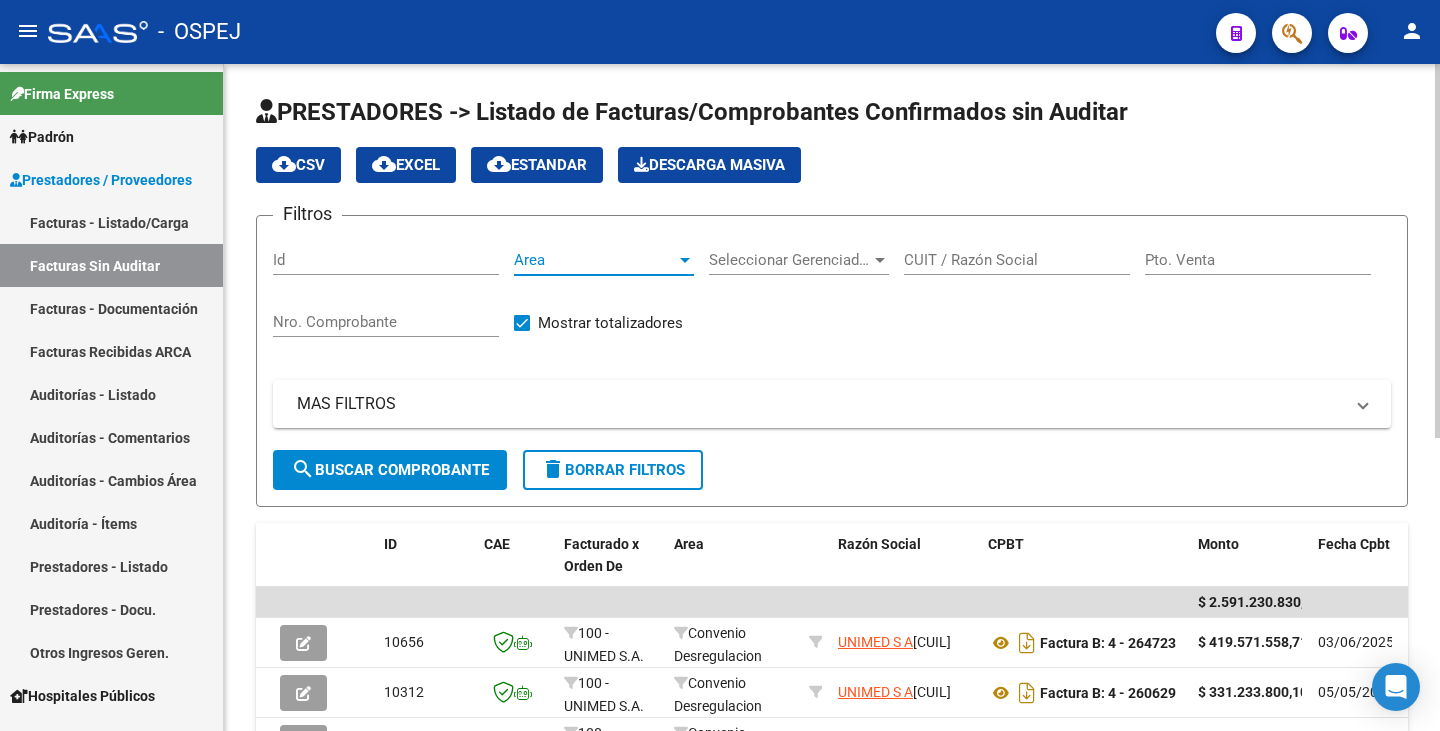 click on "Area" at bounding box center (595, 260) 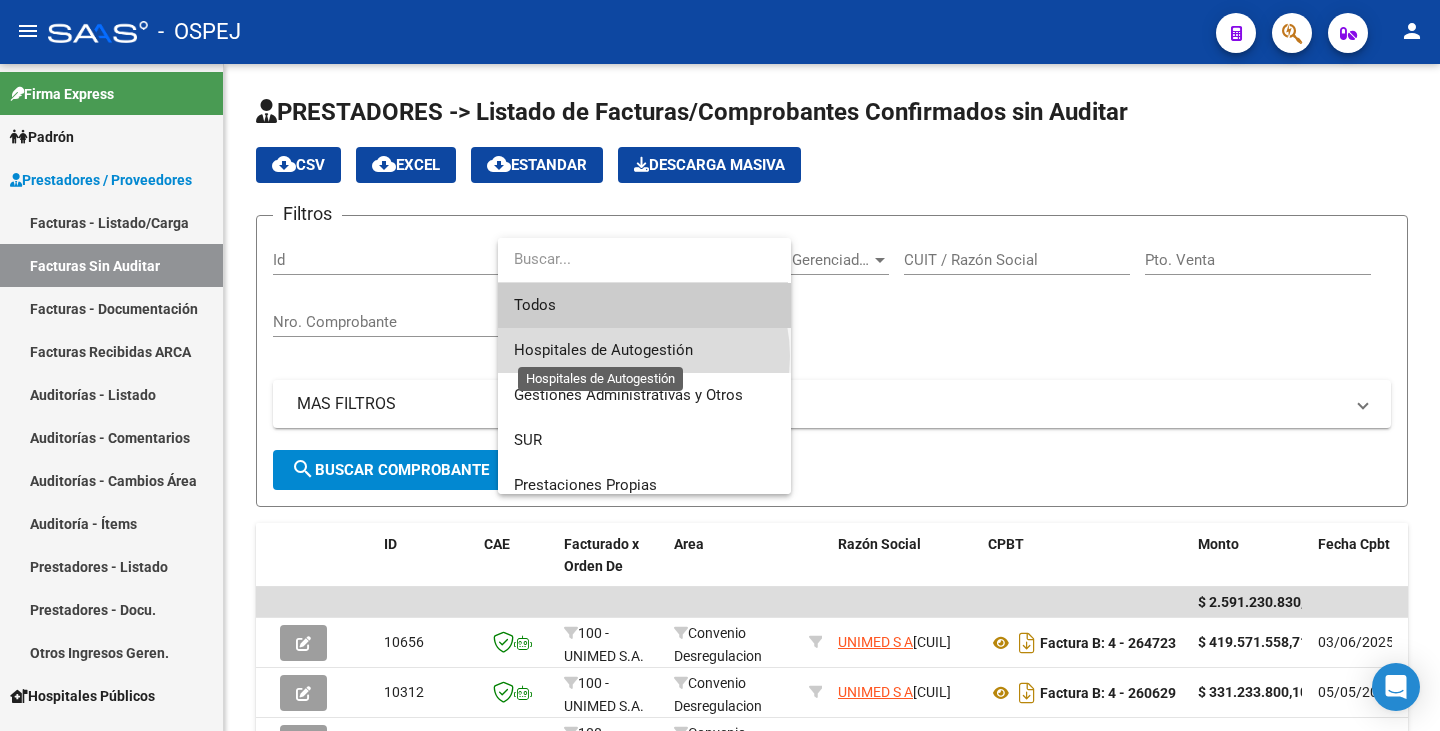click on "Hospitales de Autogestión" at bounding box center [603, 350] 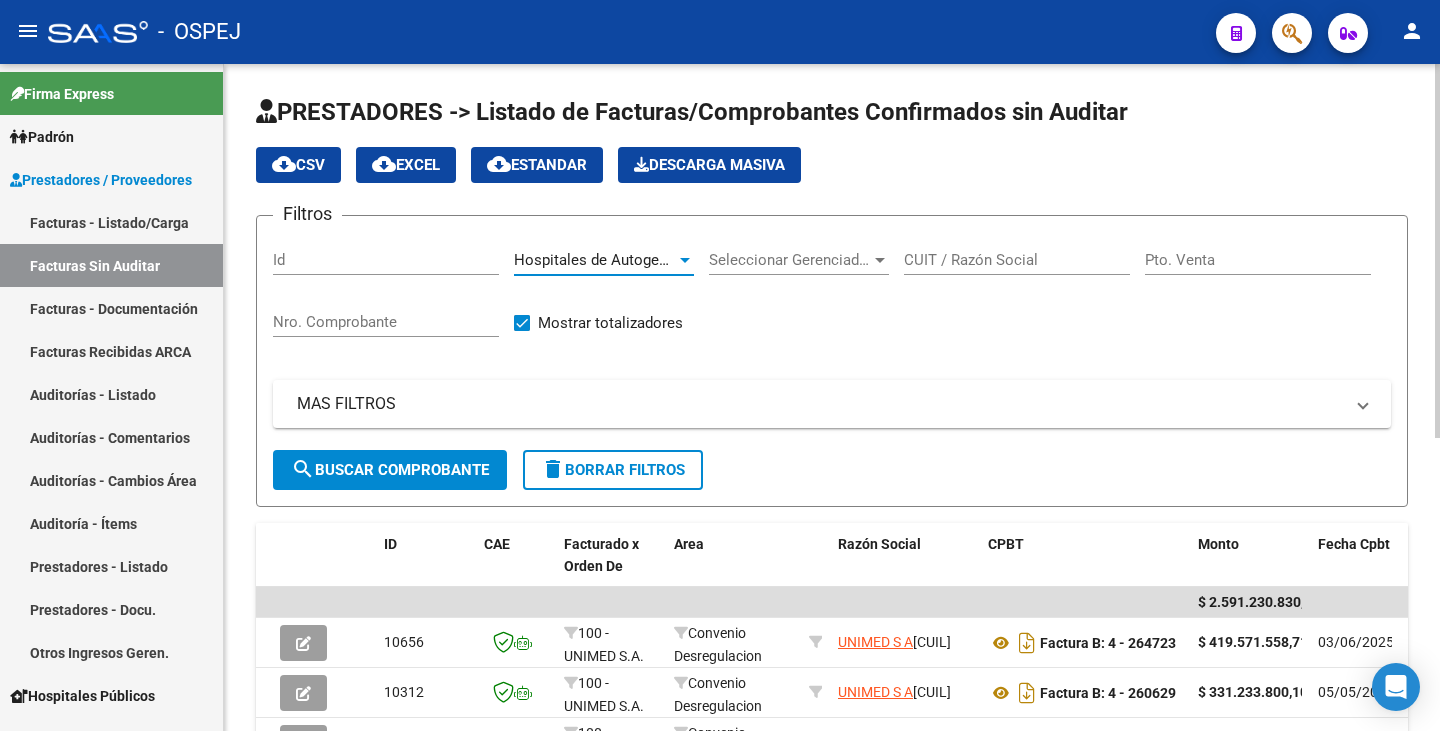 click on "CUIT / Razón Social" at bounding box center (1017, 260) 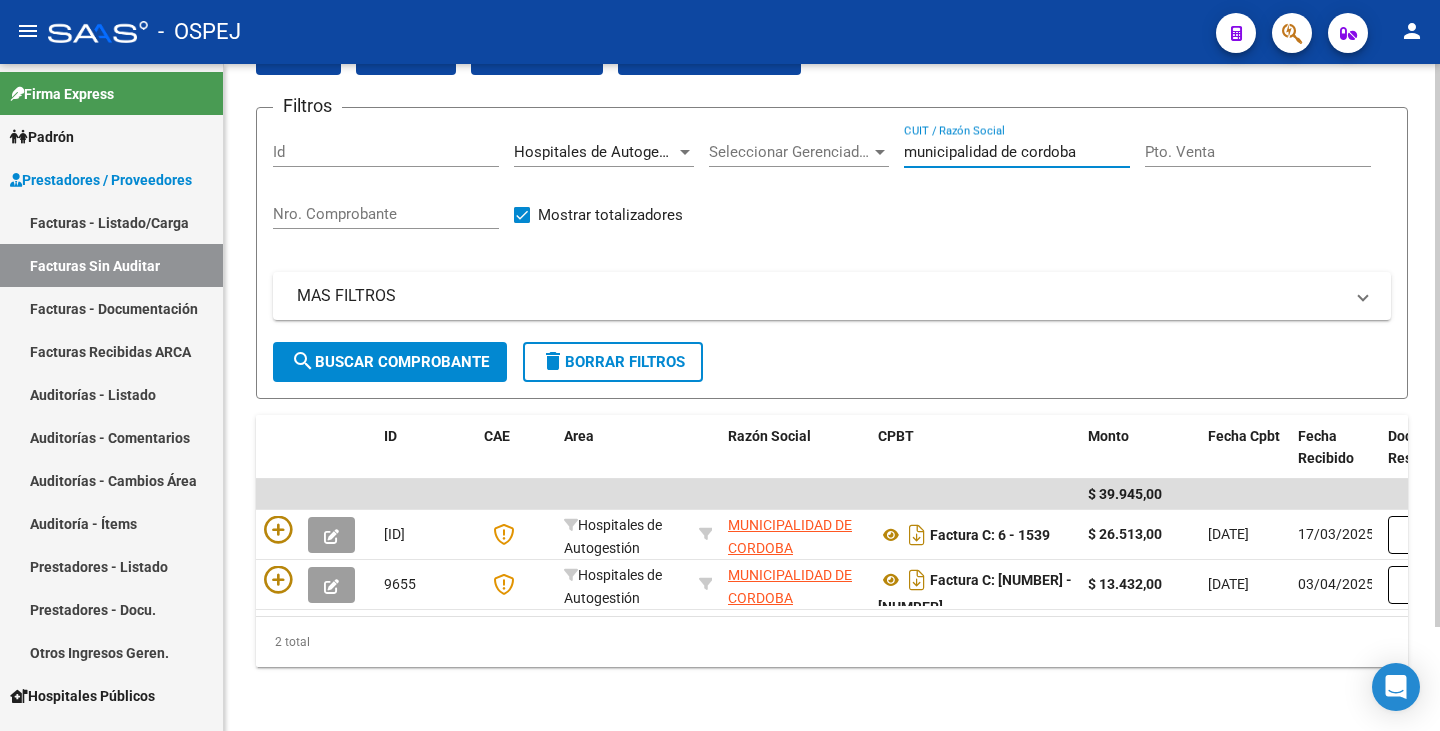 scroll, scrollTop: 123, scrollLeft: 0, axis: vertical 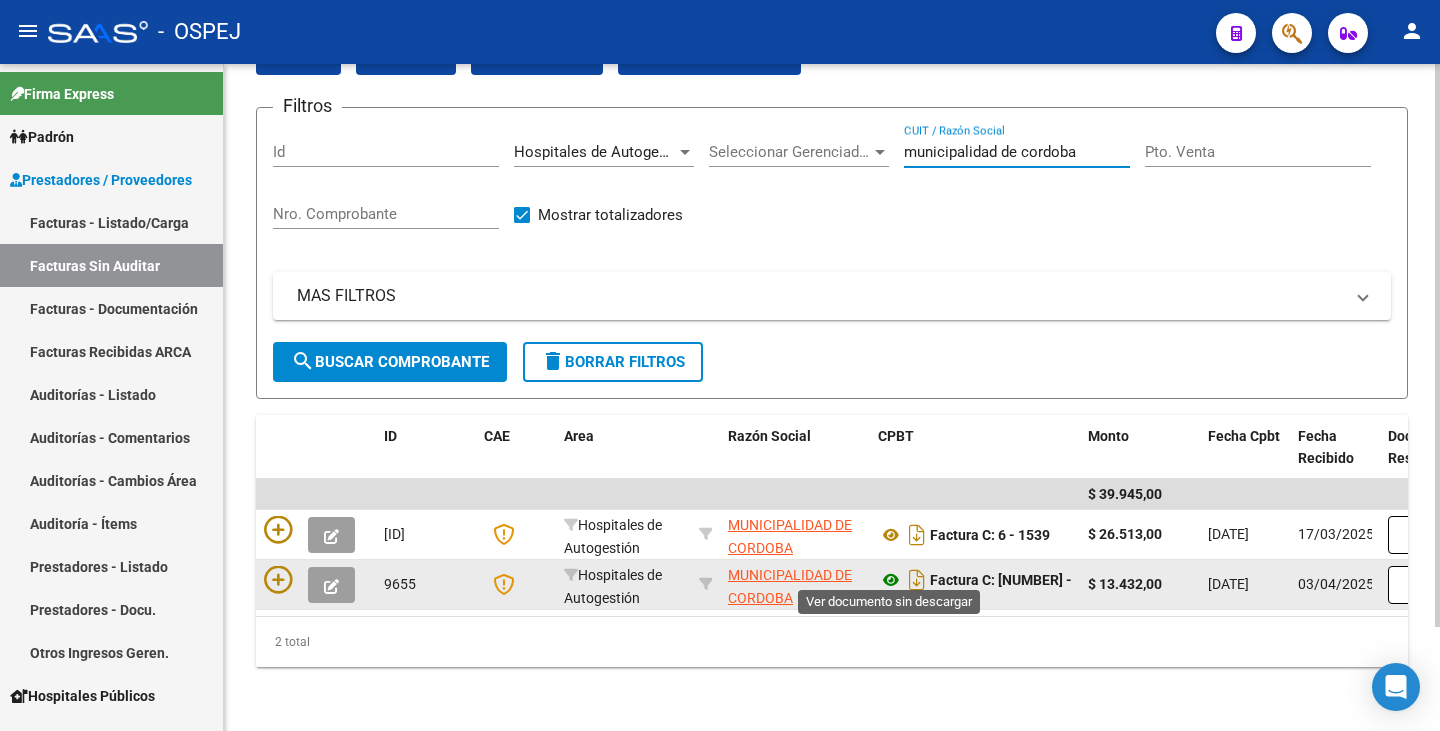 type on "municipalidad de cordoba" 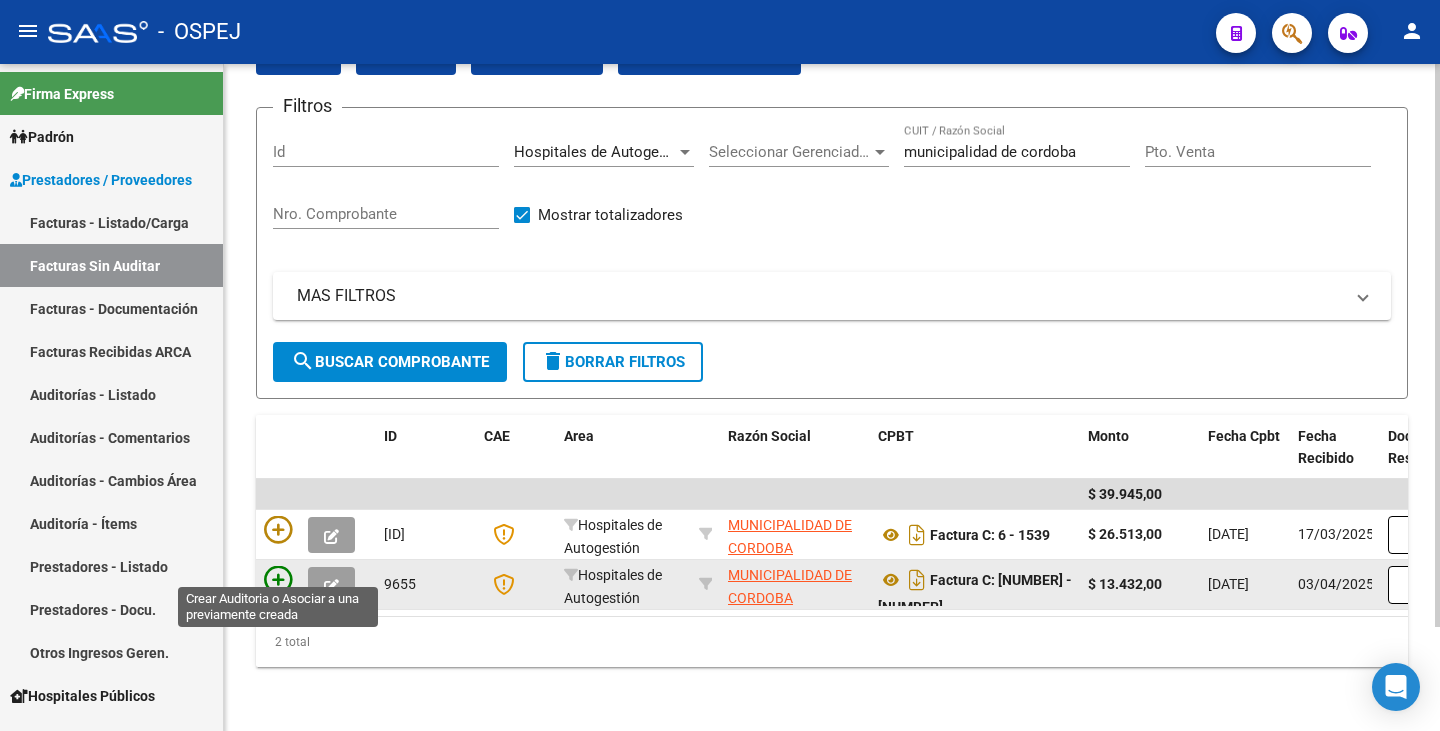 click 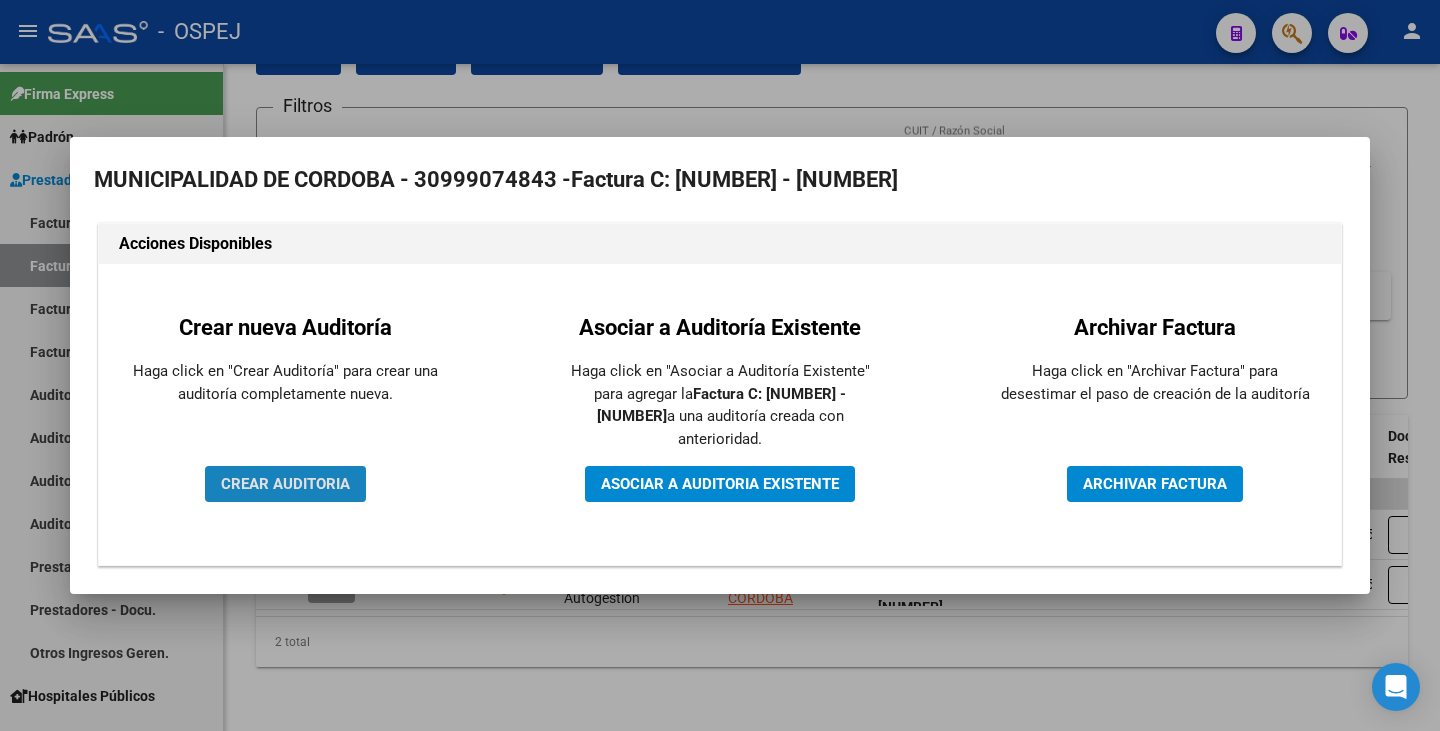 click on "CREAR AUDITORIA" at bounding box center [285, 484] 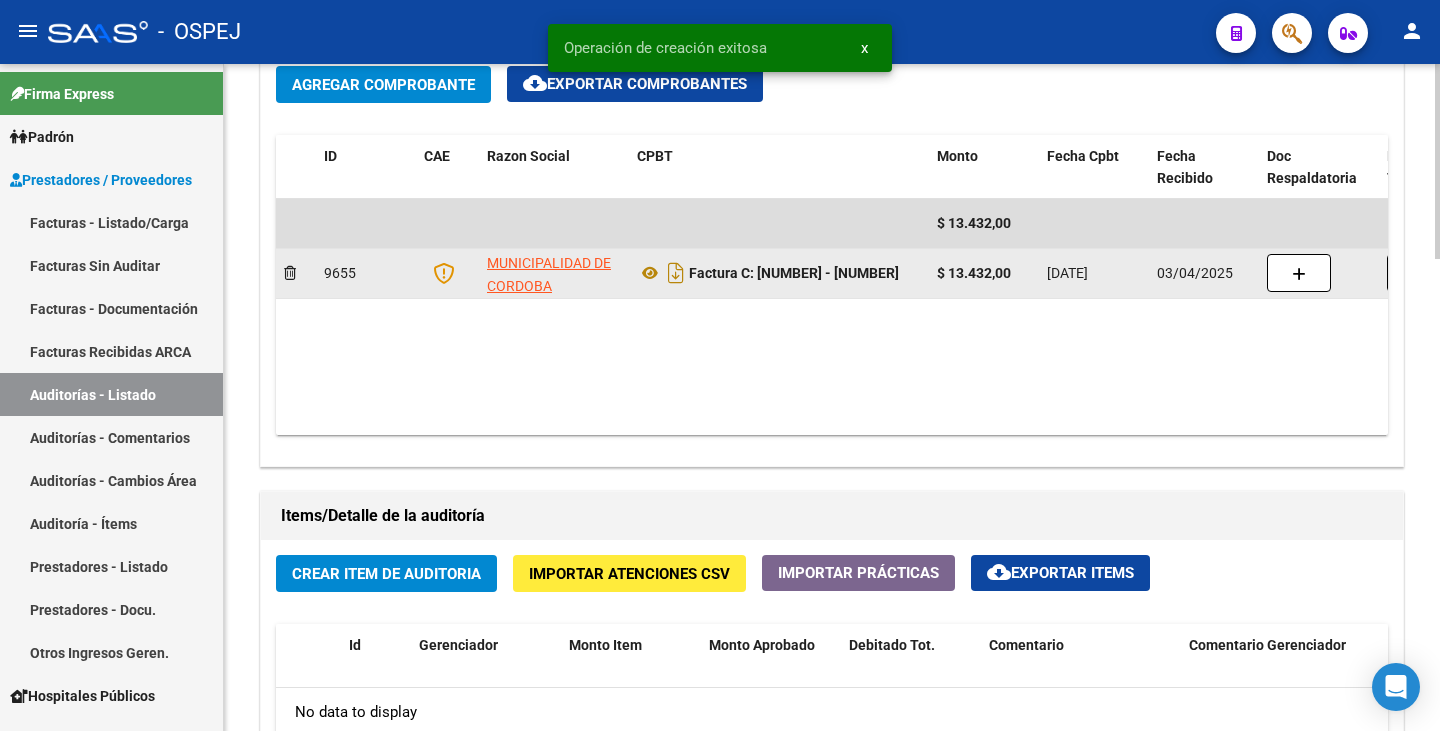 scroll, scrollTop: 1100, scrollLeft: 0, axis: vertical 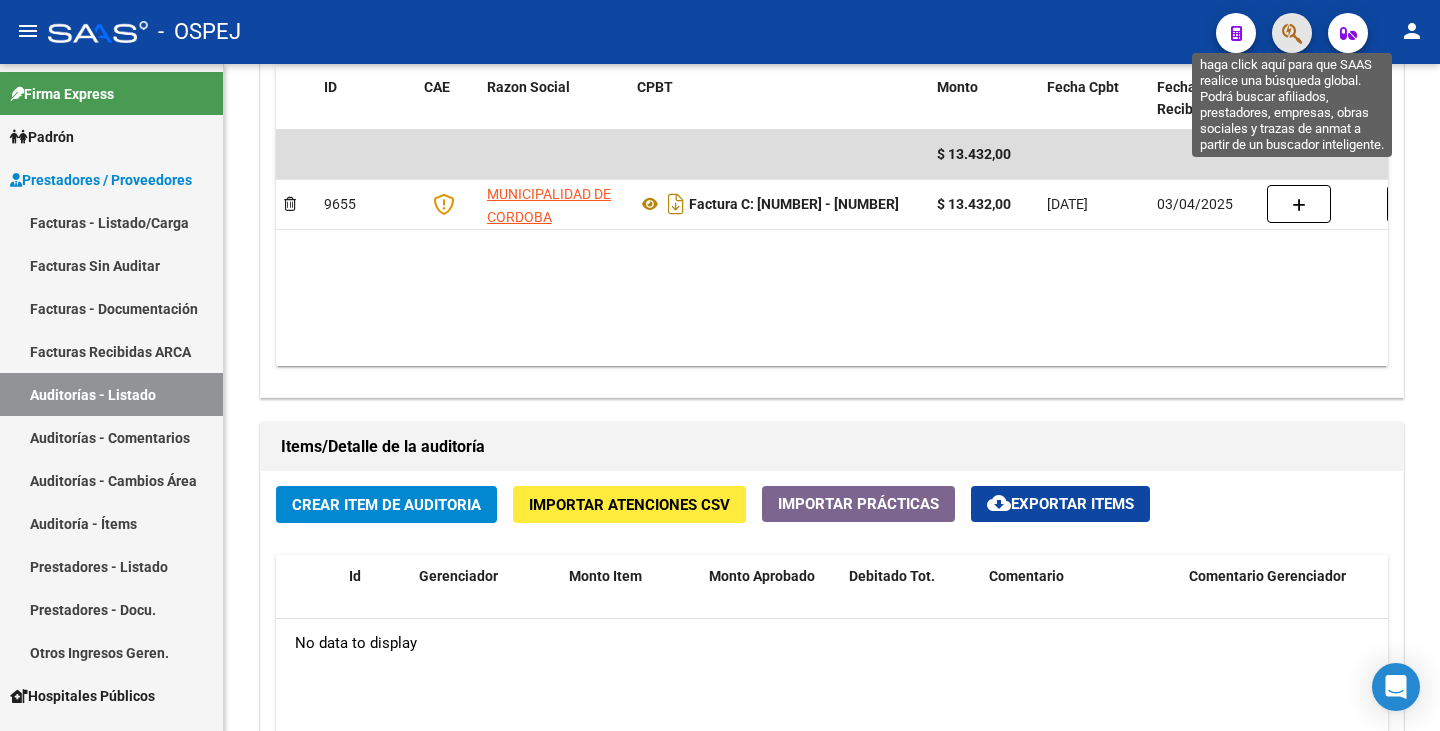click 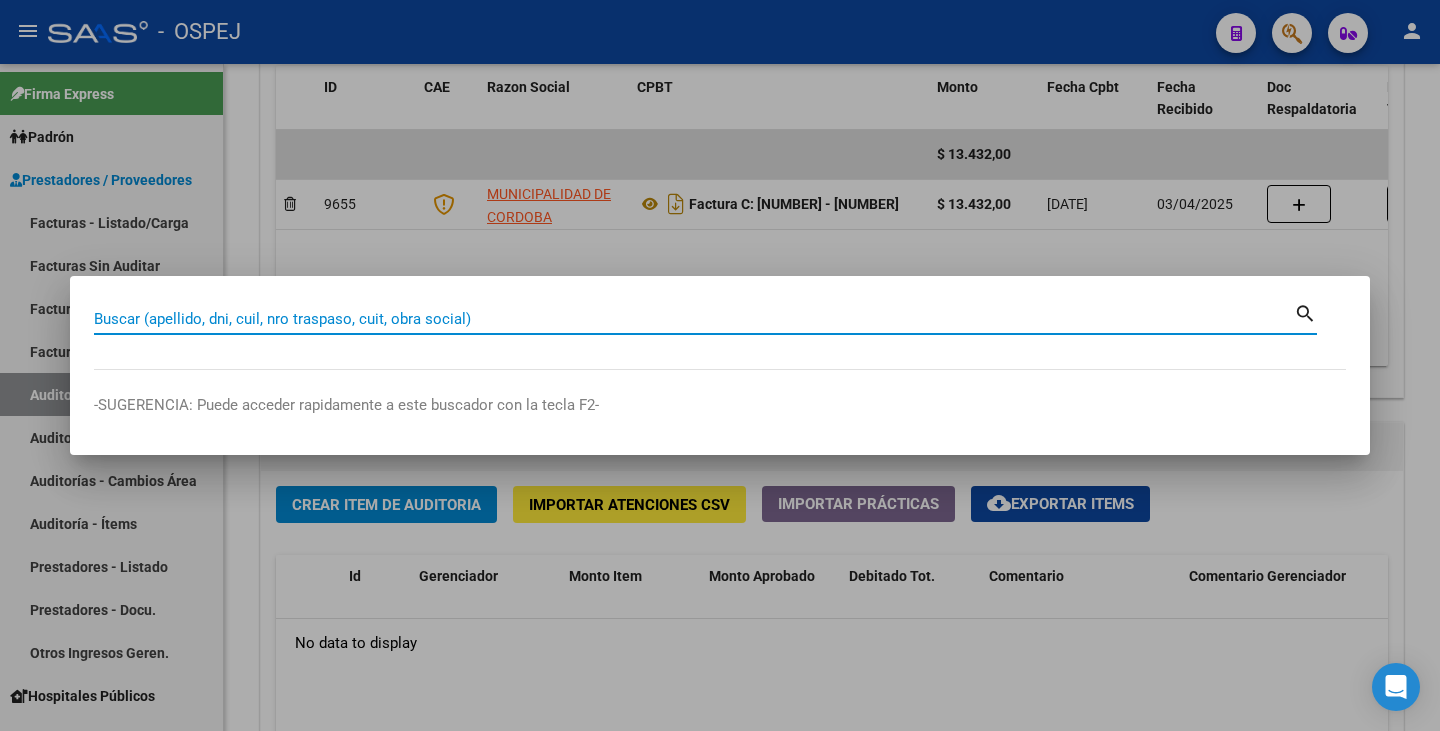 paste on "46767202" 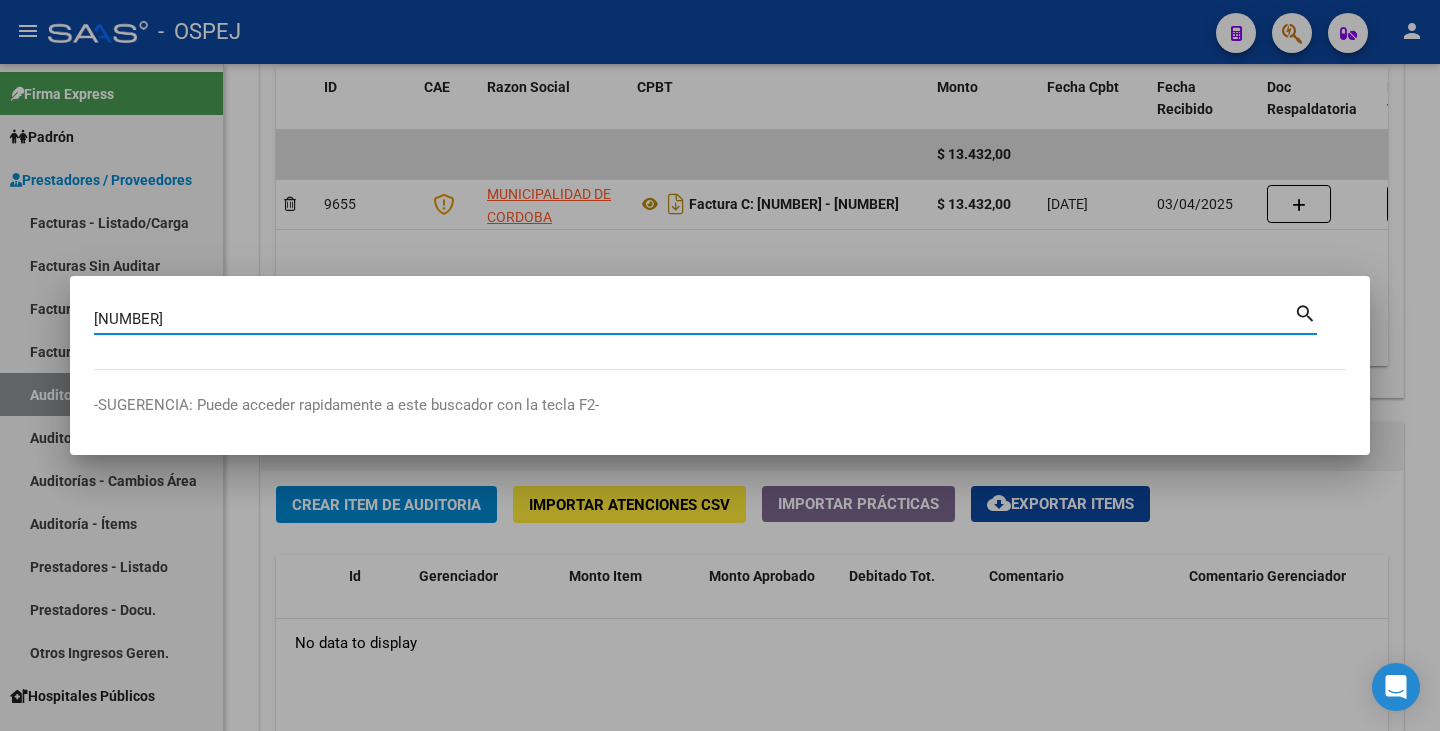 type on "46767202" 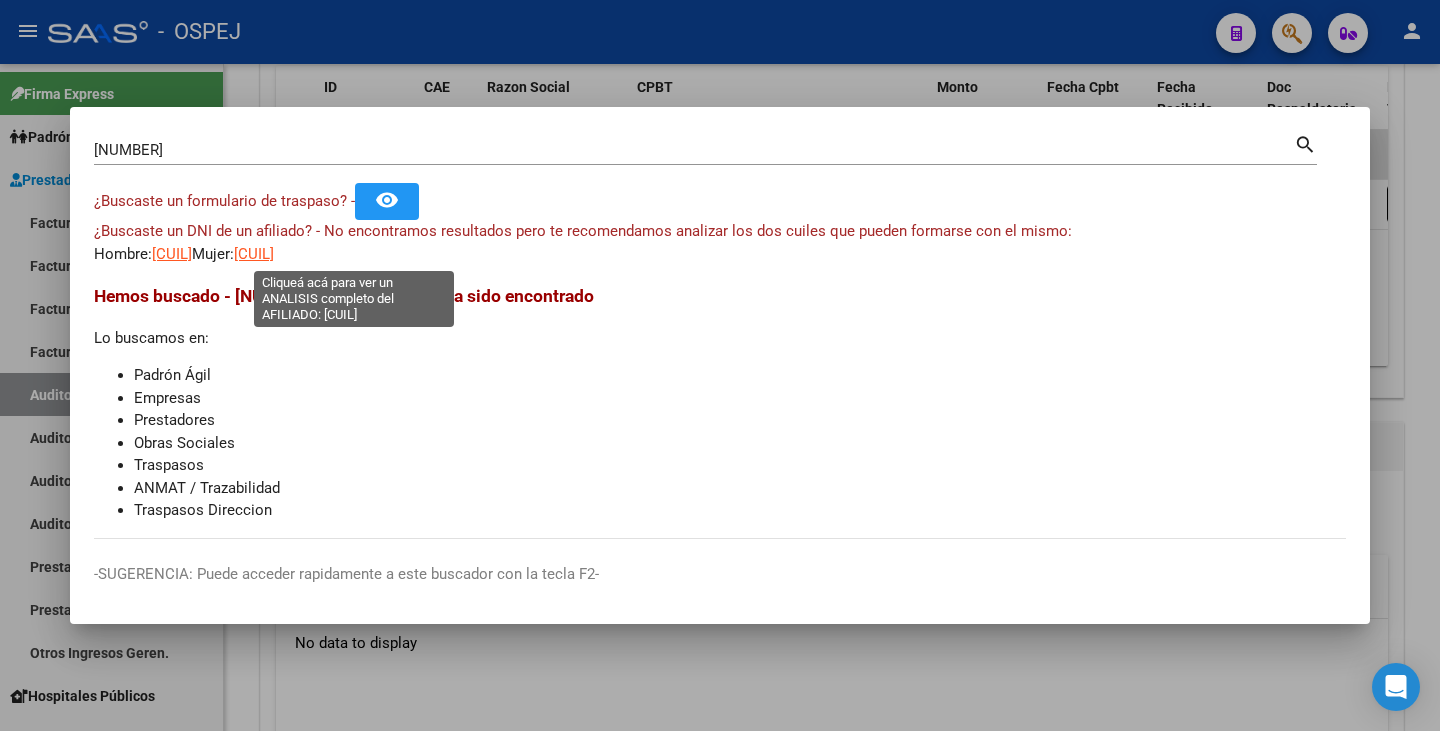 click on "27467672024" at bounding box center (254, 254) 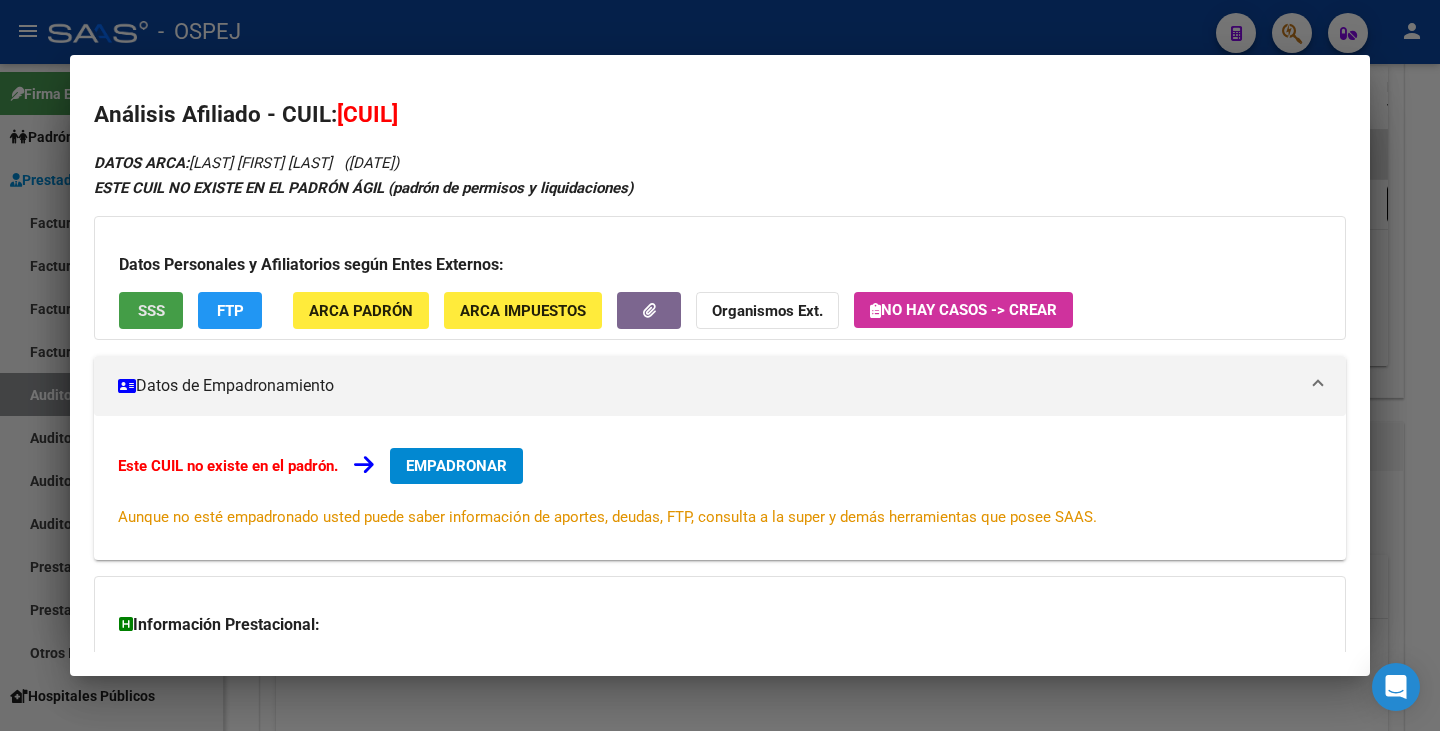 click on "SSS" at bounding box center (151, 311) 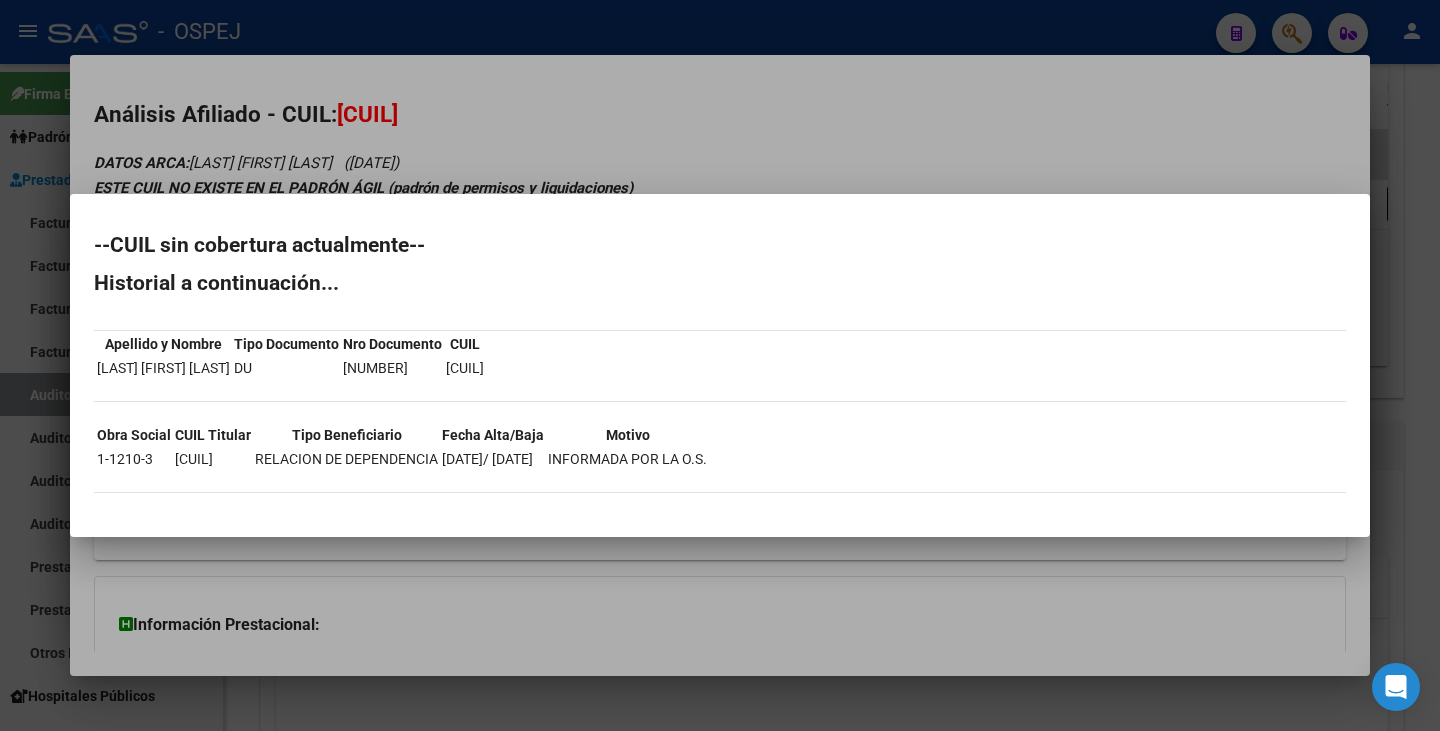 click at bounding box center (720, 365) 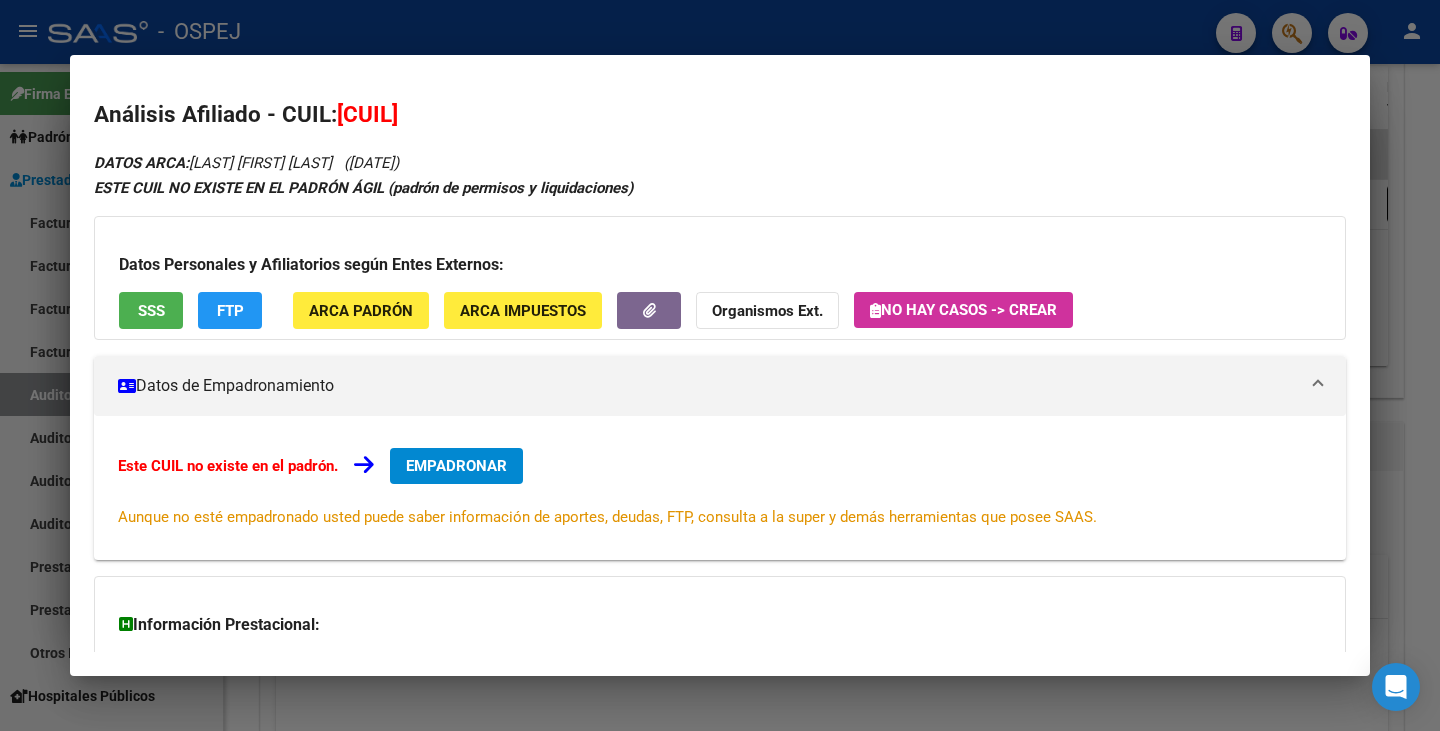 drag, startPoint x: 342, startPoint y: 115, endPoint x: 482, endPoint y: 126, distance: 140.43147 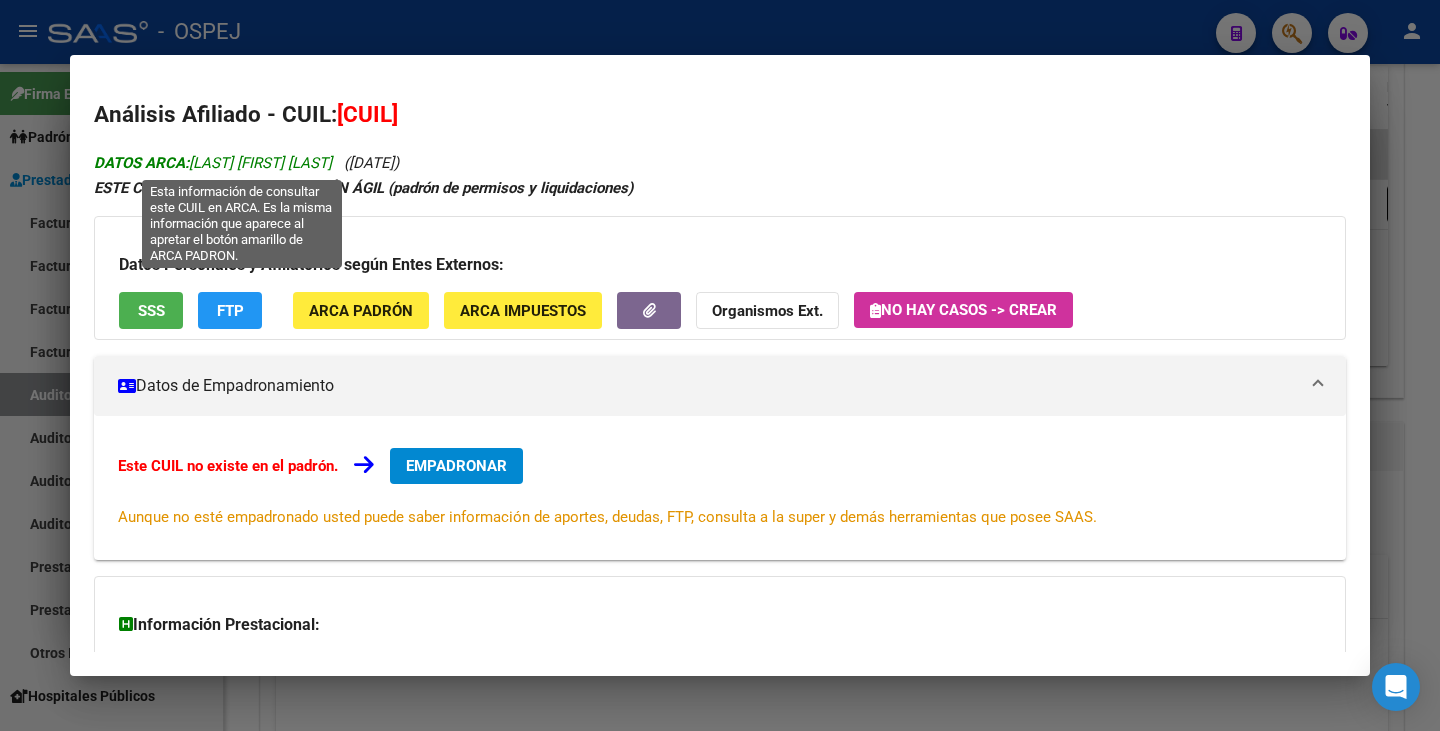 drag, startPoint x: 197, startPoint y: 163, endPoint x: 383, endPoint y: 161, distance: 186.01076 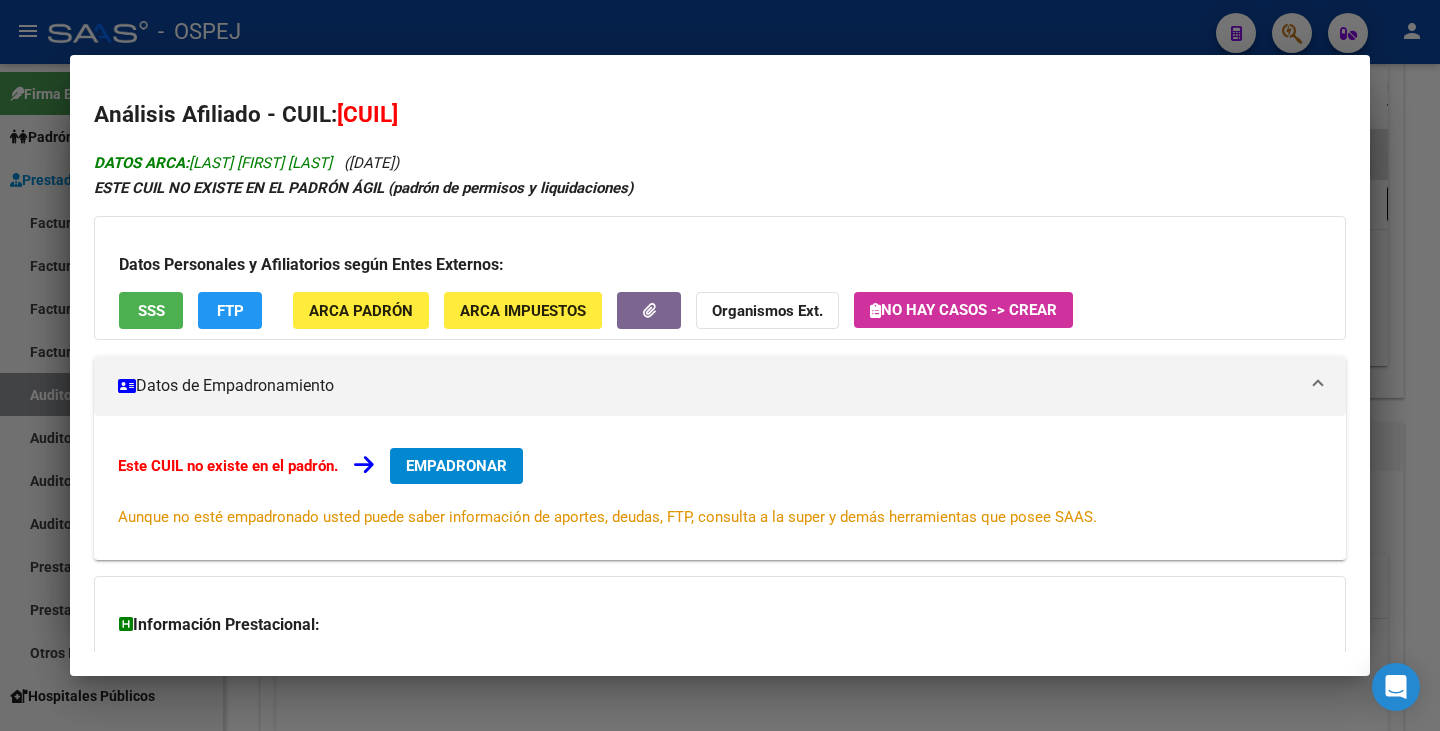 copy on "MANSILLA CAMILA MAYLEN" 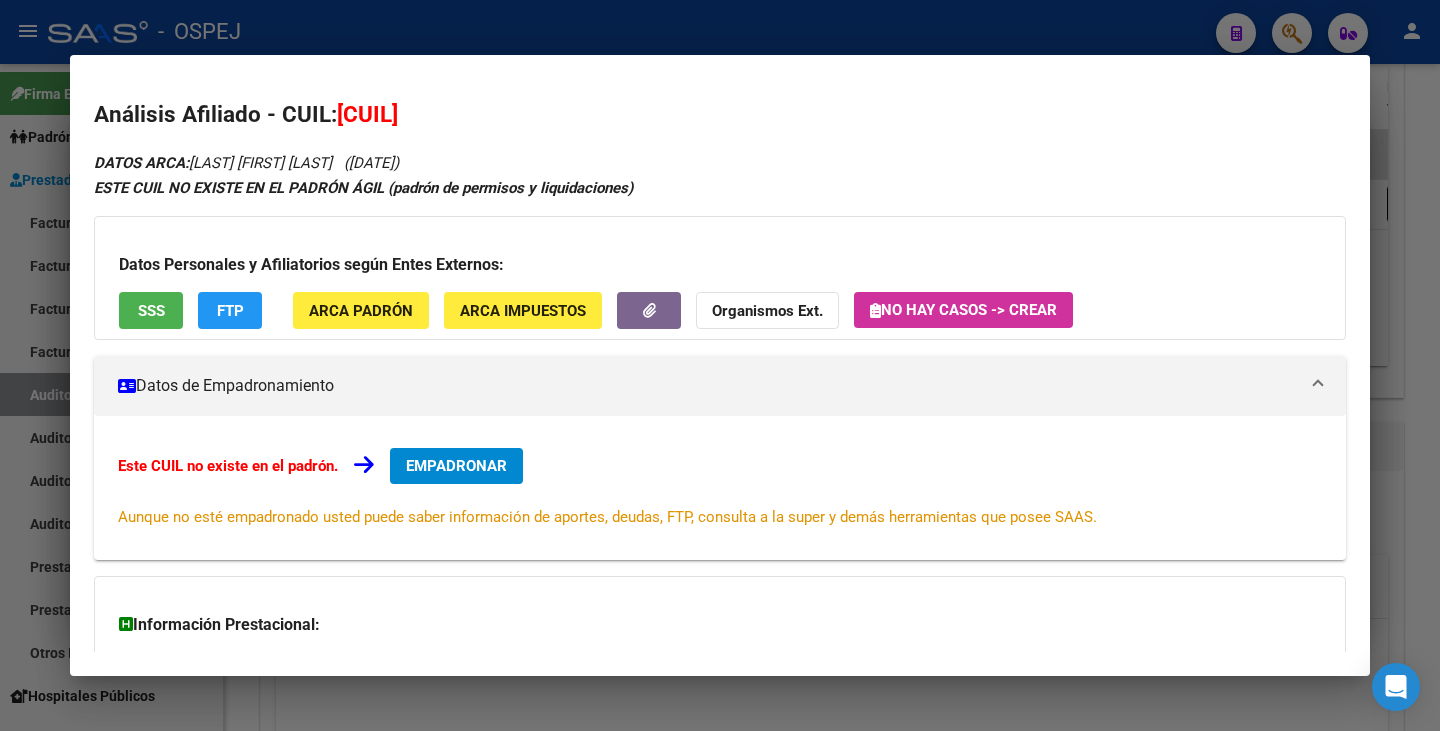 click on "DATOS ARCA:  MANSILLA CAMILA MAYLEN       (25/04/2006)  ESTE CUIL NO EXISTE EN EL PADRÓN ÁGIL (padrón de permisos y liquidaciones) Datos Personales y Afiliatorios según Entes Externos: SSS FTP ARCA Padrón ARCA Impuestos Organismos Ext.   No hay casos -> Crear
Datos de Empadronamiento  Este CUIL no existe en el padrón.   EMPADRONAR
Aunque no esté empadronado usted puede saber información de aportes, deudas, FTP, consulta a la super y demás herramientas que posee SAAS.   Información Prestacional:       SUR / SURGE / INTEGR.    Sin Certificado Discapacidad    Not. Internacion / Censo Hosp.  Prestaciones Auditadas     Aportes y Contribuciones del Afiliado: 27467672024 Hemos buscado el CUIL - 27467672024 - y el mismo no existe en nuestra información procesada de aportes y contribuciones  El mismo fue buscado en:  Cuenta Corriente Devengada de Régimen General Cuenta Corriente Devengada de Monotributo / Personal Doméstico Percibidos de Aportes Detallado Percibido por Fiscalización" at bounding box center [720, 475] 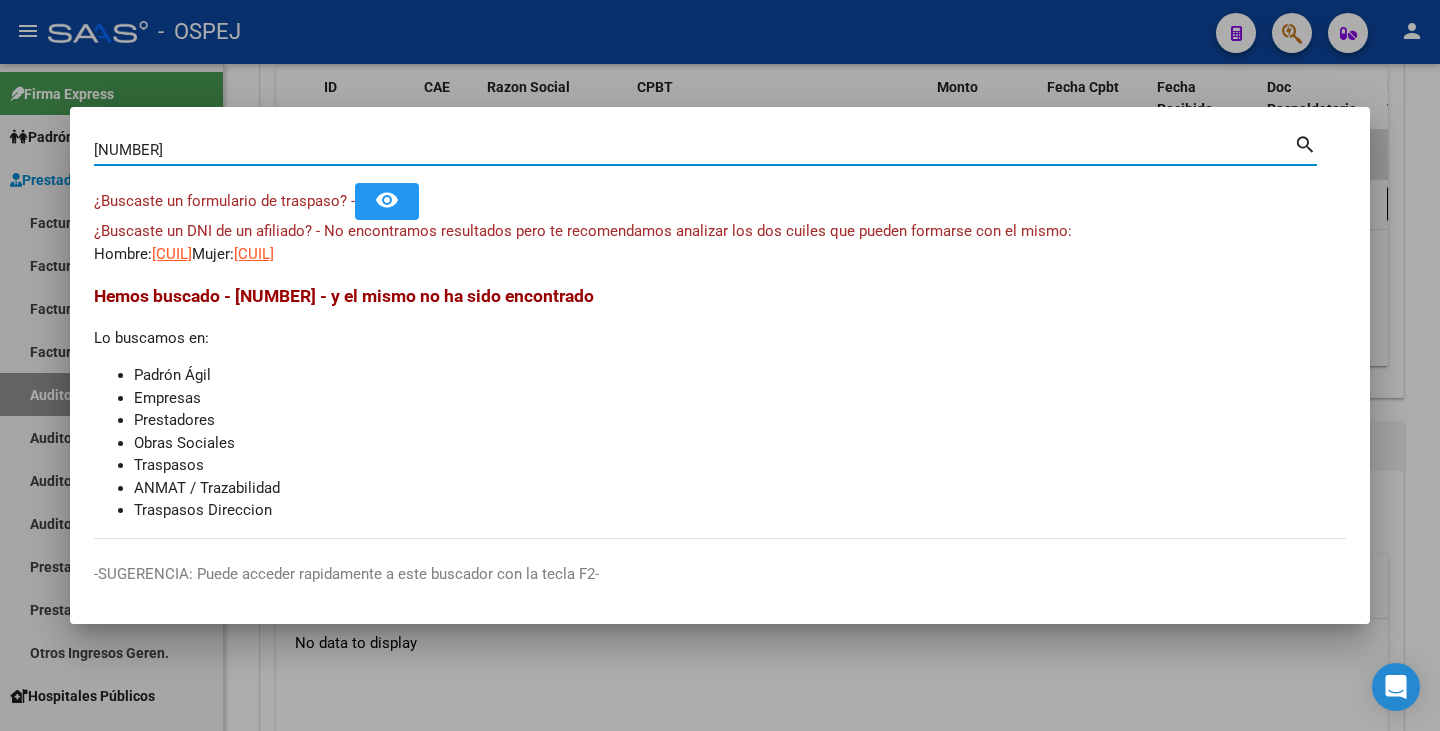 drag, startPoint x: 179, startPoint y: 153, endPoint x: 70, endPoint y: 117, distance: 114.791115 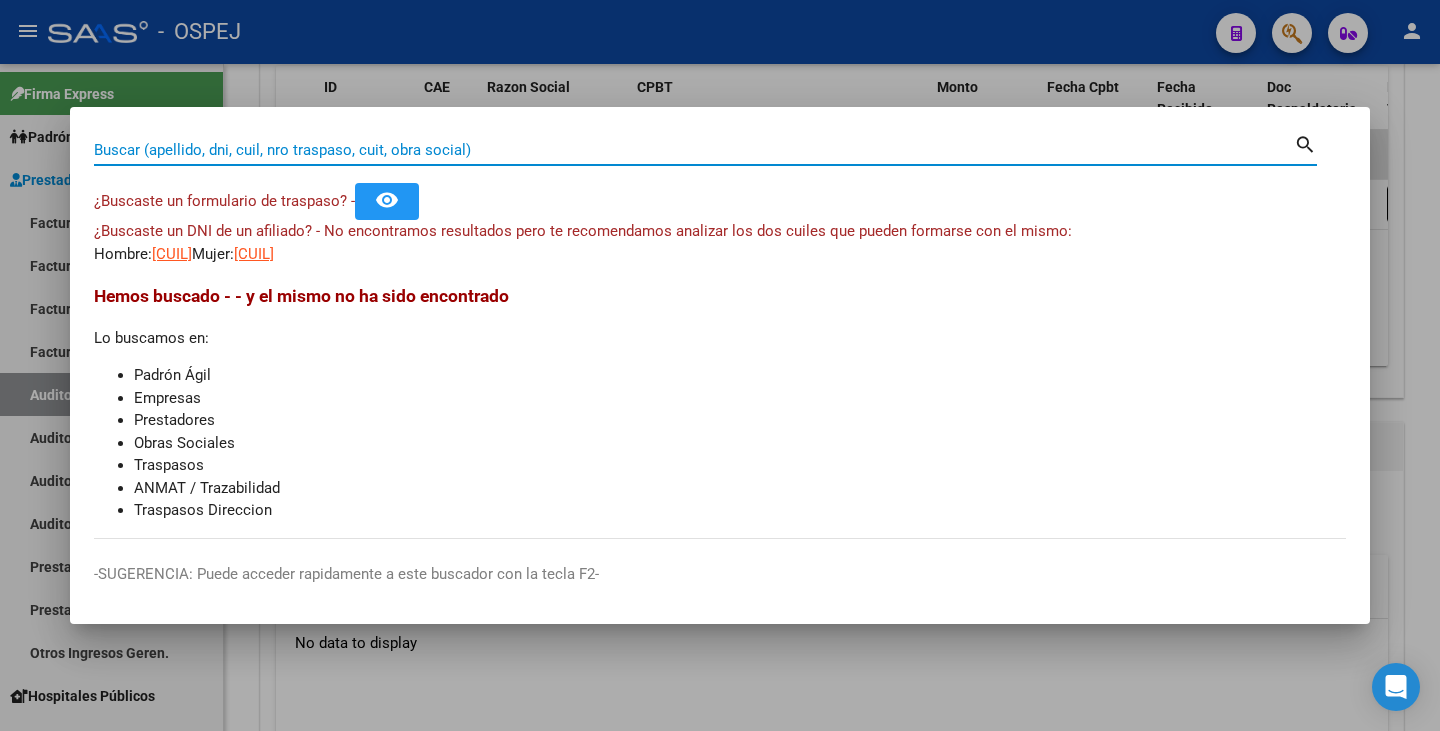 paste on "24280298" 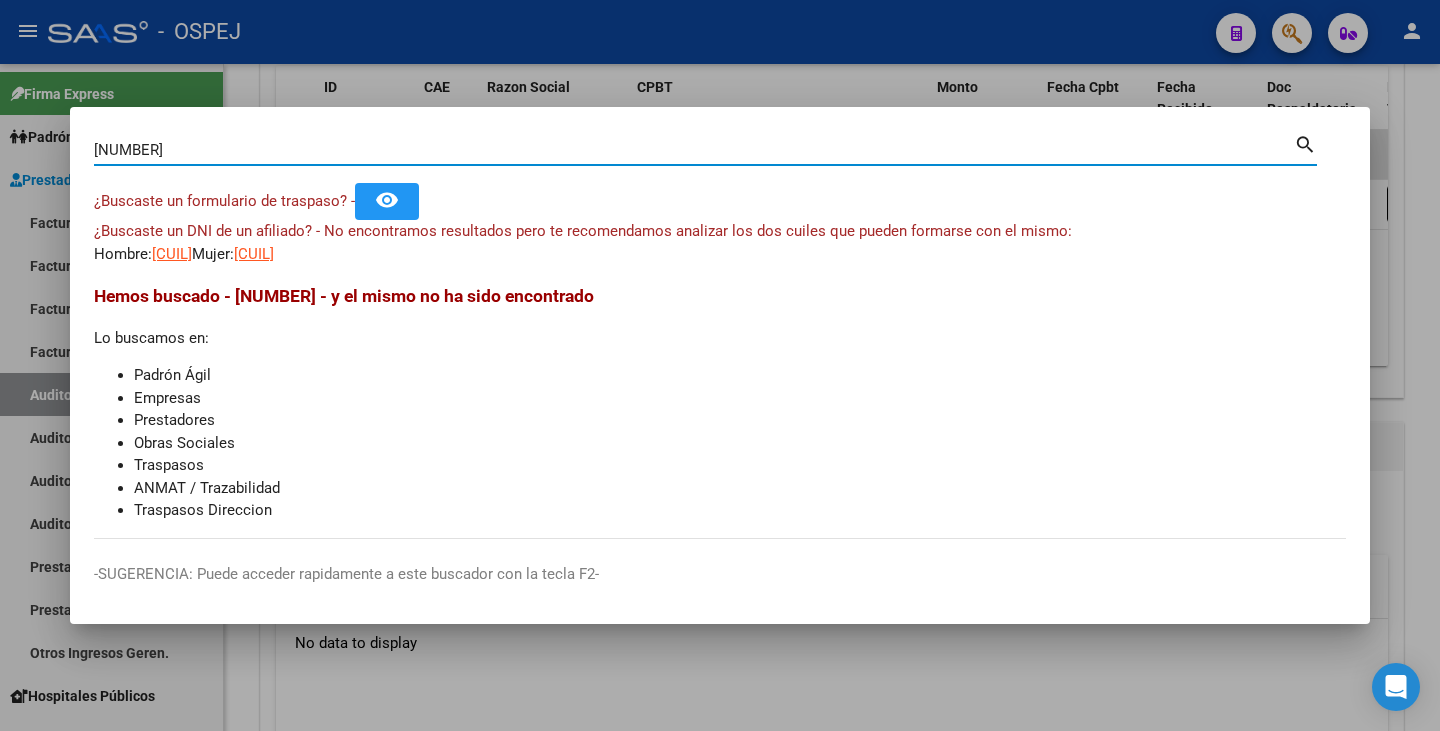 type on "24280298" 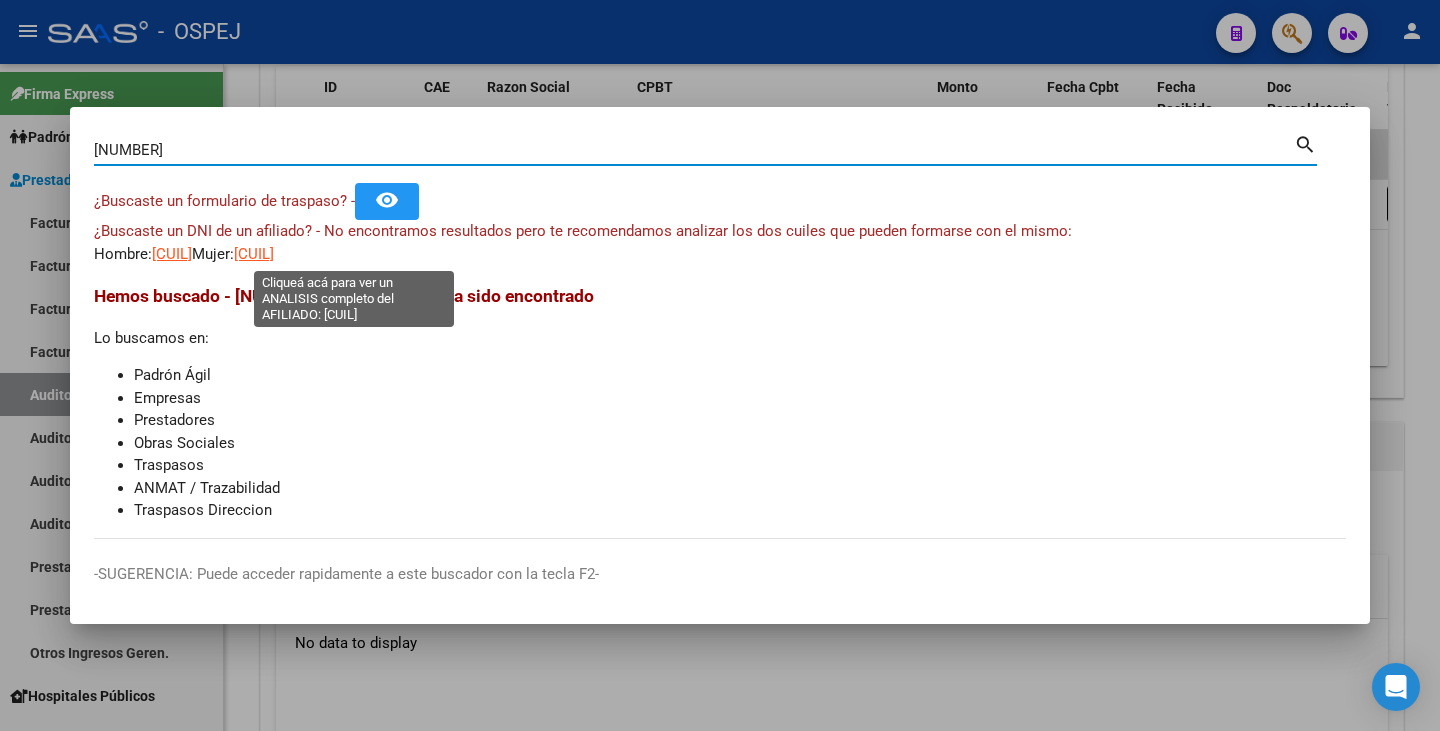 click on "27242802980" at bounding box center [254, 254] 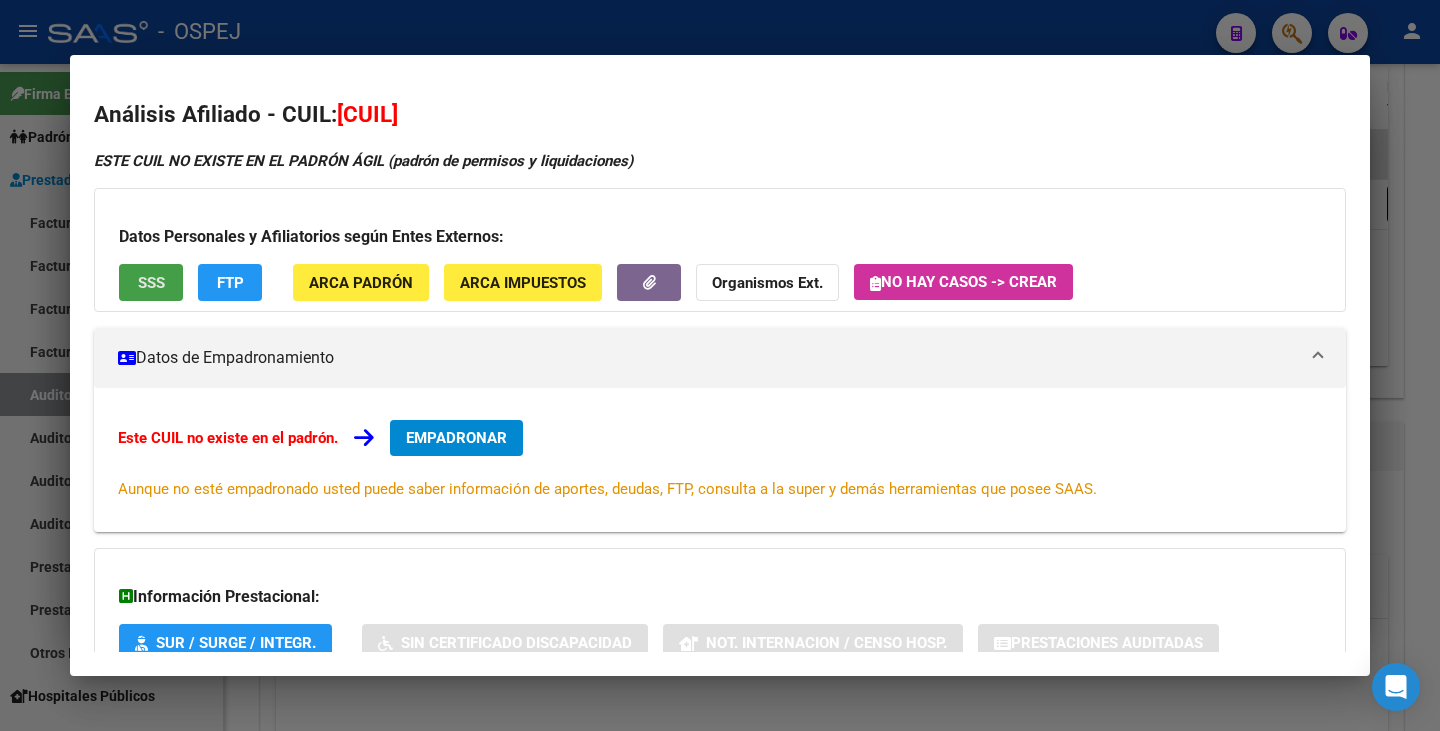 click on "SSS" at bounding box center [151, 283] 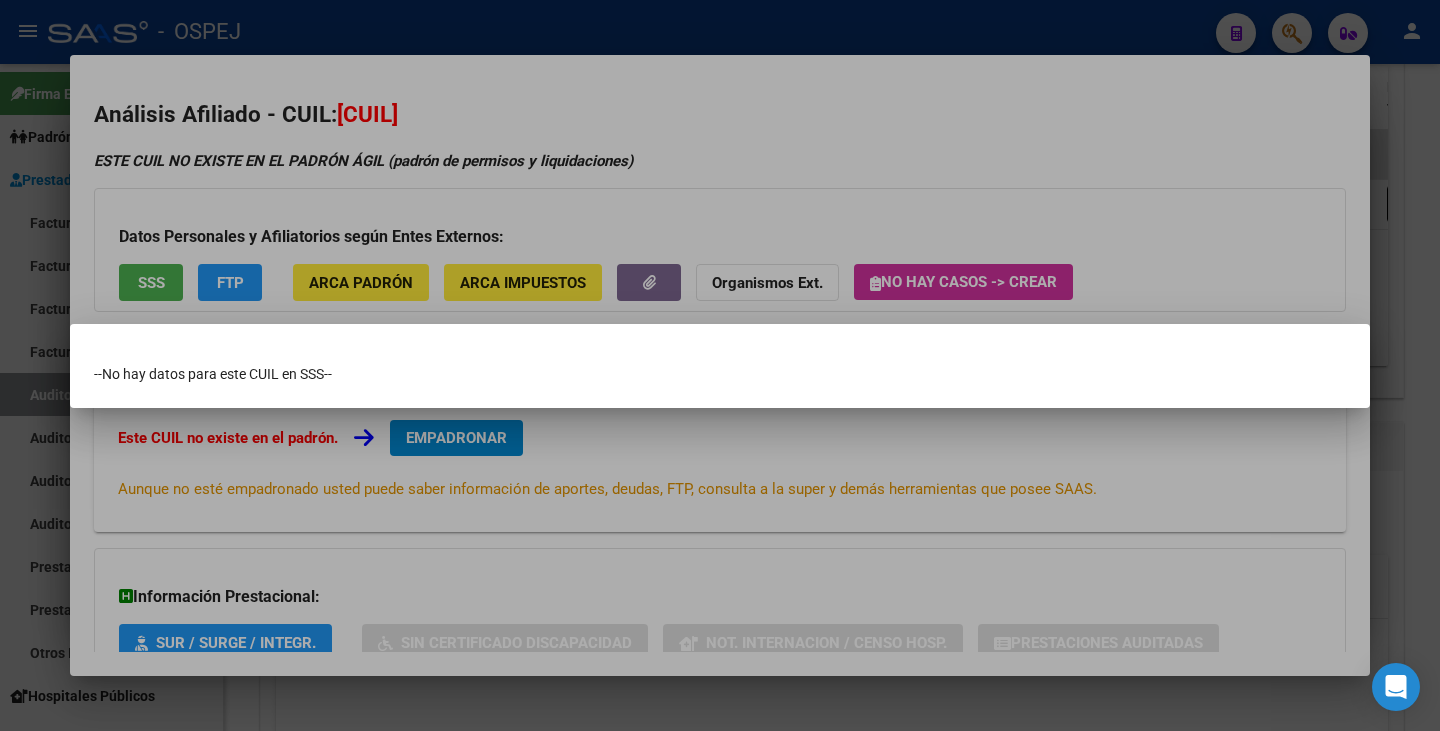 click at bounding box center [720, 365] 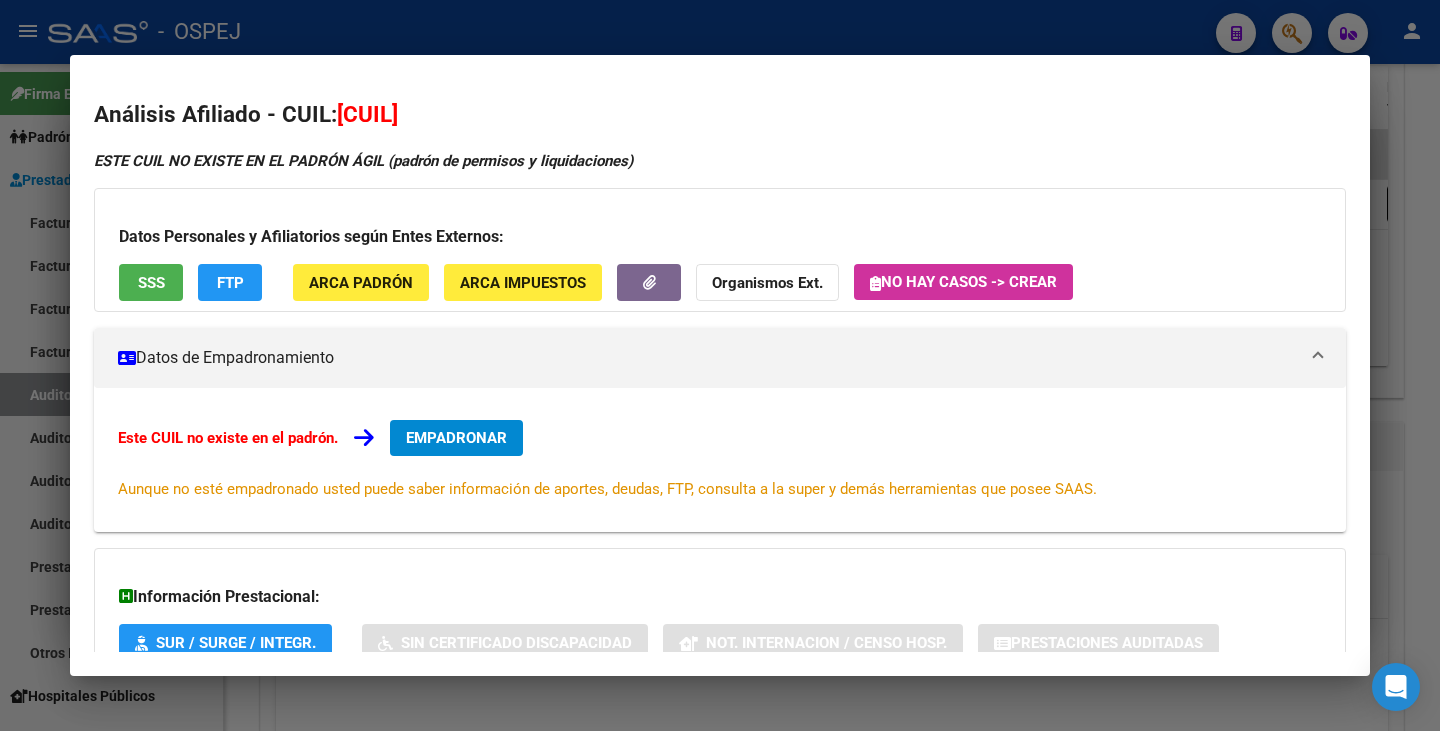click at bounding box center (720, 365) 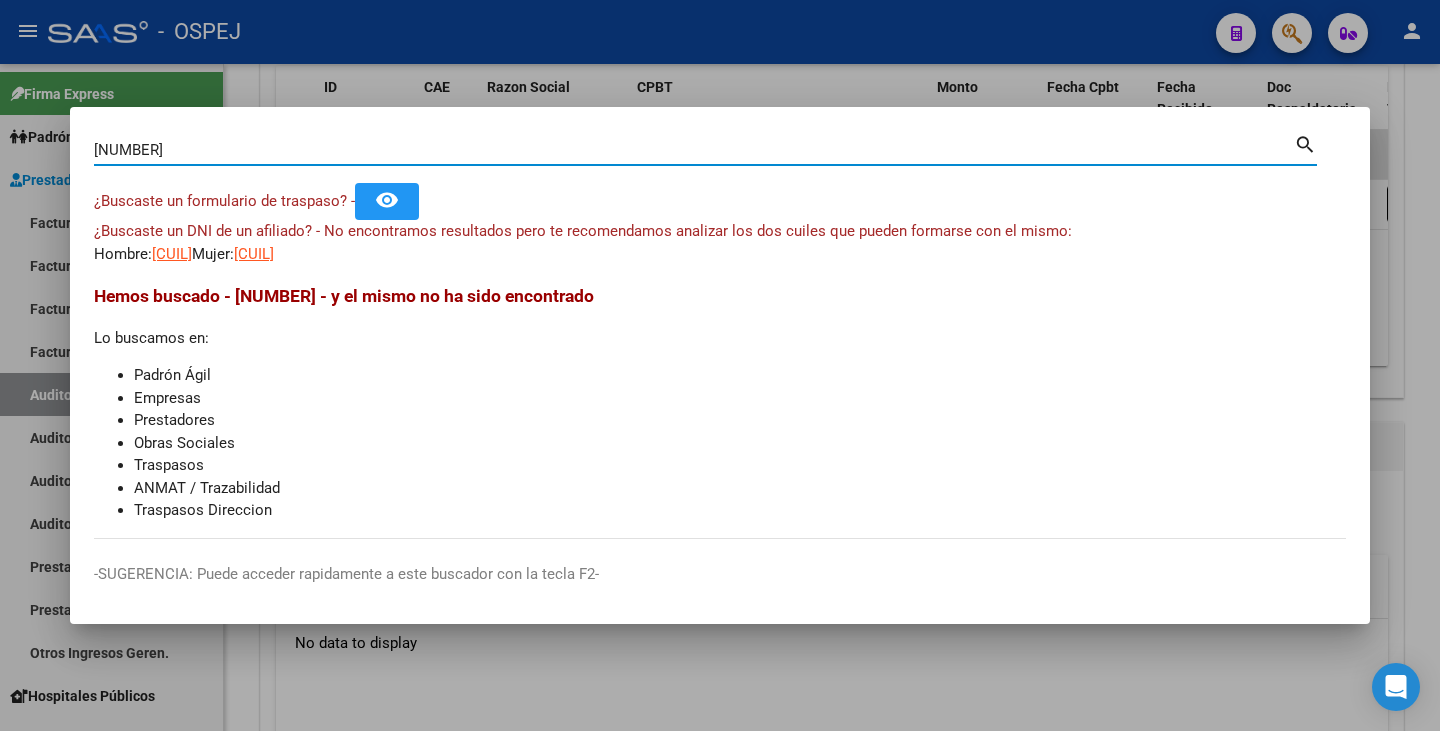 drag, startPoint x: 173, startPoint y: 155, endPoint x: 56, endPoint y: 105, distance: 127.236 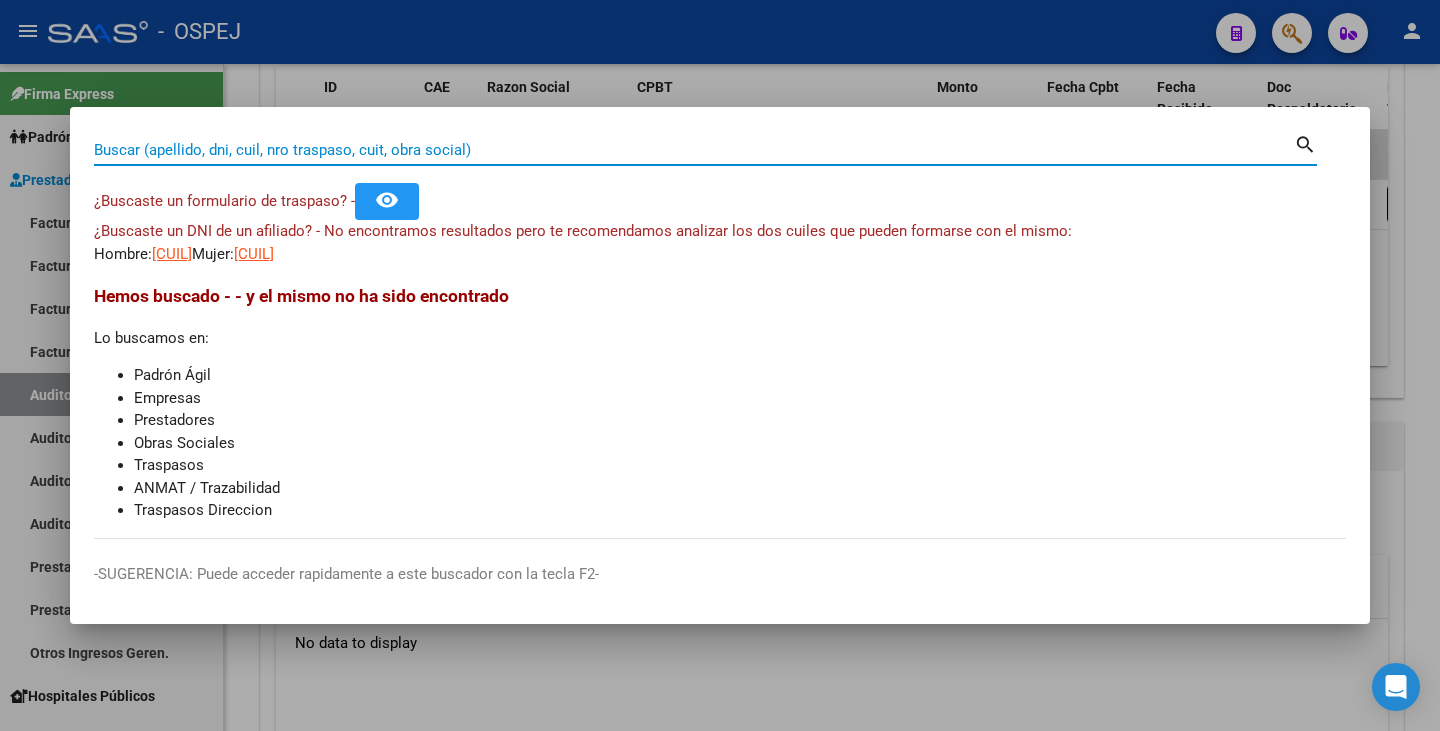 paste on "24280298" 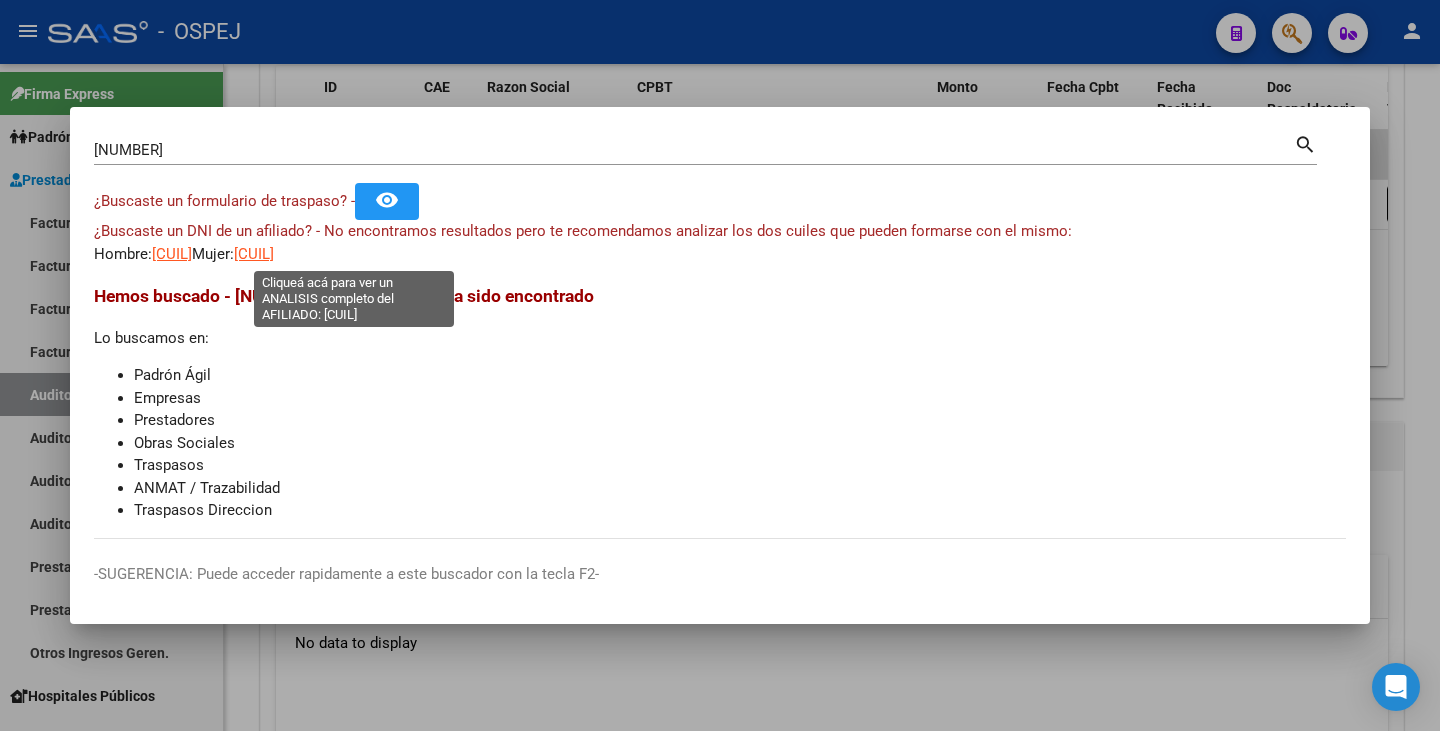 click on "27242802980" at bounding box center [254, 254] 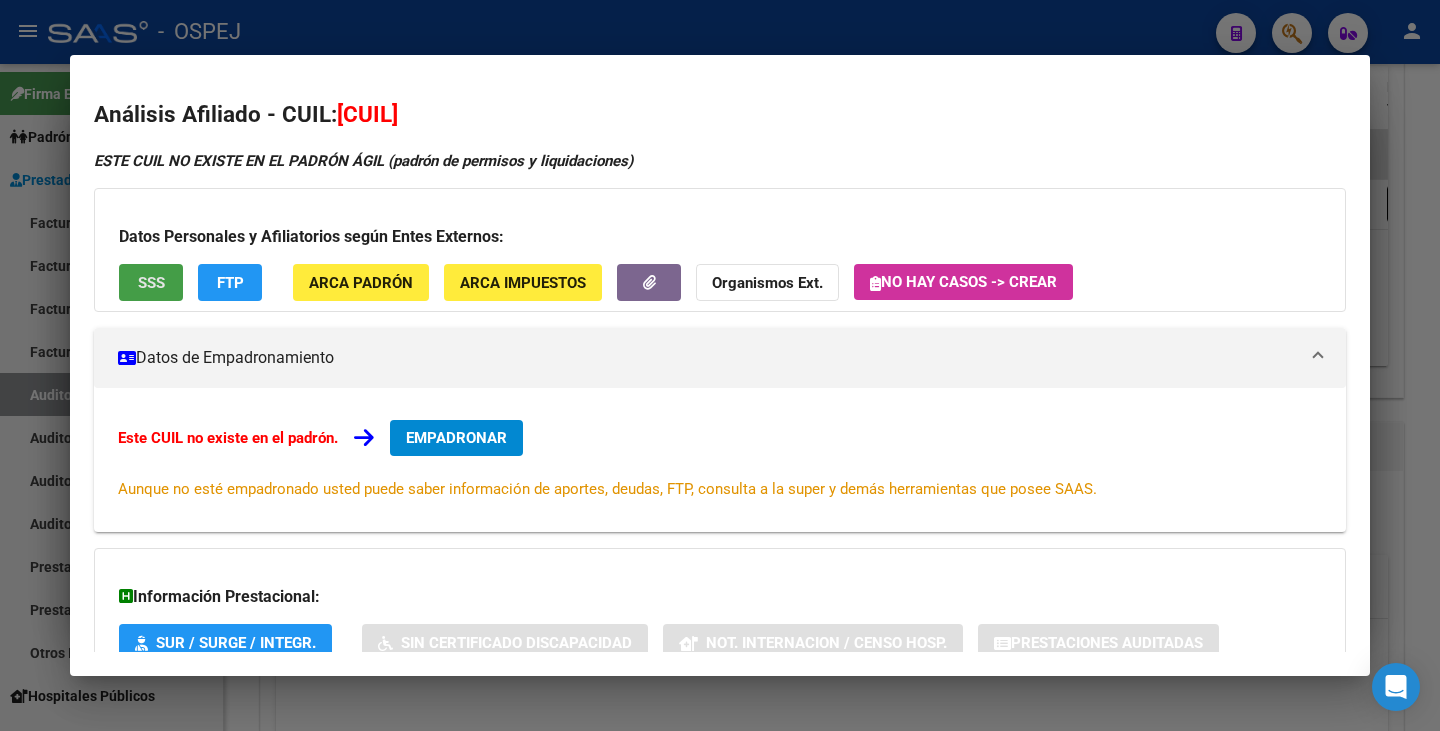 click on "SSS" at bounding box center [151, 283] 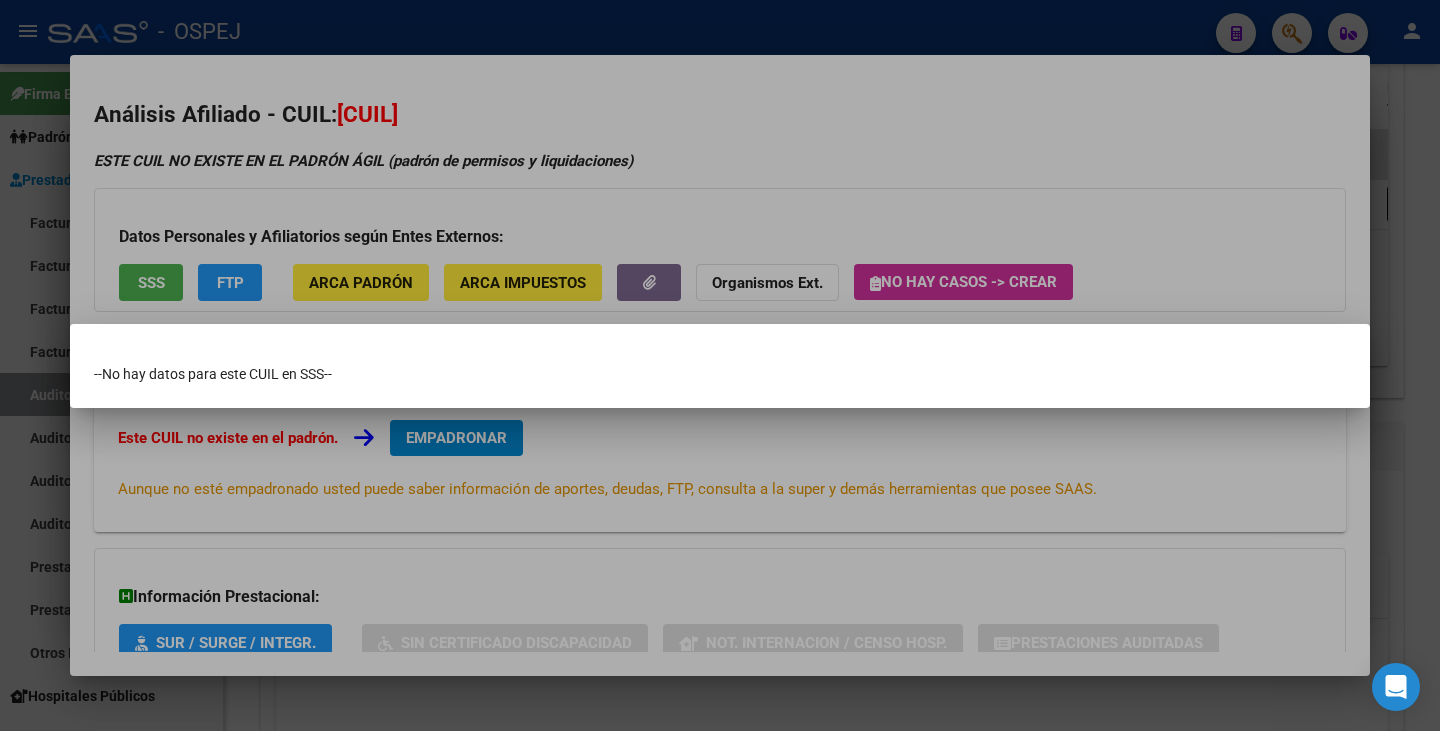 click at bounding box center [720, 365] 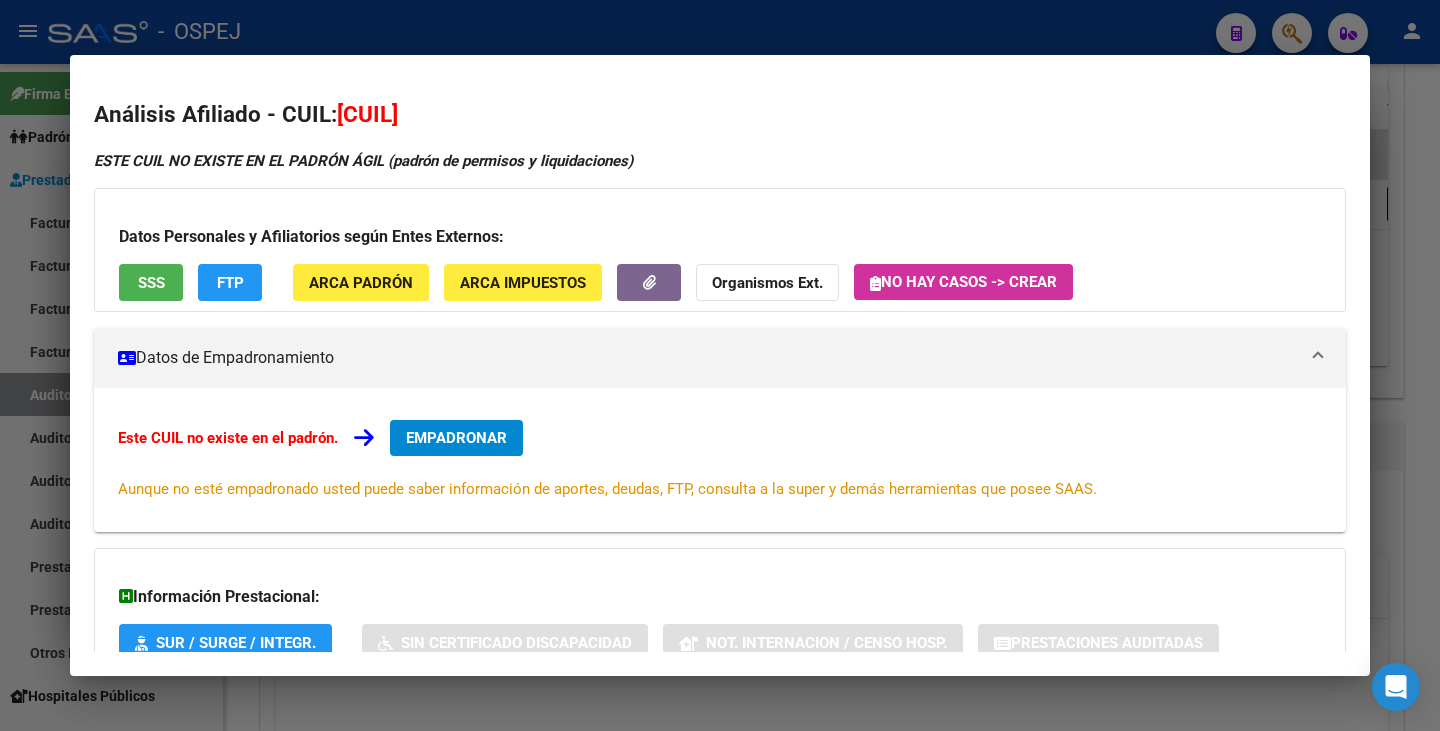 drag, startPoint x: 339, startPoint y: 105, endPoint x: 481, endPoint y: 125, distance: 143.40154 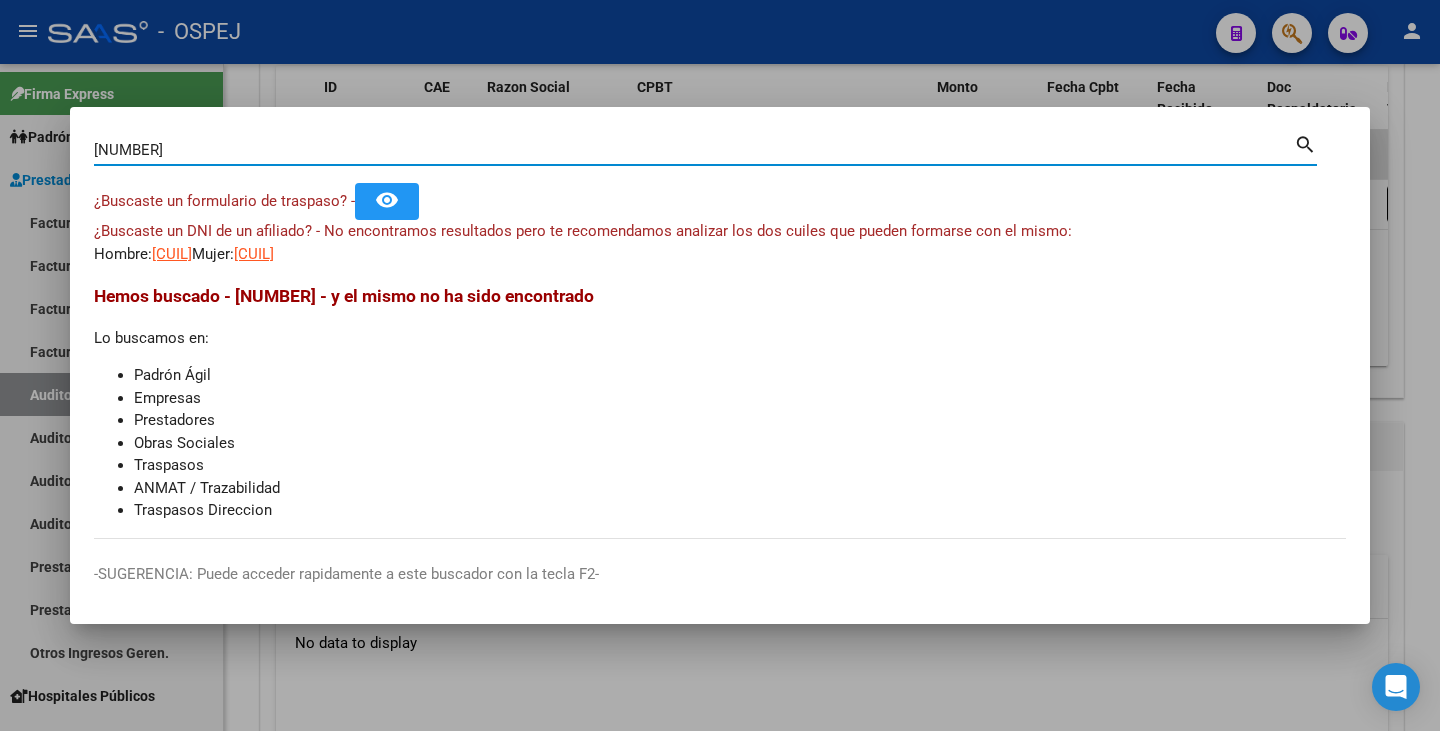 drag, startPoint x: 218, startPoint y: 145, endPoint x: 61, endPoint y: 149, distance: 157.05095 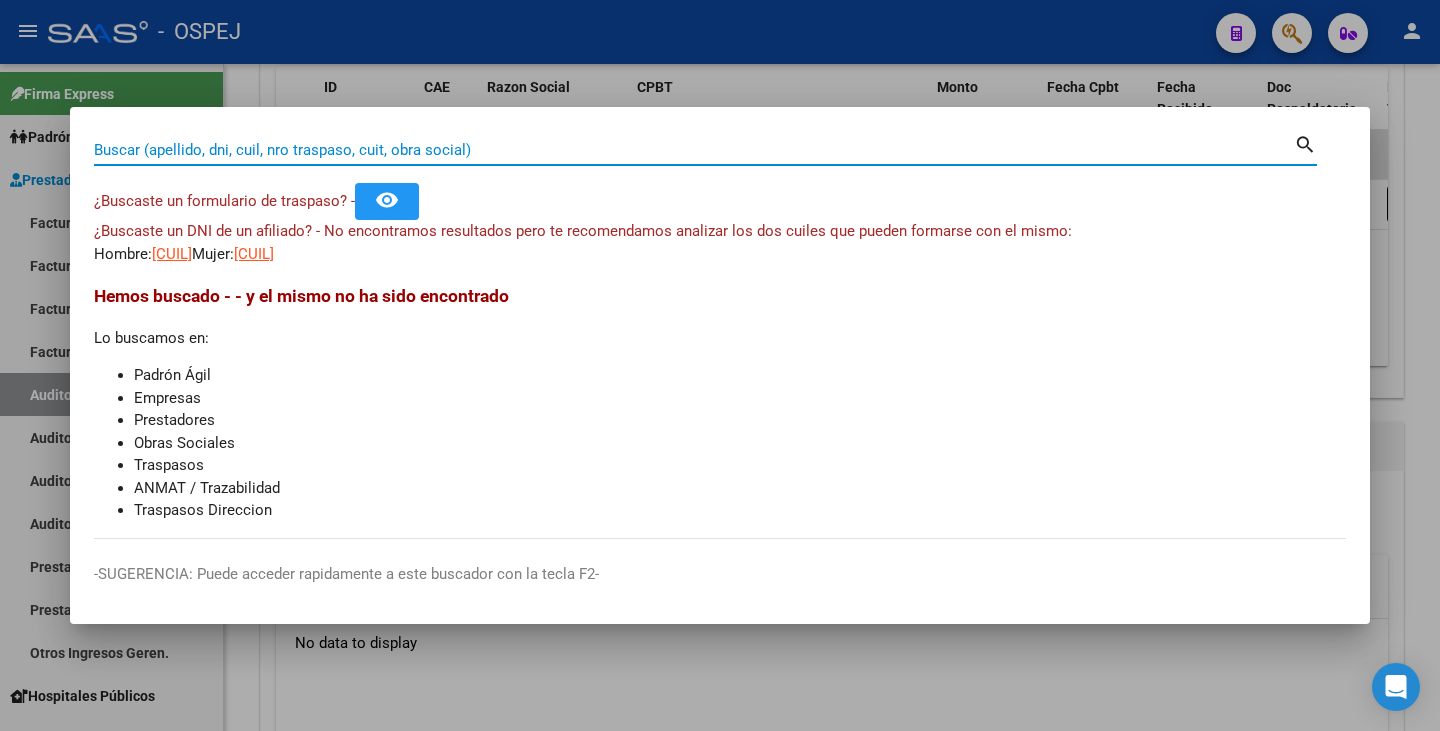 paste on "24286298" 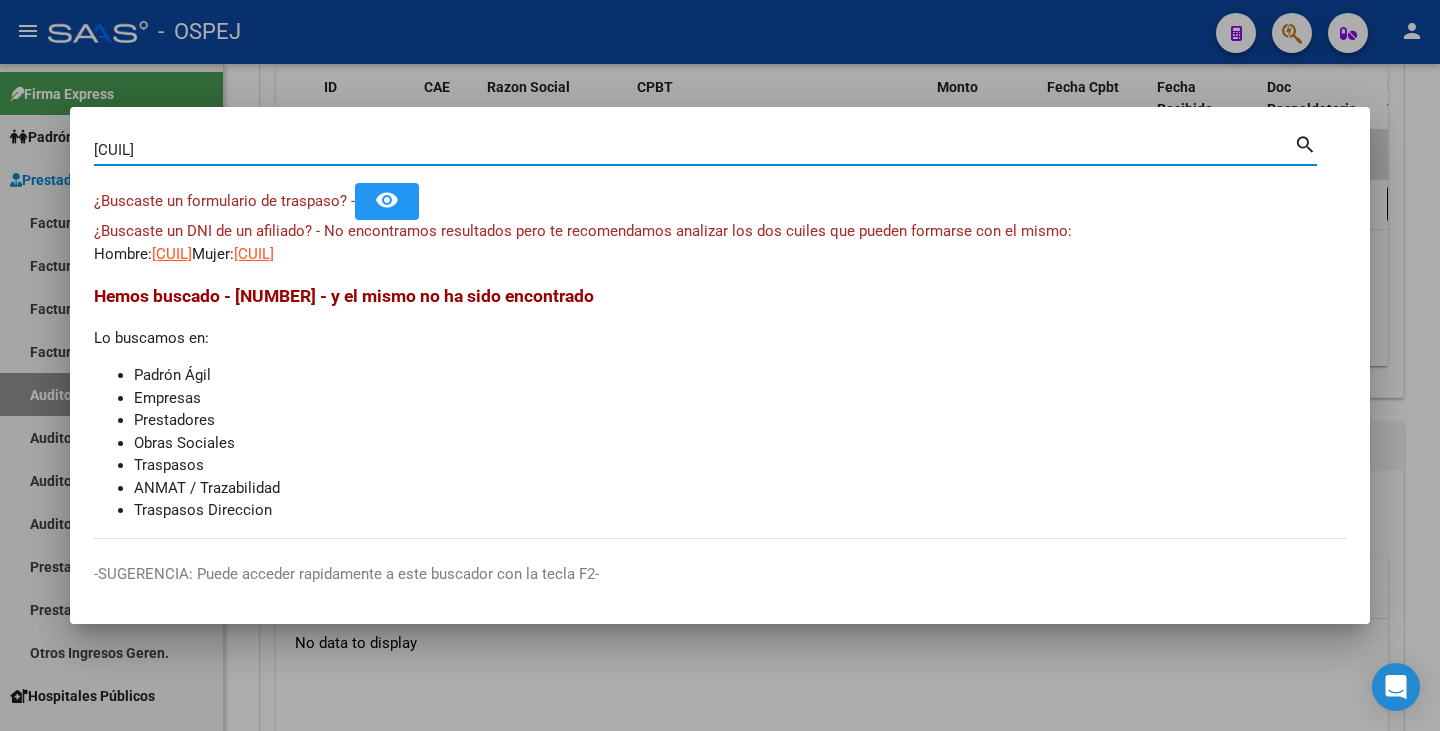 type on "24286298" 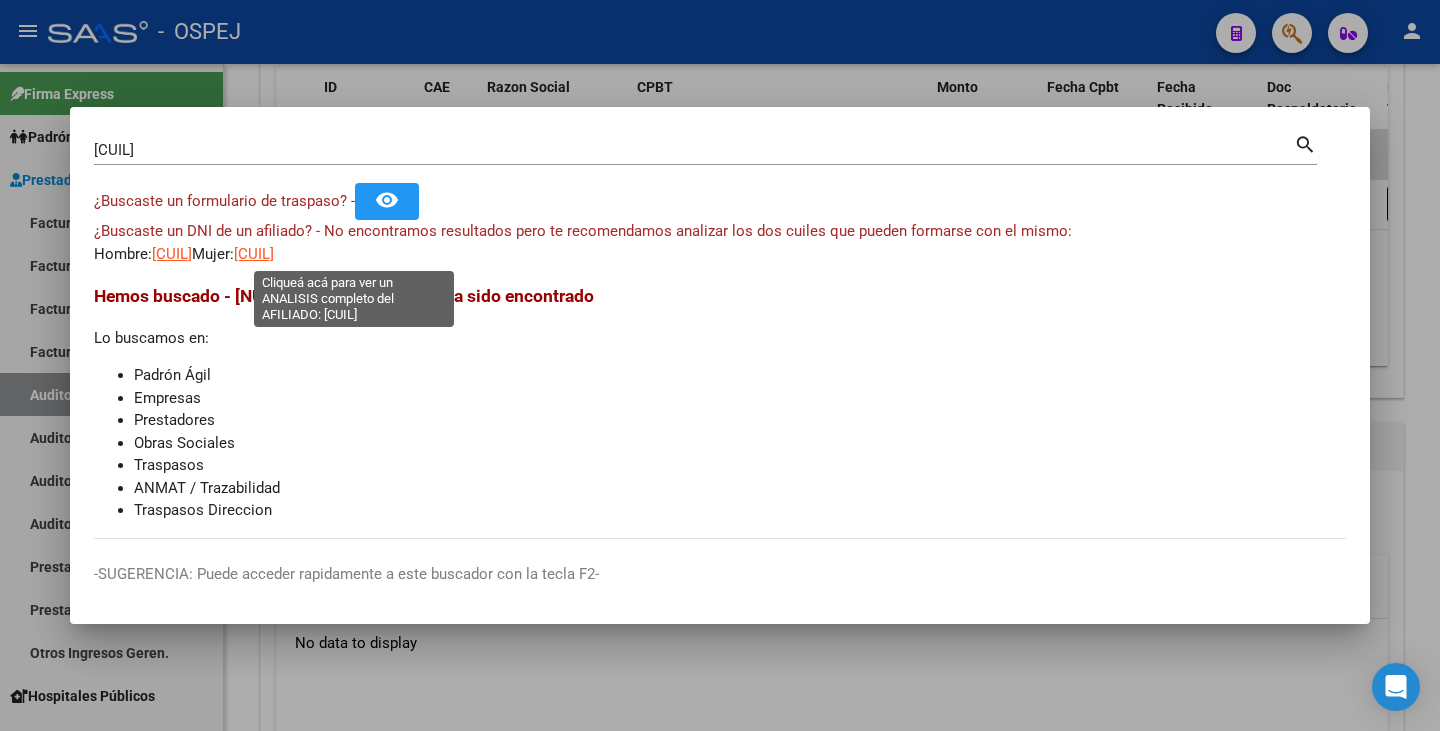 click on "27242862983" at bounding box center (254, 254) 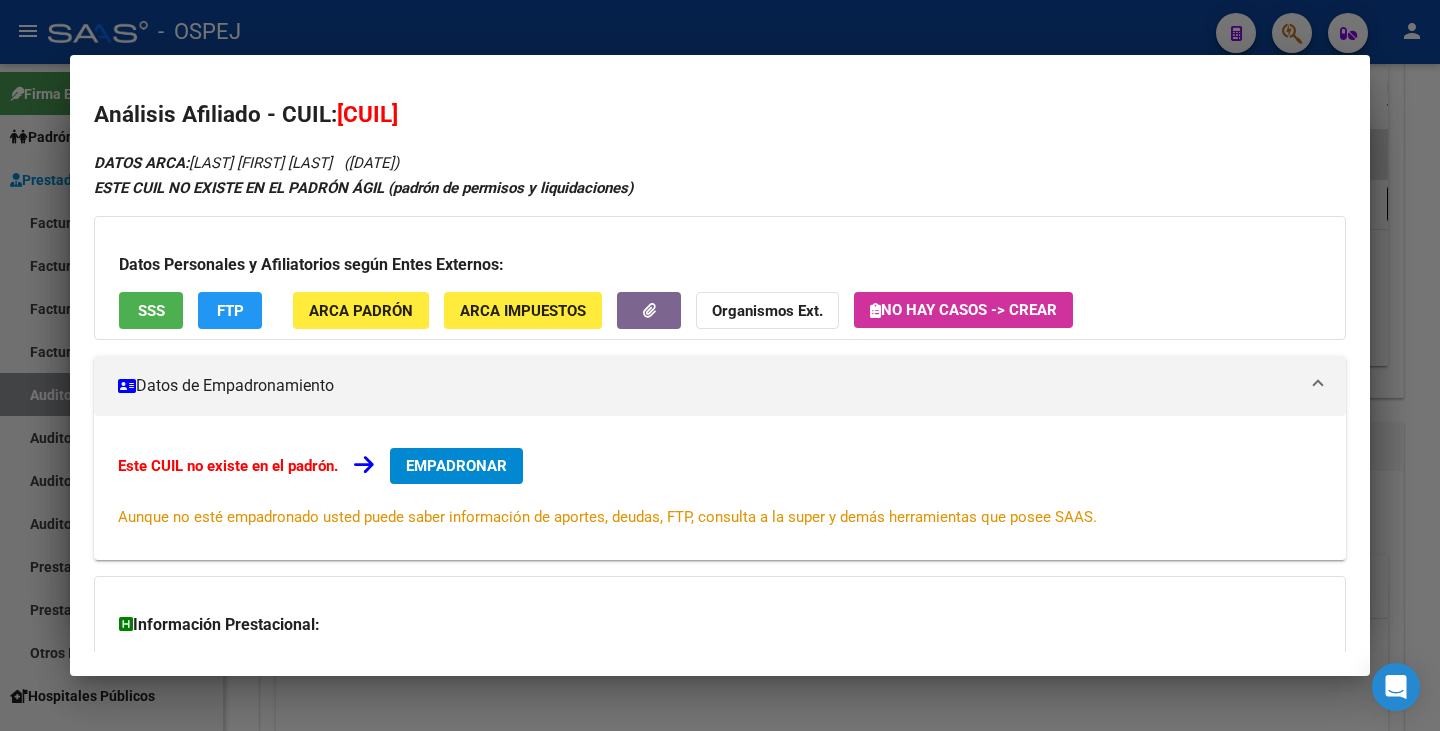 drag, startPoint x: 340, startPoint y: 109, endPoint x: 476, endPoint y: 116, distance: 136.18002 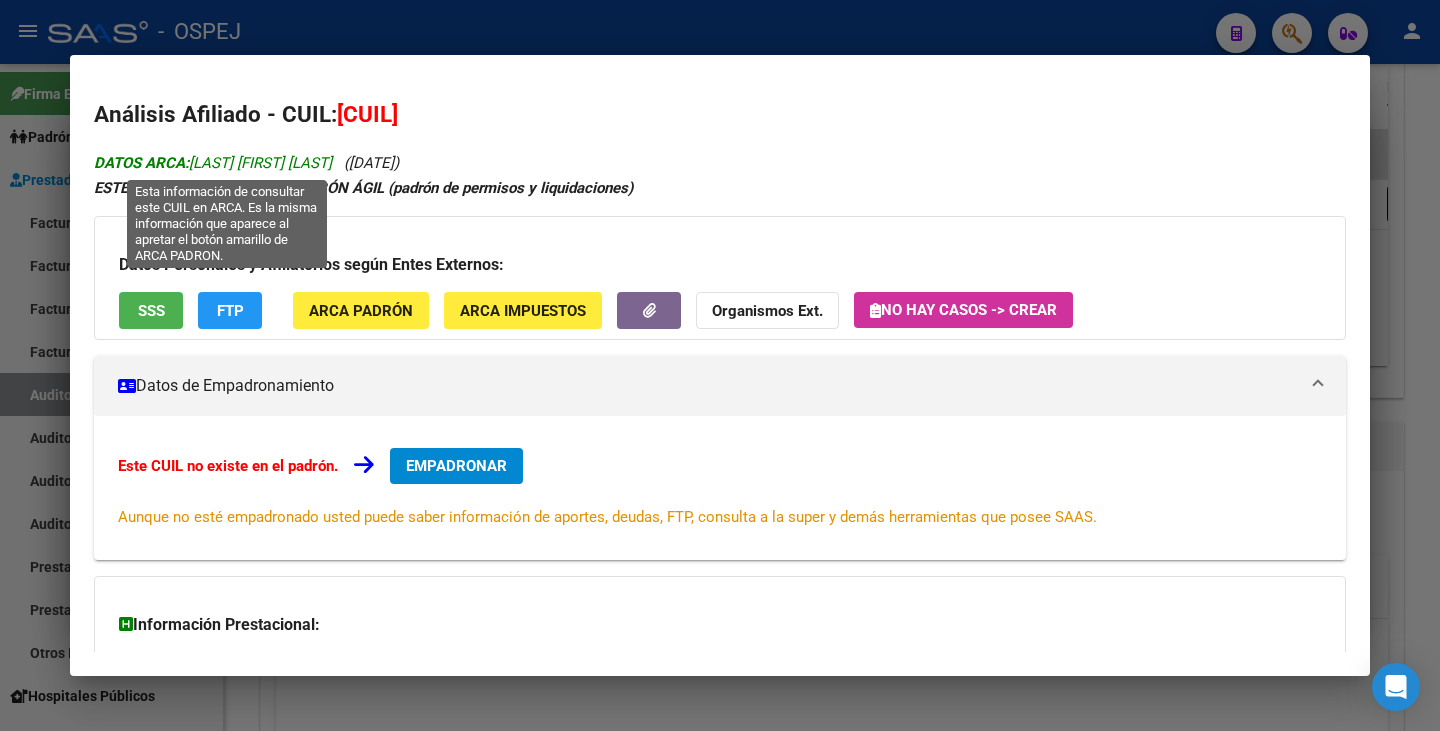 drag, startPoint x: 357, startPoint y: 159, endPoint x: 192, endPoint y: 165, distance: 165.10905 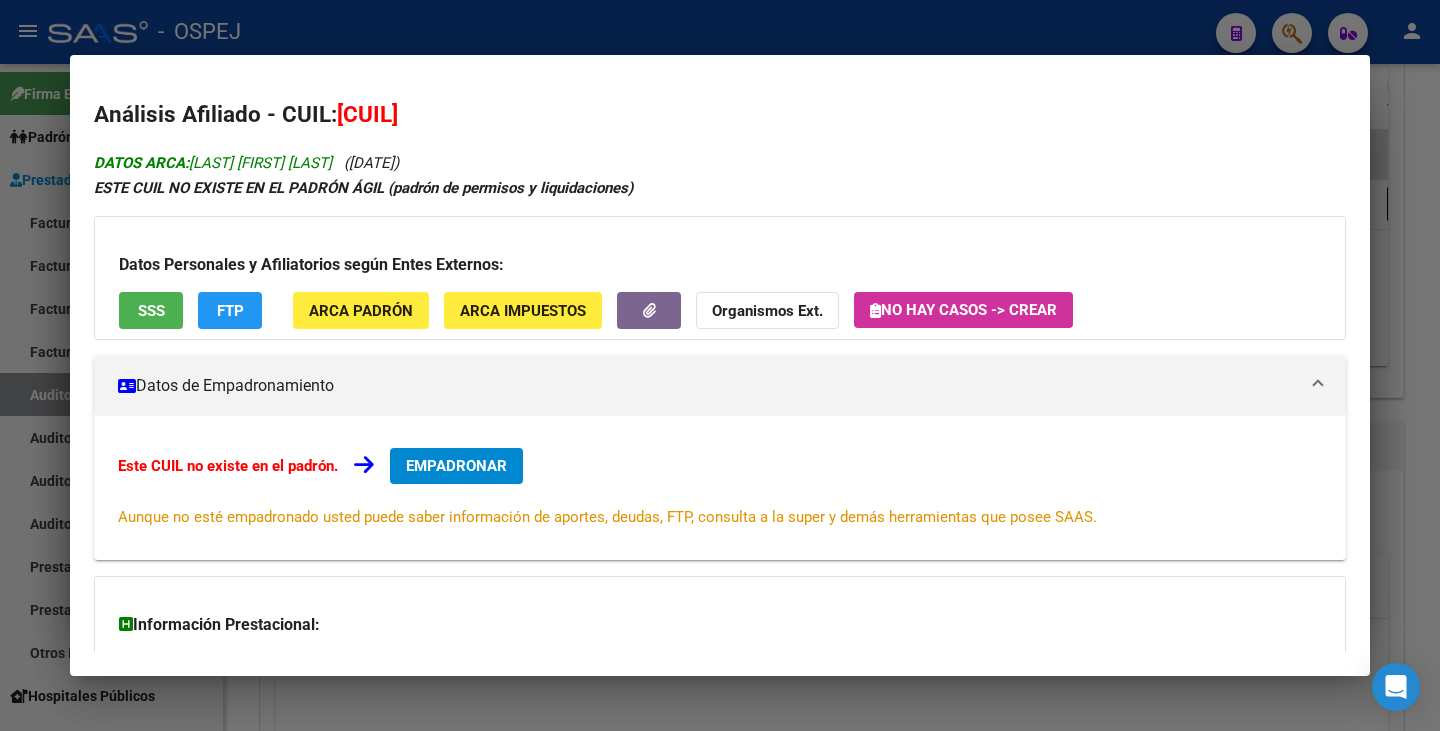 copy on "DIAZ CRISTINA BEATRIZ" 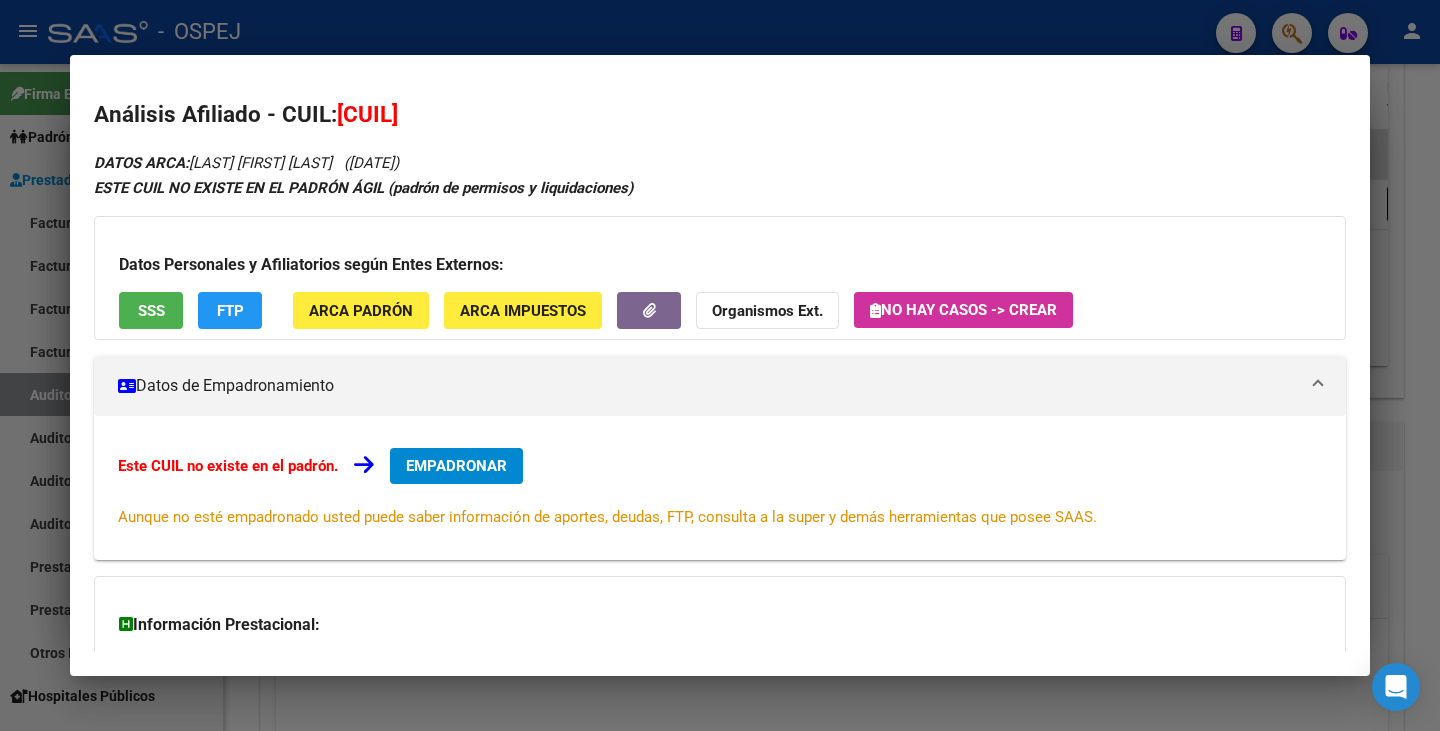 click at bounding box center (720, 365) 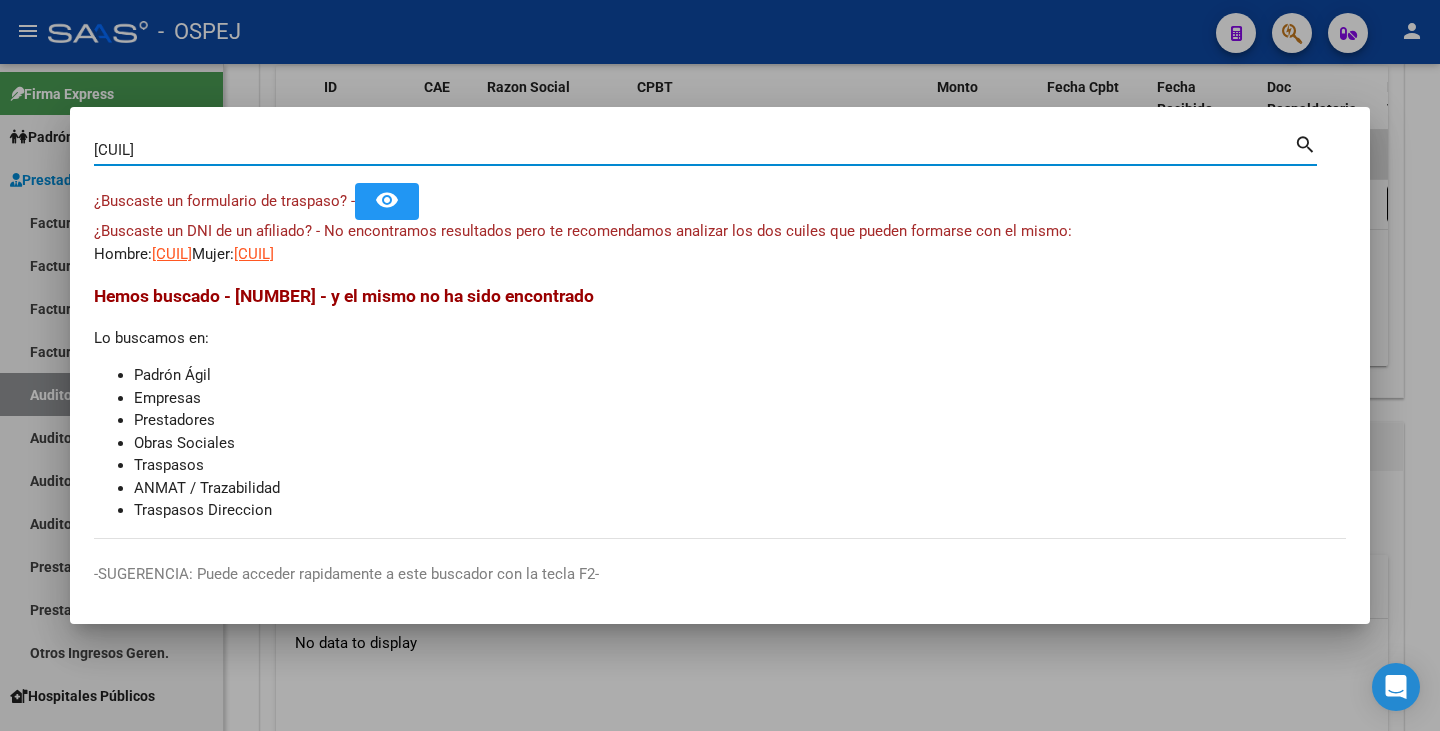 drag, startPoint x: 177, startPoint y: 147, endPoint x: 135, endPoint y: 139, distance: 42.755116 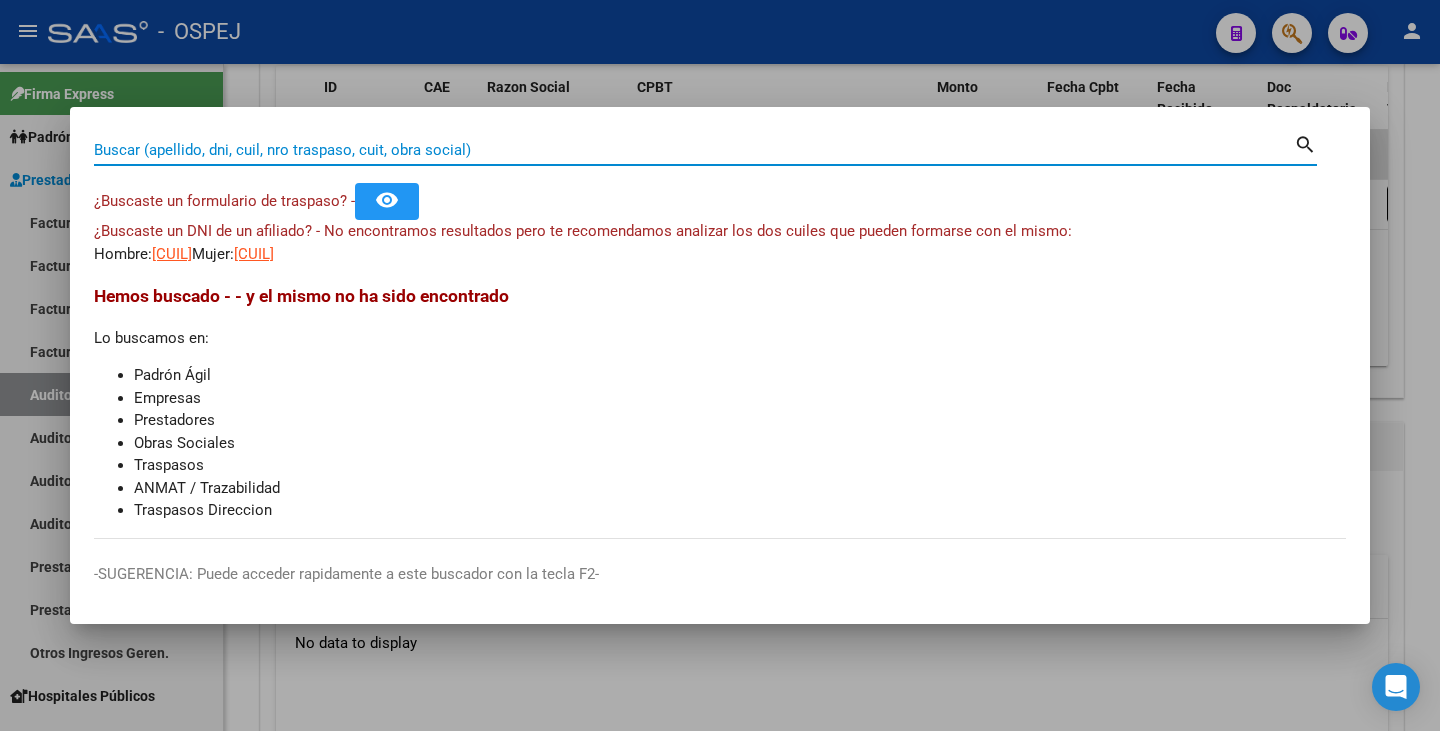 paste on "48532631" 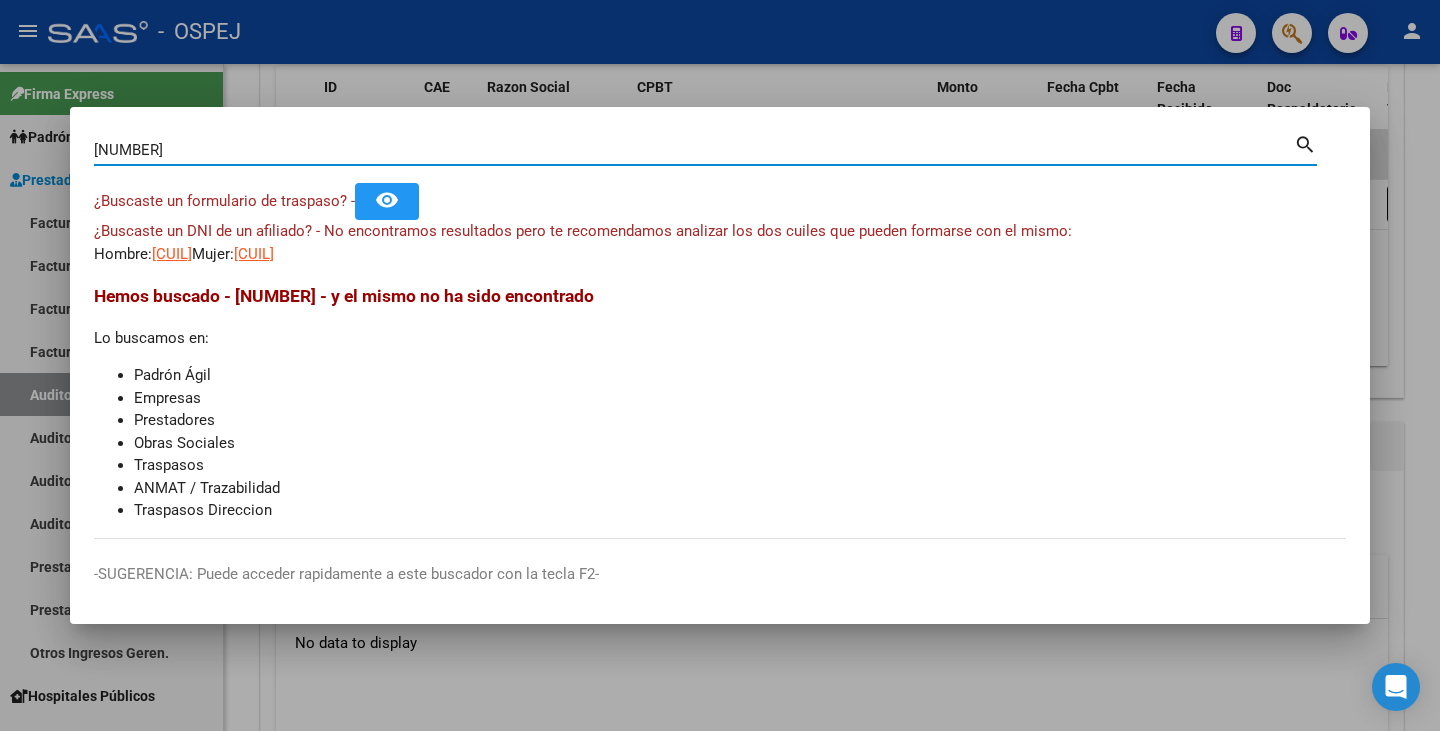 type on "48532631" 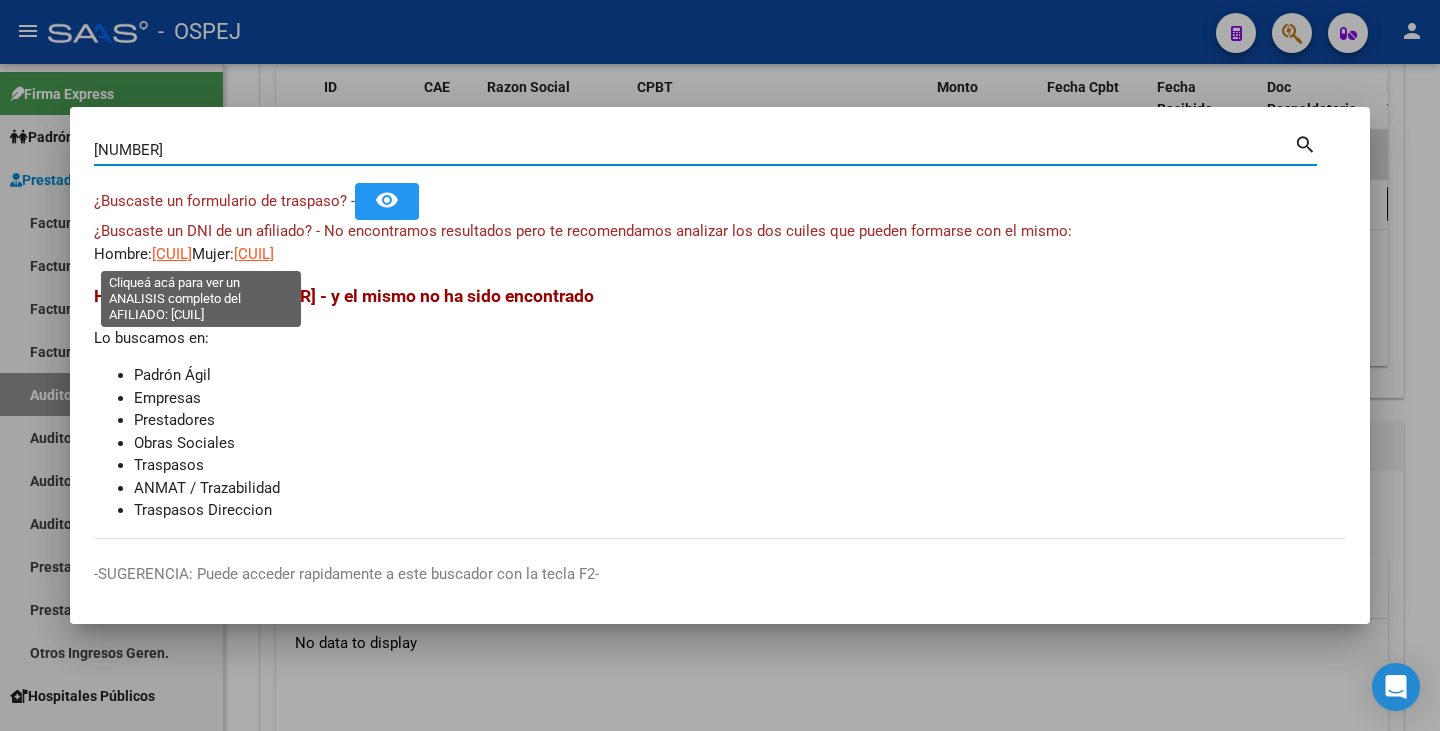 click on "20485326317" at bounding box center [172, 254] 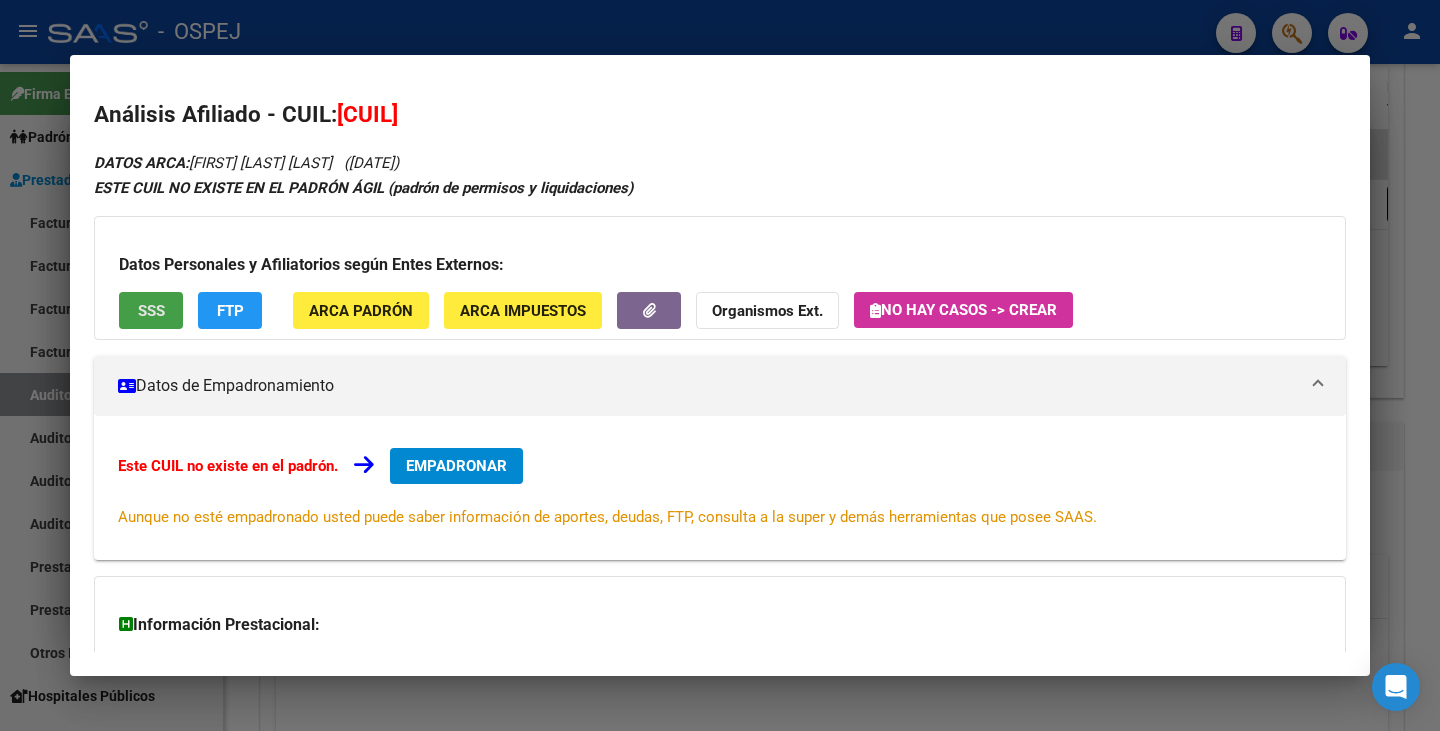 click on "SSS" at bounding box center [151, 311] 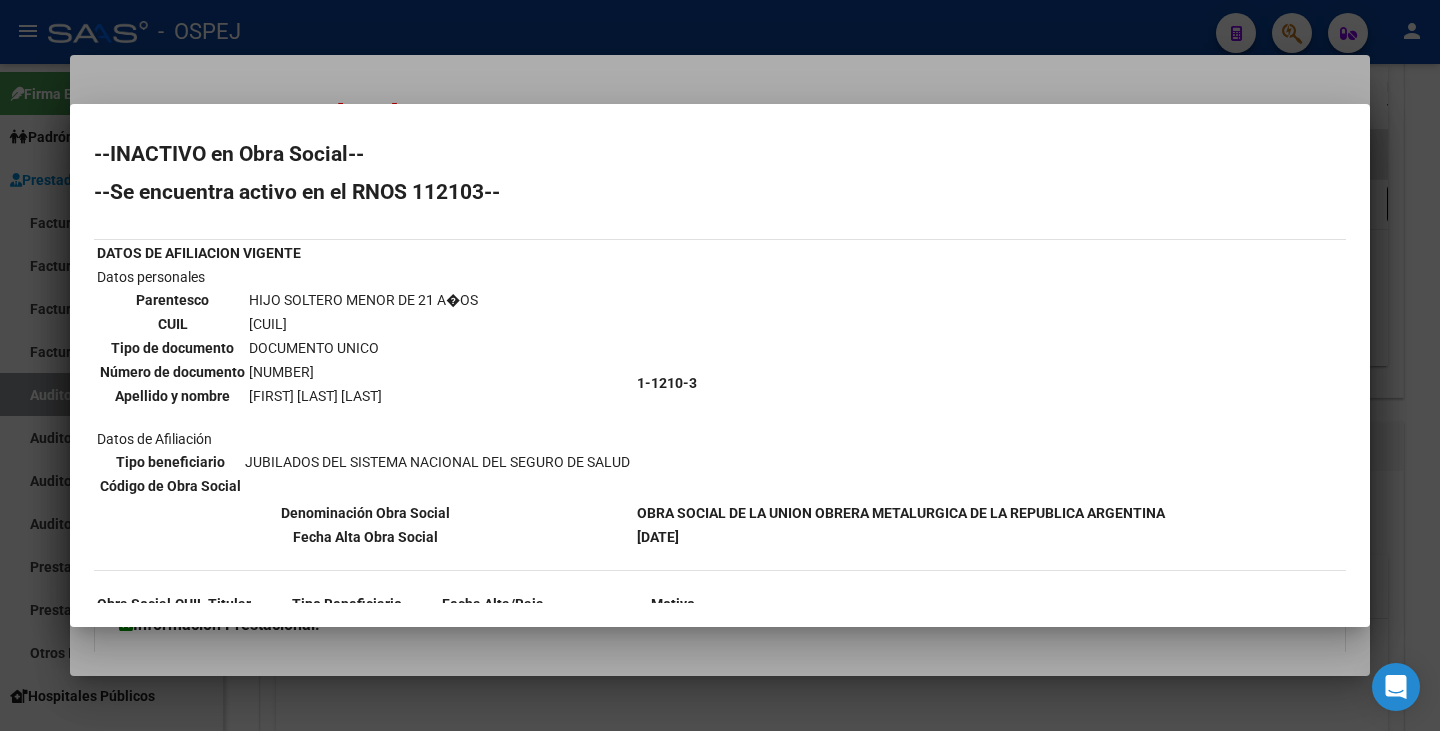 scroll, scrollTop: 0, scrollLeft: 0, axis: both 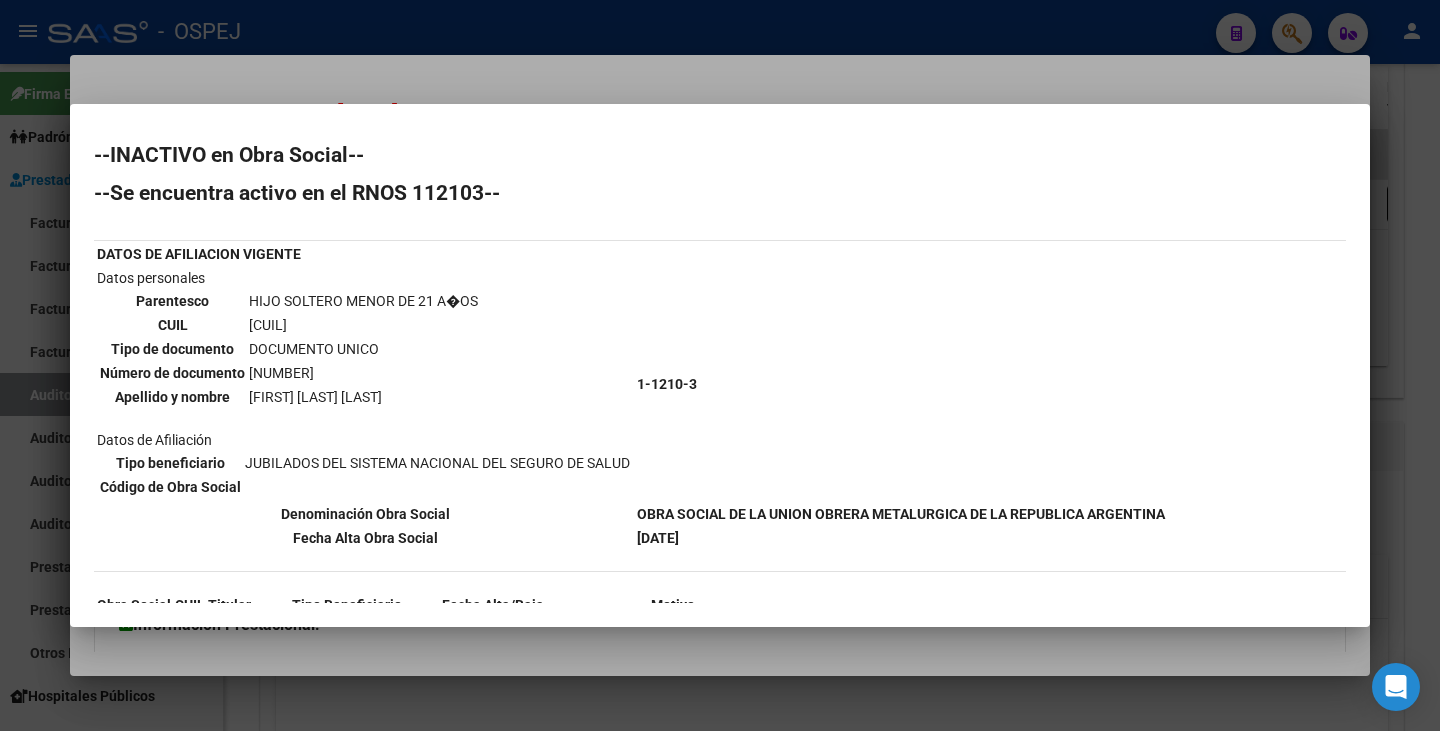 click at bounding box center (720, 365) 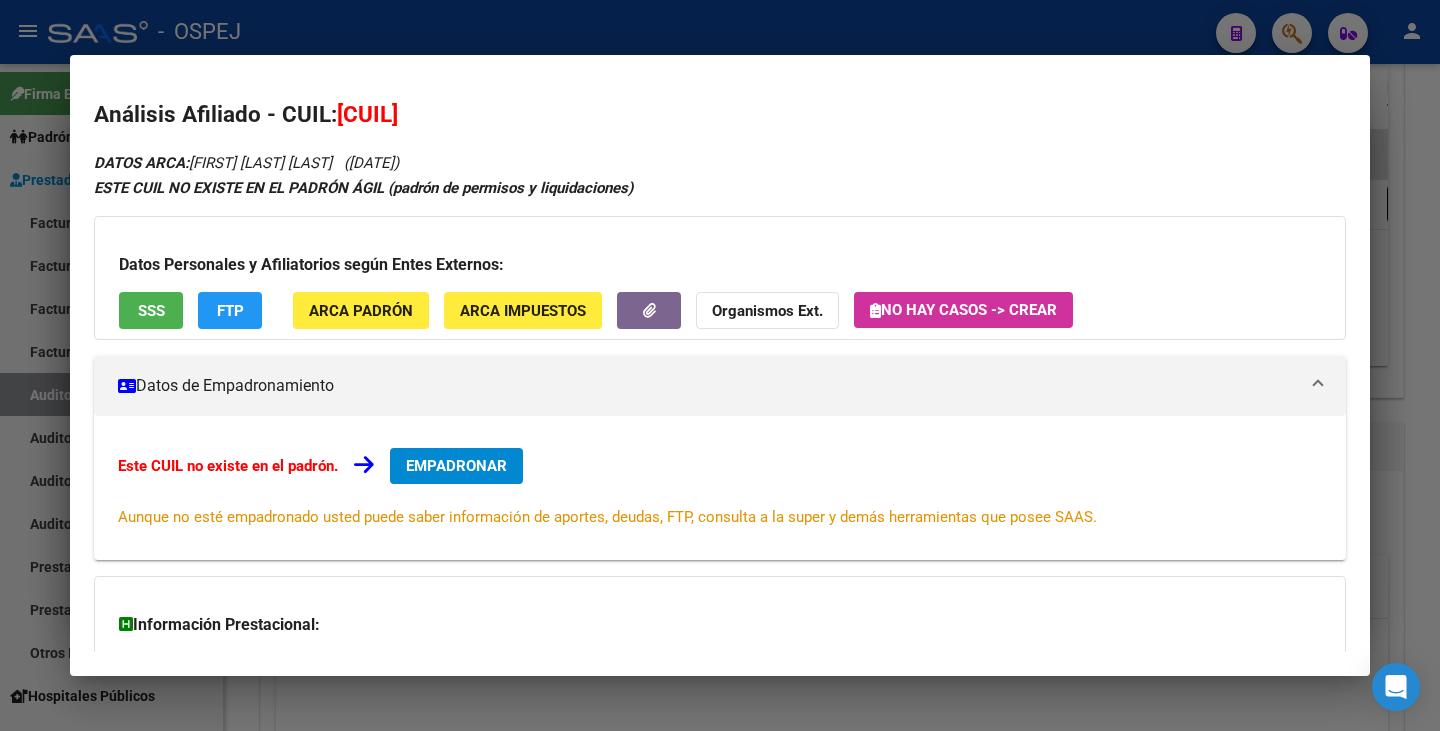 drag, startPoint x: 339, startPoint y: 110, endPoint x: 480, endPoint y: 117, distance: 141.17365 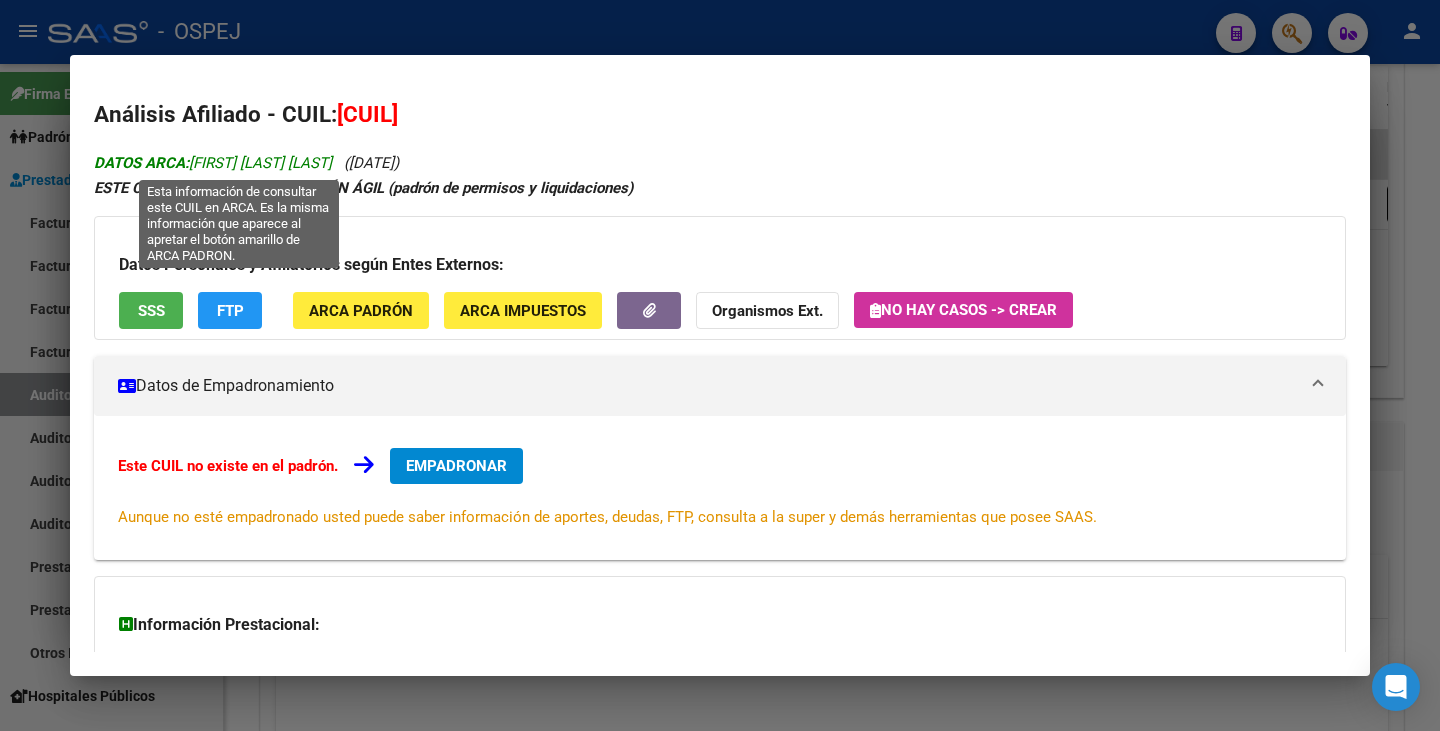 drag, startPoint x: 194, startPoint y: 157, endPoint x: 380, endPoint y: 167, distance: 186.26862 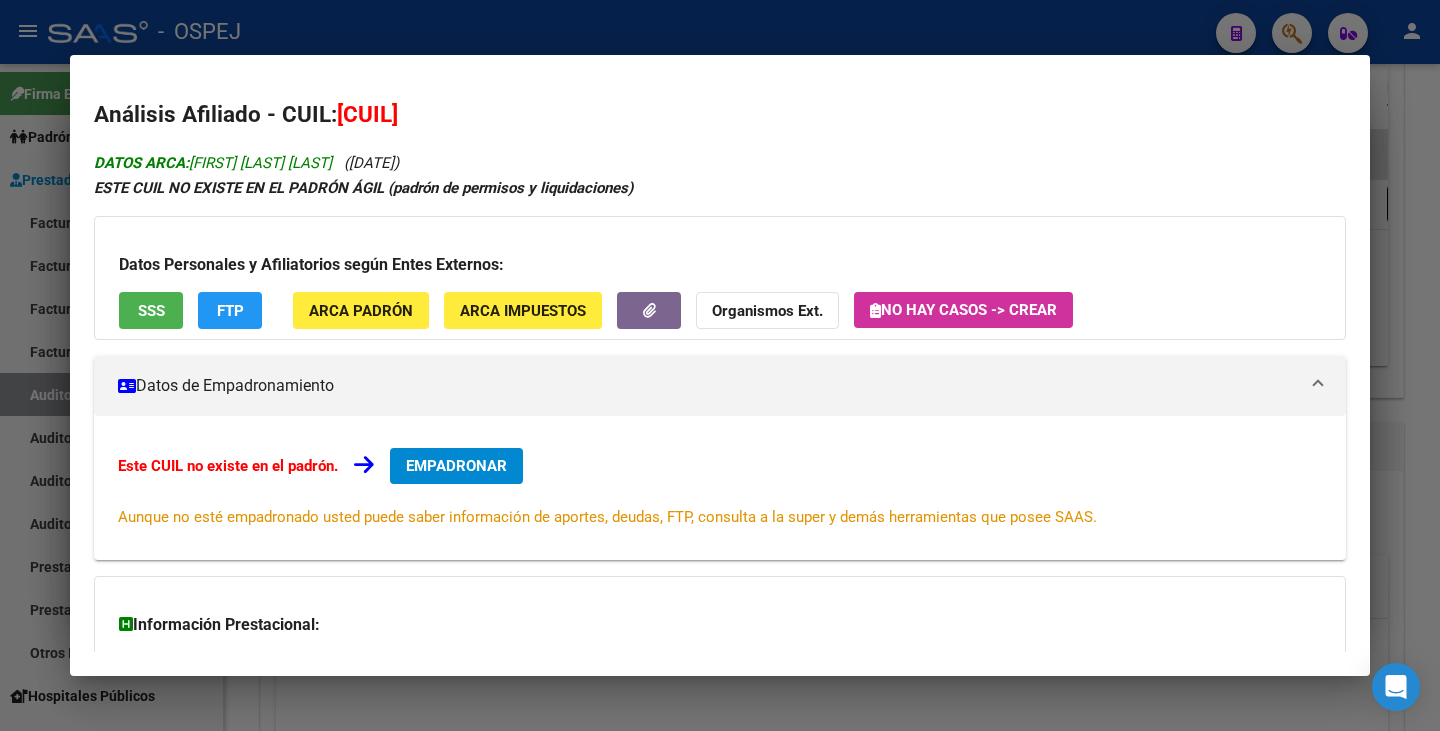 copy on "CASTRO SANTIAGO TOMAS" 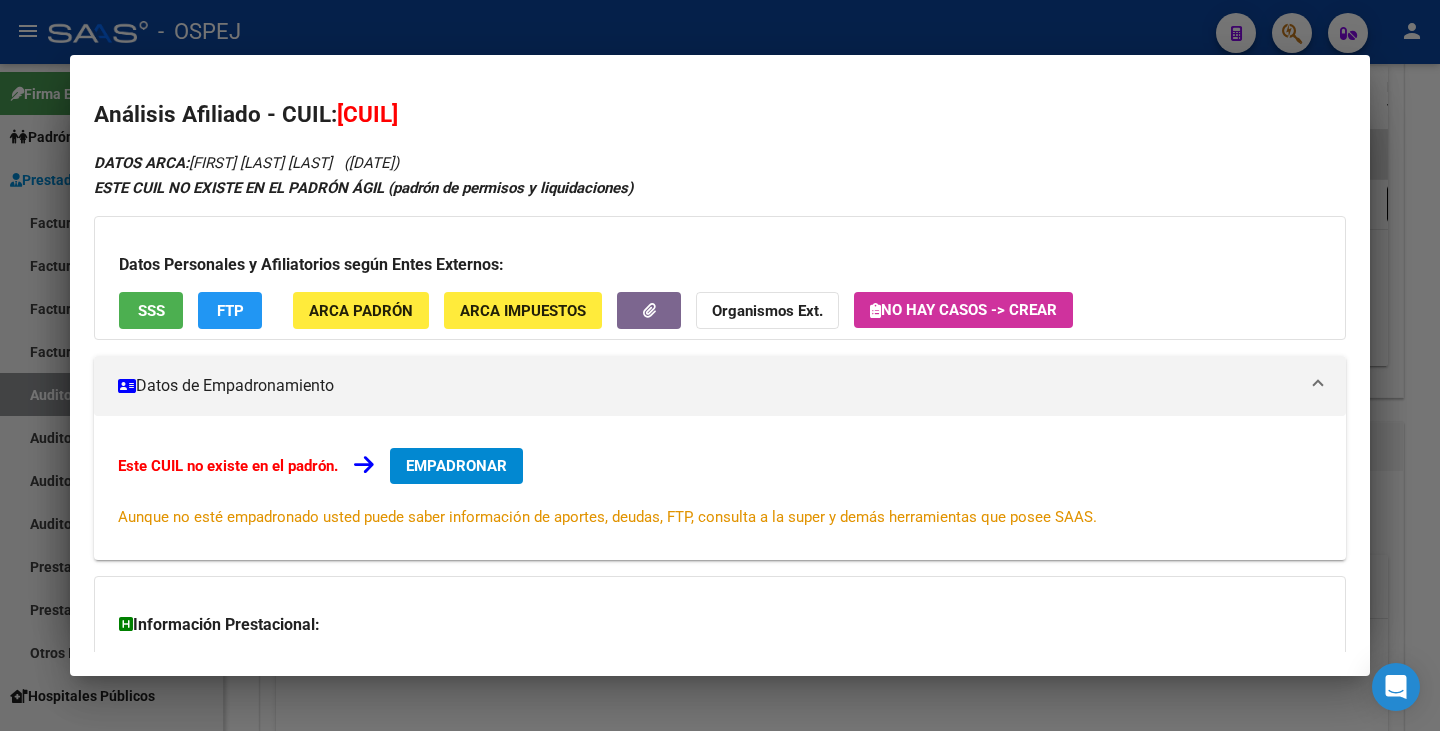 click at bounding box center (720, 365) 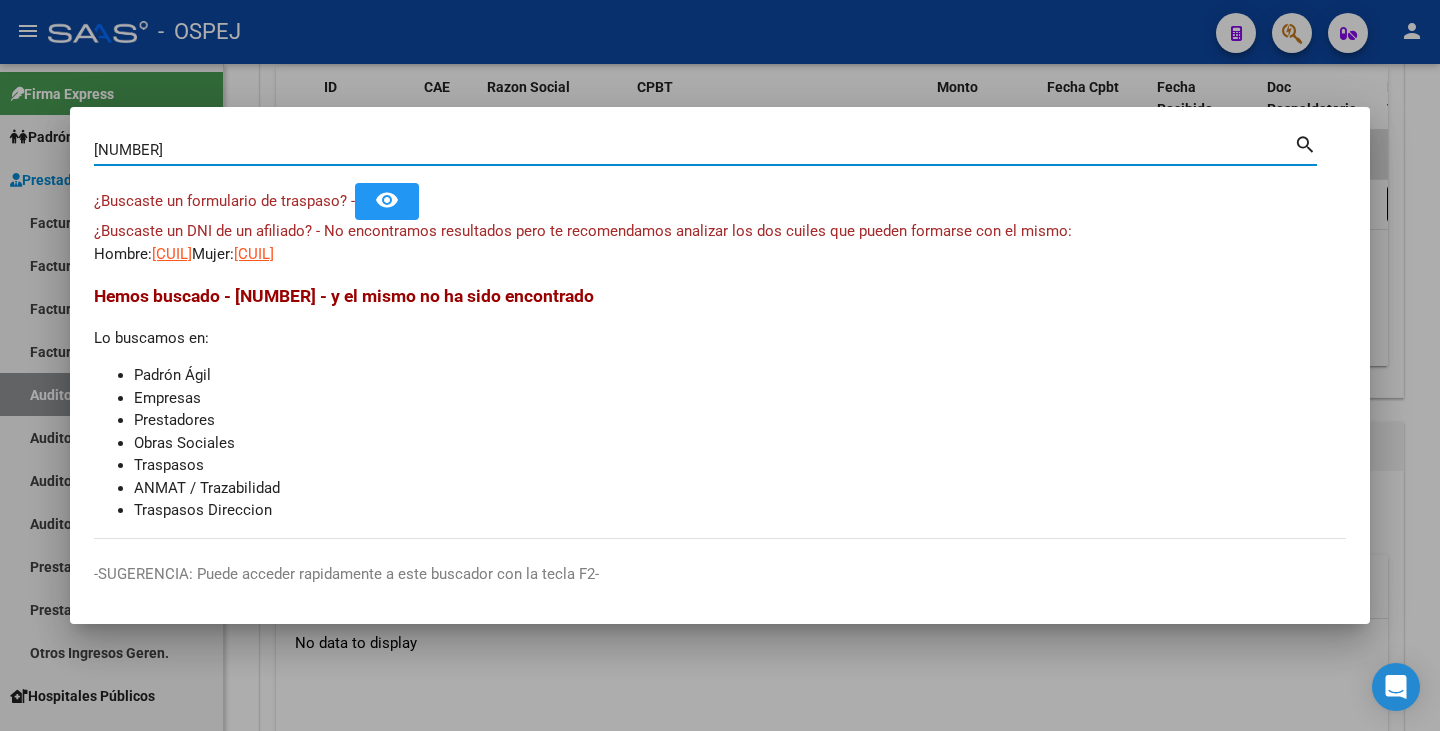 drag, startPoint x: 166, startPoint y: 145, endPoint x: 150, endPoint y: 145, distance: 16 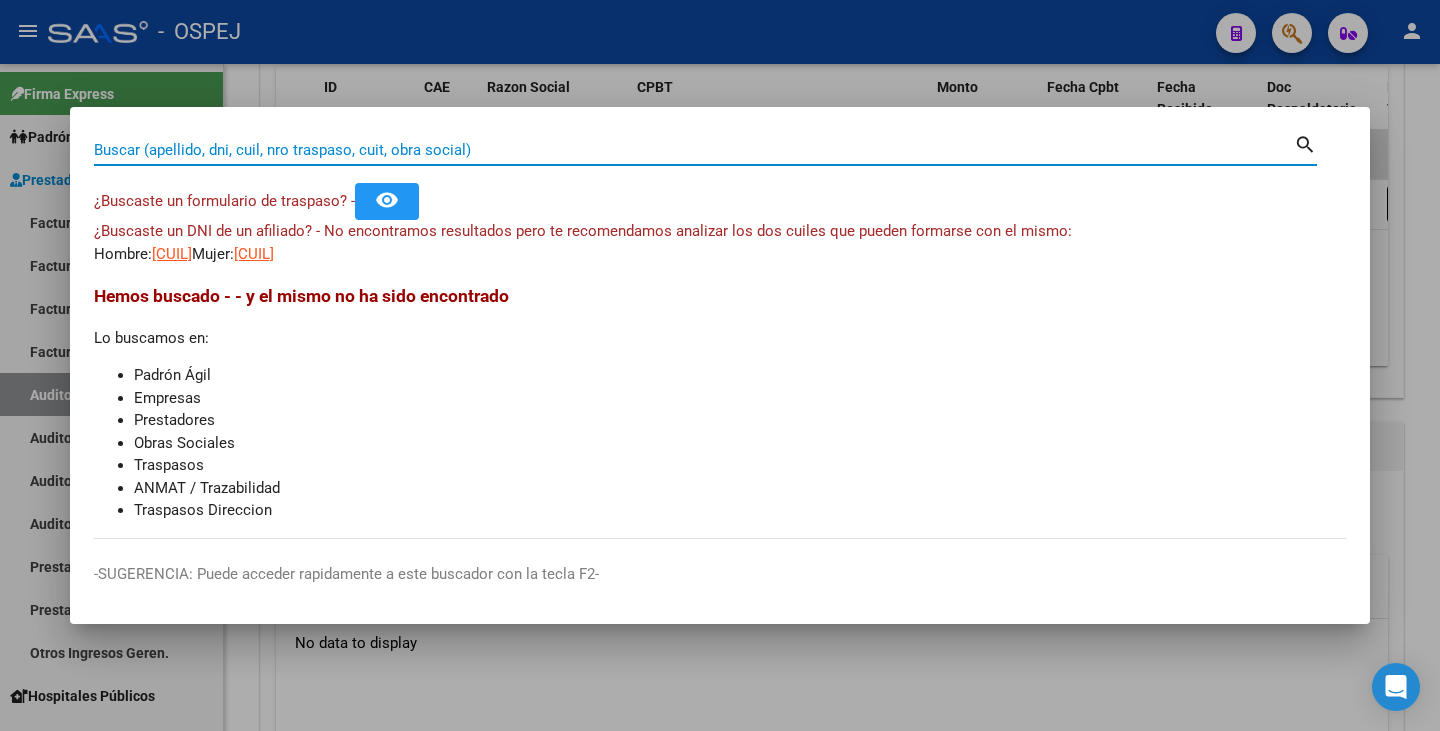 paste on "45348441" 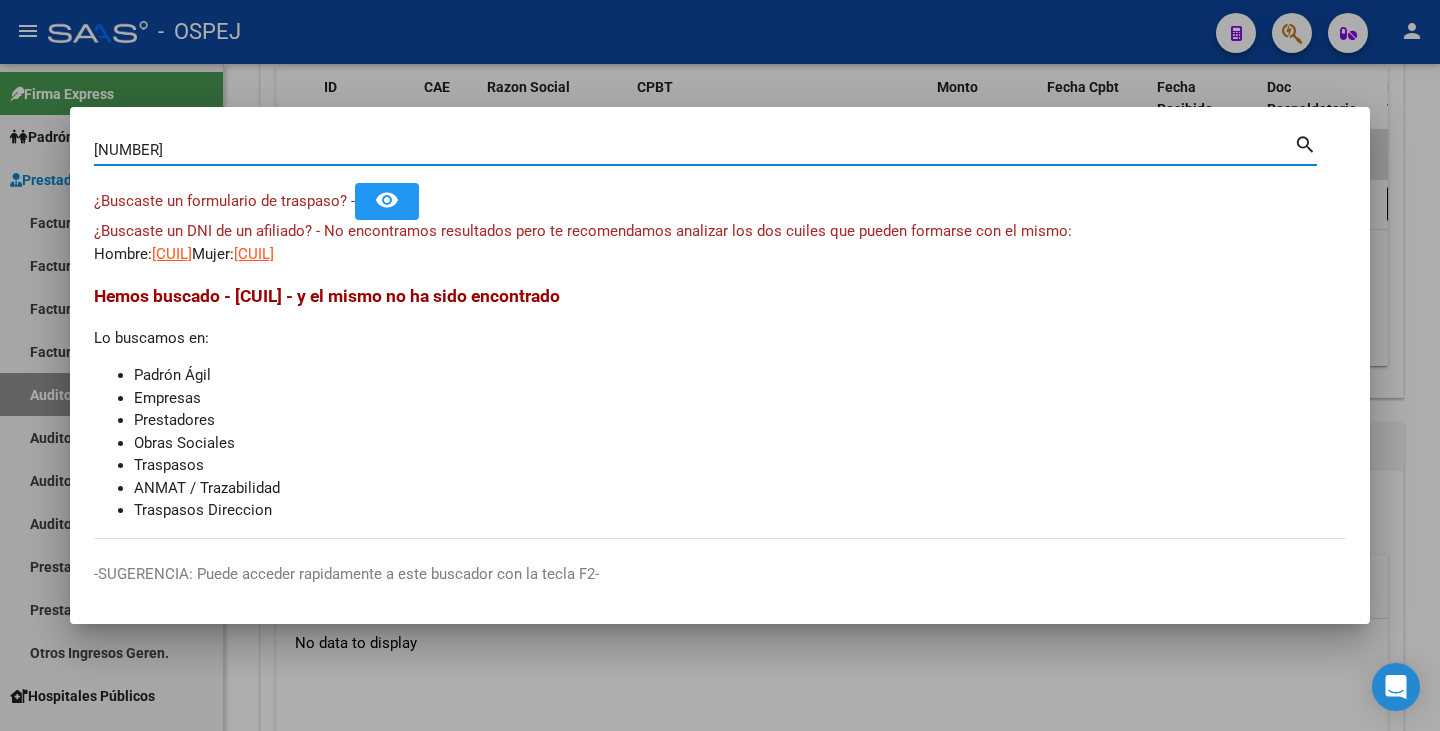 type on "45348441" 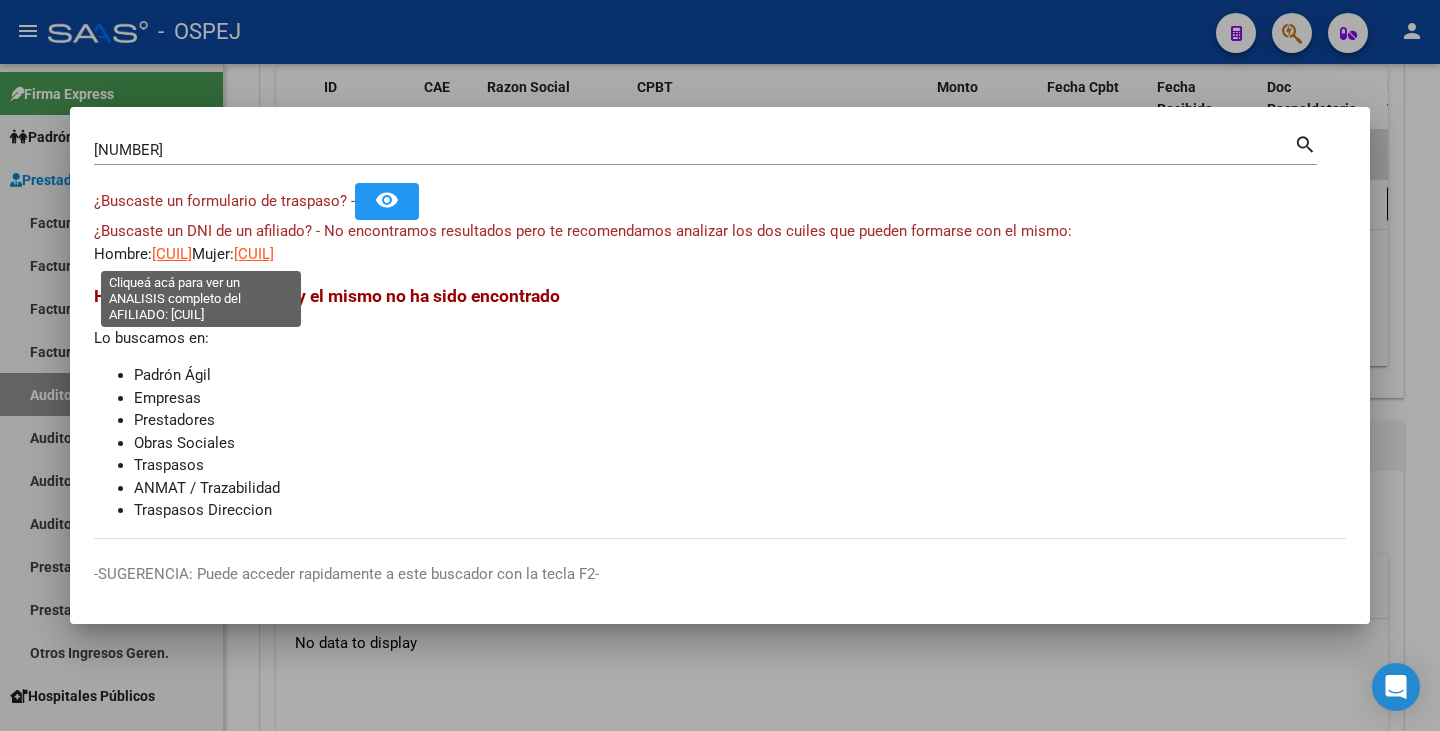 click on "20453484417" at bounding box center [172, 254] 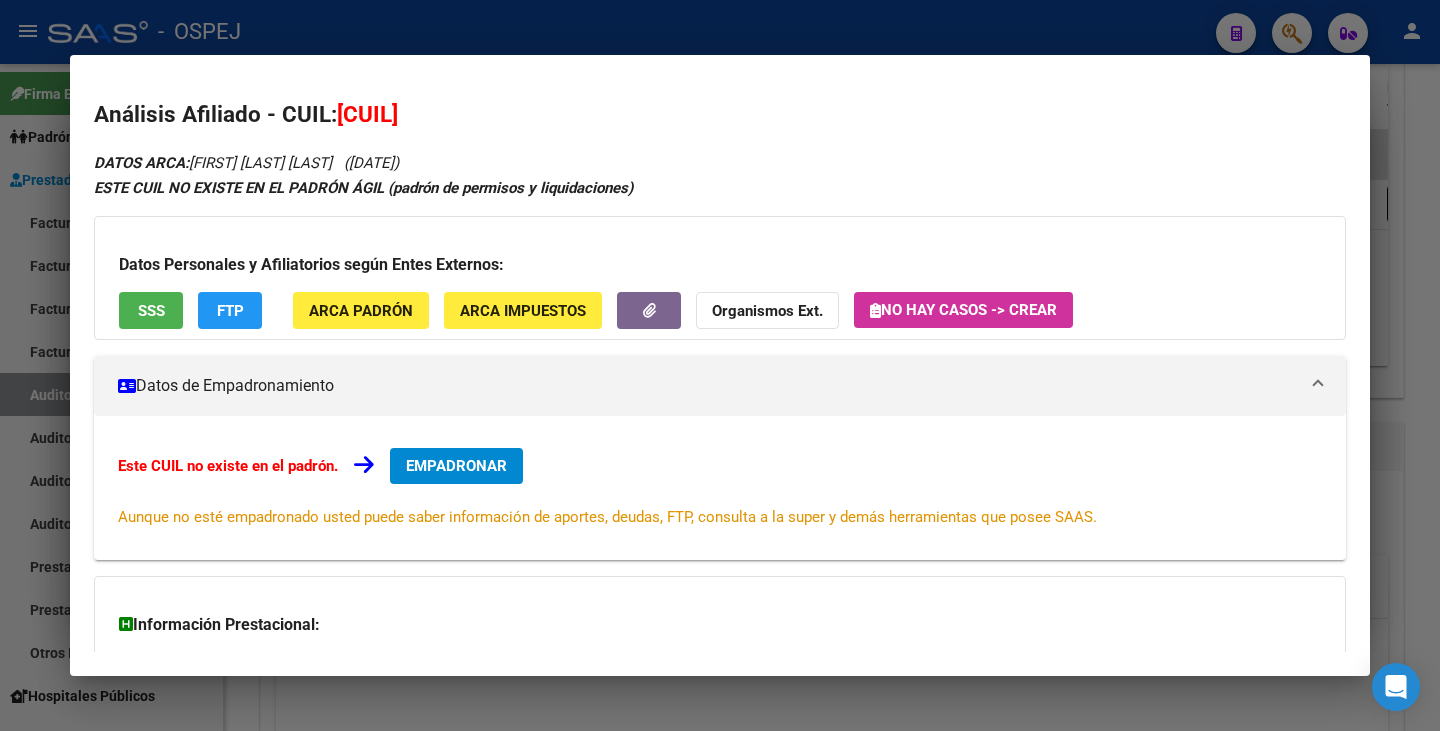 drag, startPoint x: 344, startPoint y: 106, endPoint x: 472, endPoint y: 114, distance: 128.24976 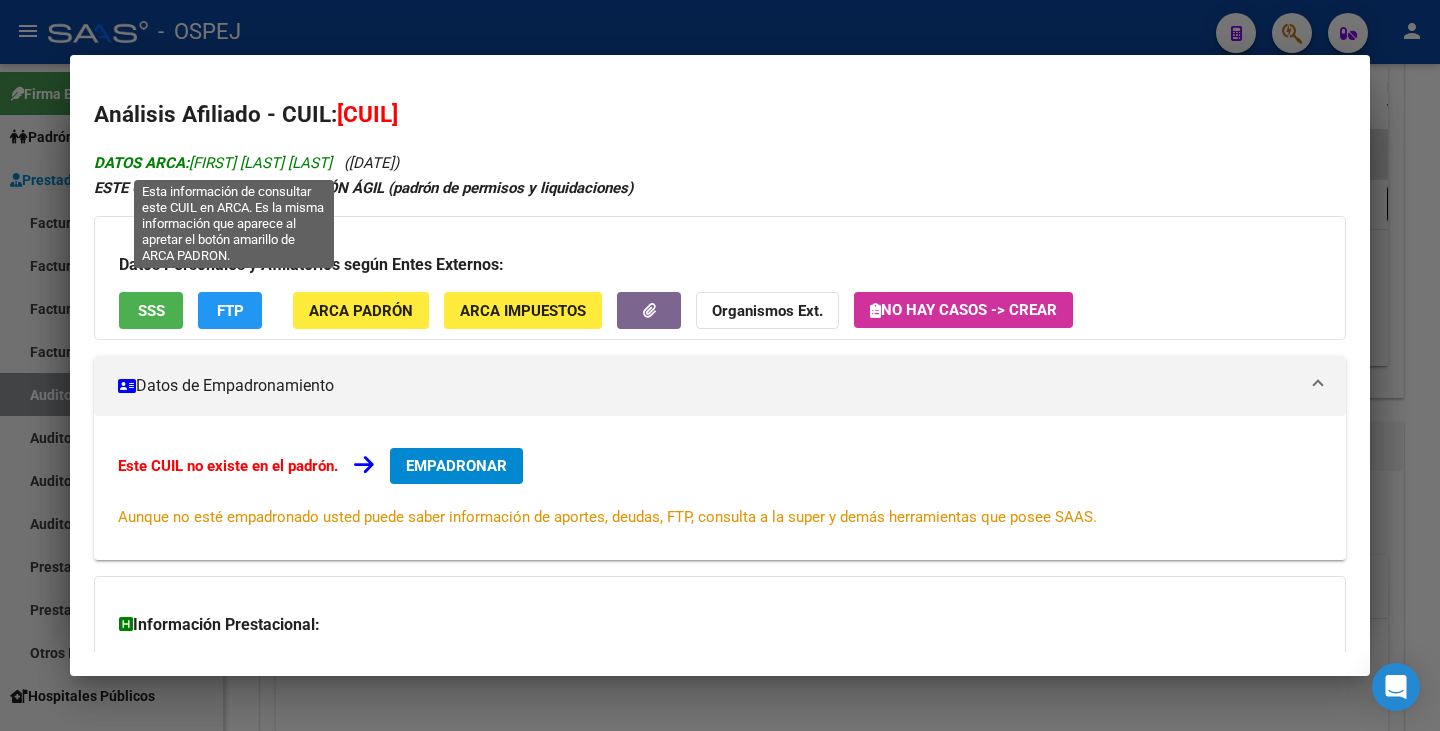 drag, startPoint x: 195, startPoint y: 164, endPoint x: 370, endPoint y: 161, distance: 175.02571 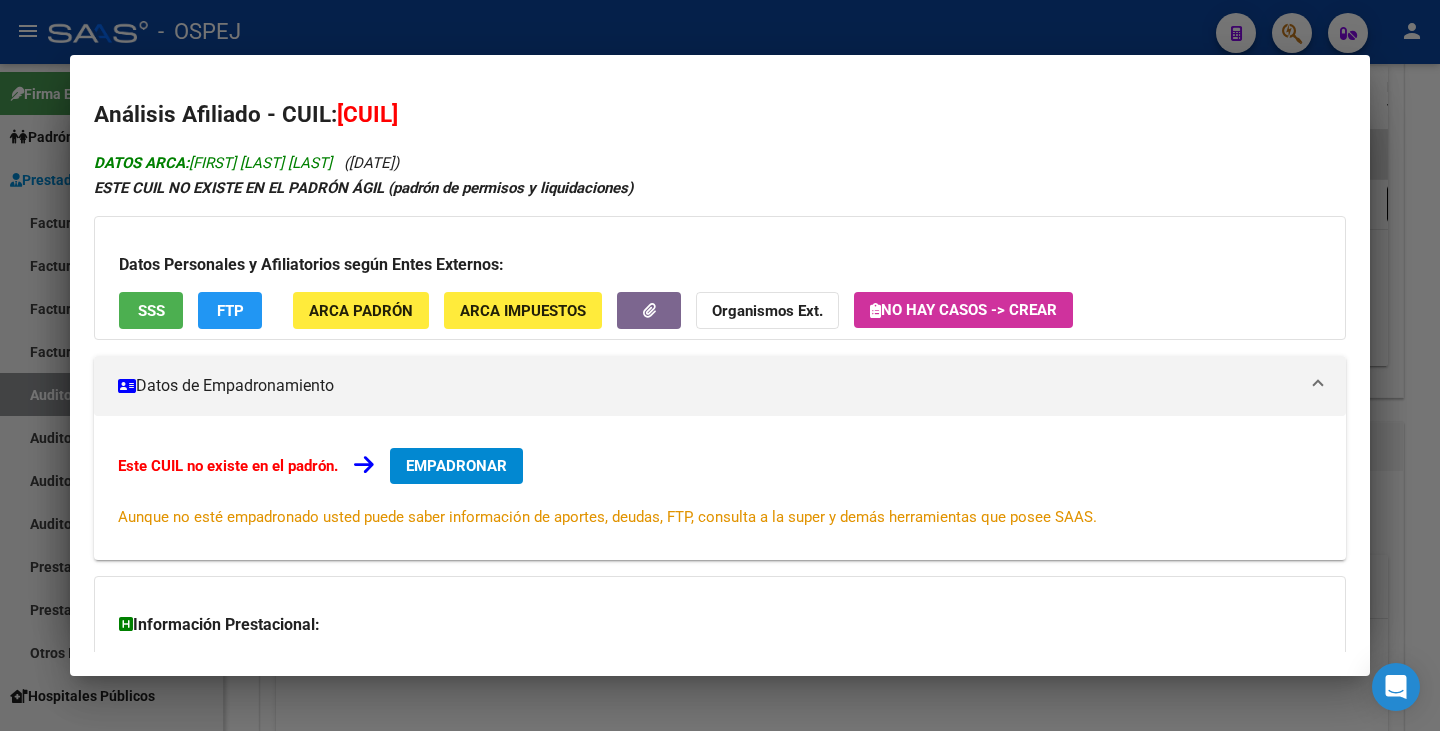 copy on "LUGONES LUCAS GASTON" 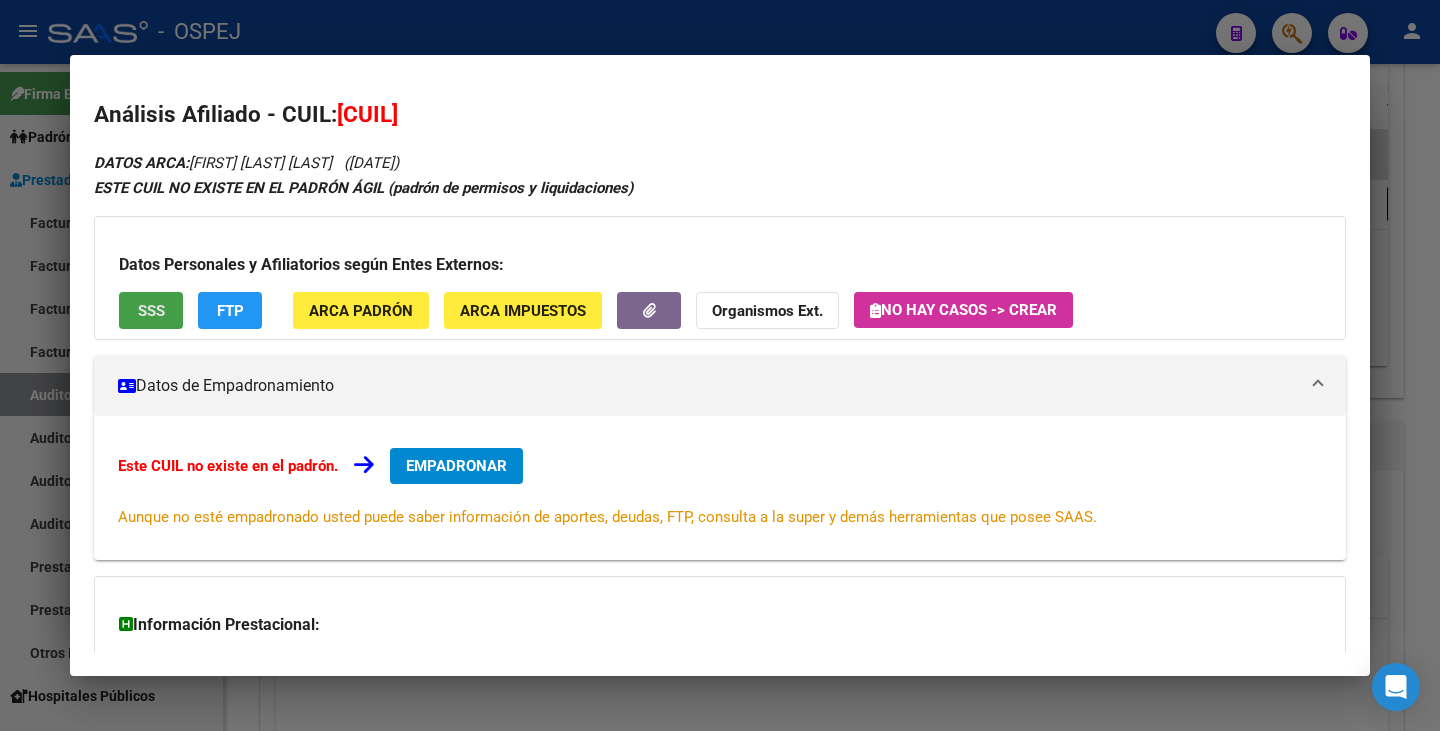 click on "SSS" at bounding box center (151, 311) 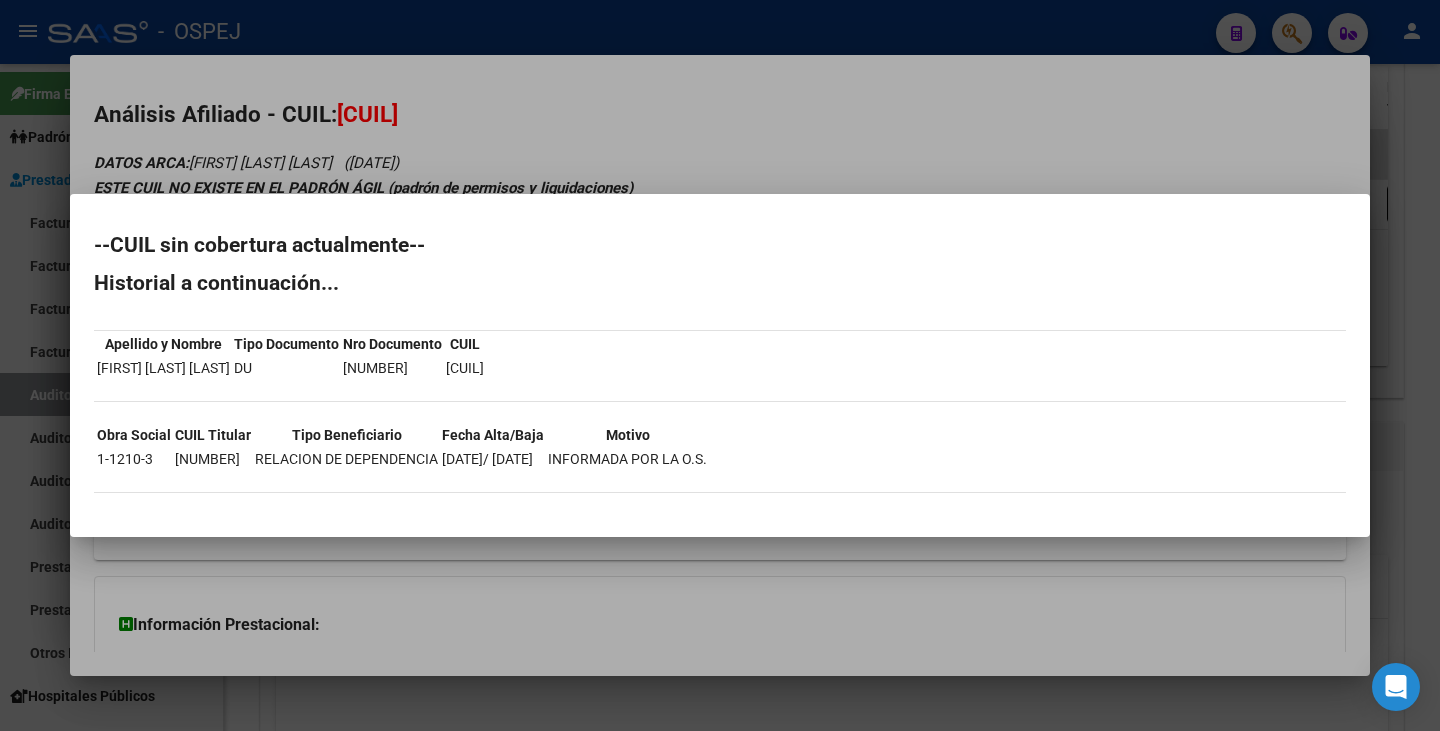 click at bounding box center [720, 365] 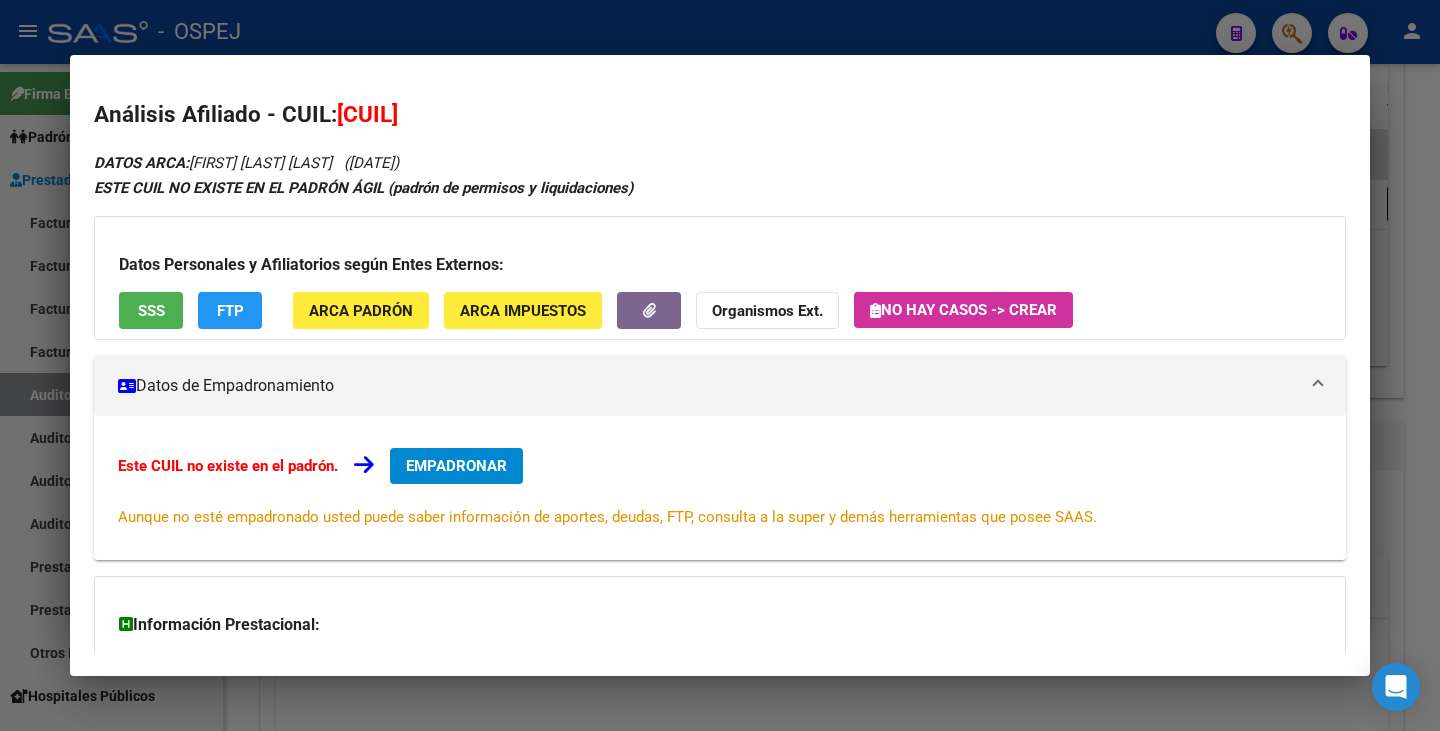 click on "DATOS ARCA:  LUGONES LUCAS GASTON       (30/04/2004)  ESTE CUIL NO EXISTE EN EL PADRÓN ÁGIL (padrón de permisos y liquidaciones) Datos Personales y Afiliatorios según Entes Externos: SSS FTP ARCA Padrón ARCA Impuestos Organismos Ext.   No hay casos -> Crear
Datos de Empadronamiento  Este CUIL no existe en el padrón.   EMPADRONAR
Aunque no esté empadronado usted puede saber información de aportes, deudas, FTP, consulta a la super y demás herramientas que posee SAAS.   Información Prestacional:       SUR / SURGE / INTEGR.    Sin Certificado Discapacidad    Not. Internacion / Censo Hosp.  Prestaciones Auditadas     Aportes y Contribuciones del Afiliado: 20453484417 Hemos buscado el CUIL - 20453484417 - y el mismo no existe en nuestra información procesada de aportes y contribuciones  El mismo fue buscado en:  Cuenta Corriente Devengada de Régimen General Cuenta Corriente Devengada de Monotributo / Personal Doméstico Percibidos de Aportes Detallado Percibido por Fiscalización" at bounding box center [720, 475] 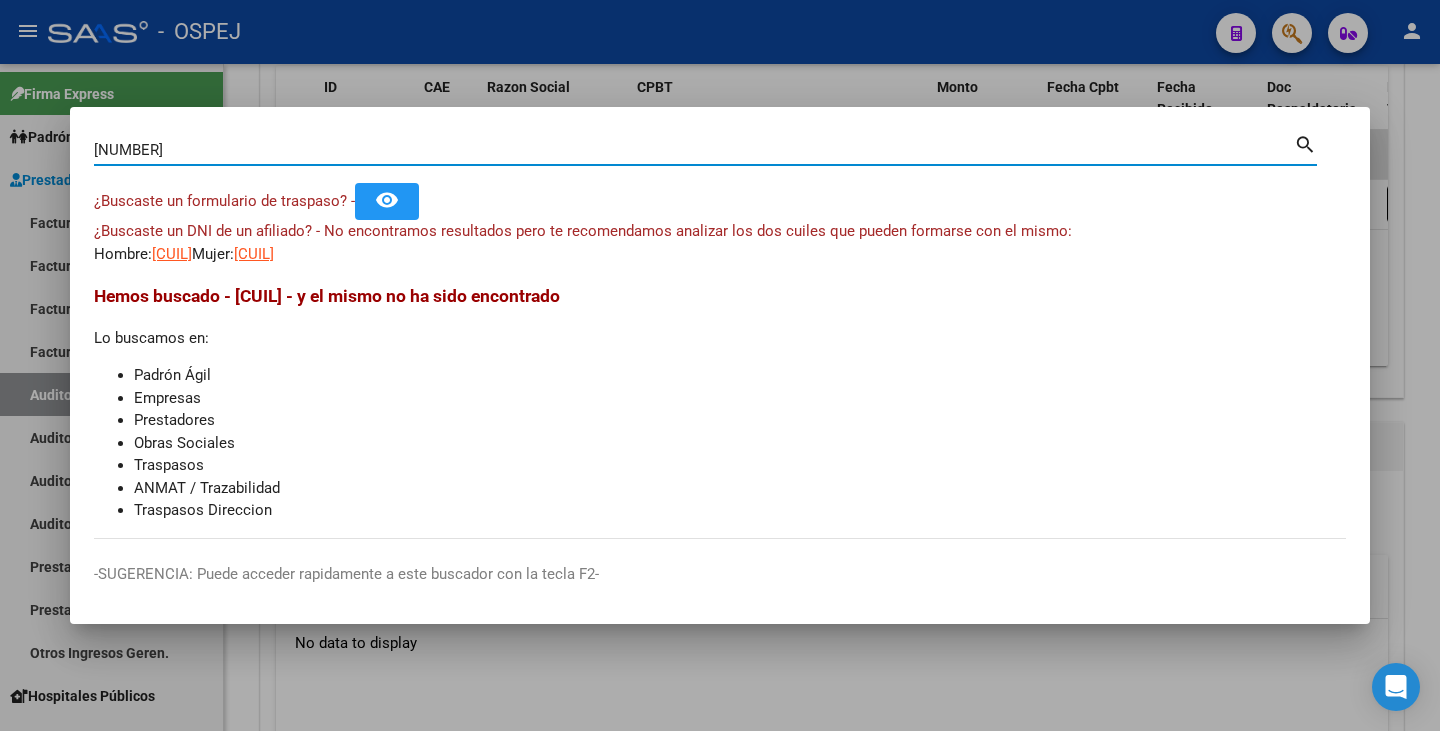 drag, startPoint x: 164, startPoint y: 147, endPoint x: 63, endPoint y: 132, distance: 102.10779 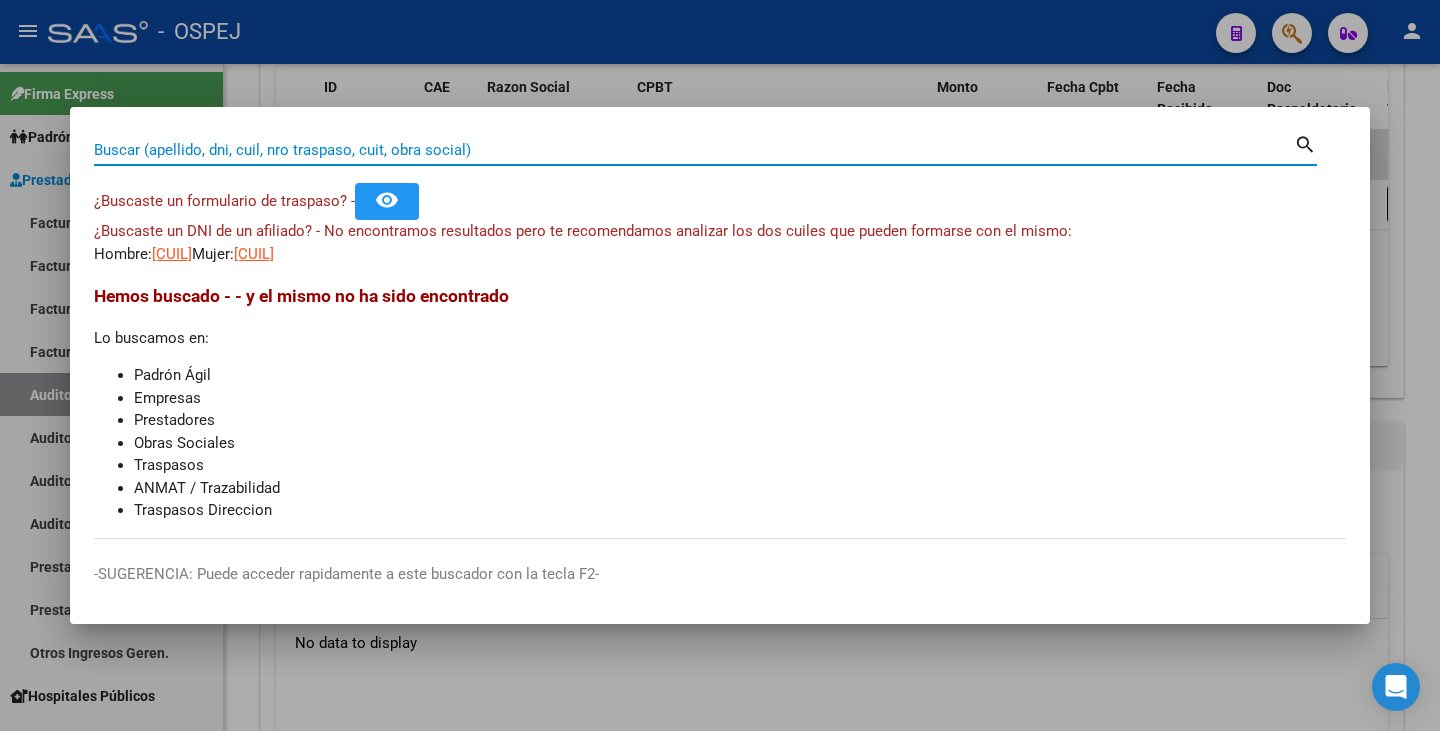 paste on "40683330" 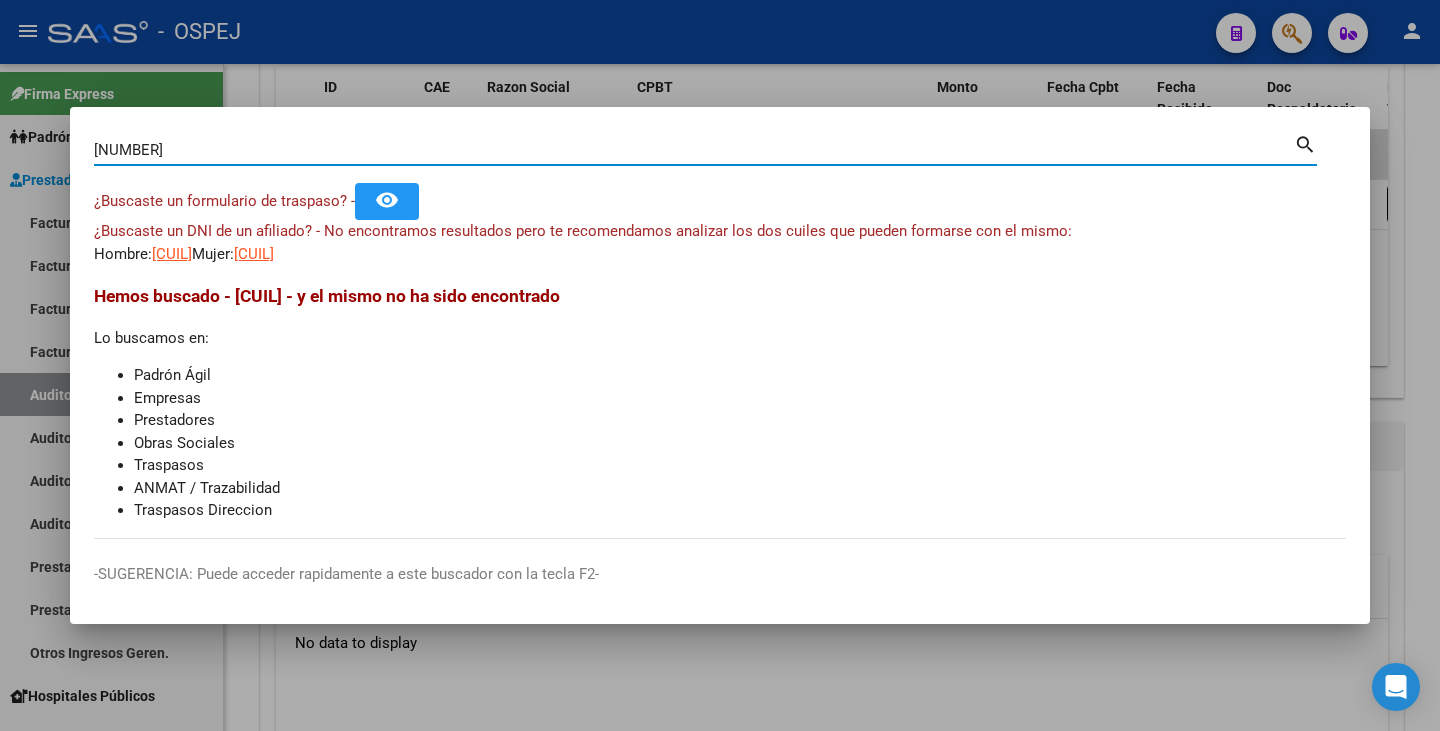 type on "40683330" 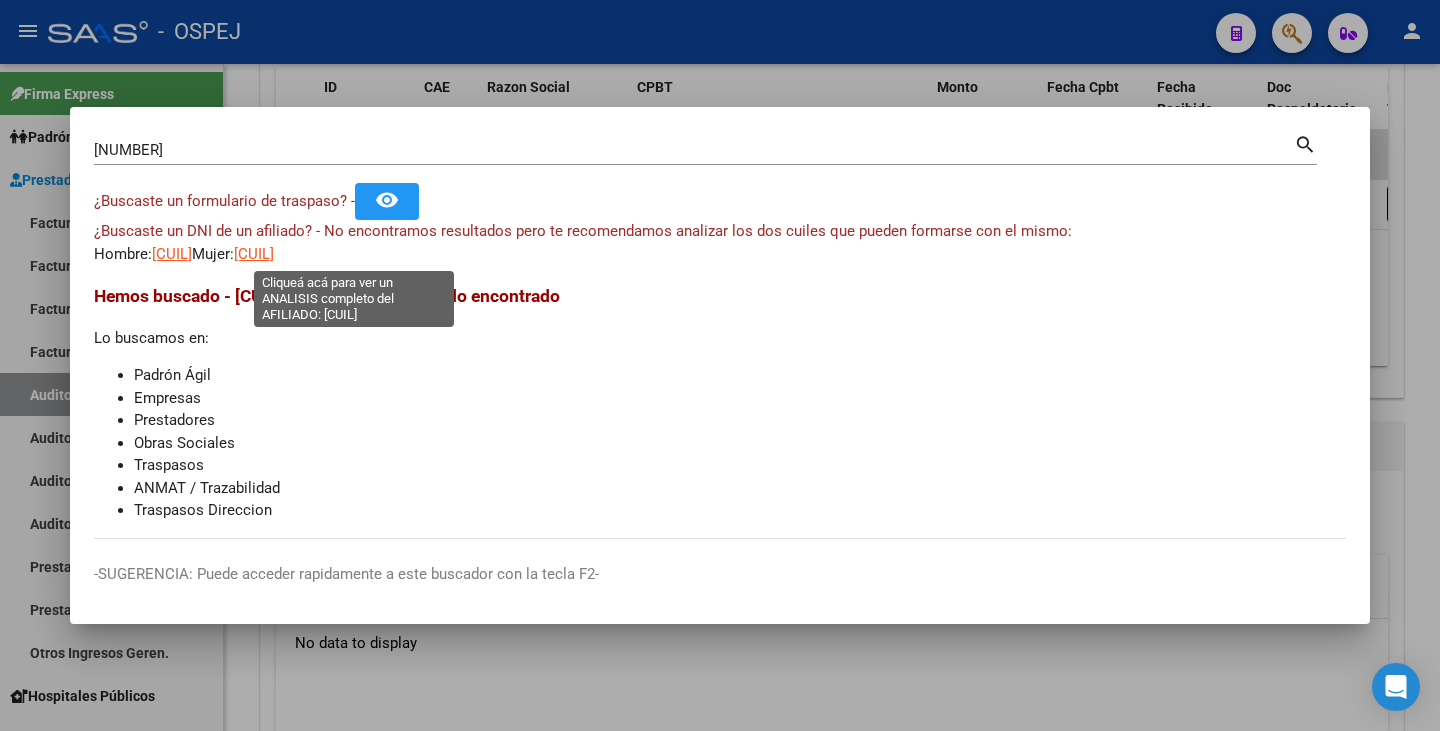 click on "27406833300" at bounding box center (254, 254) 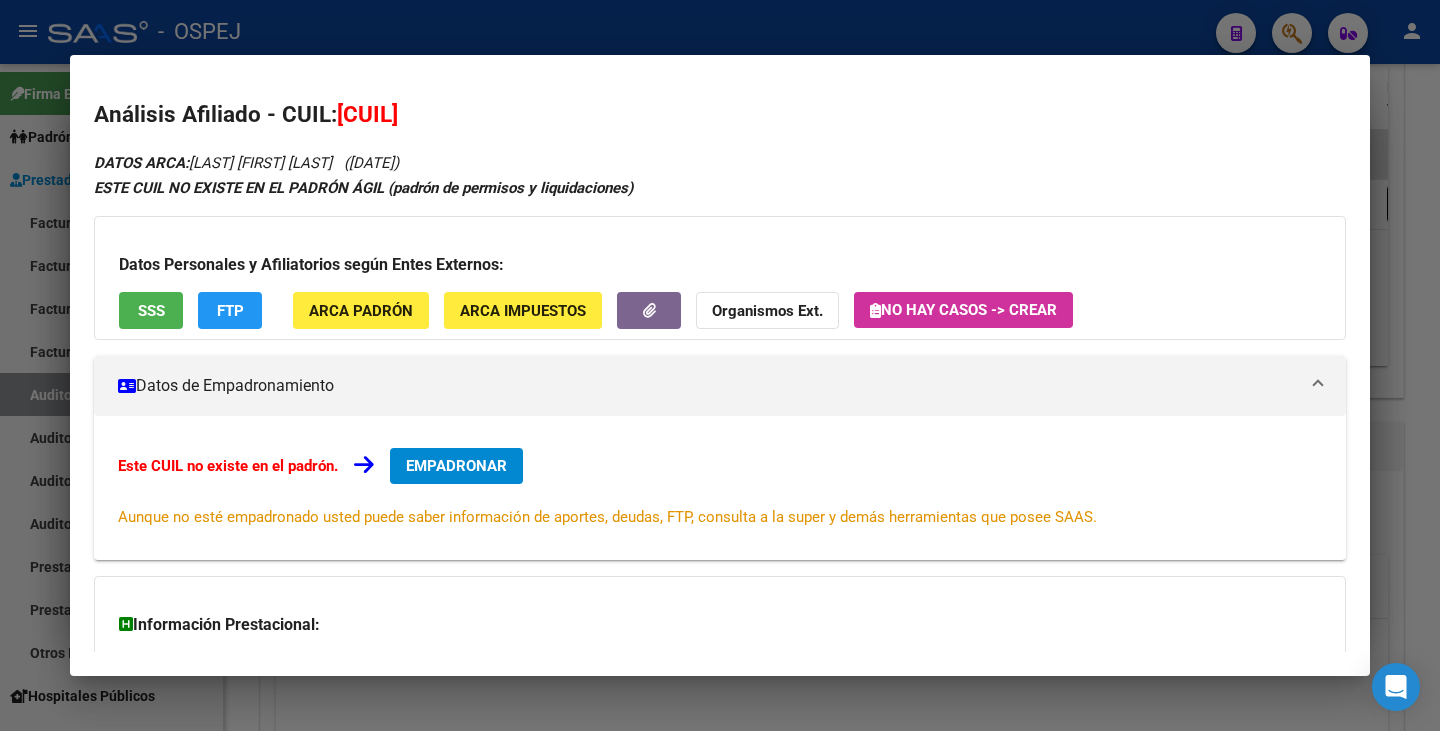 click on "SSS" at bounding box center (151, 311) 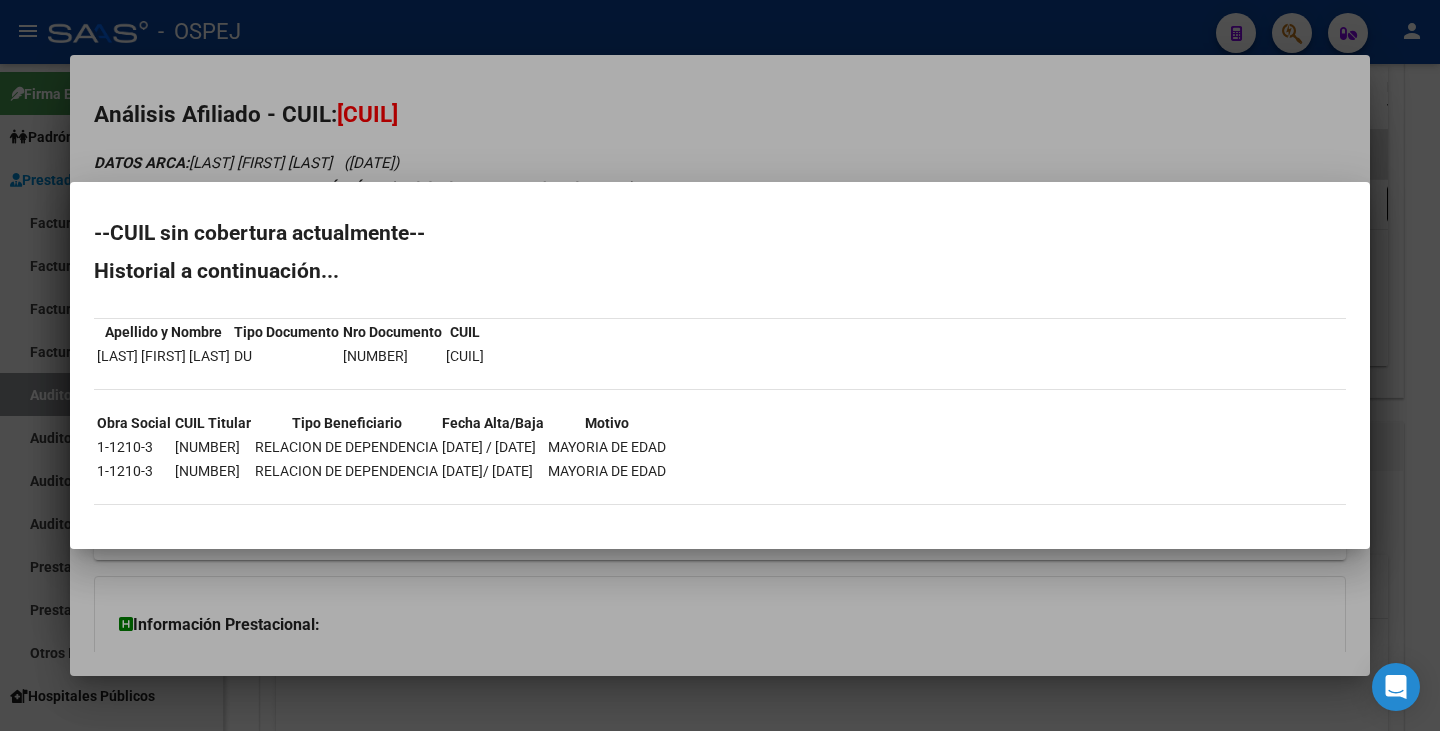 click at bounding box center (720, 365) 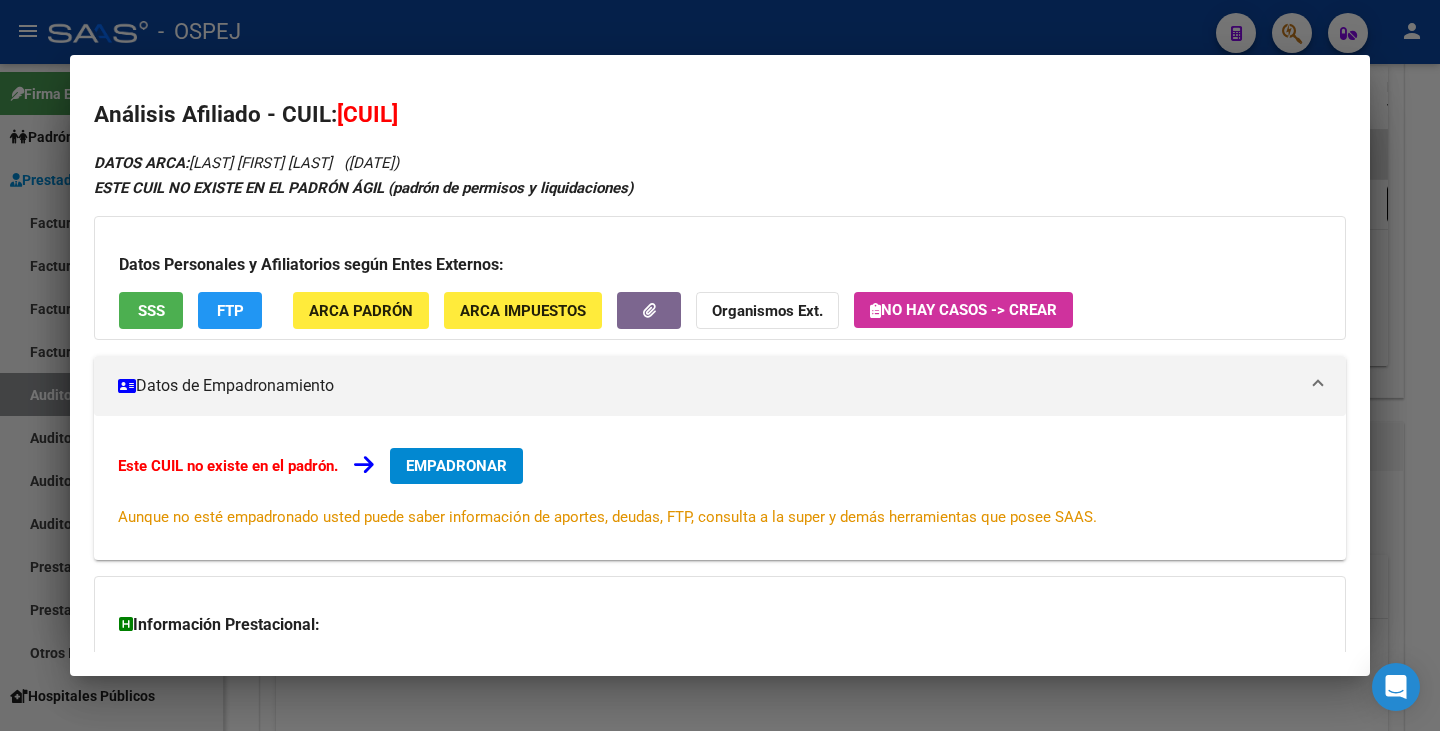 drag, startPoint x: 342, startPoint y: 114, endPoint x: 486, endPoint y: 125, distance: 144.41953 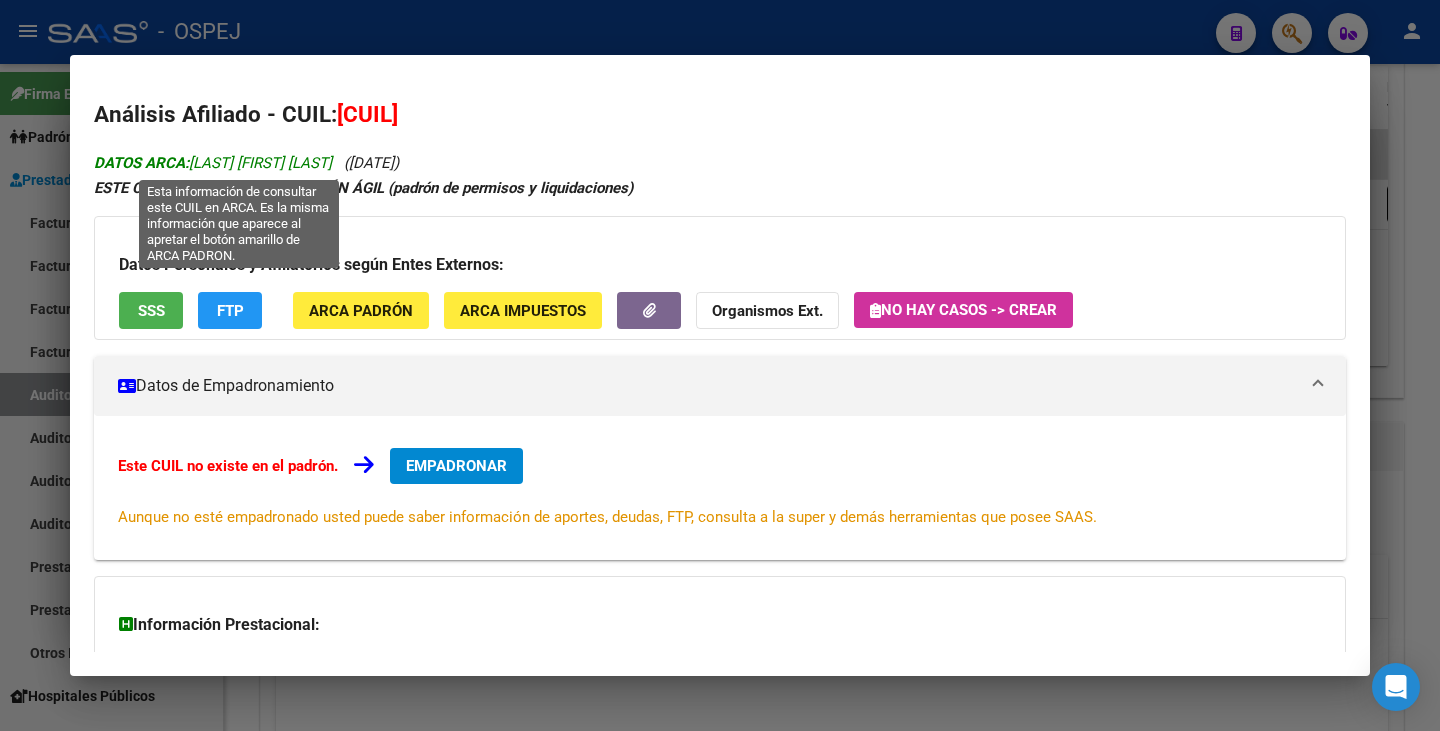 drag, startPoint x: 192, startPoint y: 159, endPoint x: 376, endPoint y: 159, distance: 184 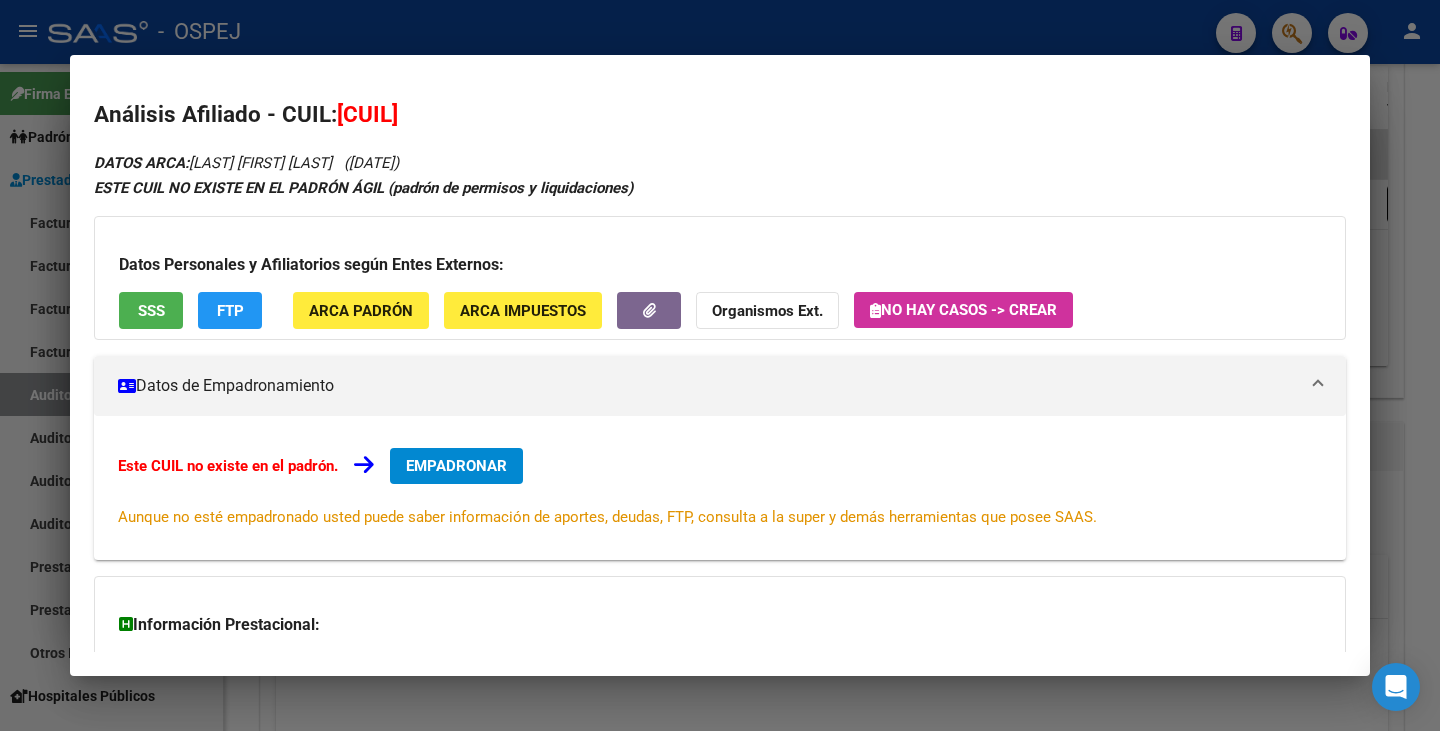 drag, startPoint x: 32, startPoint y: 297, endPoint x: 49, endPoint y: 249, distance: 50.92151 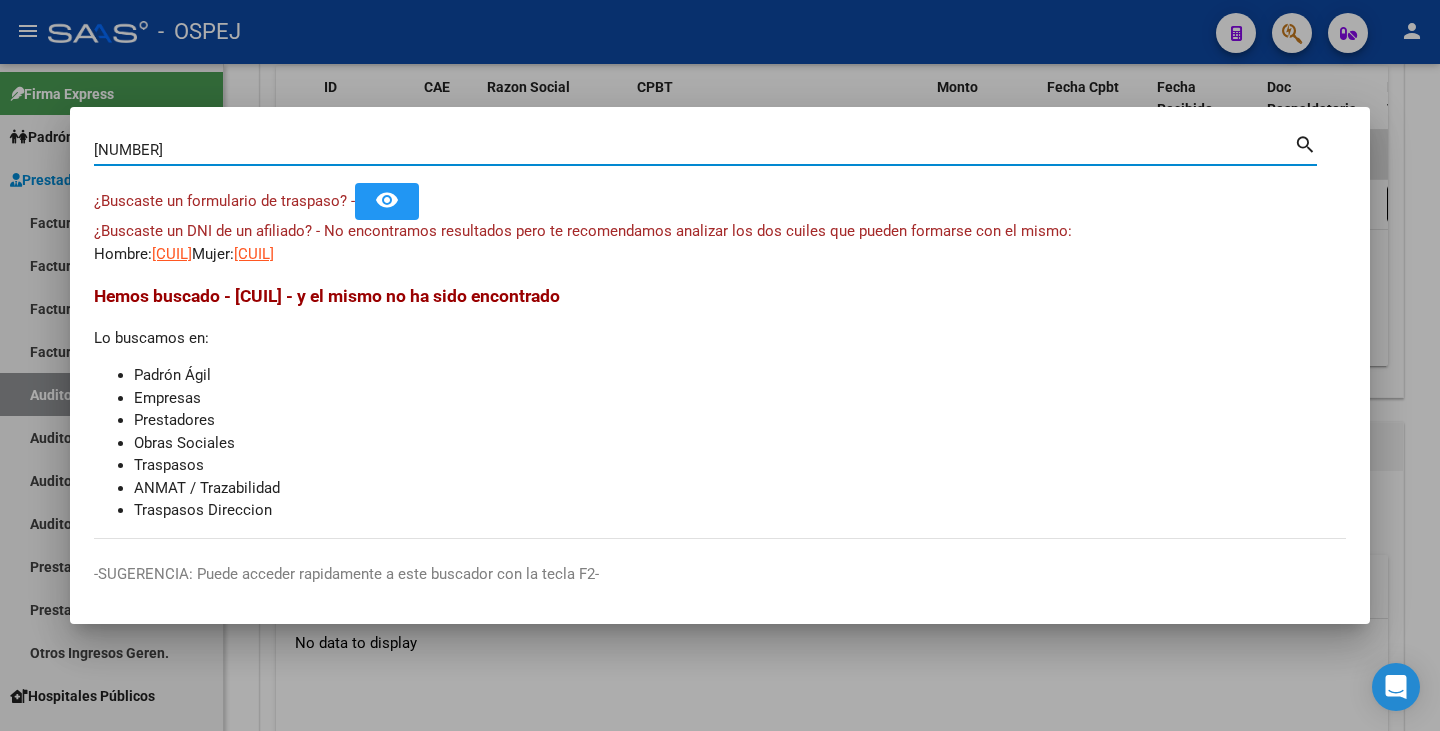 drag, startPoint x: 209, startPoint y: 147, endPoint x: 271, endPoint y: 152, distance: 62.201286 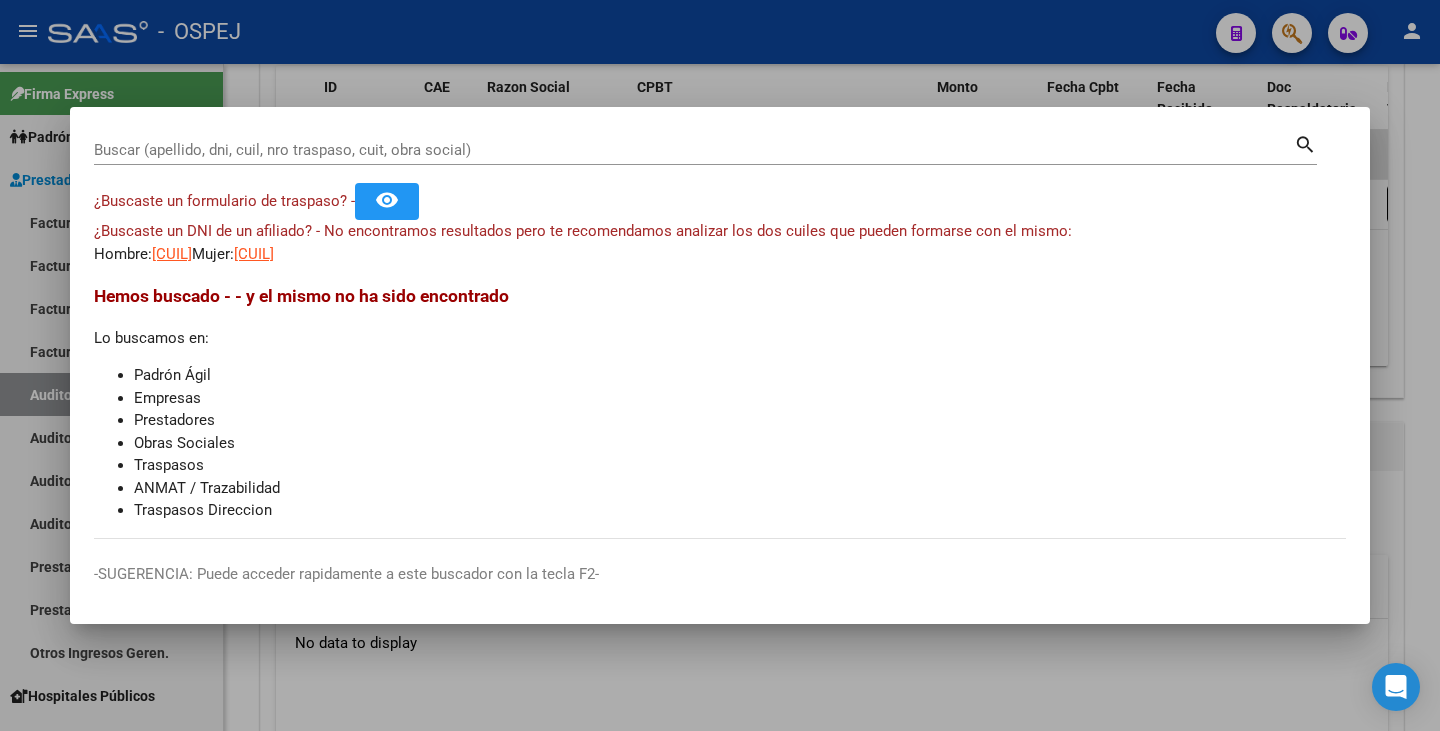 drag, startPoint x: 417, startPoint y: 147, endPoint x: 276, endPoint y: 145, distance: 141.01419 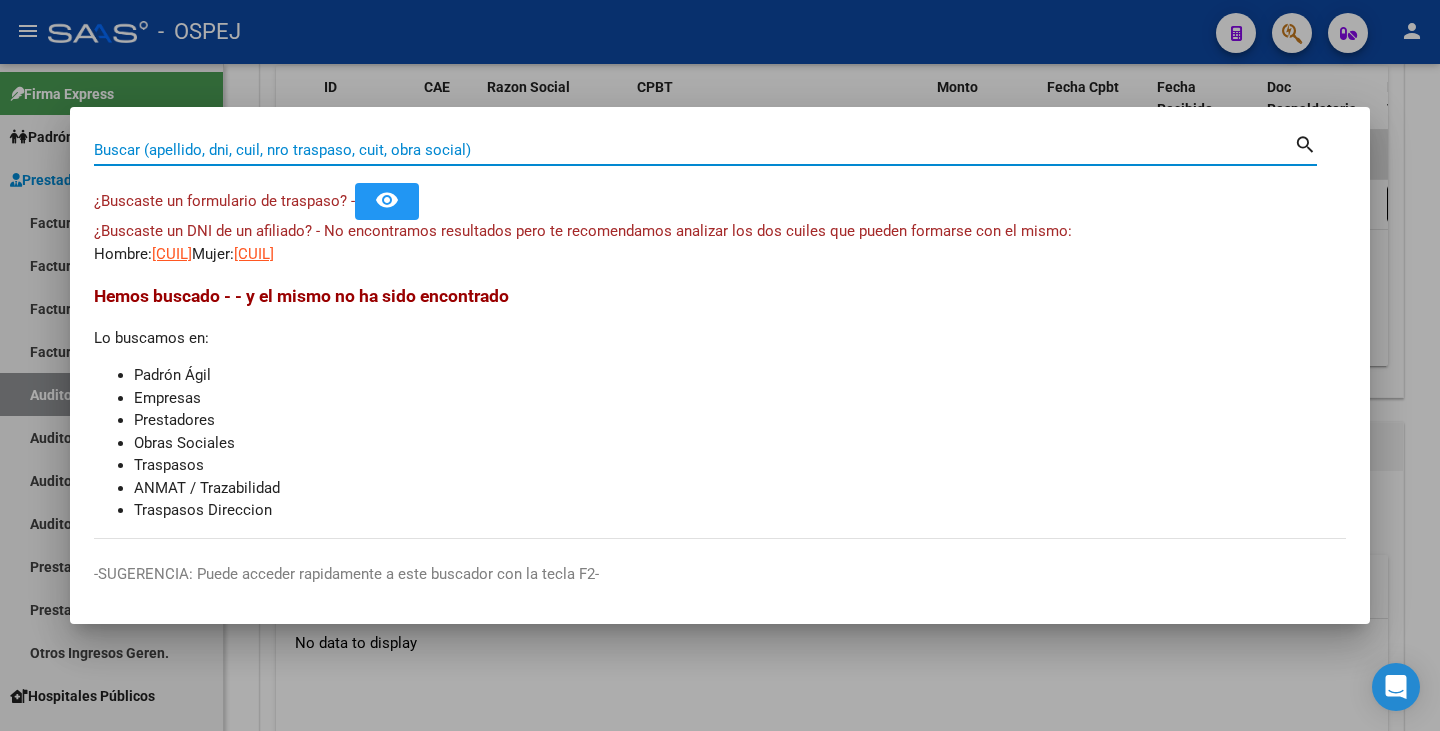 paste on "34768567" 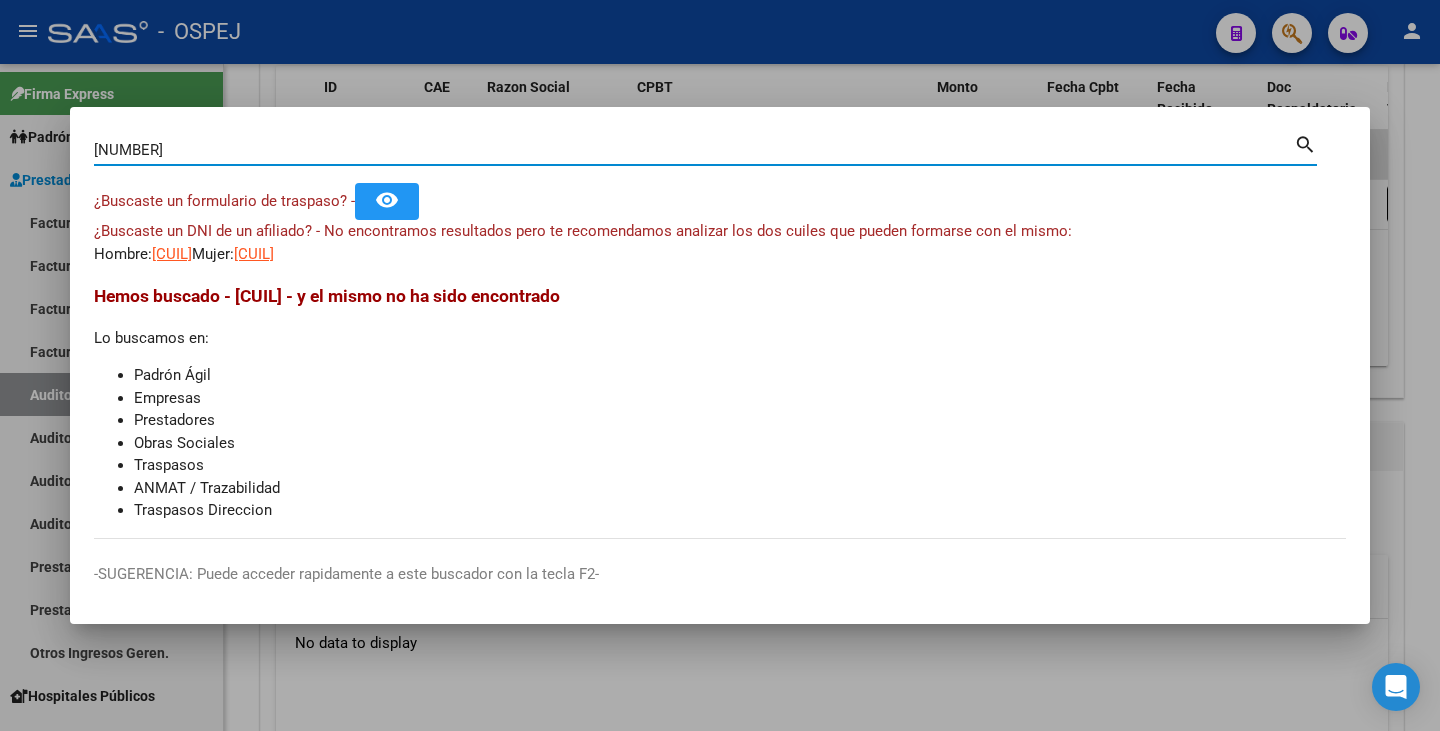 type on "34768567" 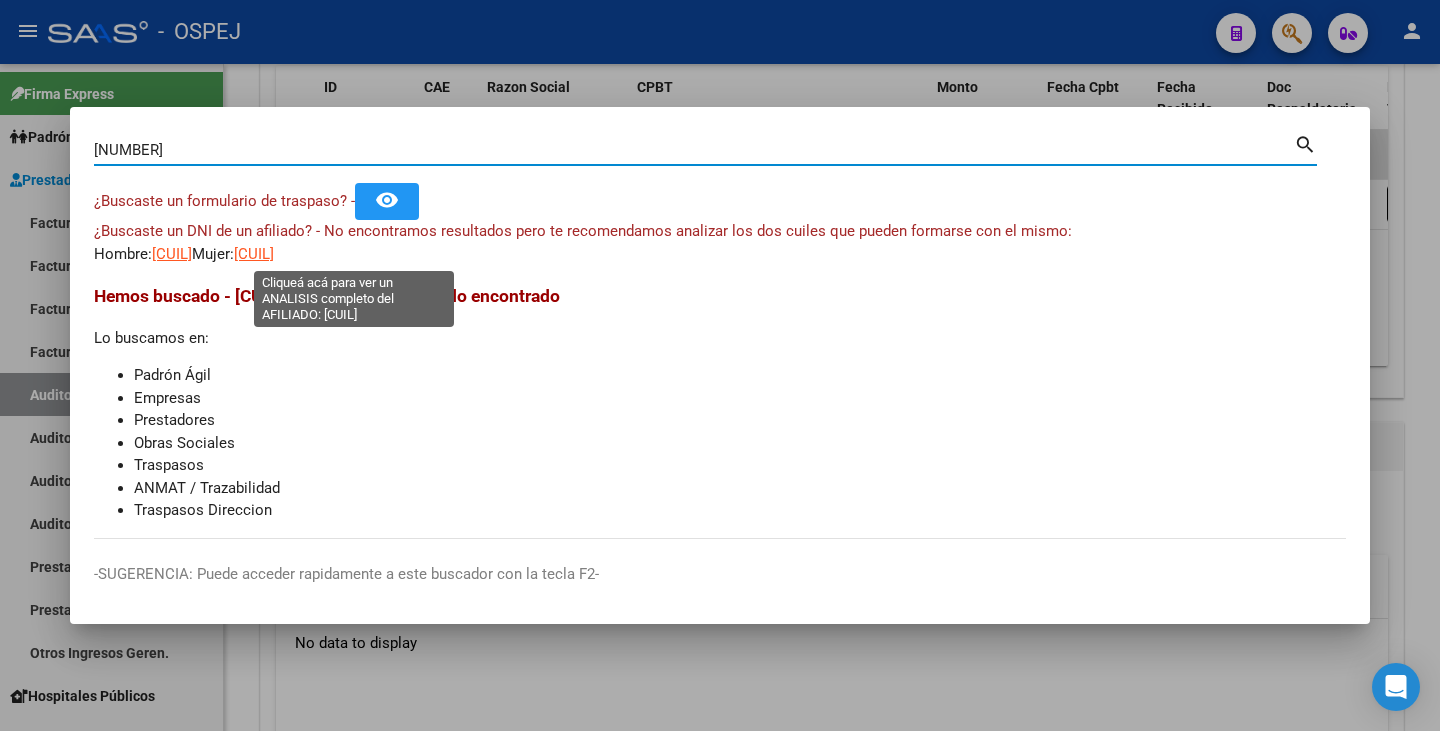 click on "23347685674" at bounding box center (254, 254) 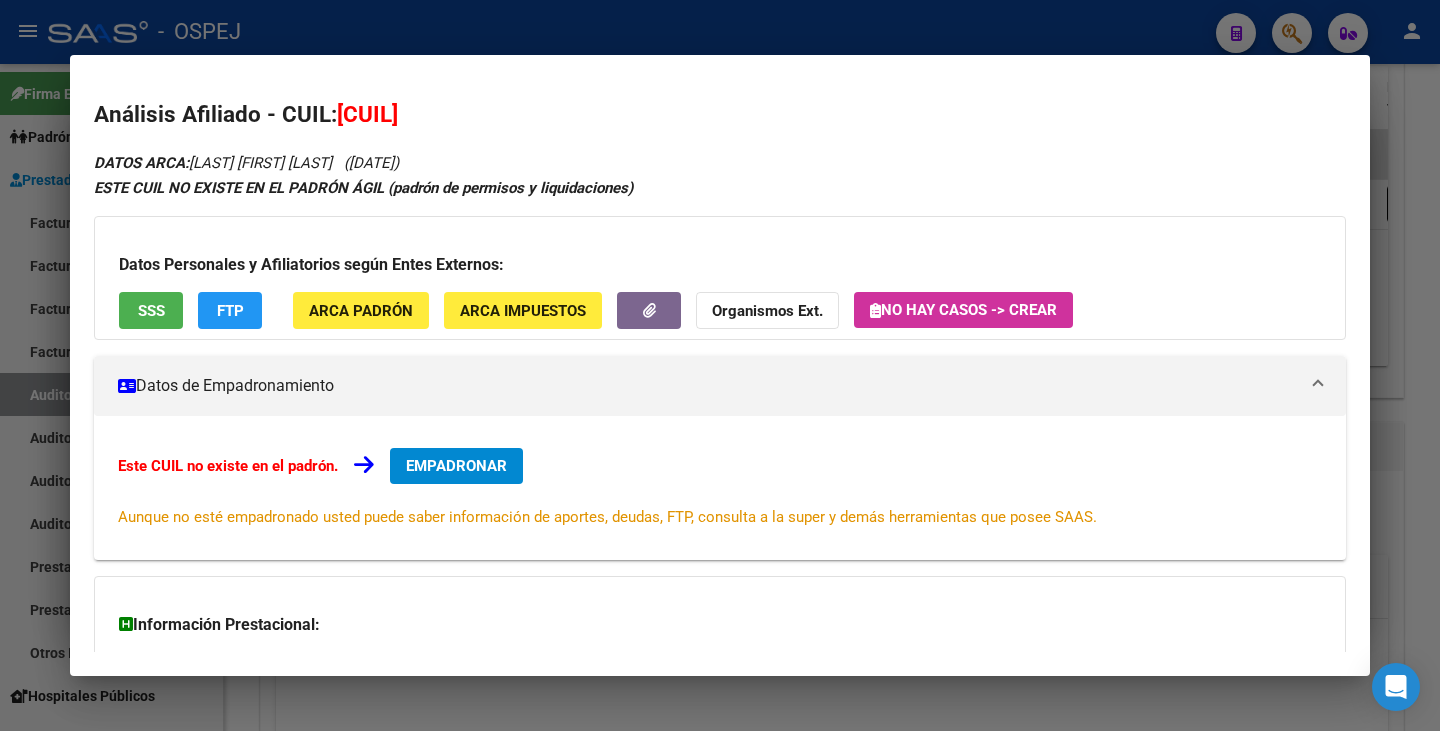 drag, startPoint x: 342, startPoint y: 108, endPoint x: 480, endPoint y: 113, distance: 138.09055 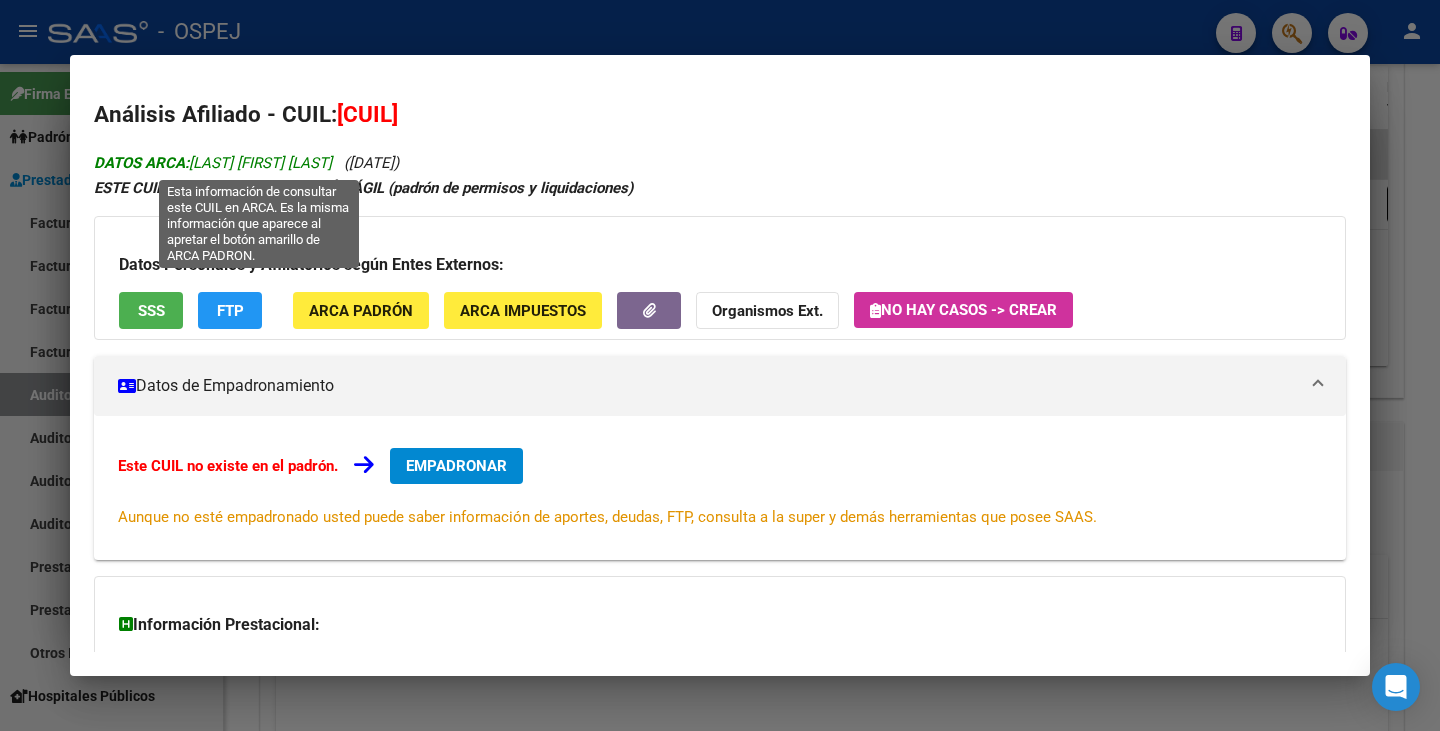 drag, startPoint x: 195, startPoint y: 160, endPoint x: 415, endPoint y: 167, distance: 220.11133 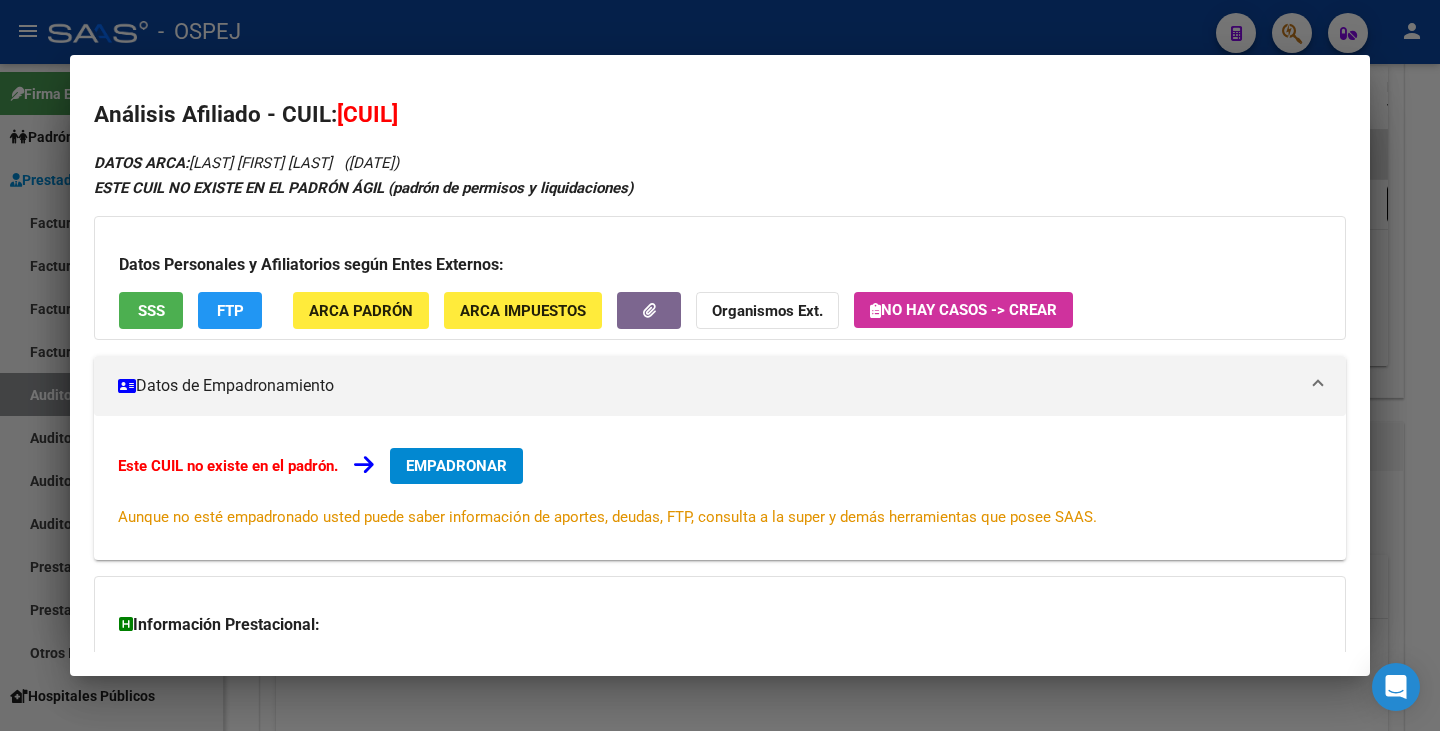click at bounding box center [720, 365] 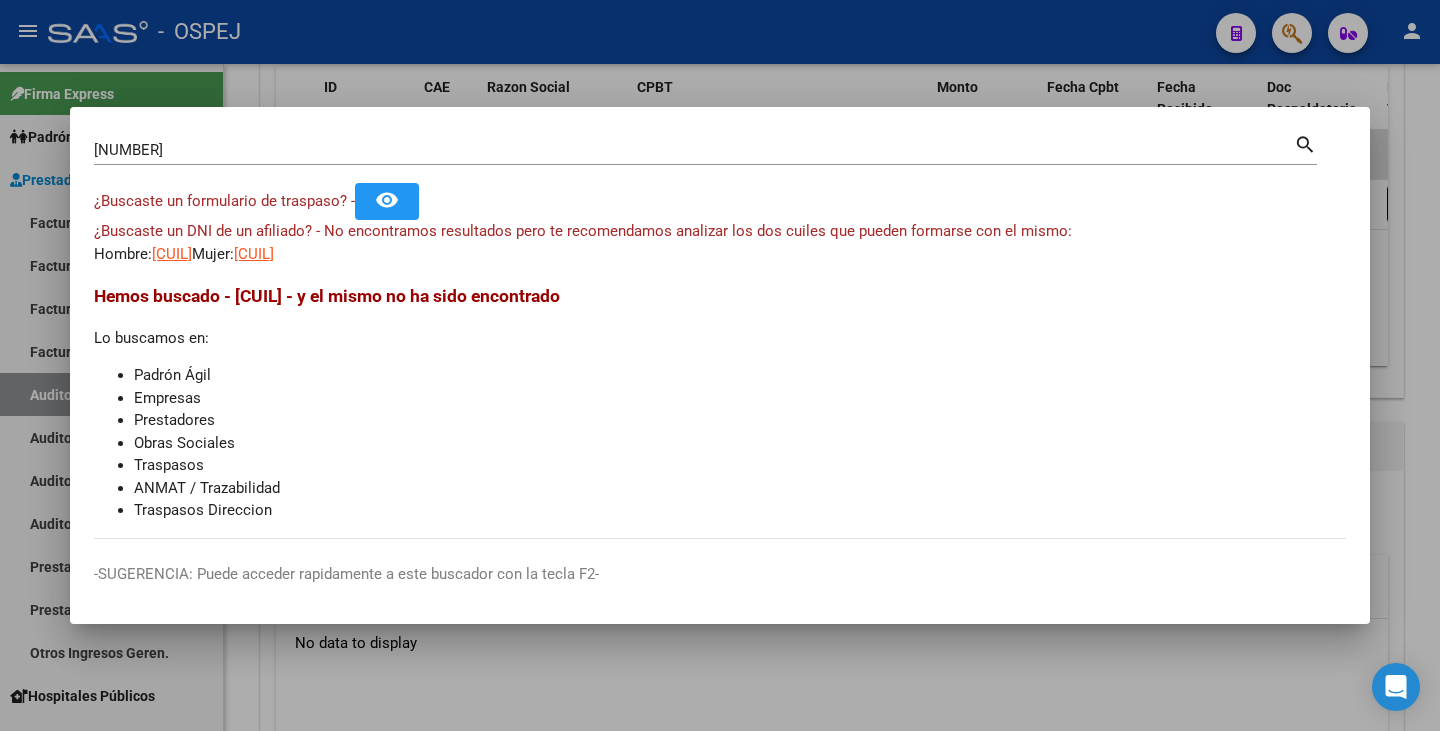 click at bounding box center [720, 365] 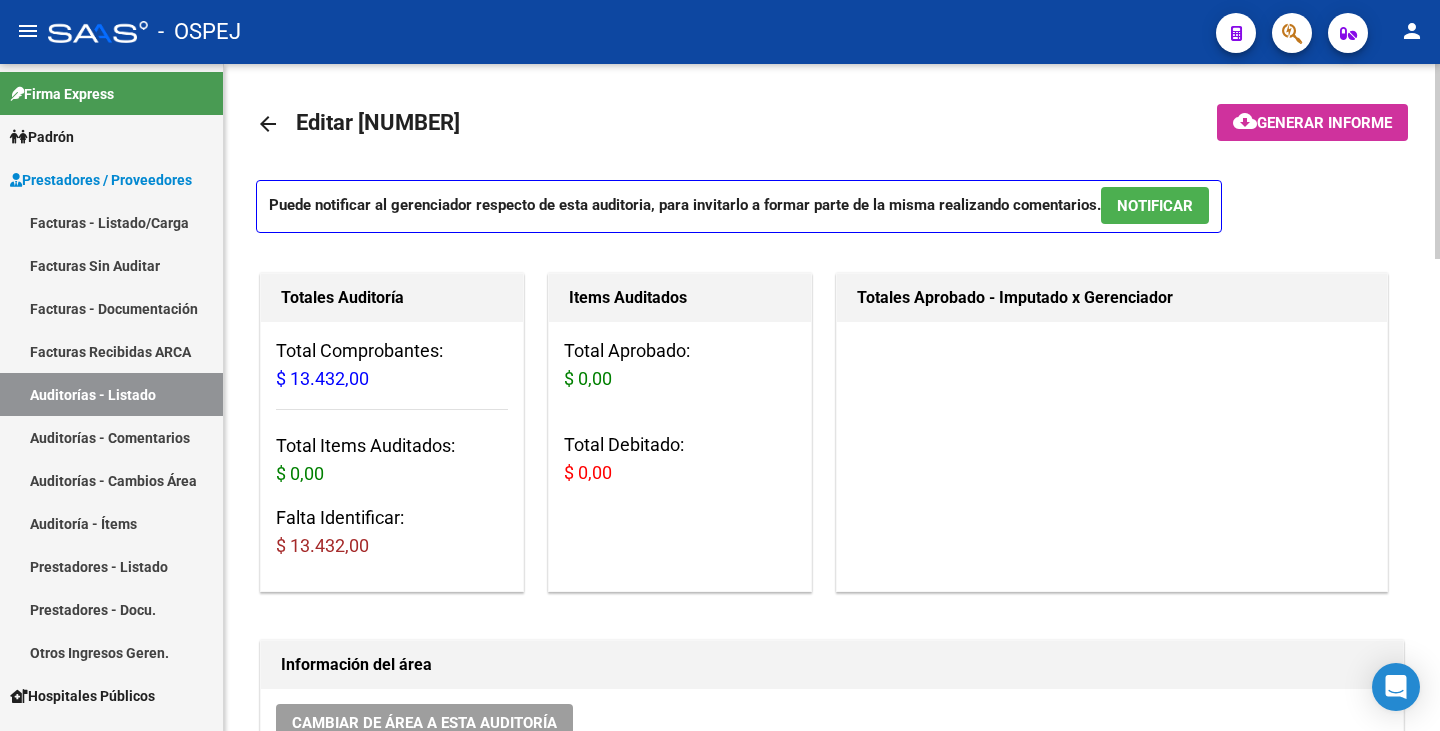 scroll, scrollTop: 0, scrollLeft: 0, axis: both 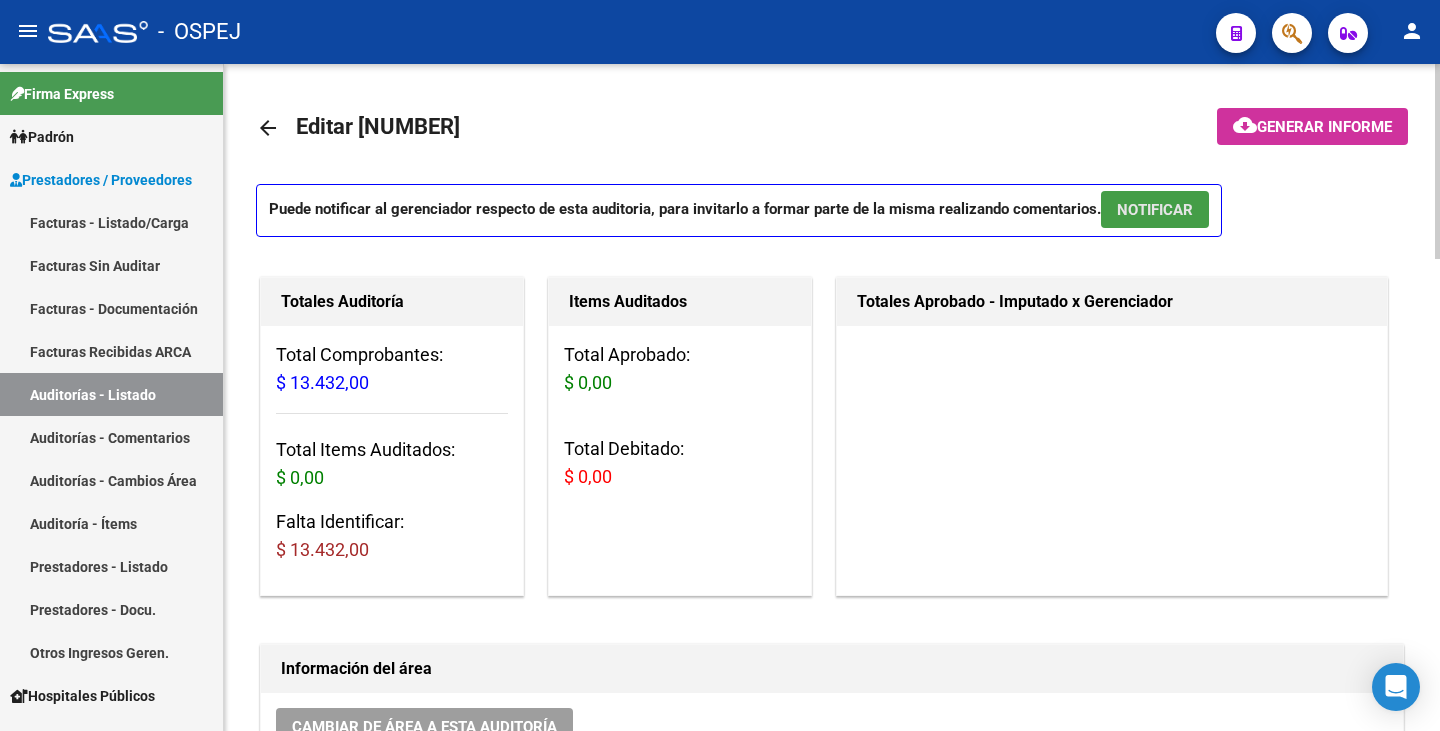 click on "NOTIFICAR" at bounding box center [1155, 210] 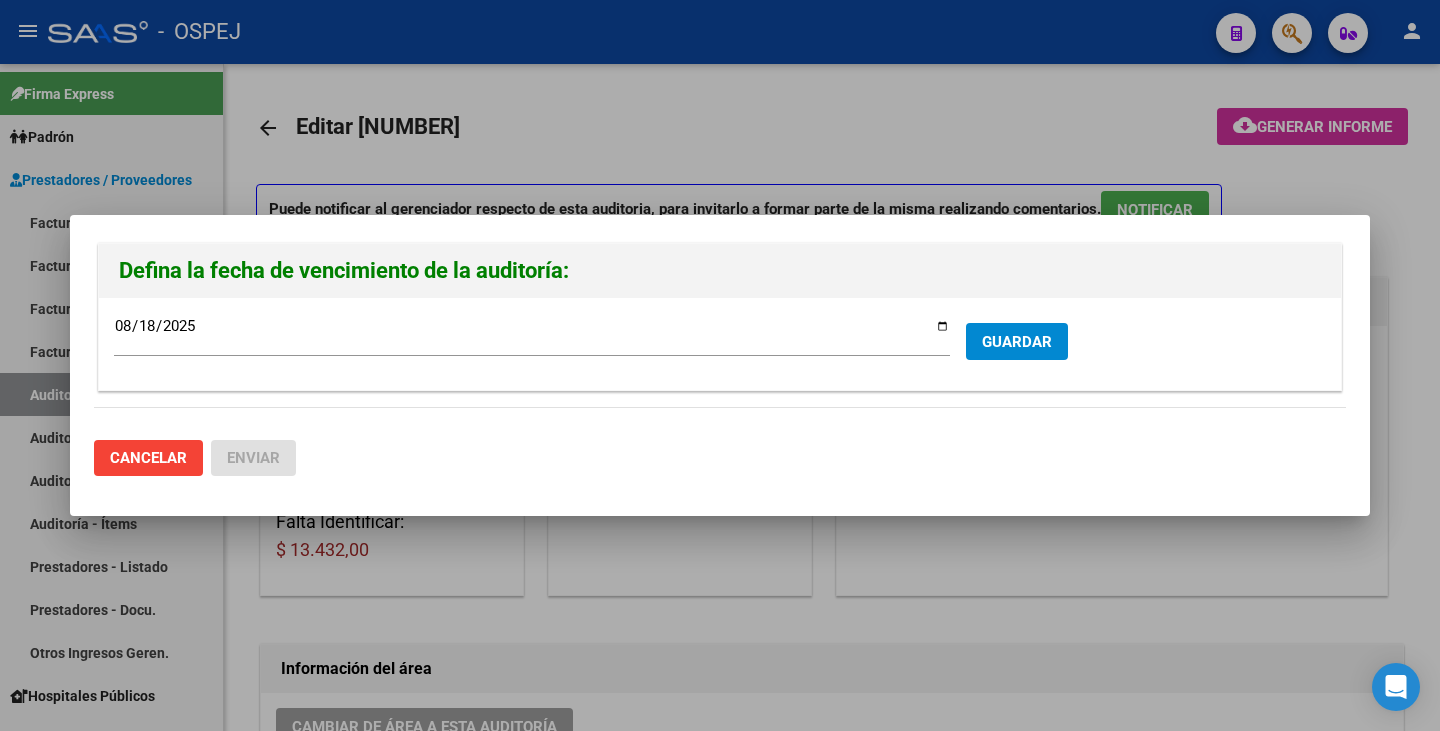click at bounding box center [720, 365] 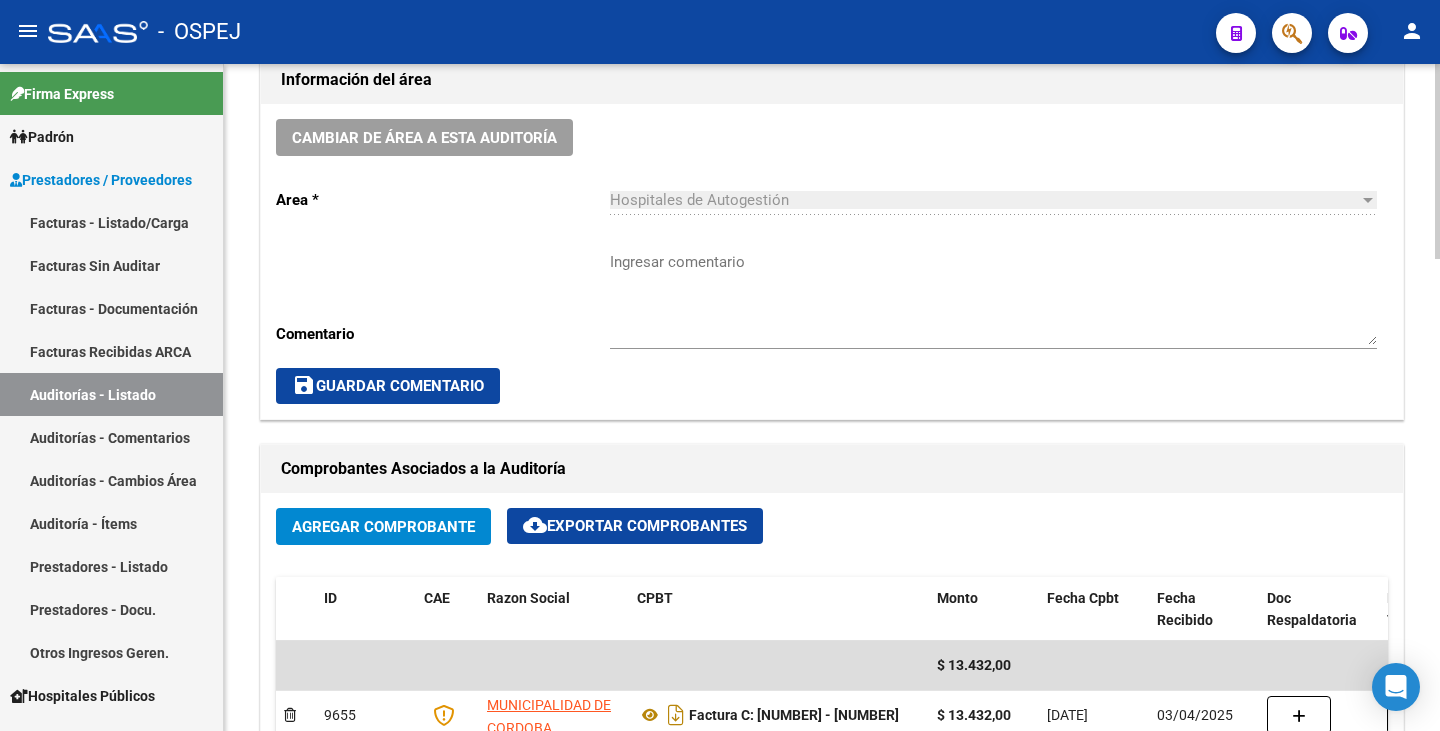 scroll, scrollTop: 500, scrollLeft: 0, axis: vertical 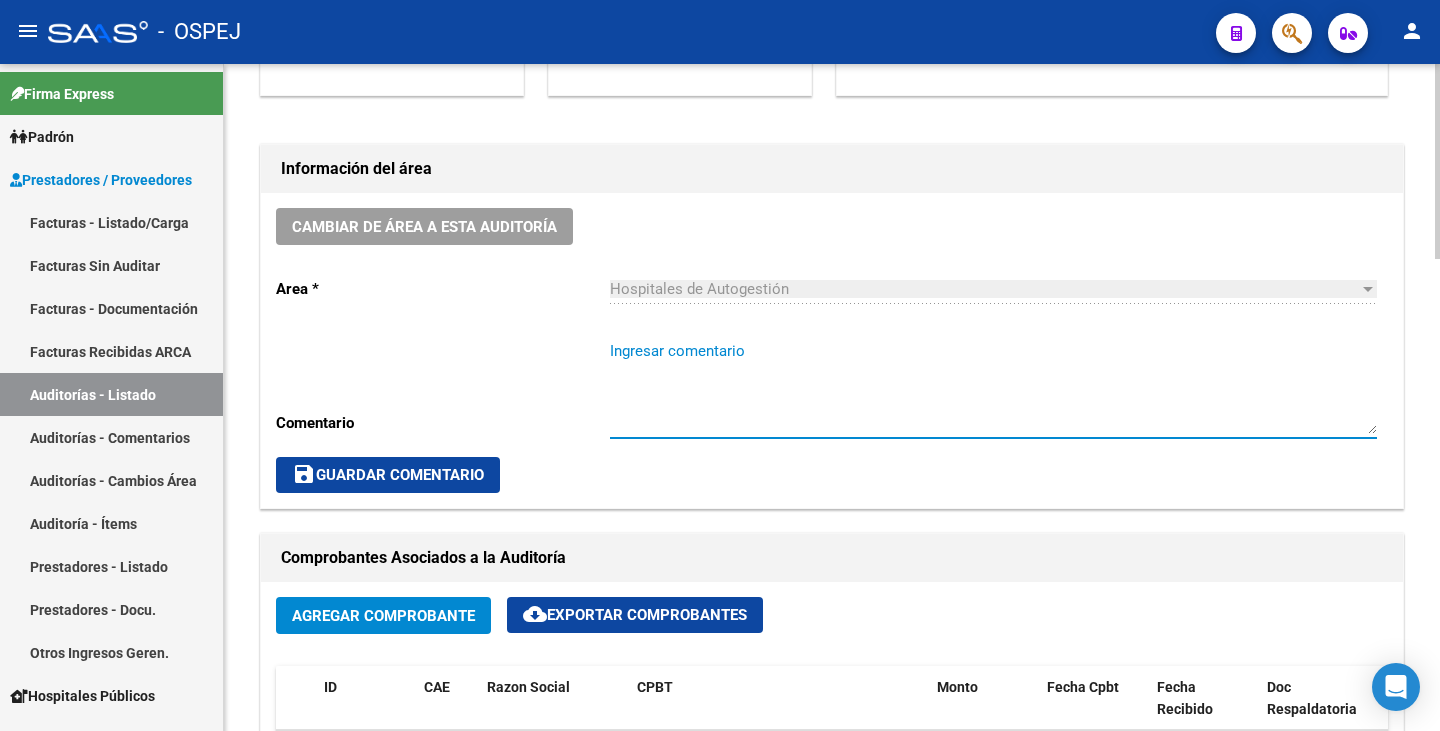 click on "Ingresar comentario" at bounding box center [993, 387] 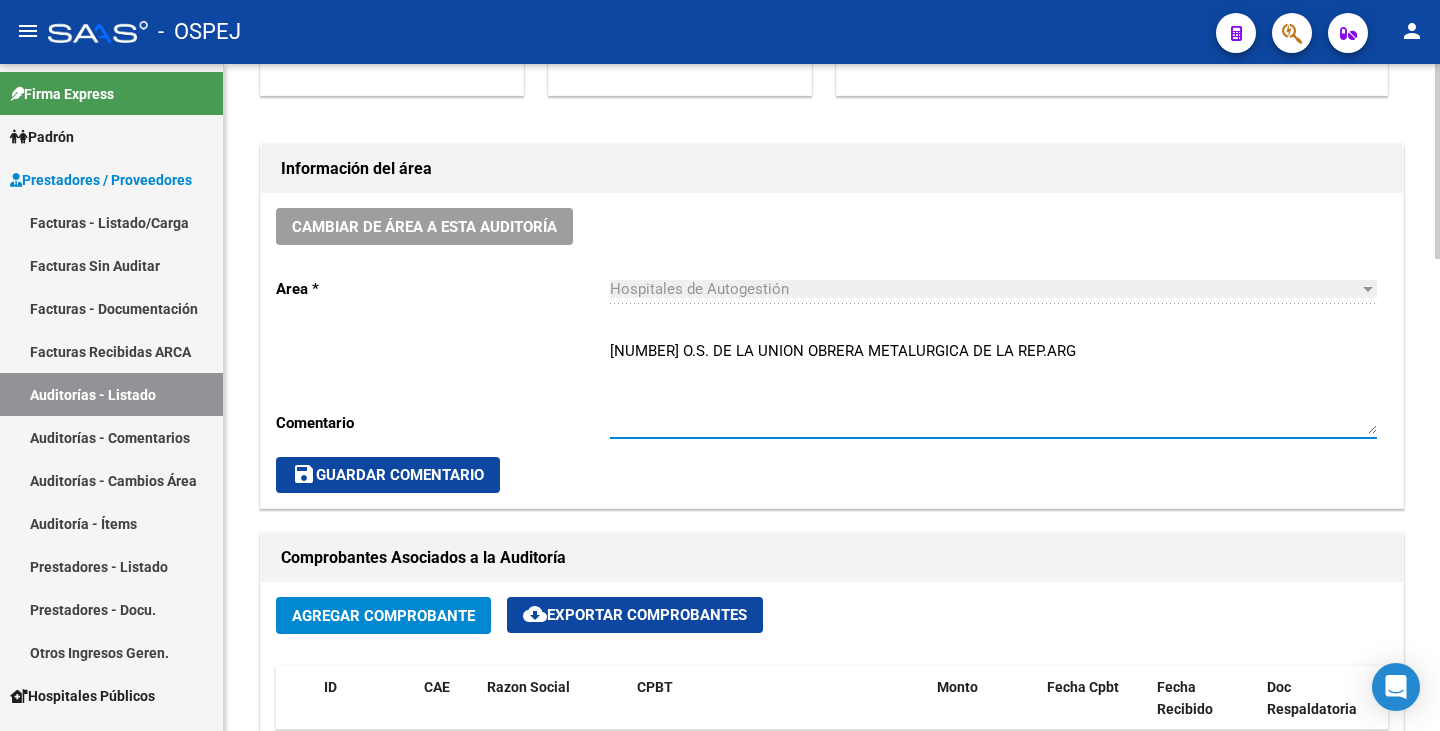 click on "112103 O.S. DE LA UNION OBRERA METALURGICA DE LA REP.ARG" at bounding box center [993, 387] 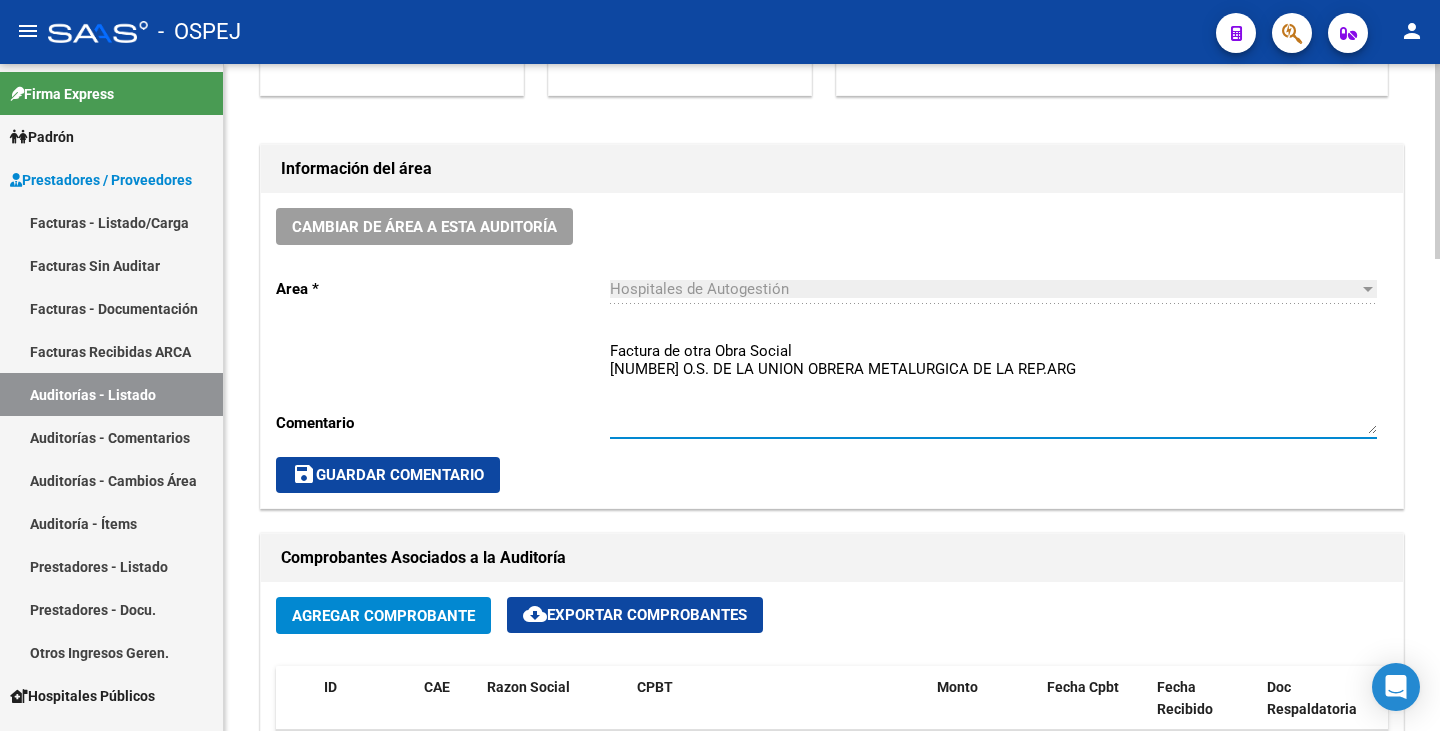 type on "Factura de otra Obra Social
112103 O.S. DE LA UNION OBRERA METALURGICA DE LA REP.ARG" 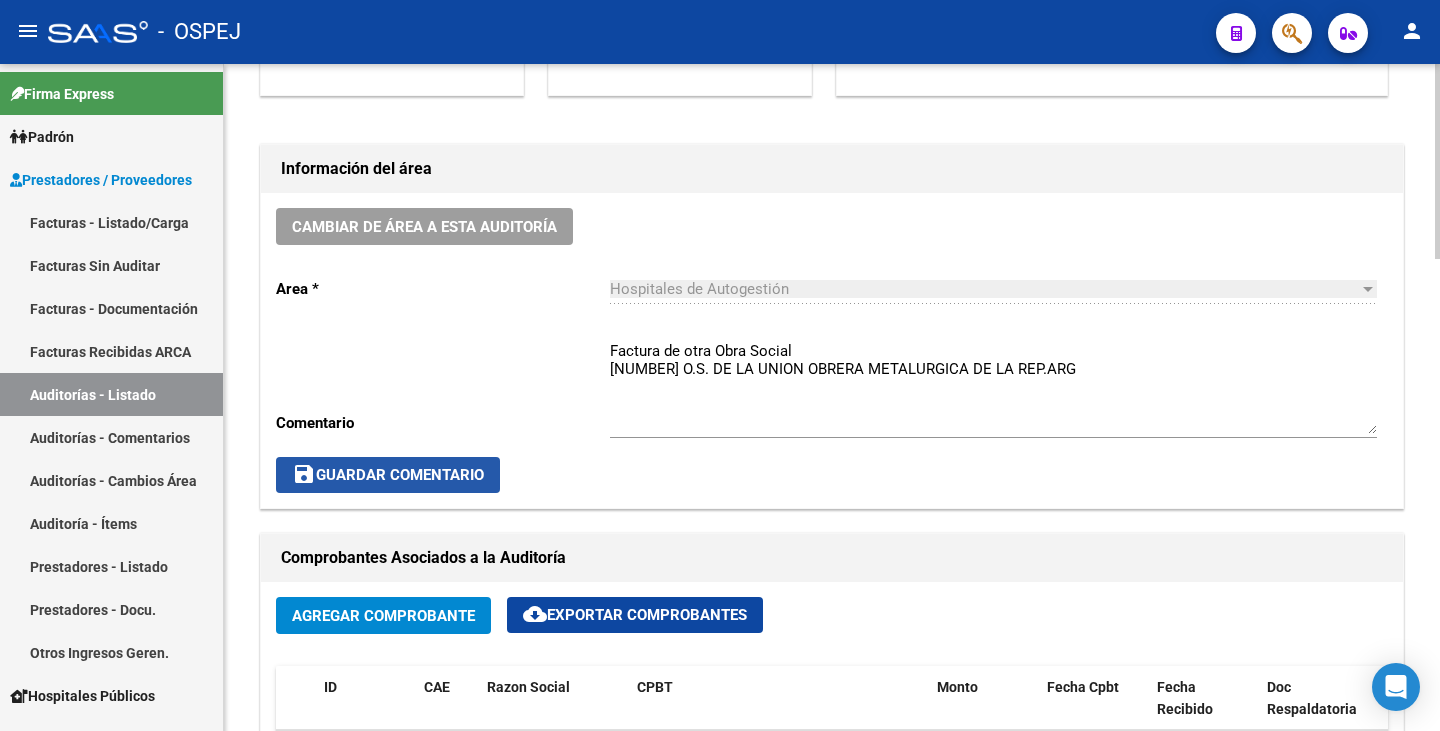 click on "save  Guardar Comentario" 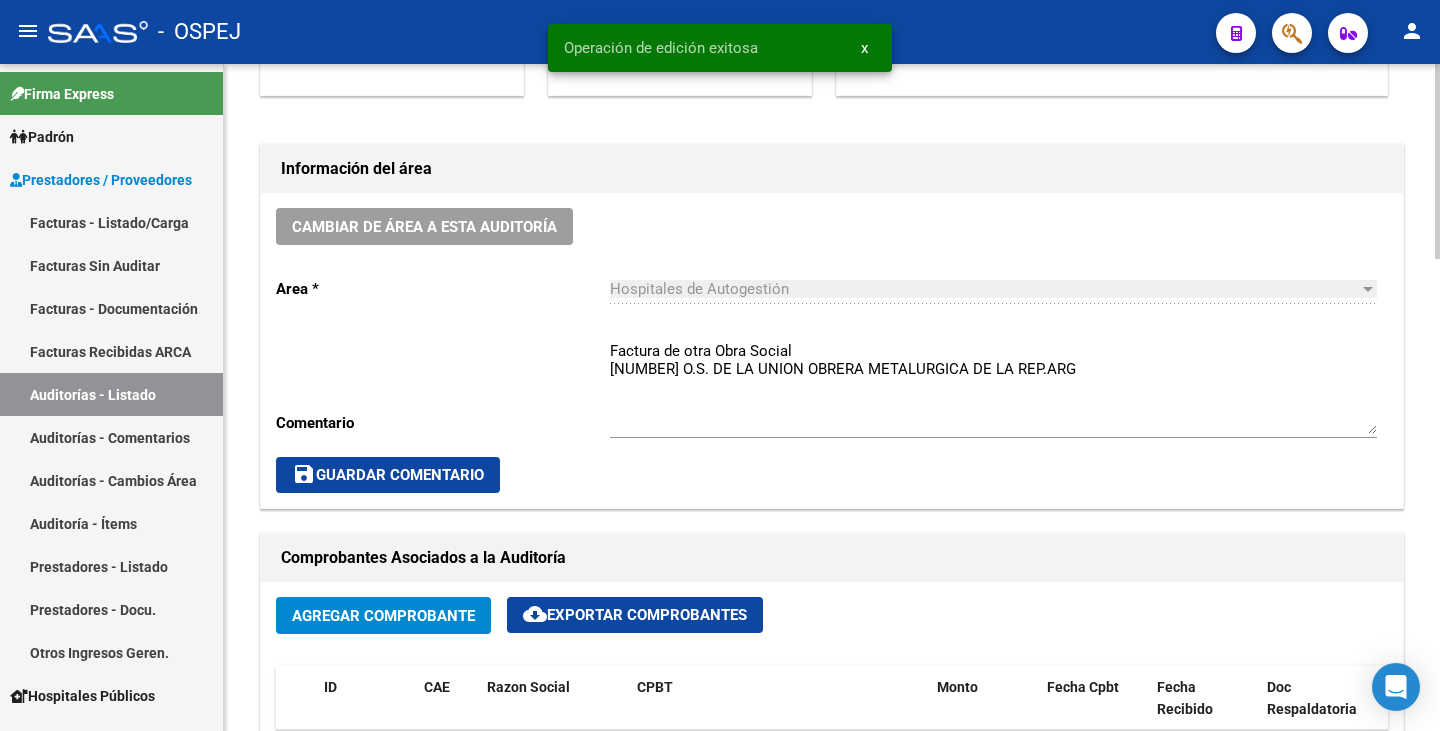 click on "save  Guardar Comentario" 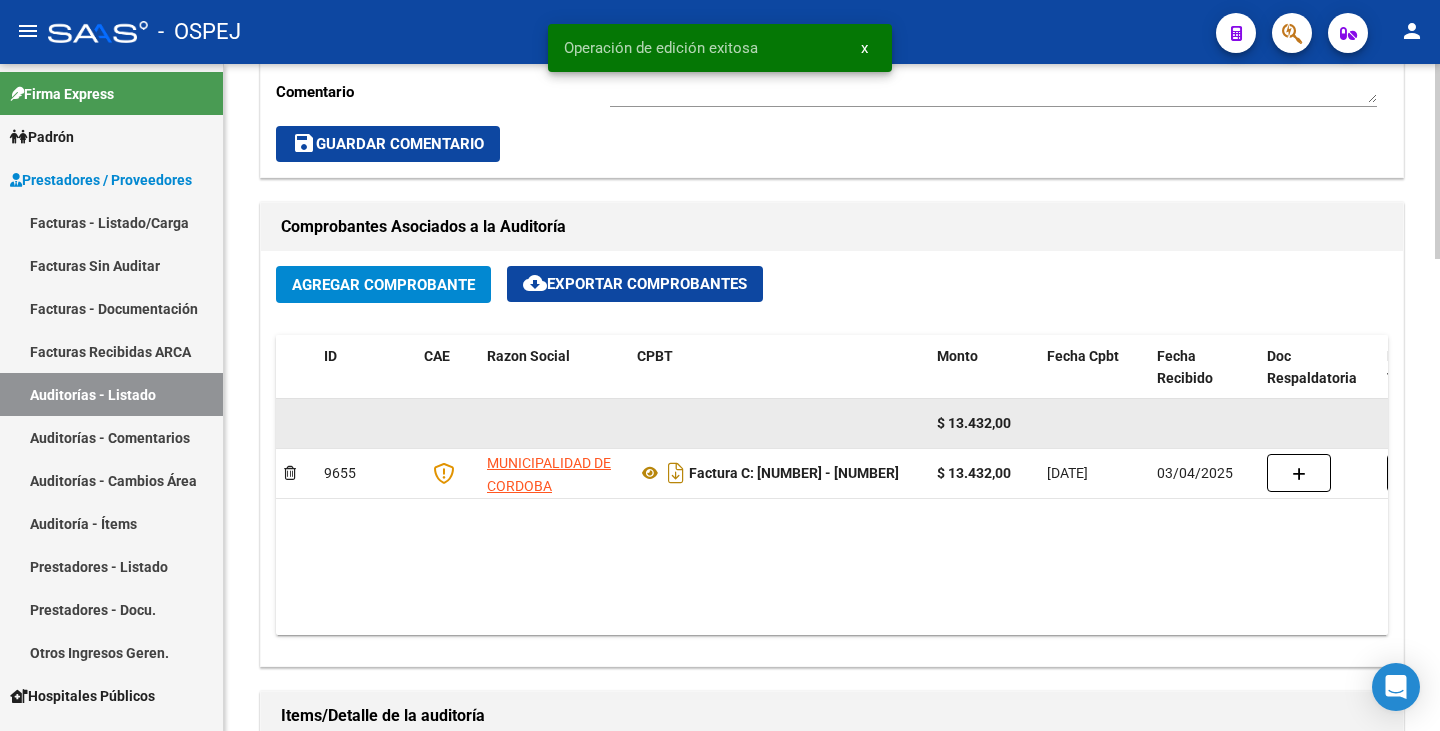 scroll, scrollTop: 900, scrollLeft: 0, axis: vertical 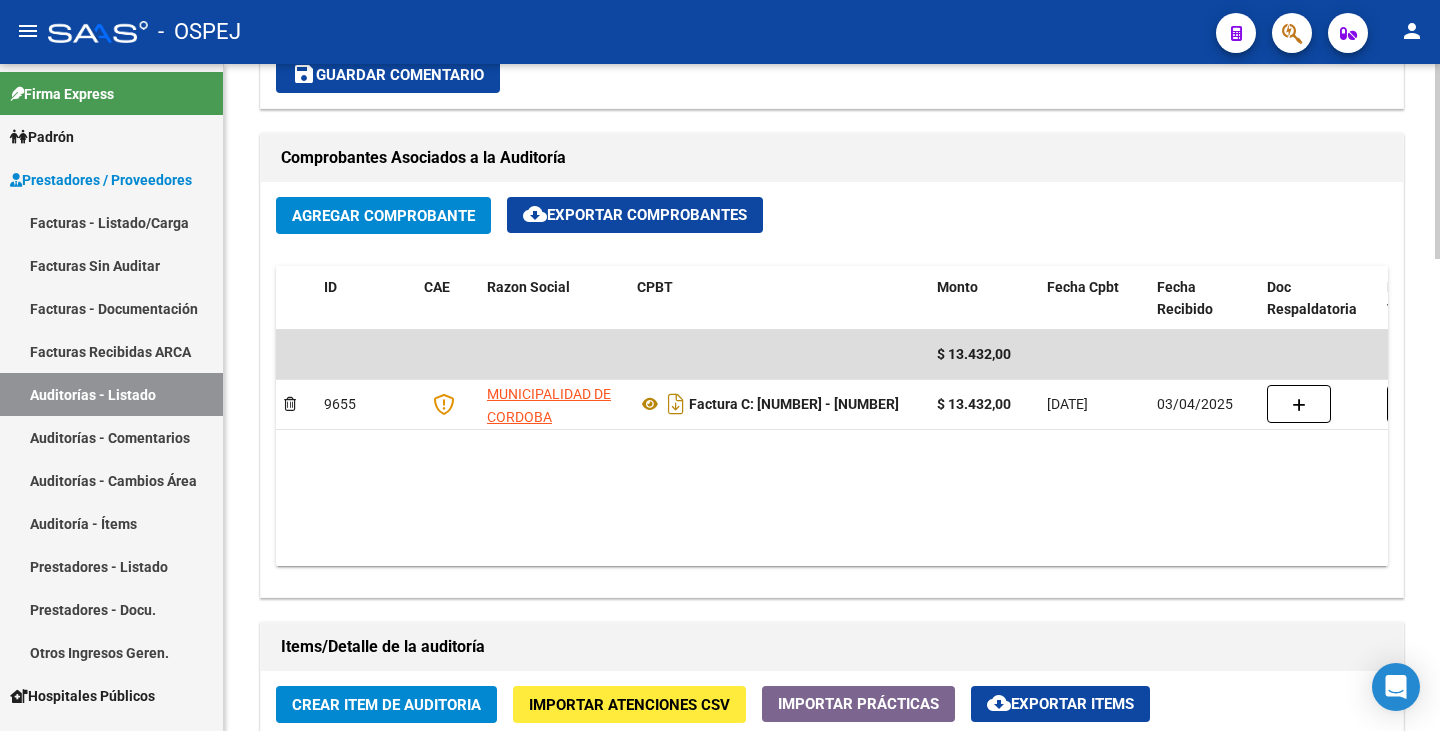 click on "arrow_back Editar 9864    cloud_download  Generar informe  Puede notificar al gerenciador respecto de esta auditoria, para invitarlo a formar parte de la misma realizando comentarios.  NOTIFICAR Totales Auditoría Total Comprobantes:  $ 13.432,00 Total Items Auditados:  $ 0,00 Falta Identificar:   $ 13.432,00 Items Auditados Total Aprobado: $ 0,00 Total Debitado: $ 0,00 Totales Aprobado - Imputado x Gerenciador Información del área Cambiar de área a esta auditoría  Area * Hospitales de Autogestión Seleccionar area Comentario    Factura de otra Obra Social
112103 O.S. DE LA UNION OBRERA METALURGICA DE LA REP.ARG Ingresar comentario  save  Guardar Comentario  Comprobantes Asociados a la Auditoría Agregar Comprobante cloud_download  Exportar Comprobantes  ID CAE Razon Social CPBT Monto Fecha Cpbt Fecha Recibido Doc Respaldatoria Doc Trazabilidad Expte. Interno Creado Usuario $ 13.432,00 9655 MUNICIPALIDAD DE CORDOBA  Factura C: 79 - 476  $ 13.432,00 22/04/2022 03/04/2025 03/04/2025 cloud_download" 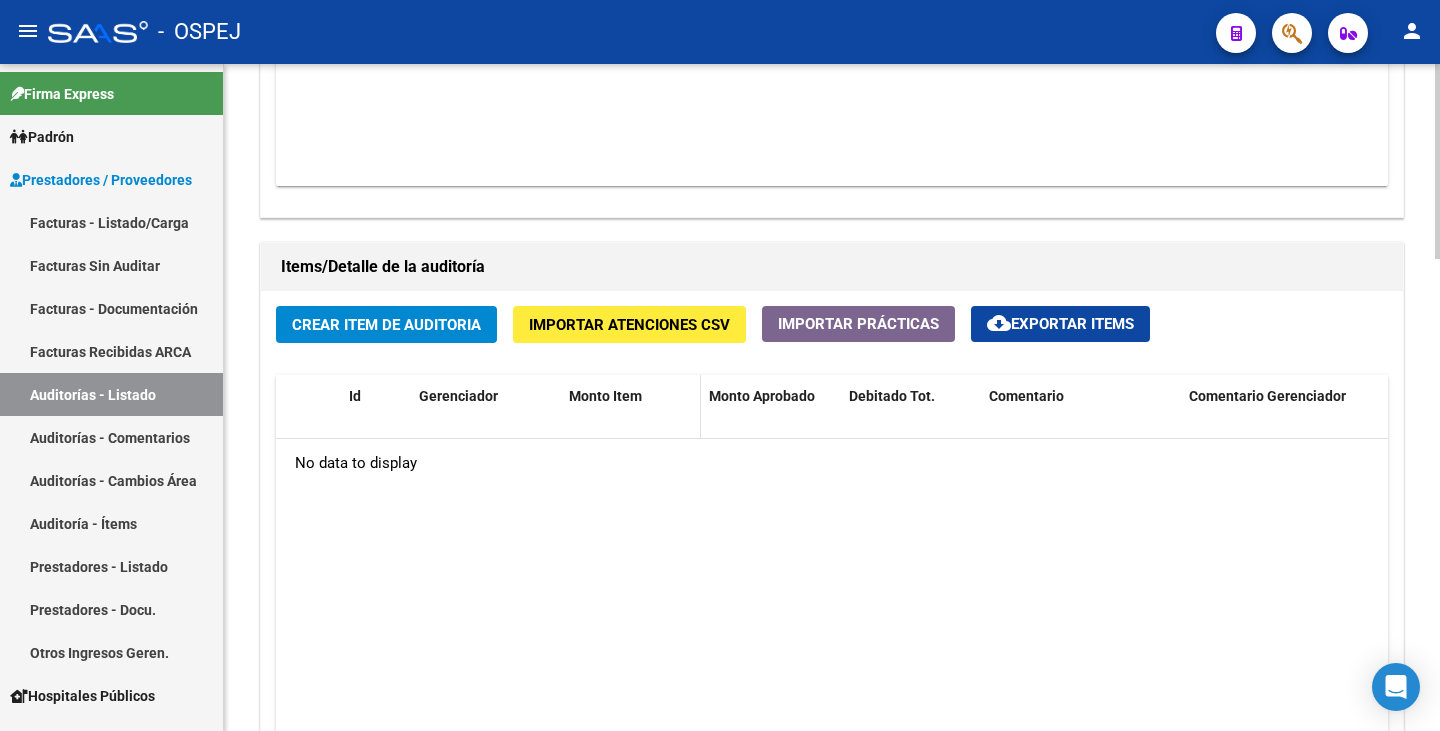 scroll, scrollTop: 1400, scrollLeft: 0, axis: vertical 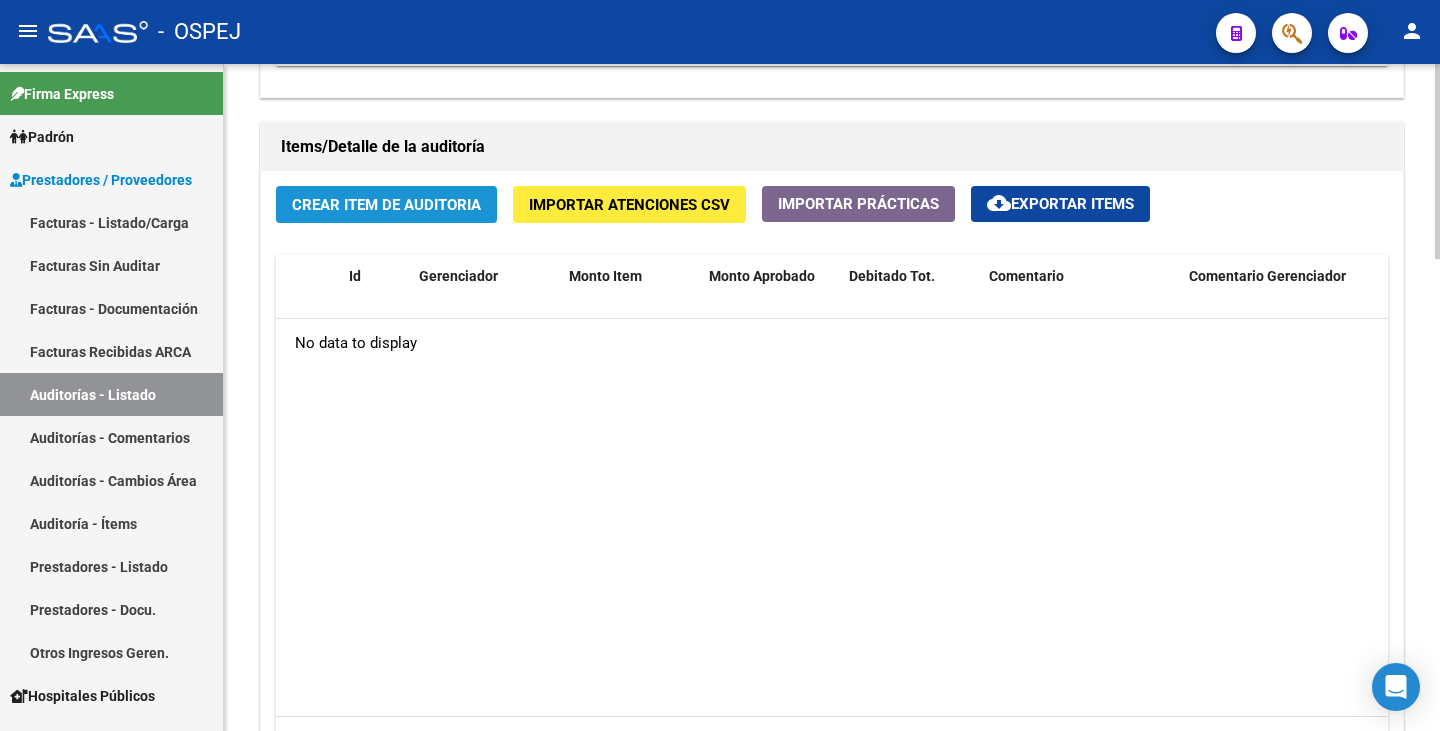 click on "Crear Item de Auditoria" 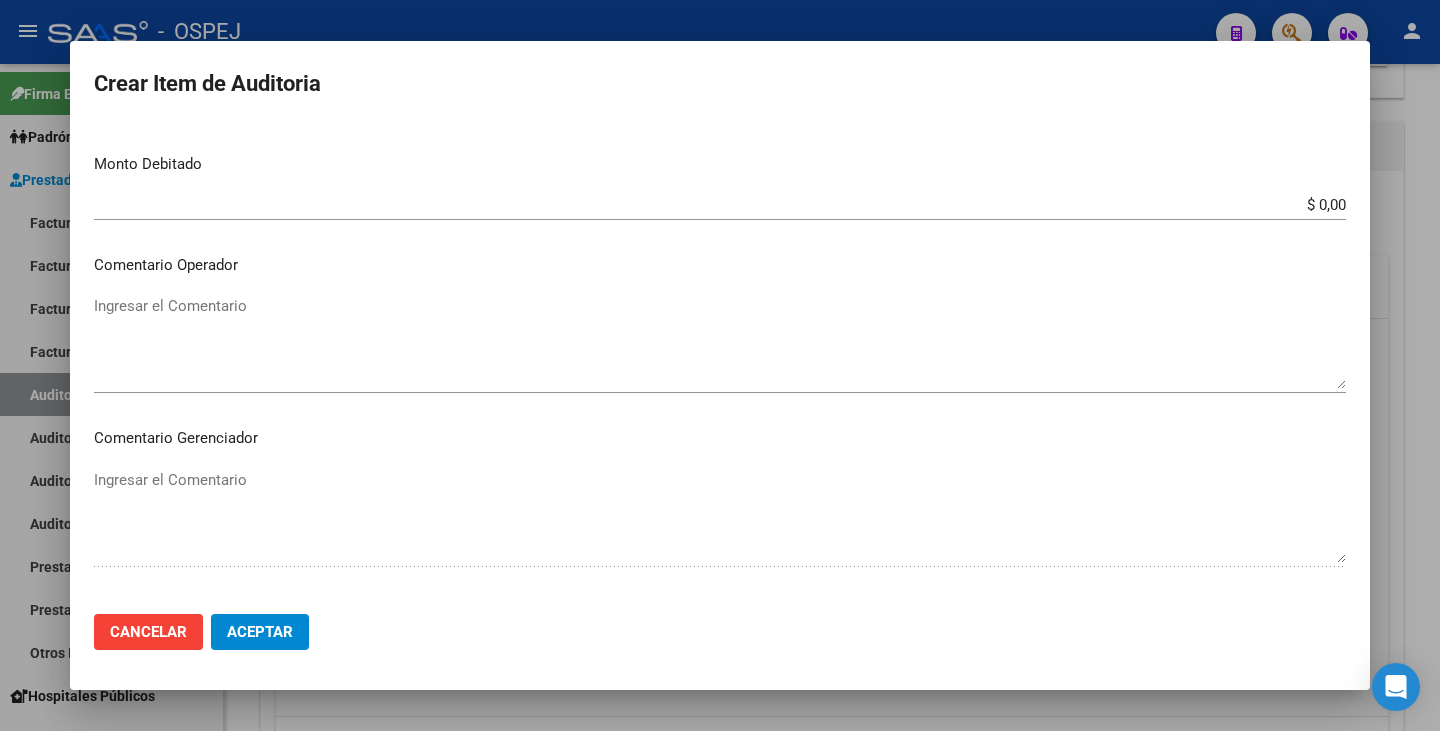 scroll, scrollTop: 700, scrollLeft: 0, axis: vertical 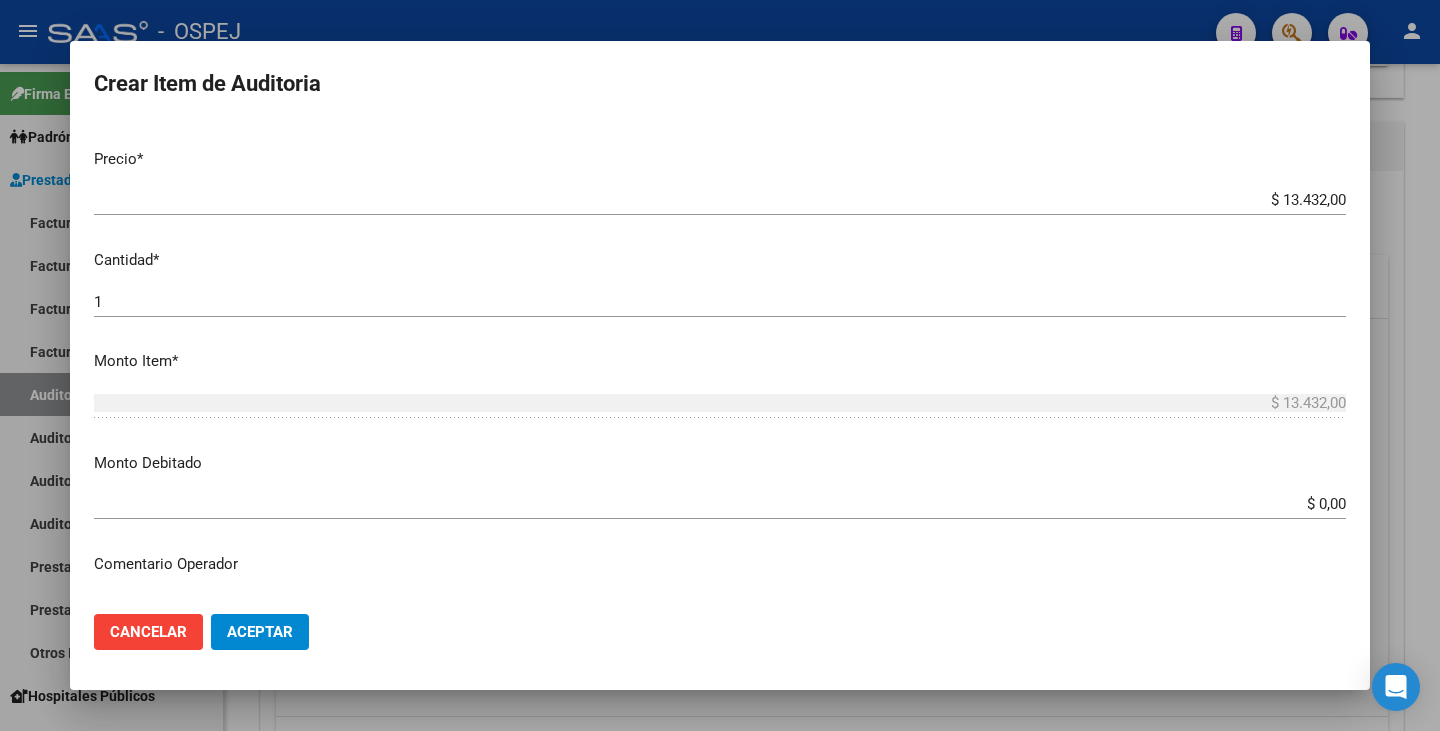drag, startPoint x: 1328, startPoint y: 502, endPoint x: 1354, endPoint y: 525, distance: 34.713108 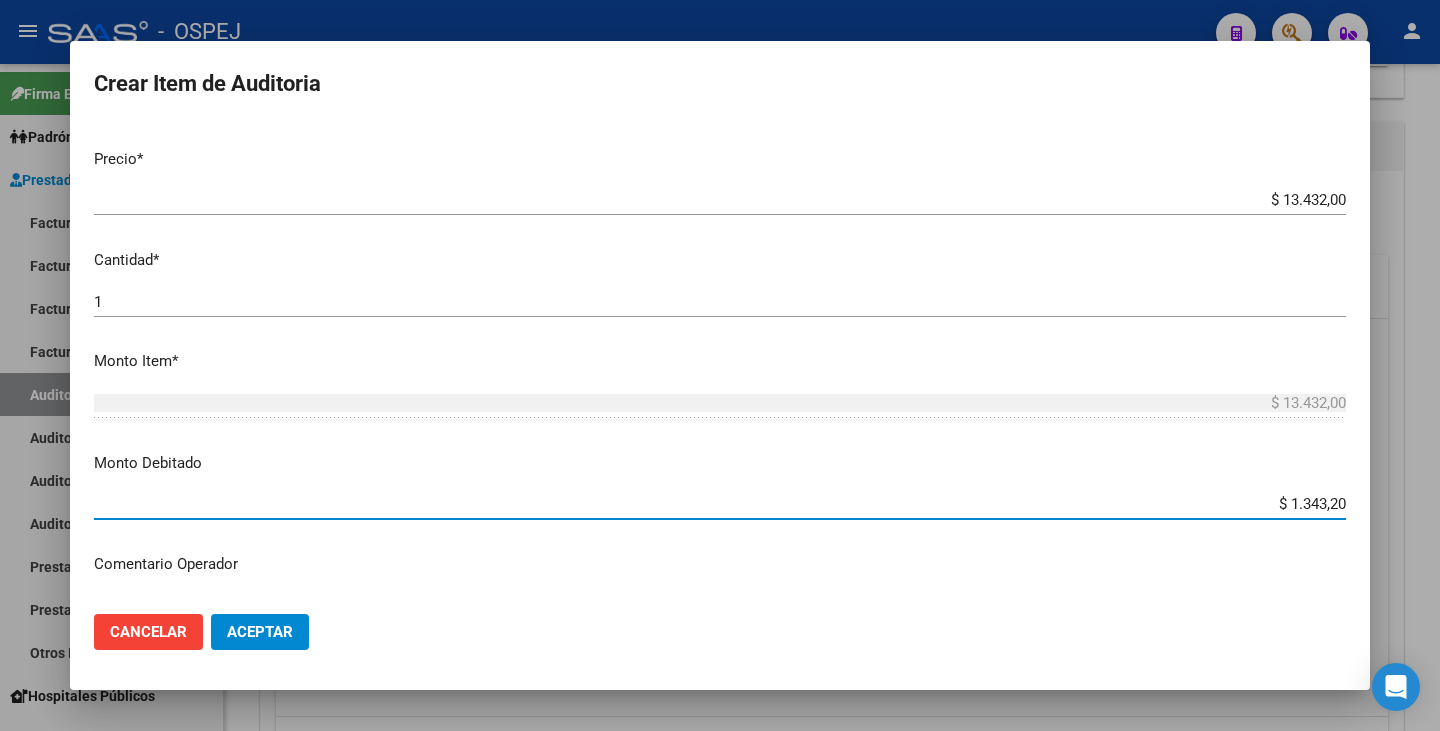 type on "$ 13.432,00" 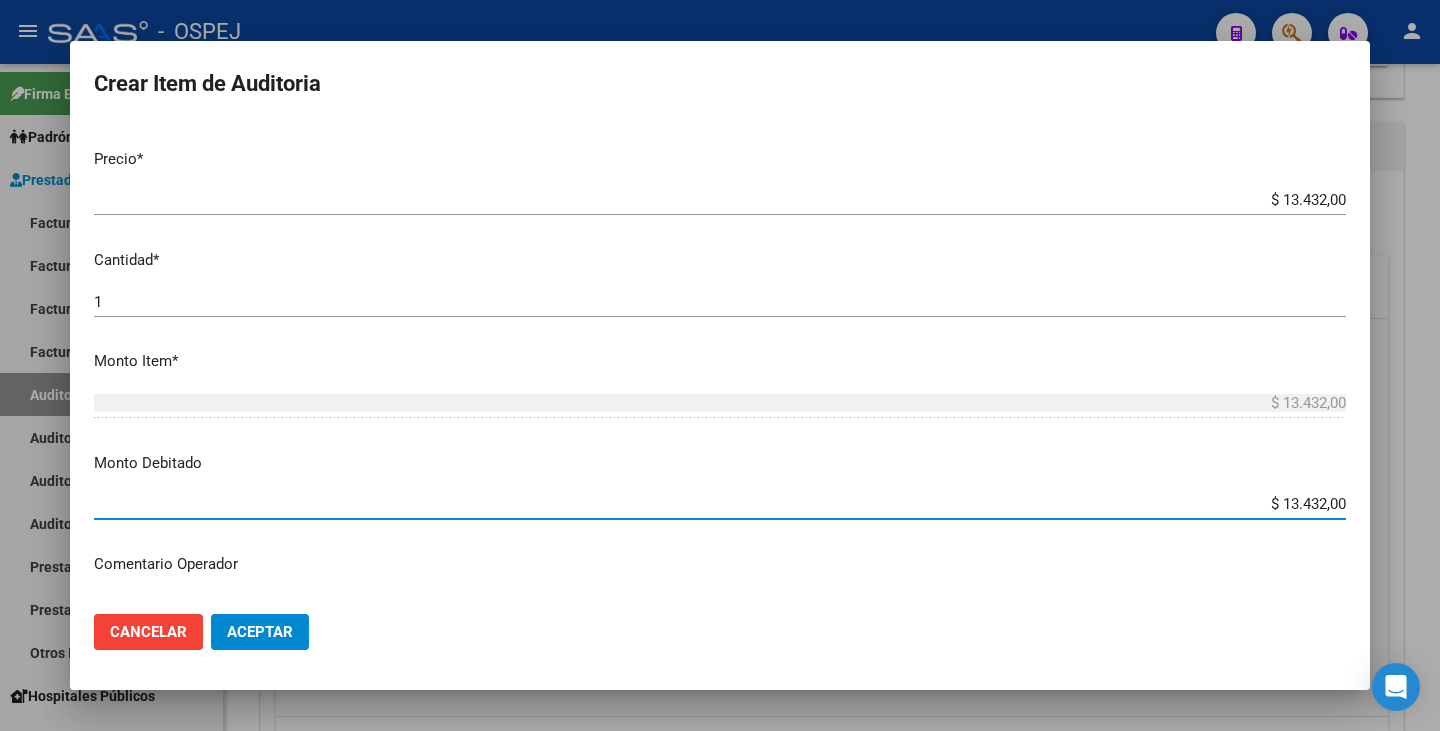 click on "Aceptar" 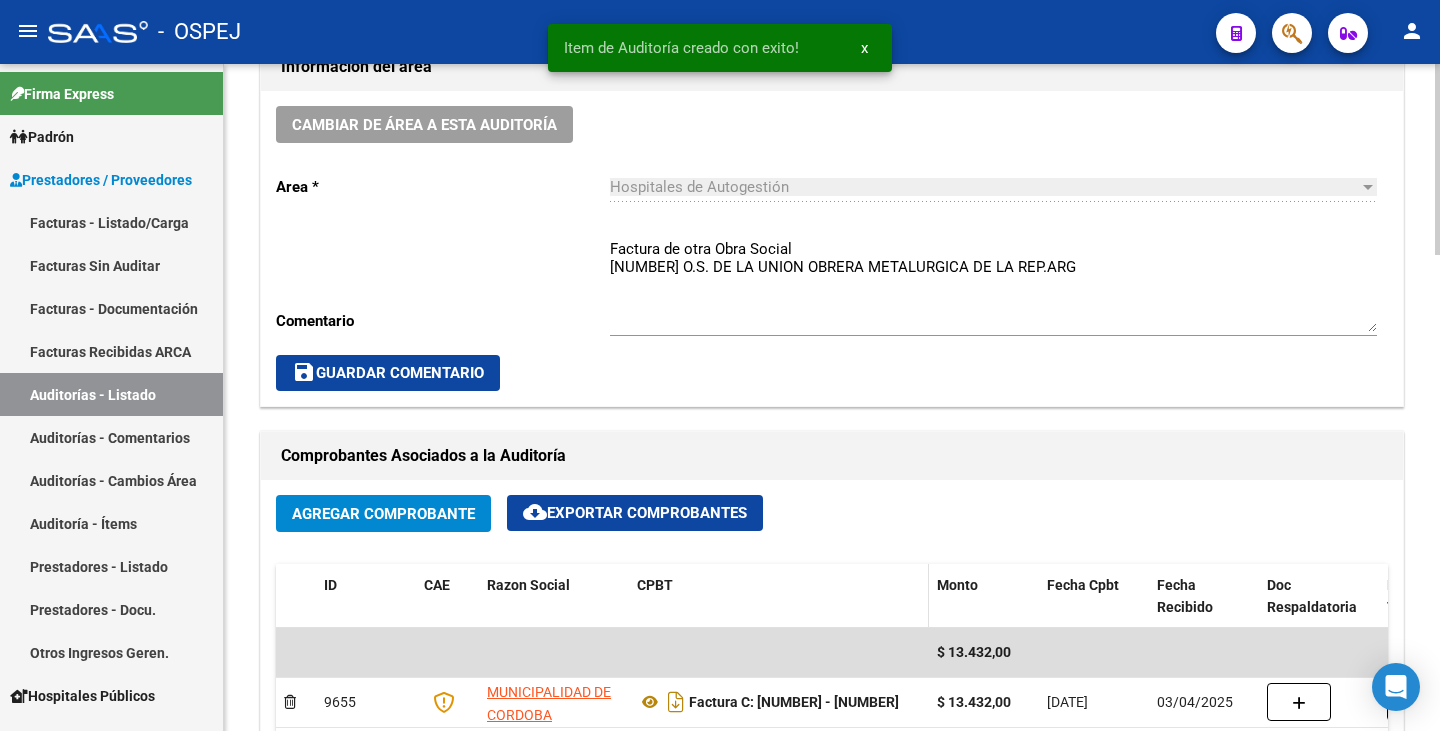 scroll, scrollTop: 601, scrollLeft: 0, axis: vertical 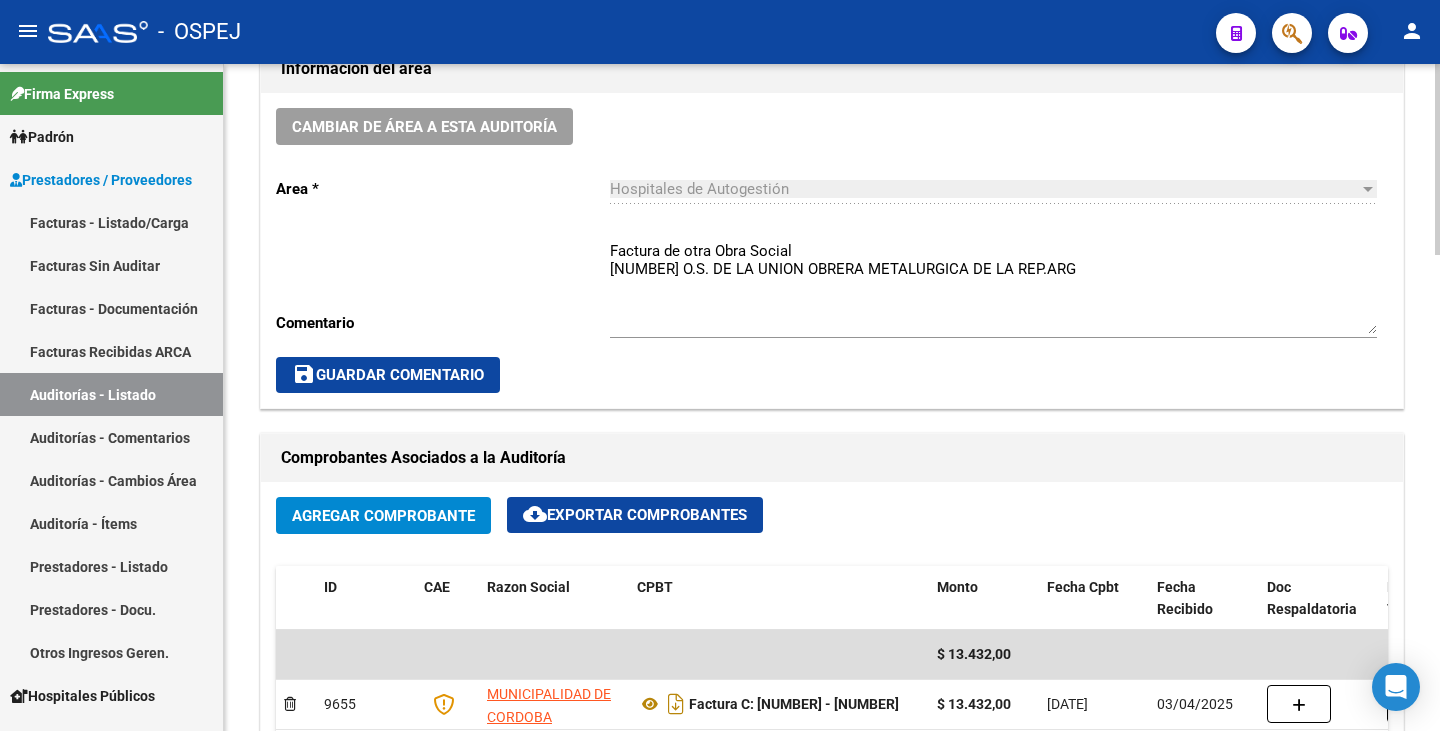 click on "save  Guardar Comentario" 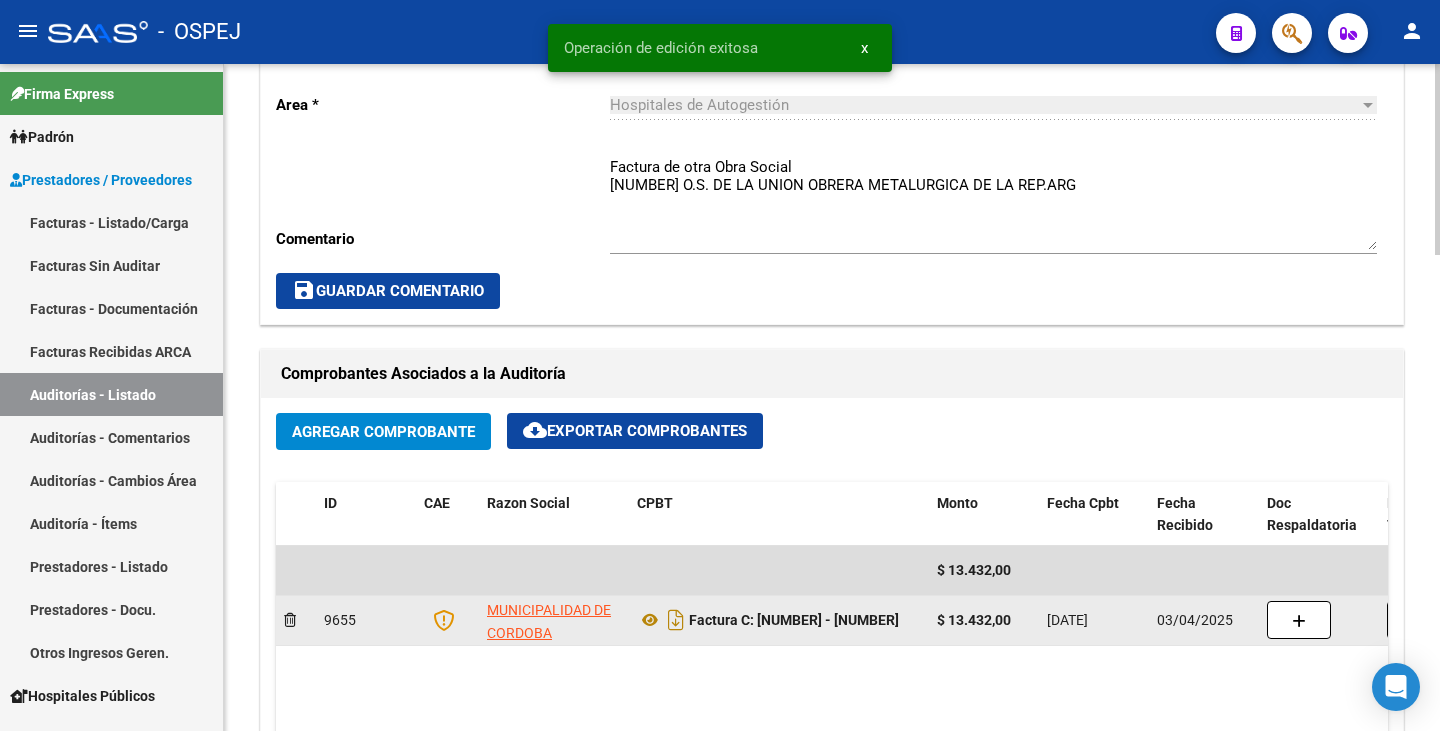 scroll, scrollTop: 901, scrollLeft: 0, axis: vertical 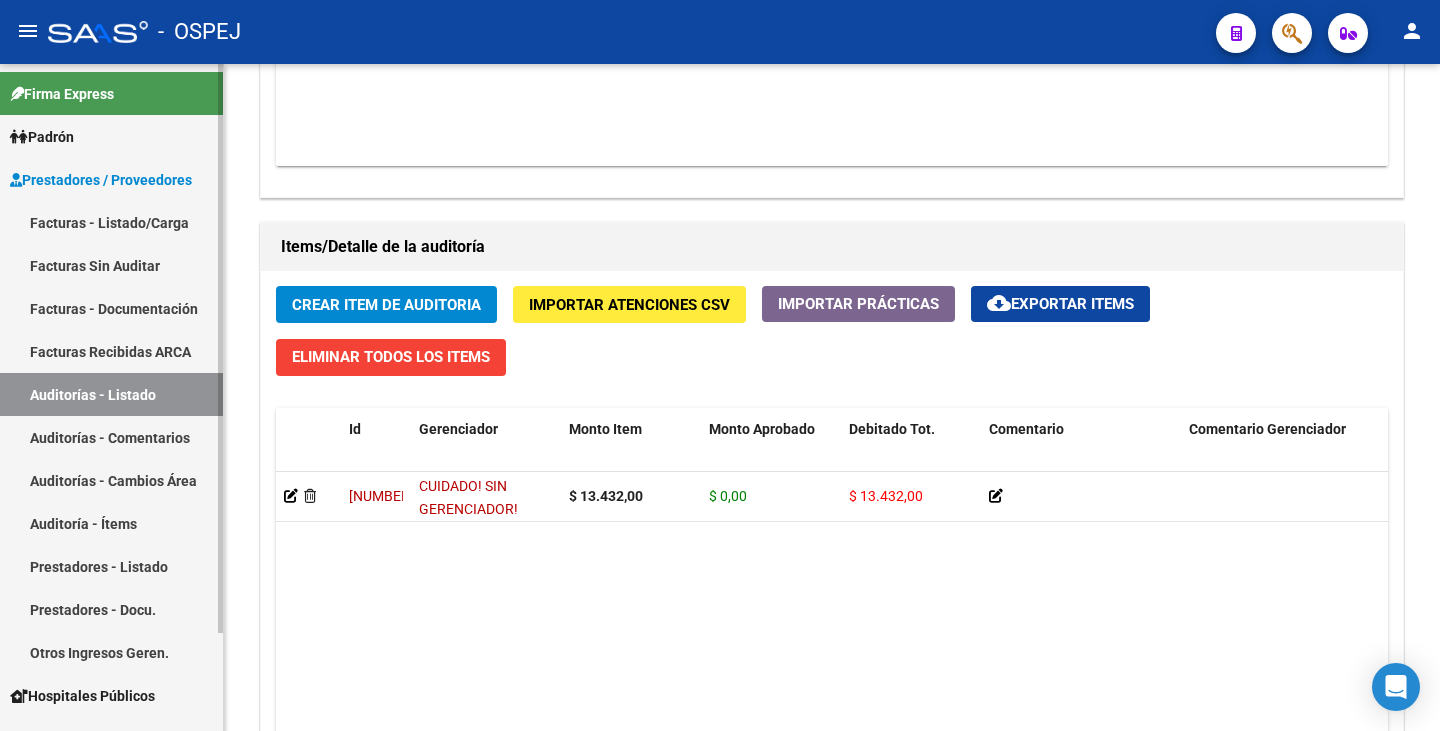 click on "Facturas Sin Auditar" at bounding box center (111, 265) 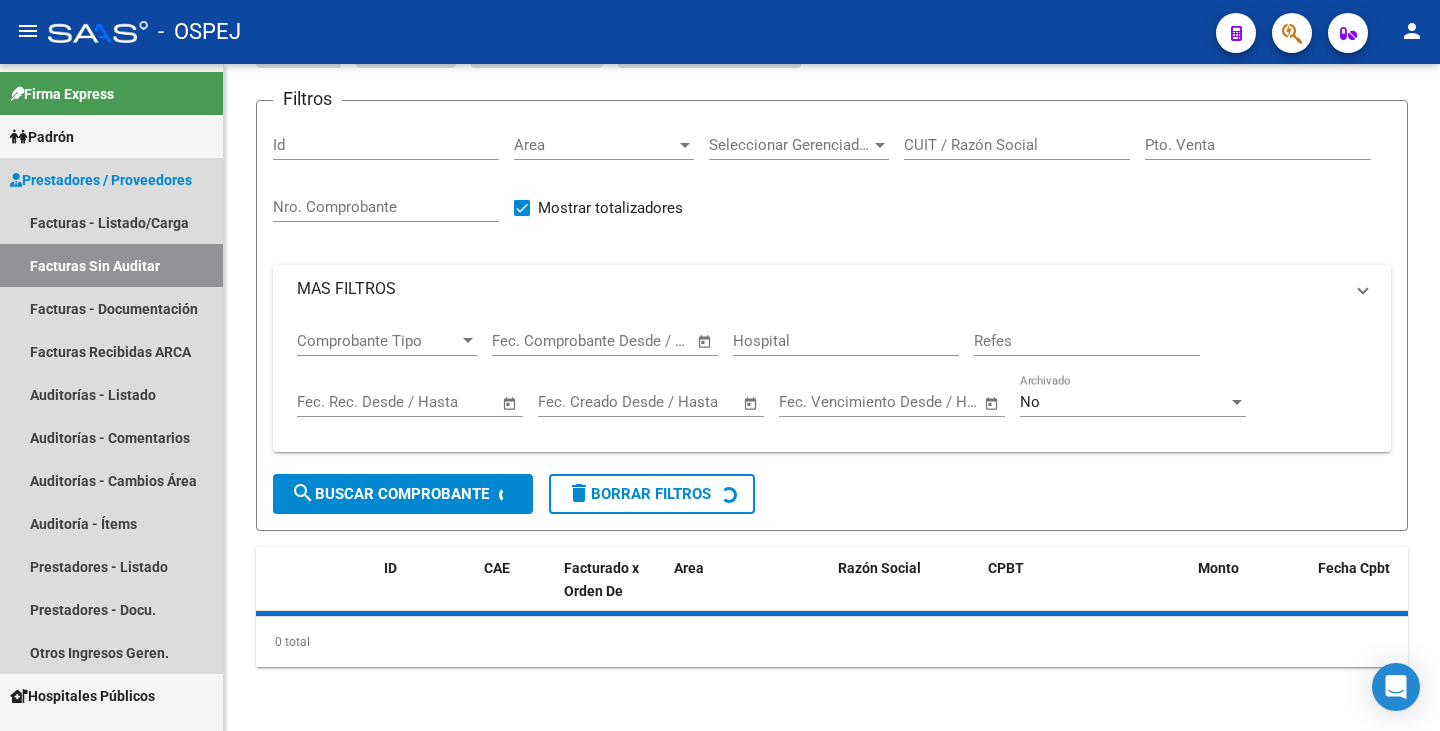 scroll, scrollTop: 0, scrollLeft: 0, axis: both 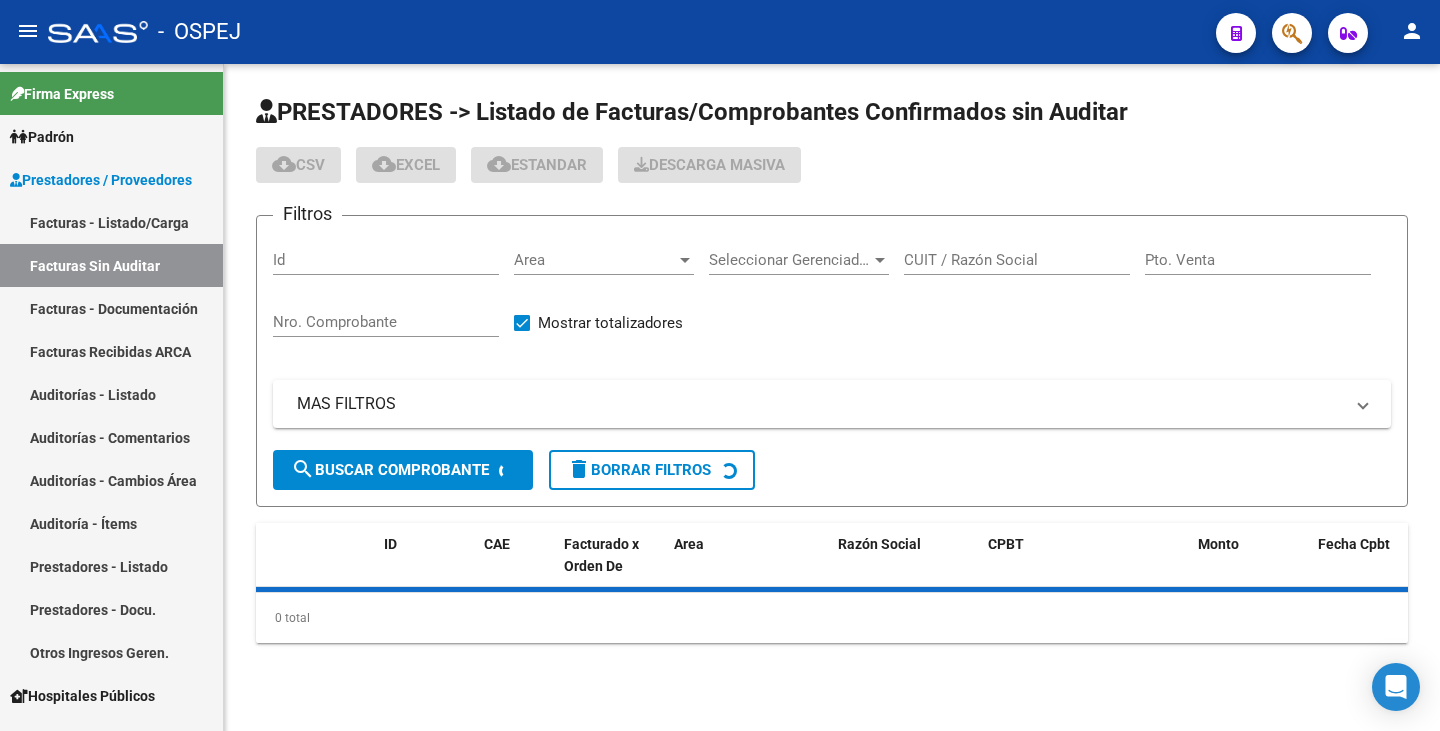 click on "Area" at bounding box center (595, 260) 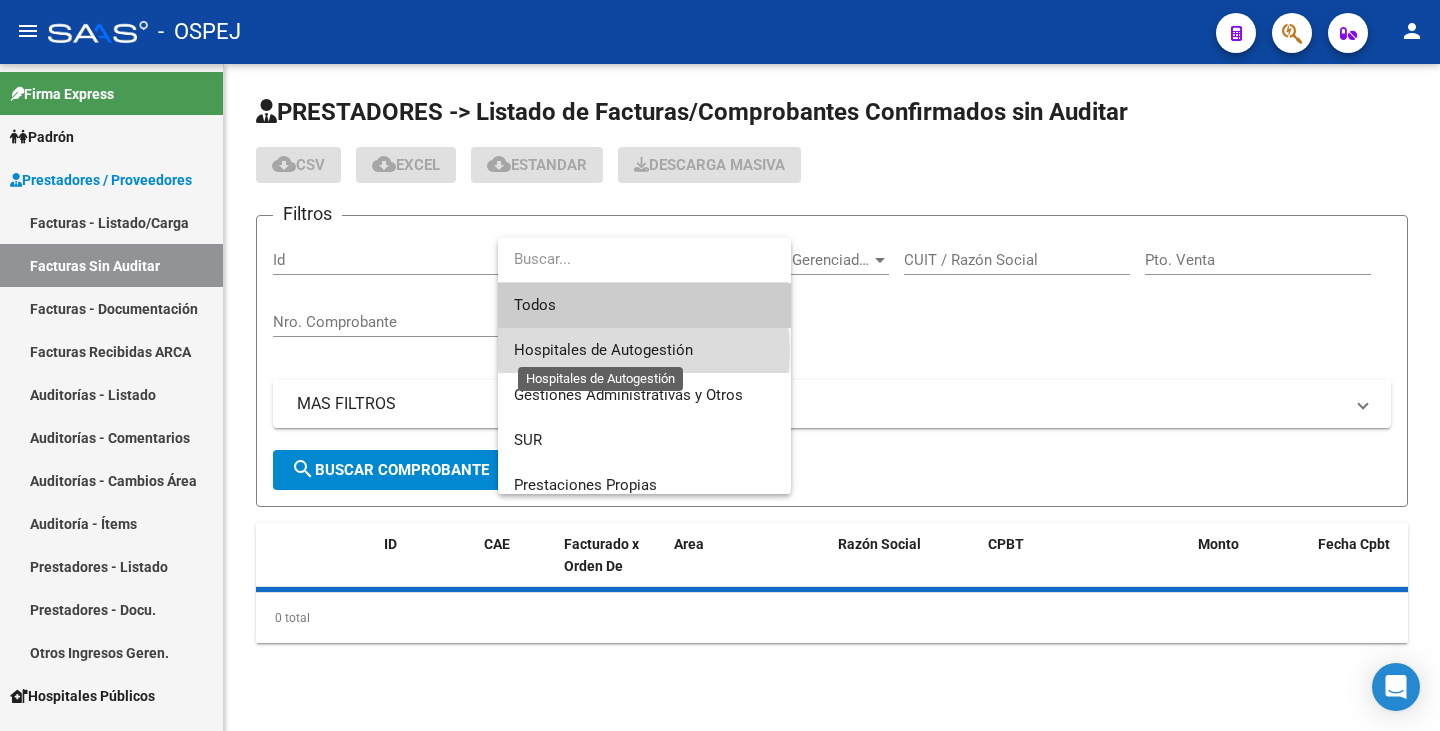 click on "Hospitales de Autogestión" at bounding box center [603, 350] 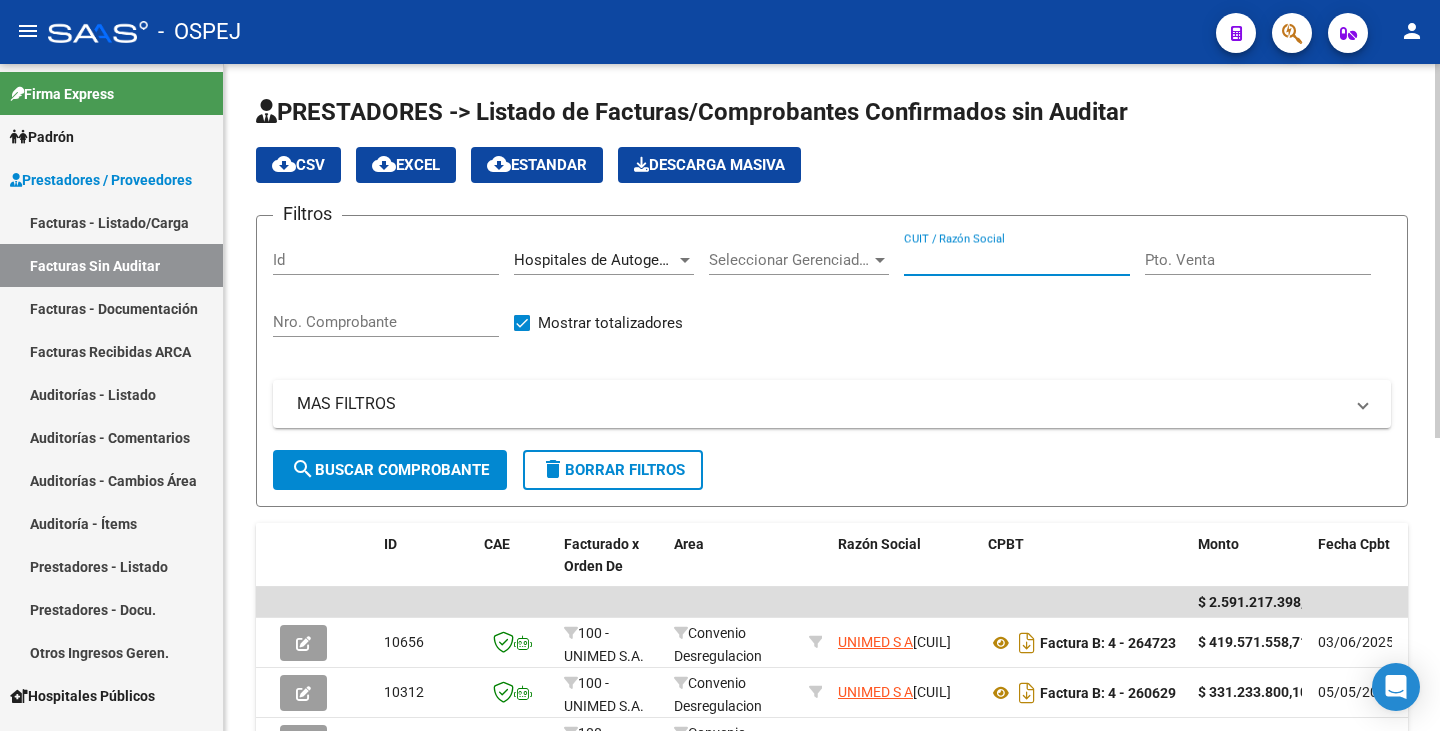 click on "CUIT / Razón Social" at bounding box center [1017, 260] 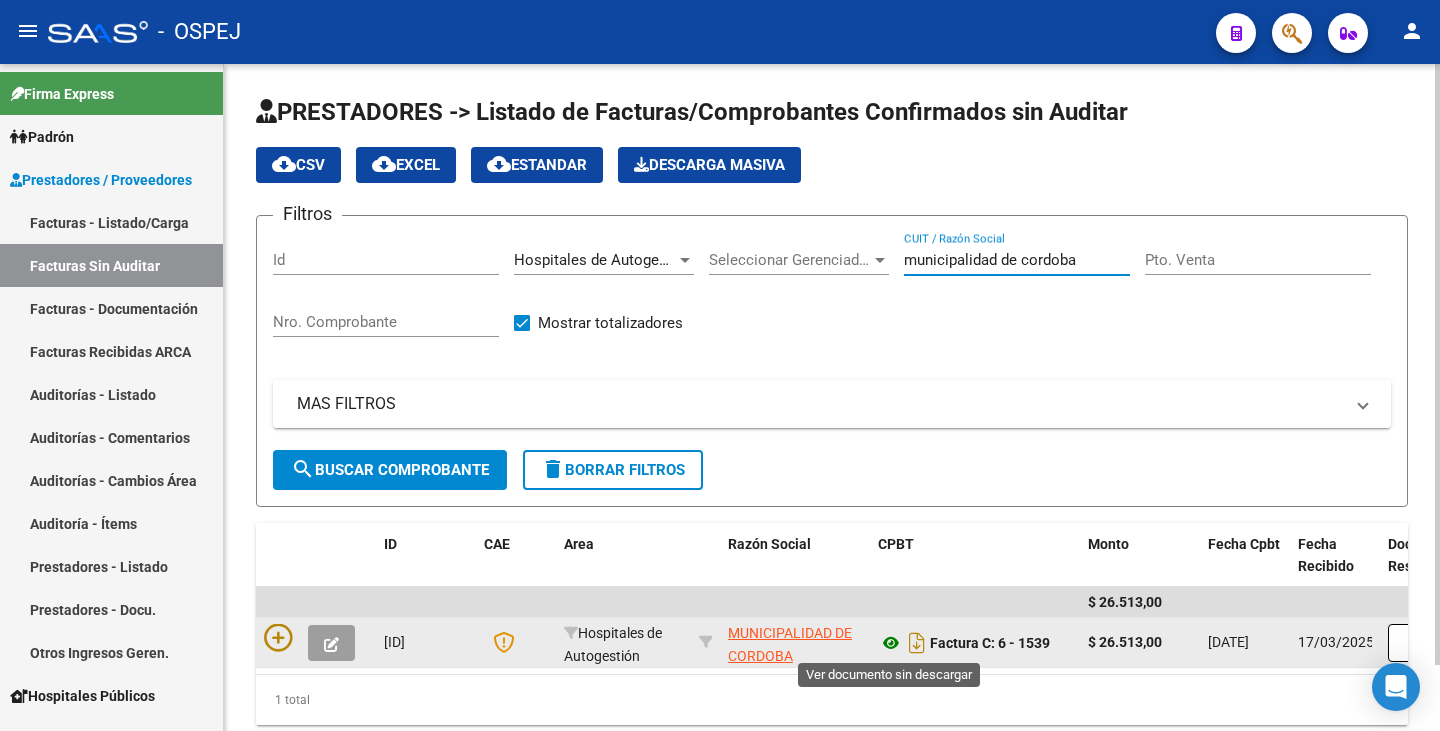 type on "municipalidad de cordoba" 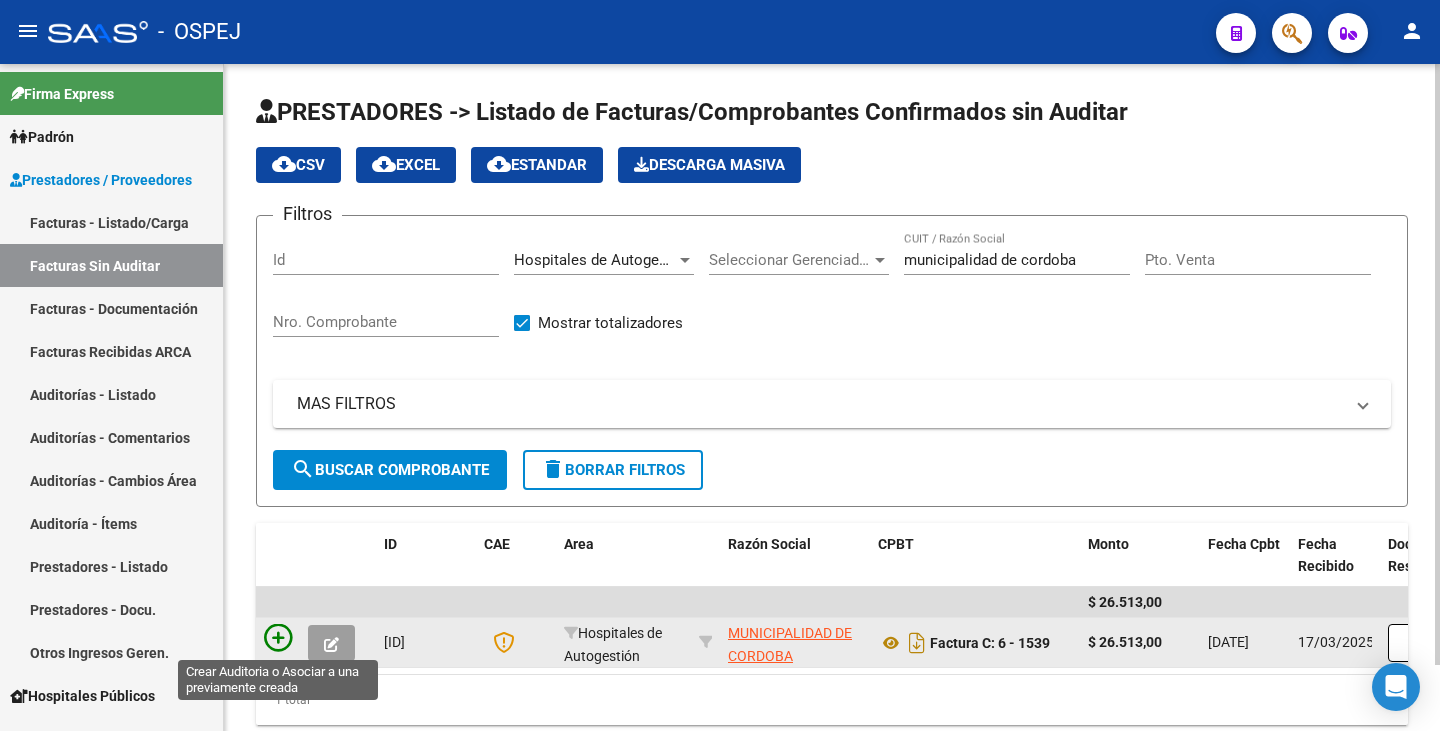 click 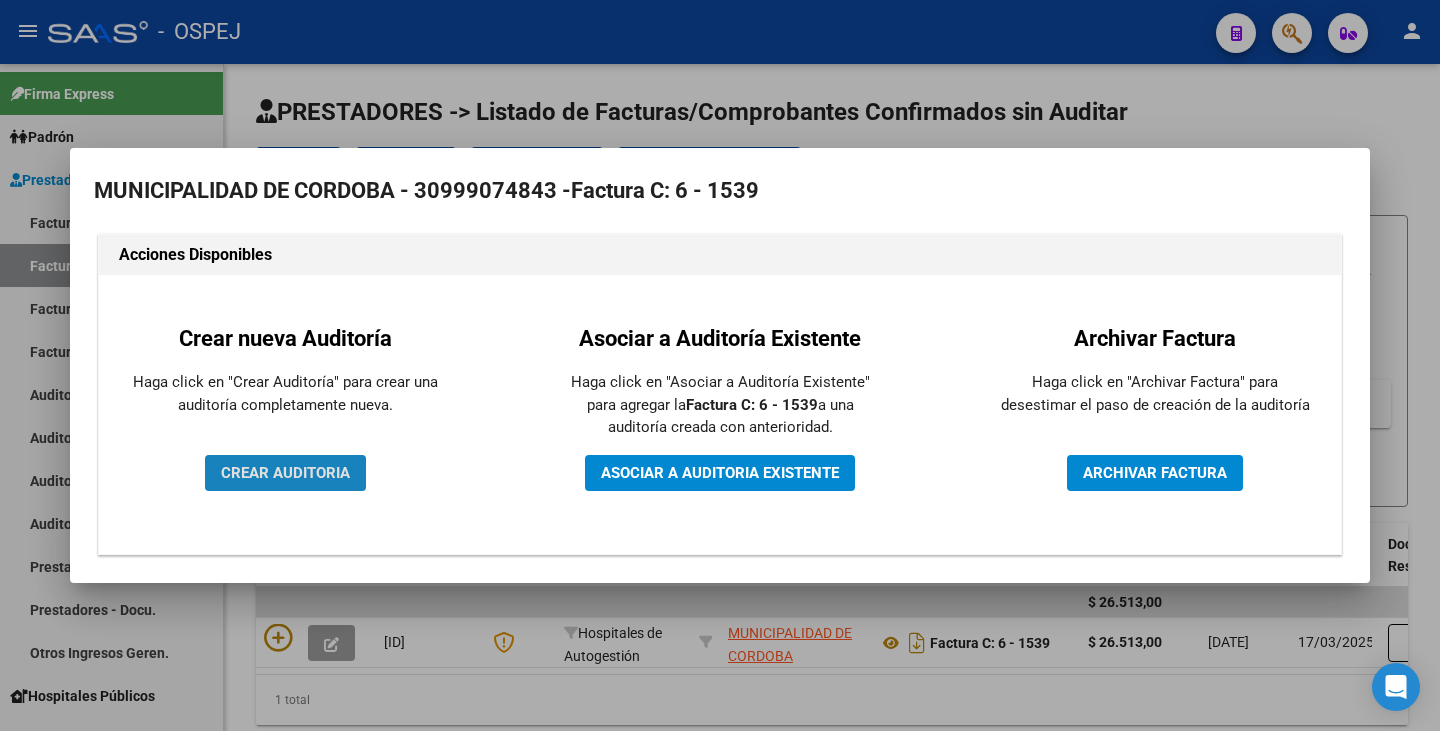 click on "CREAR AUDITORIA" at bounding box center (285, 473) 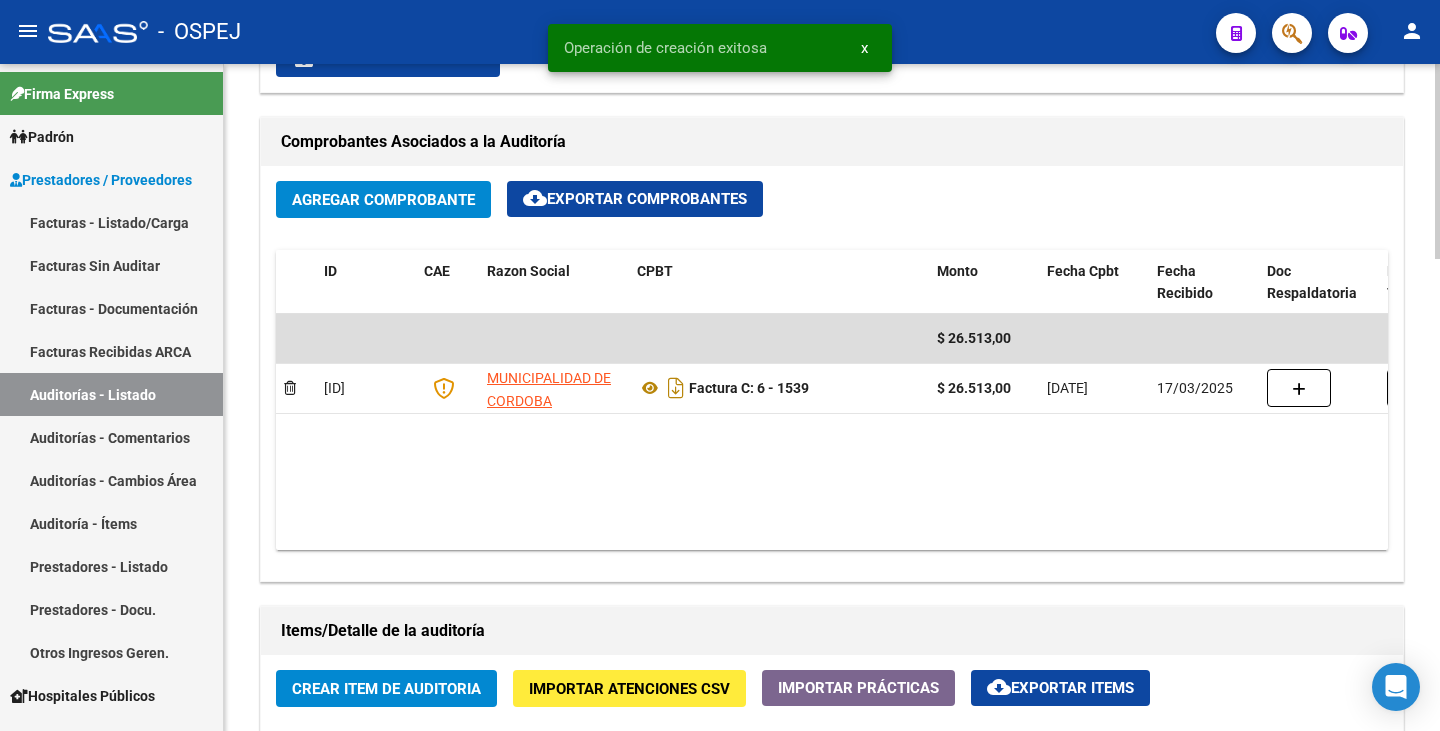 scroll, scrollTop: 900, scrollLeft: 0, axis: vertical 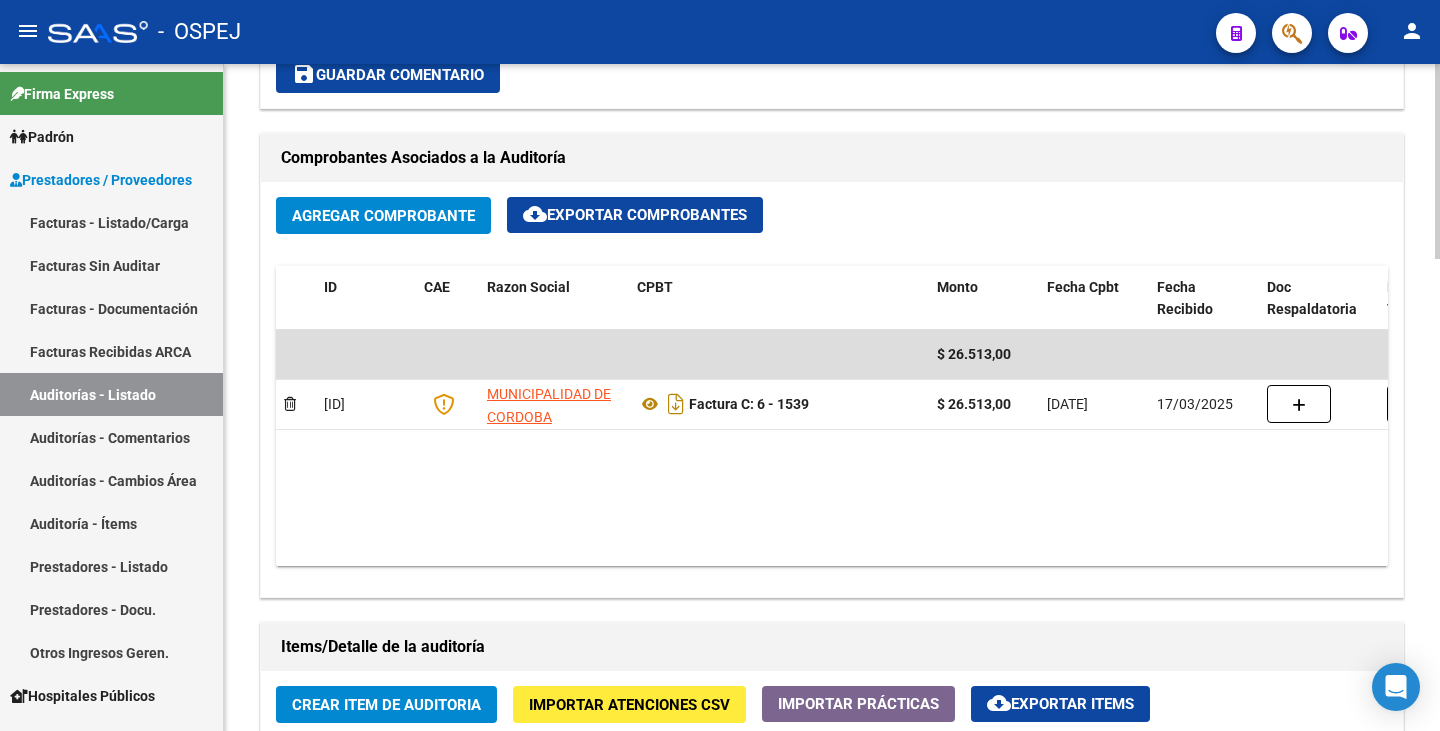 drag, startPoint x: 688, startPoint y: 458, endPoint x: 676, endPoint y: 472, distance: 18.439089 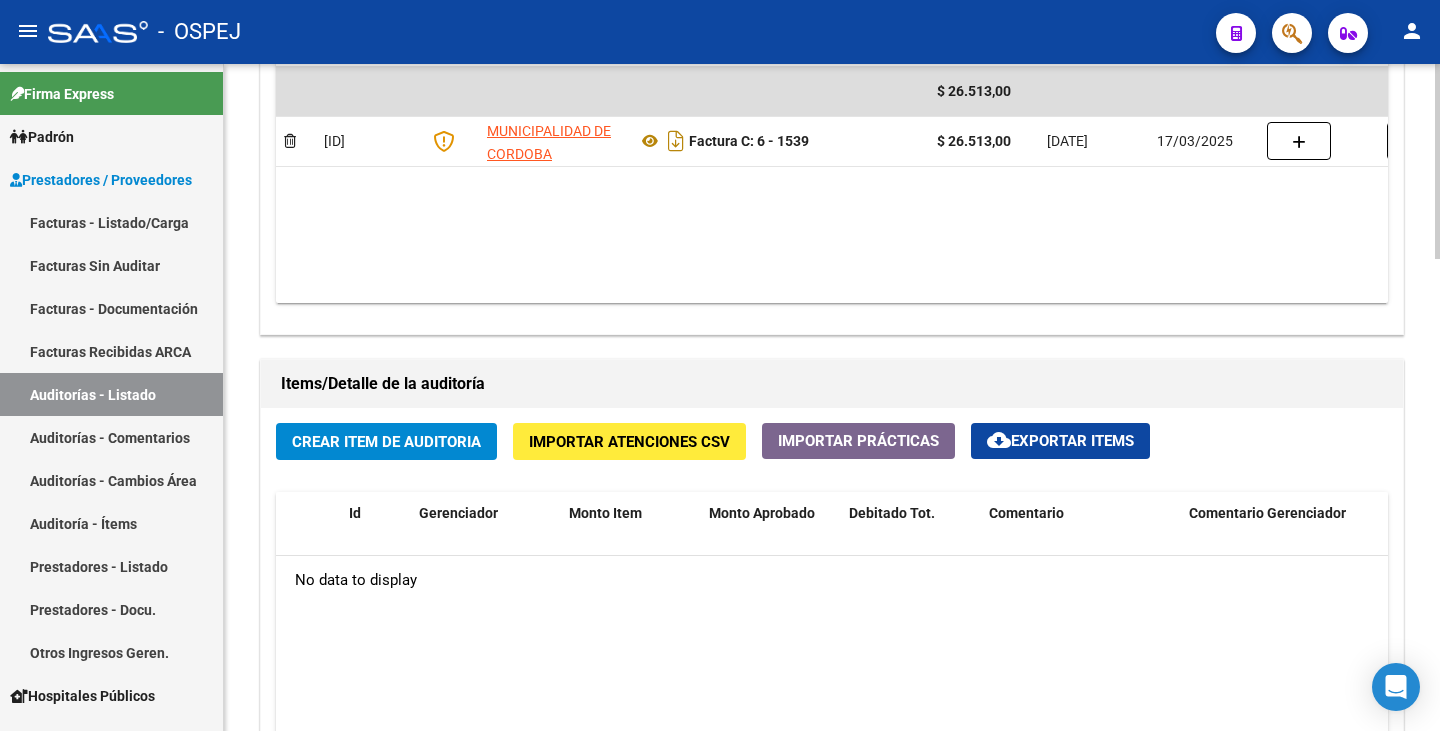 scroll, scrollTop: 1200, scrollLeft: 0, axis: vertical 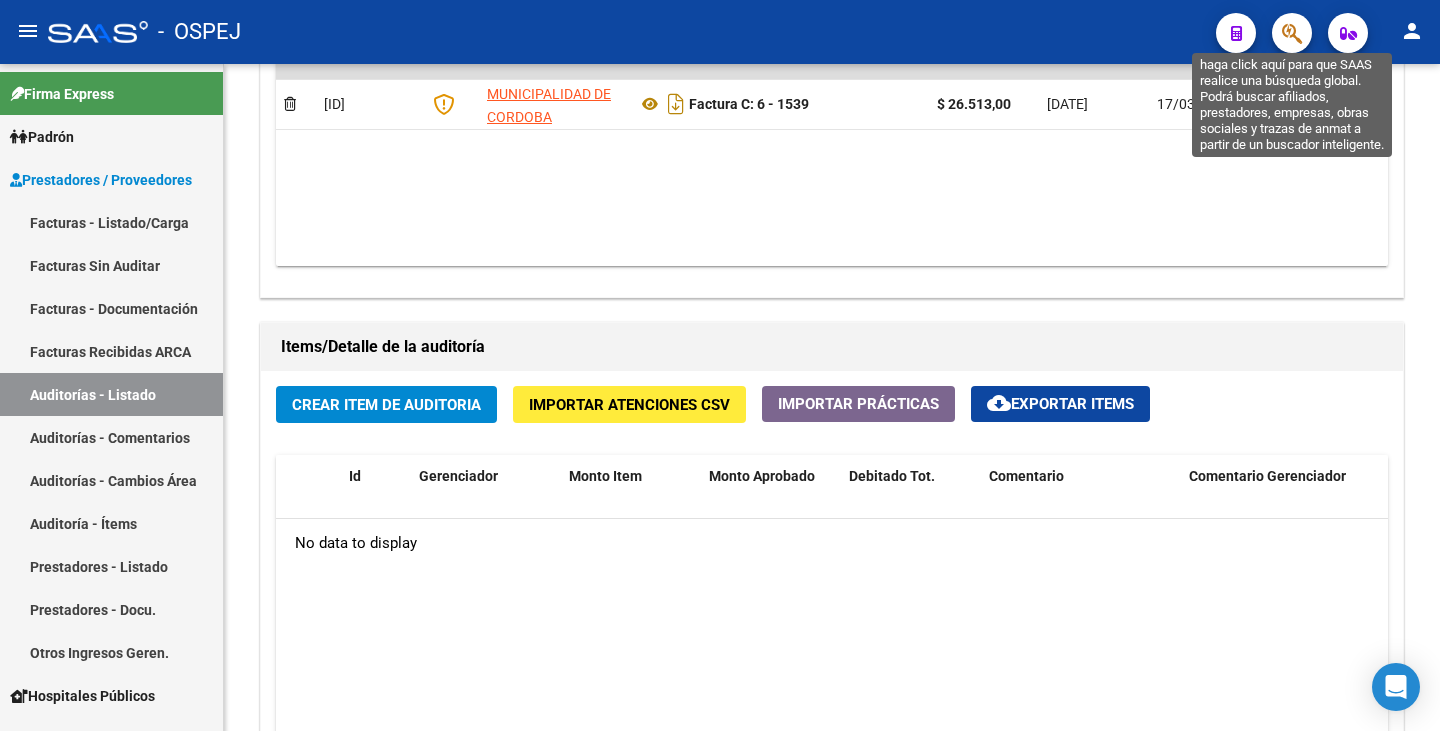 click 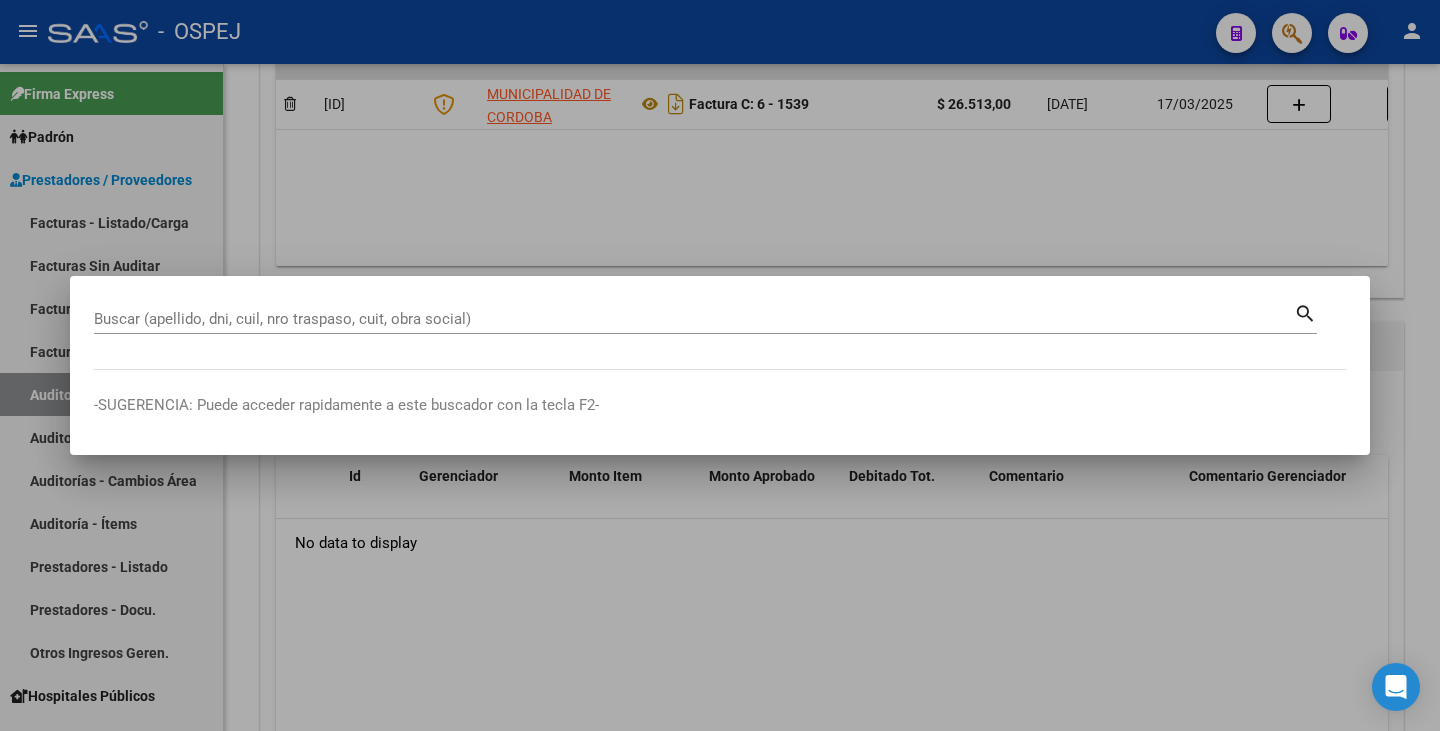 drag, startPoint x: 506, startPoint y: 304, endPoint x: 487, endPoint y: 318, distance: 23.600847 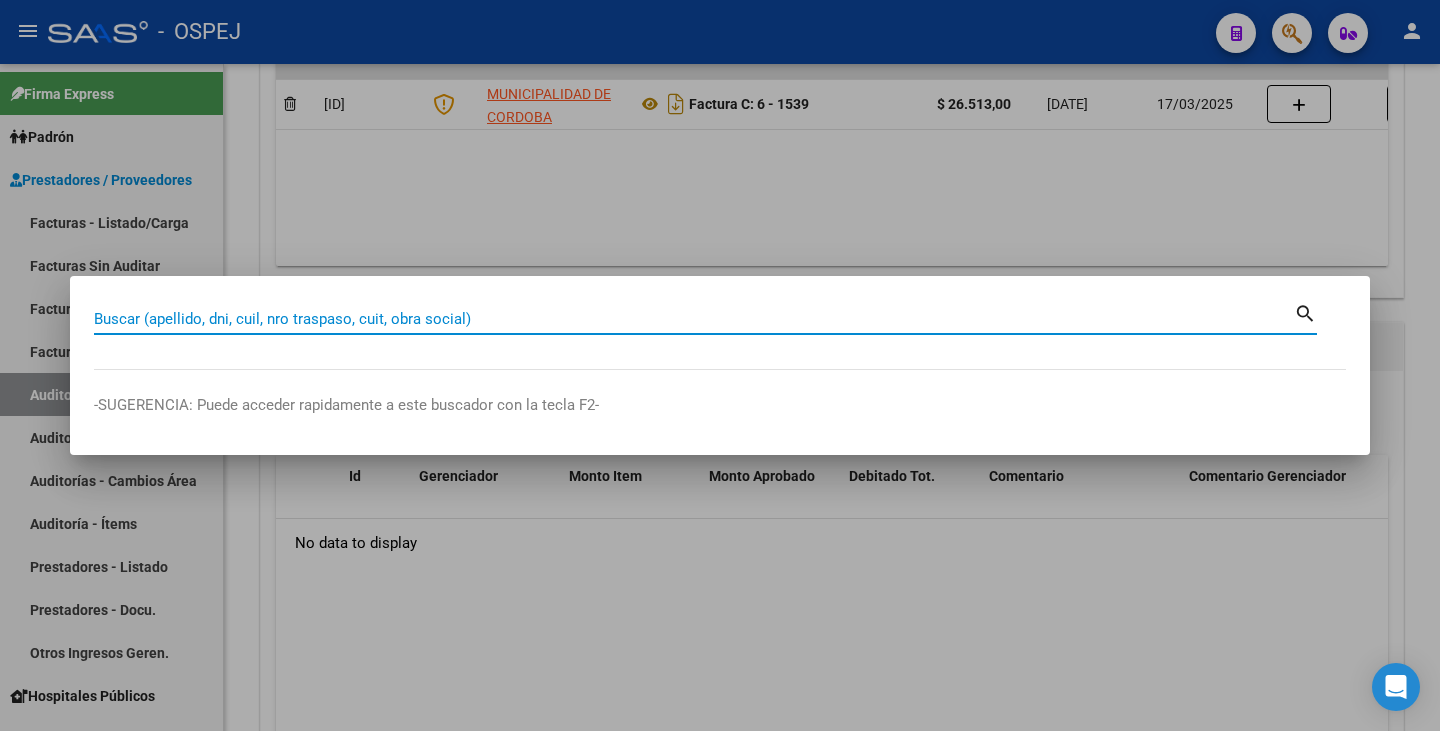 paste on "38183500" 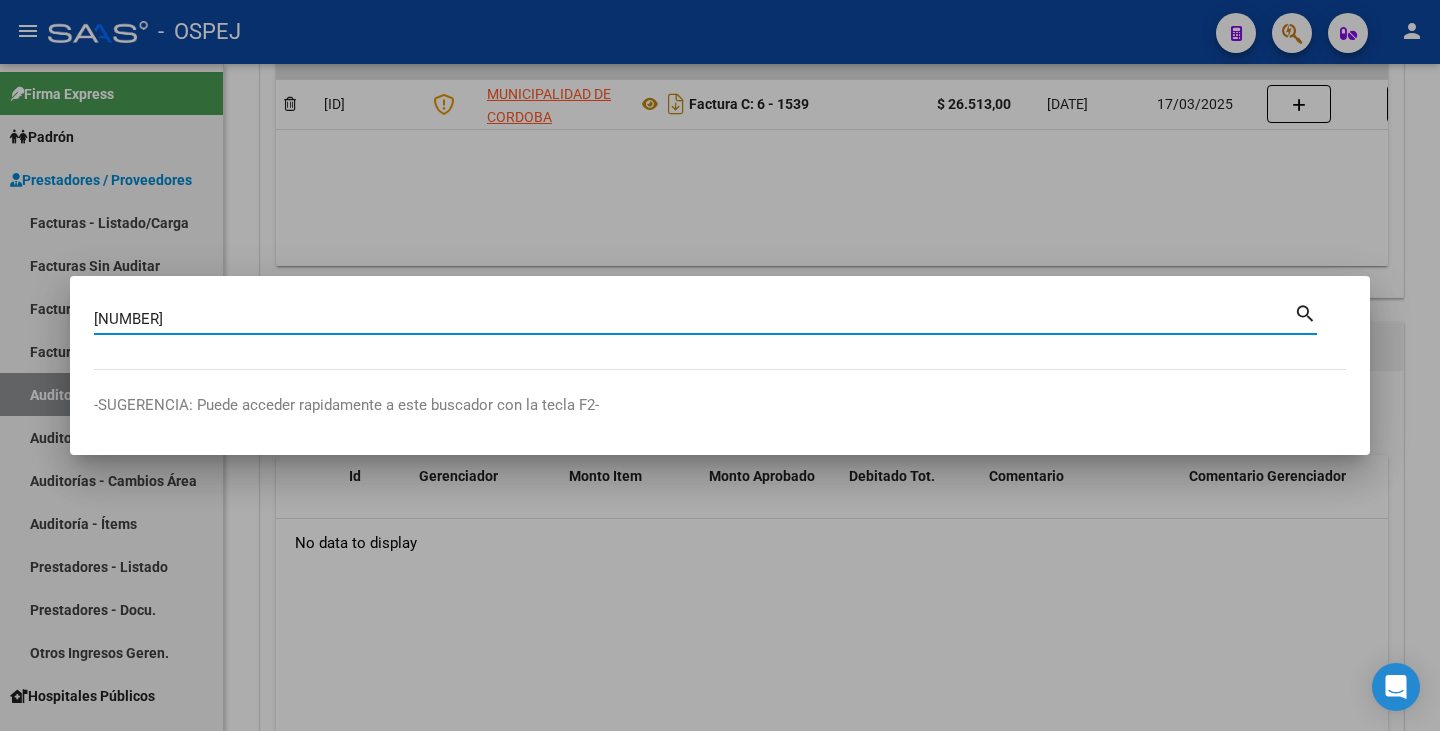 type on "38183500" 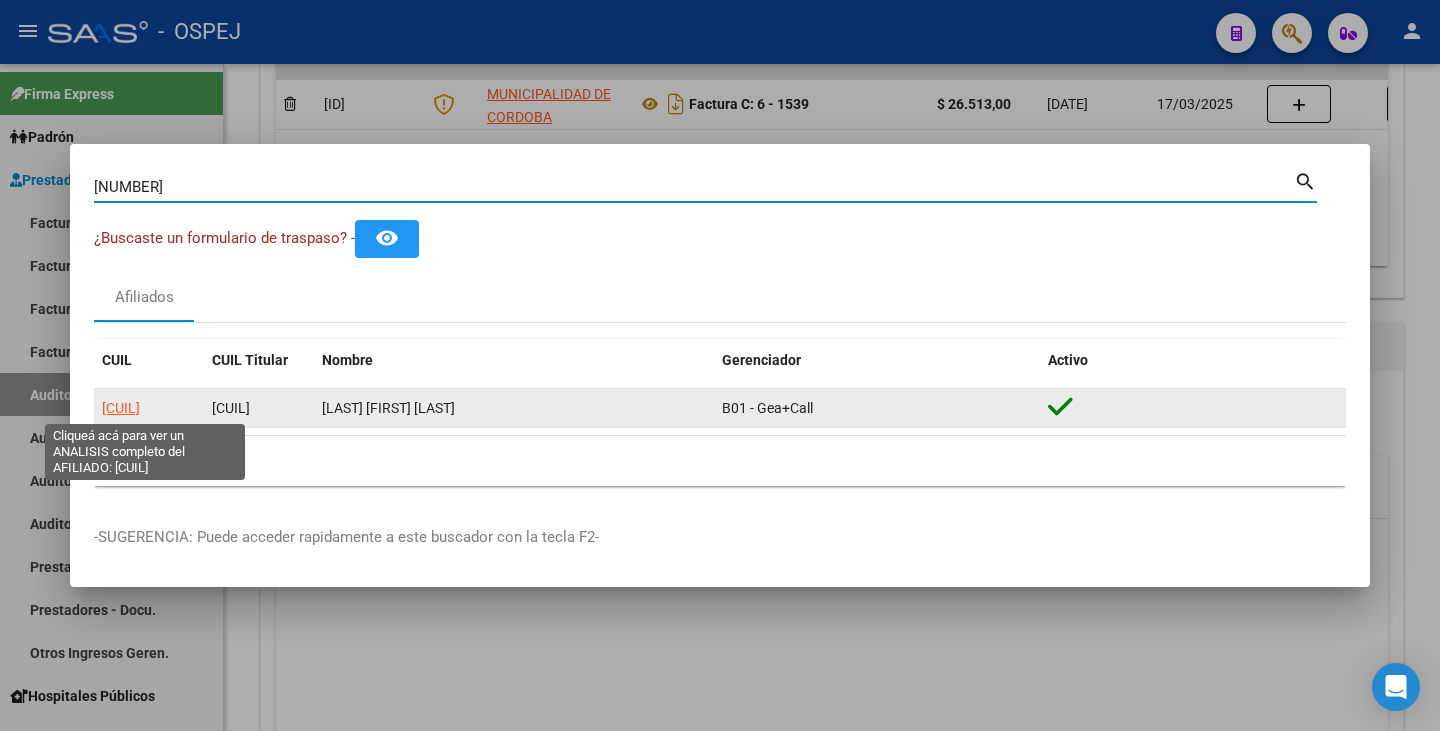 click on "27381835001" 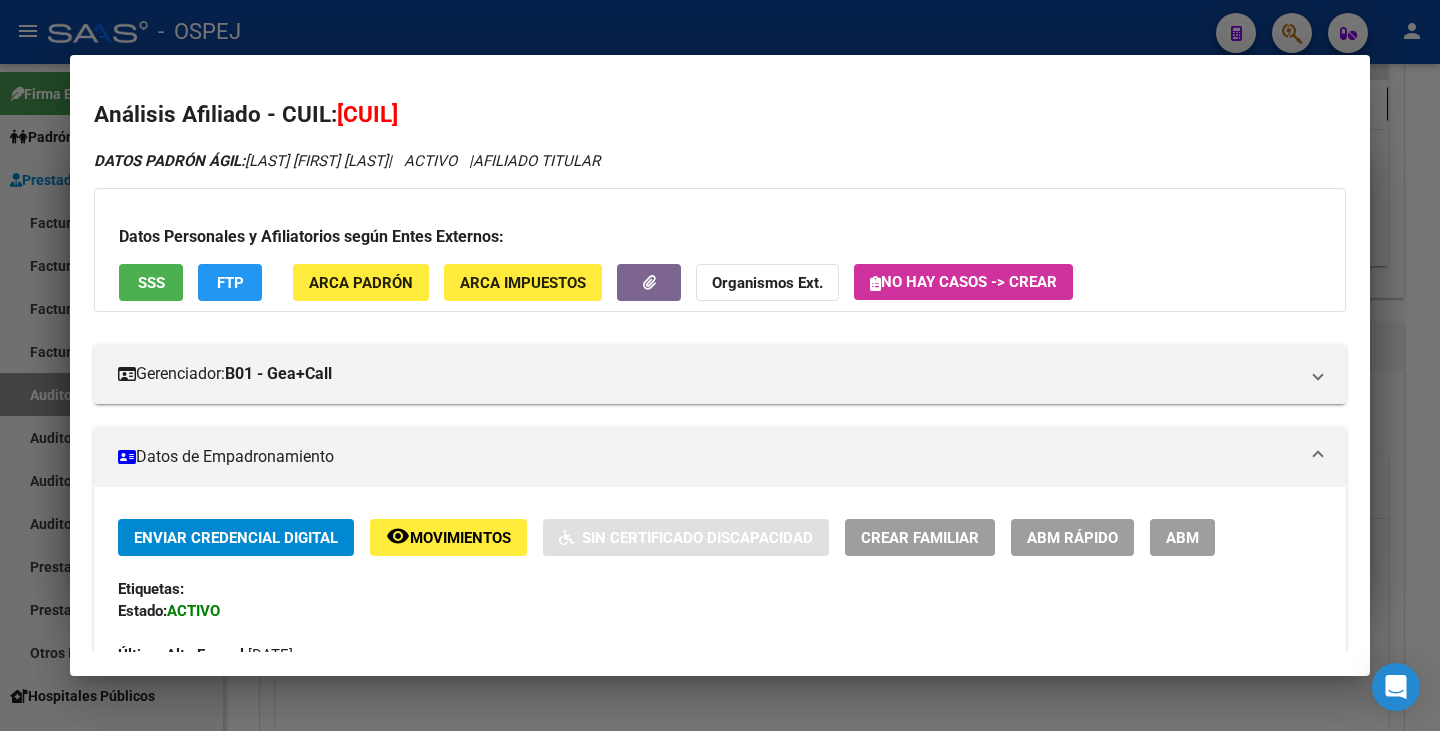 drag, startPoint x: 342, startPoint y: 117, endPoint x: 476, endPoint y: 114, distance: 134.03358 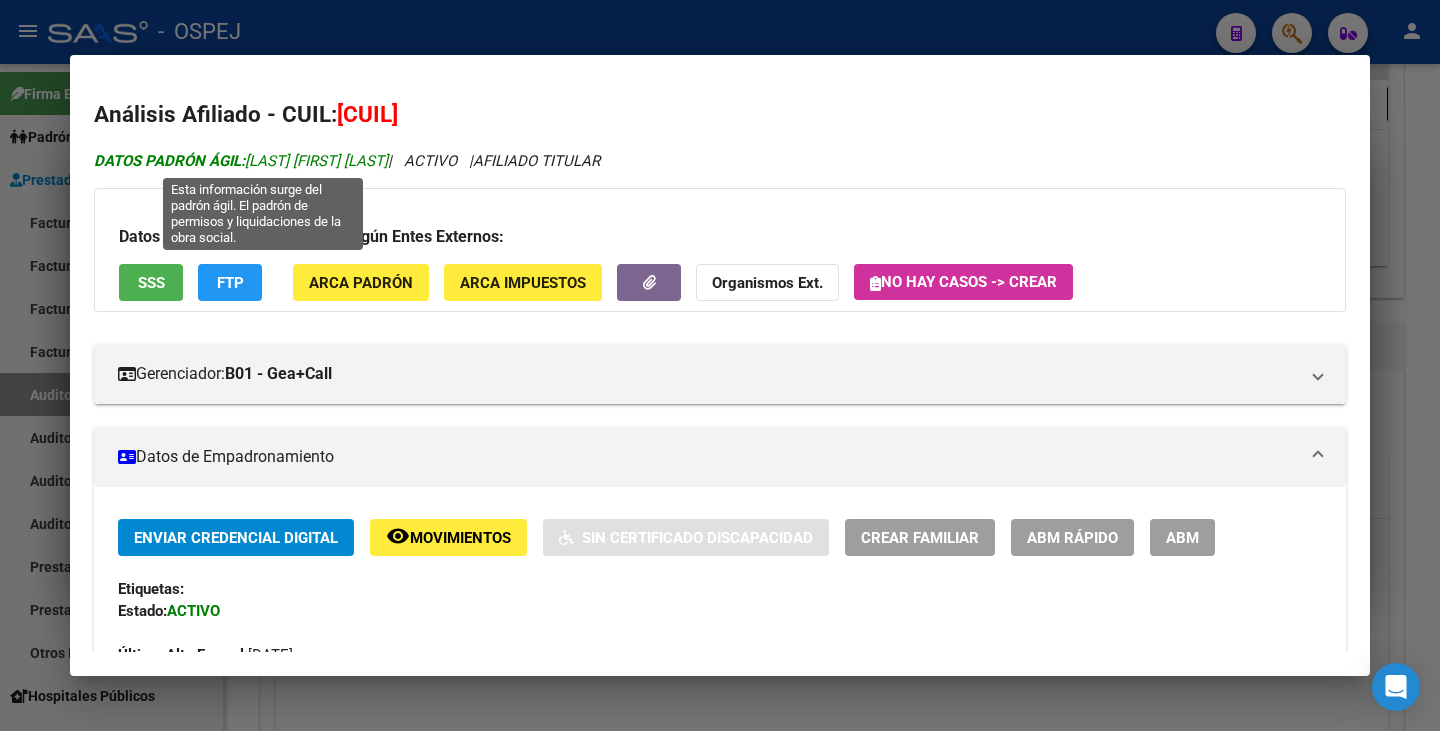 drag, startPoint x: 252, startPoint y: 157, endPoint x: 428, endPoint y: 167, distance: 176.28386 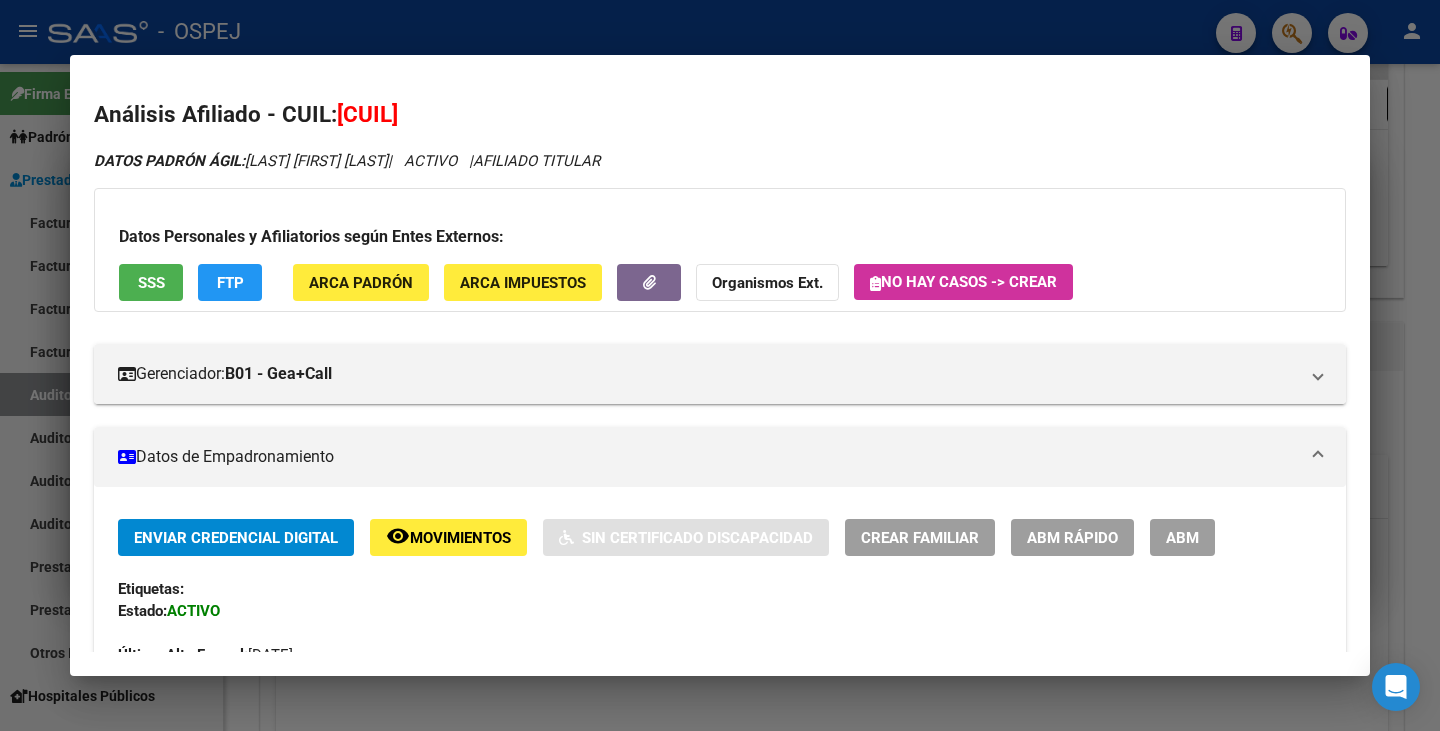 click at bounding box center (720, 365) 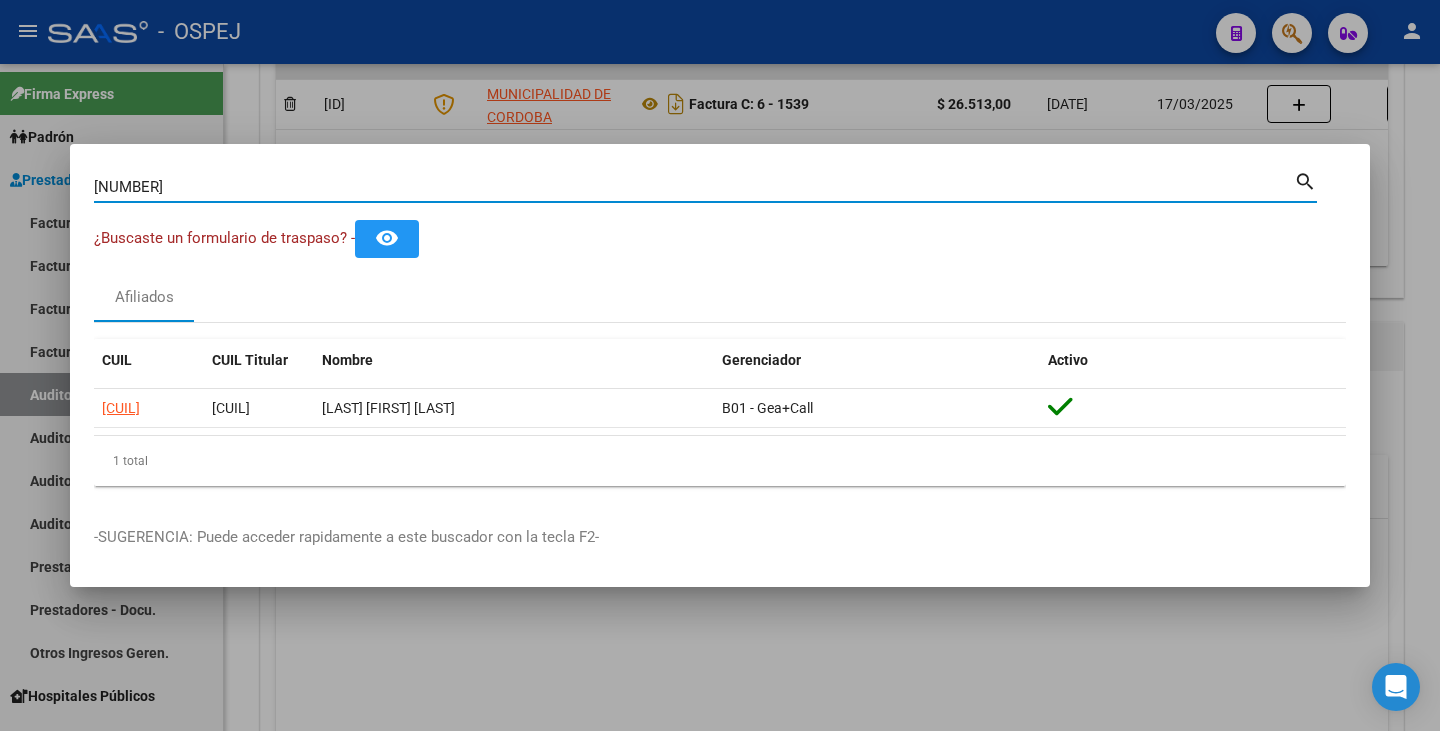 drag, startPoint x: 228, startPoint y: 177, endPoint x: 48, endPoint y: 179, distance: 180.01111 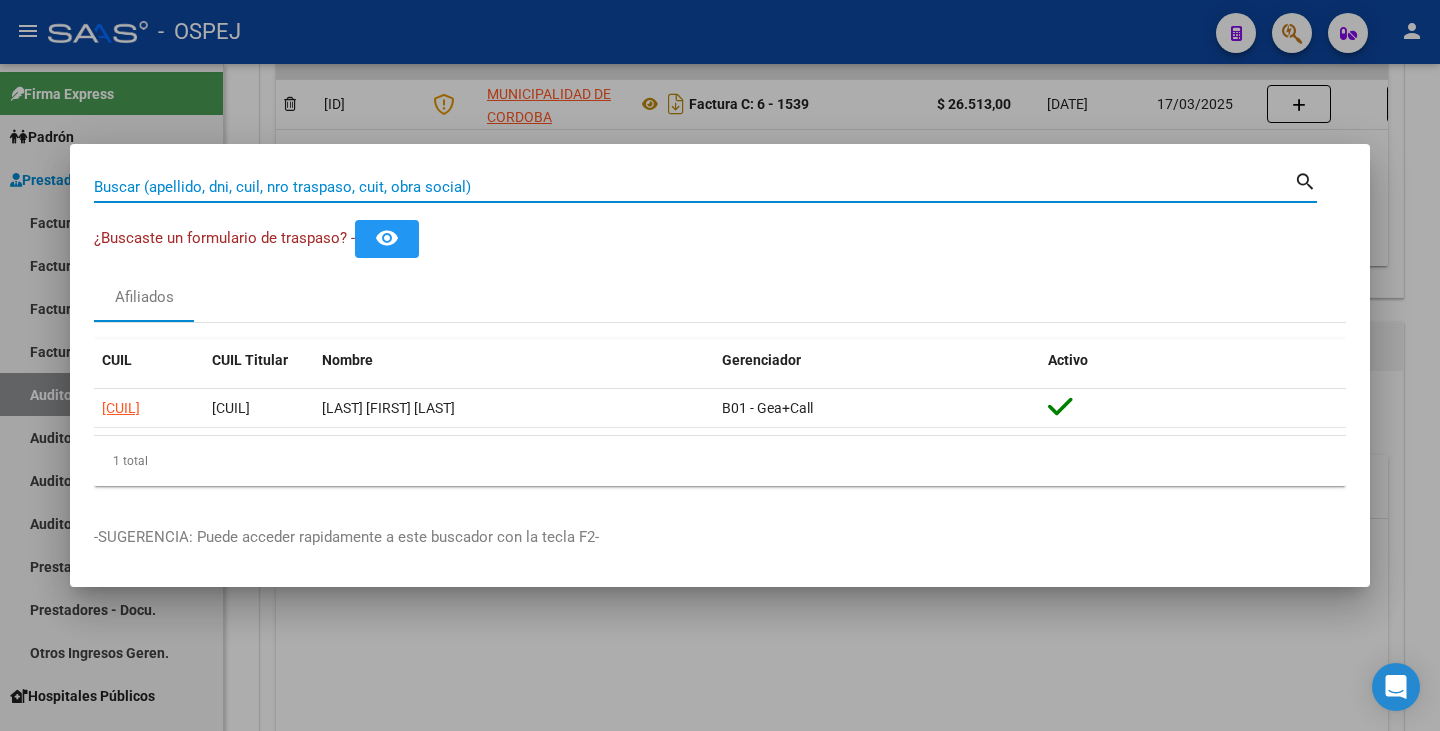 paste on "20543442" 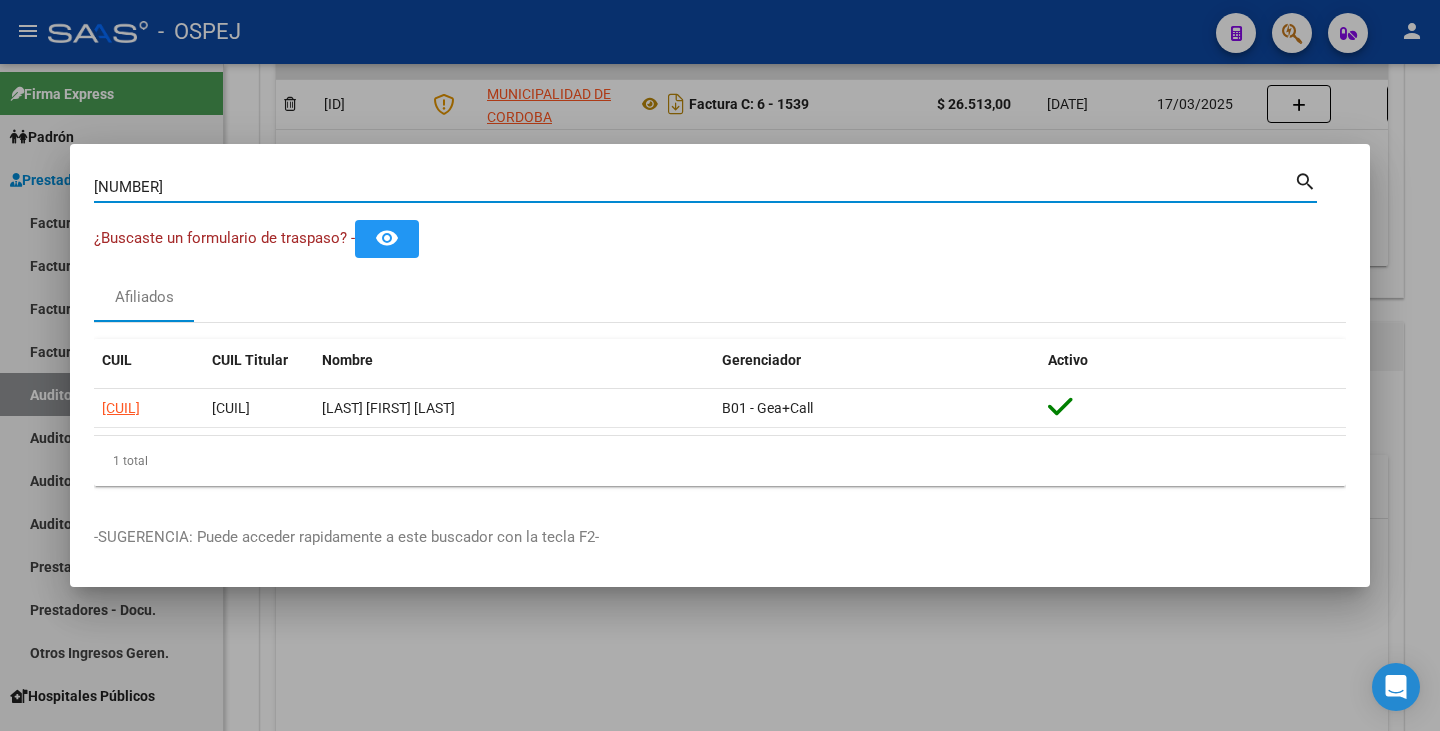 type on "20543442" 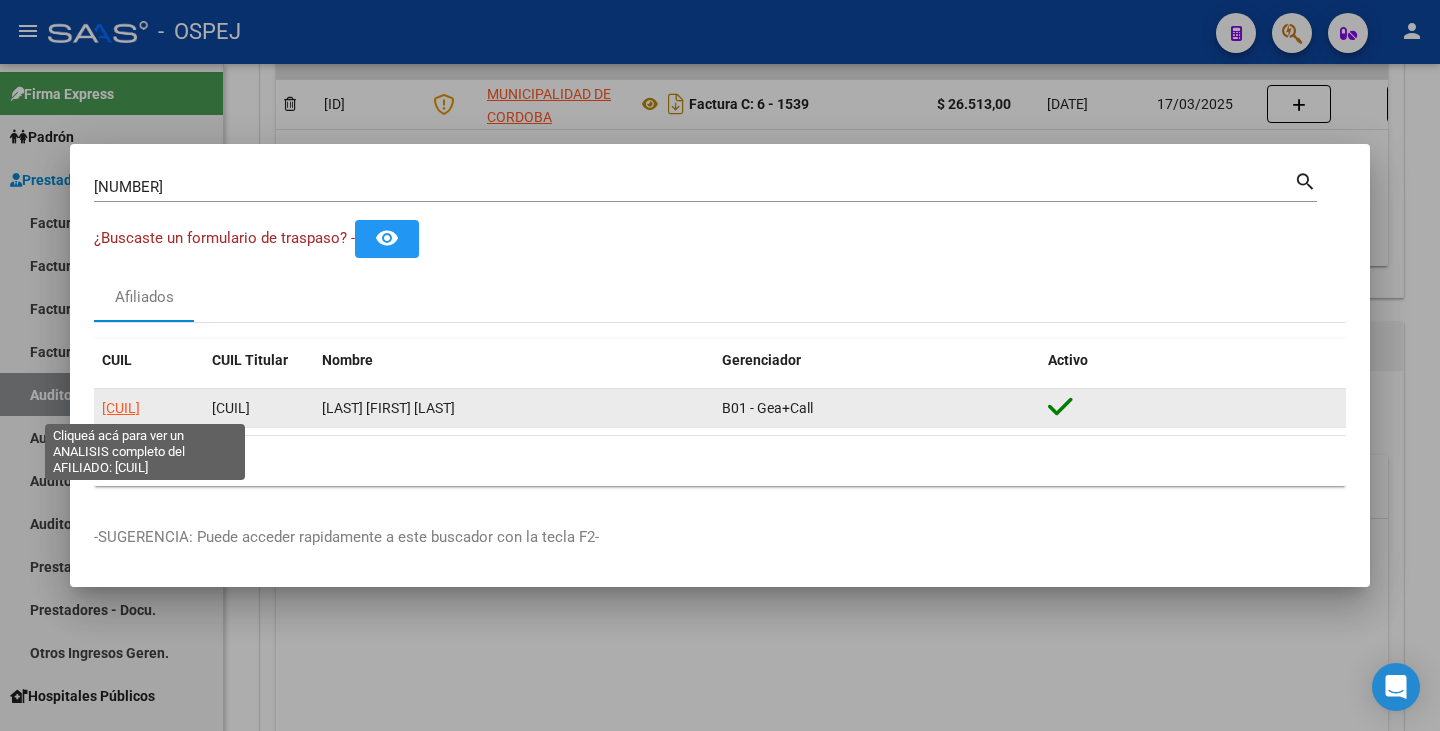 click on "23205434429" 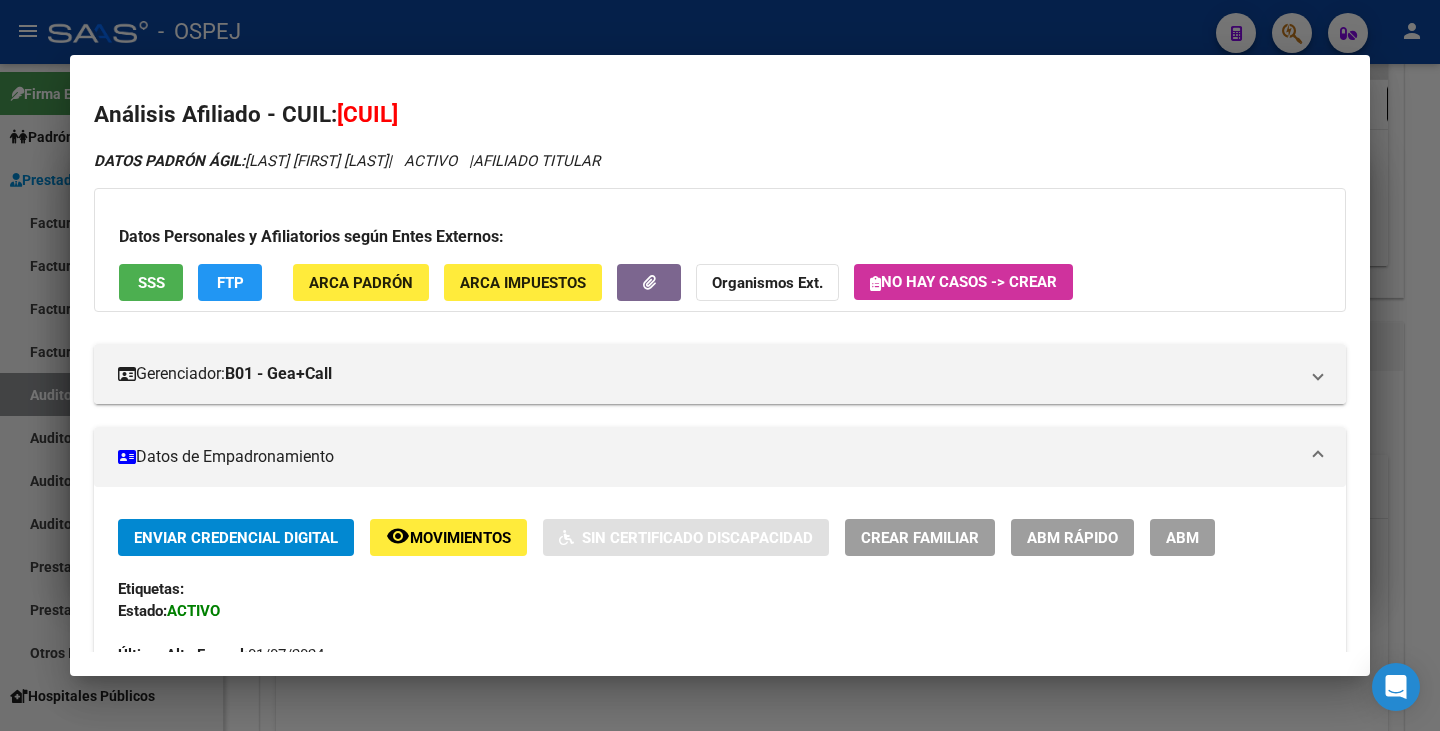 drag, startPoint x: 344, startPoint y: 109, endPoint x: 478, endPoint y: 109, distance: 134 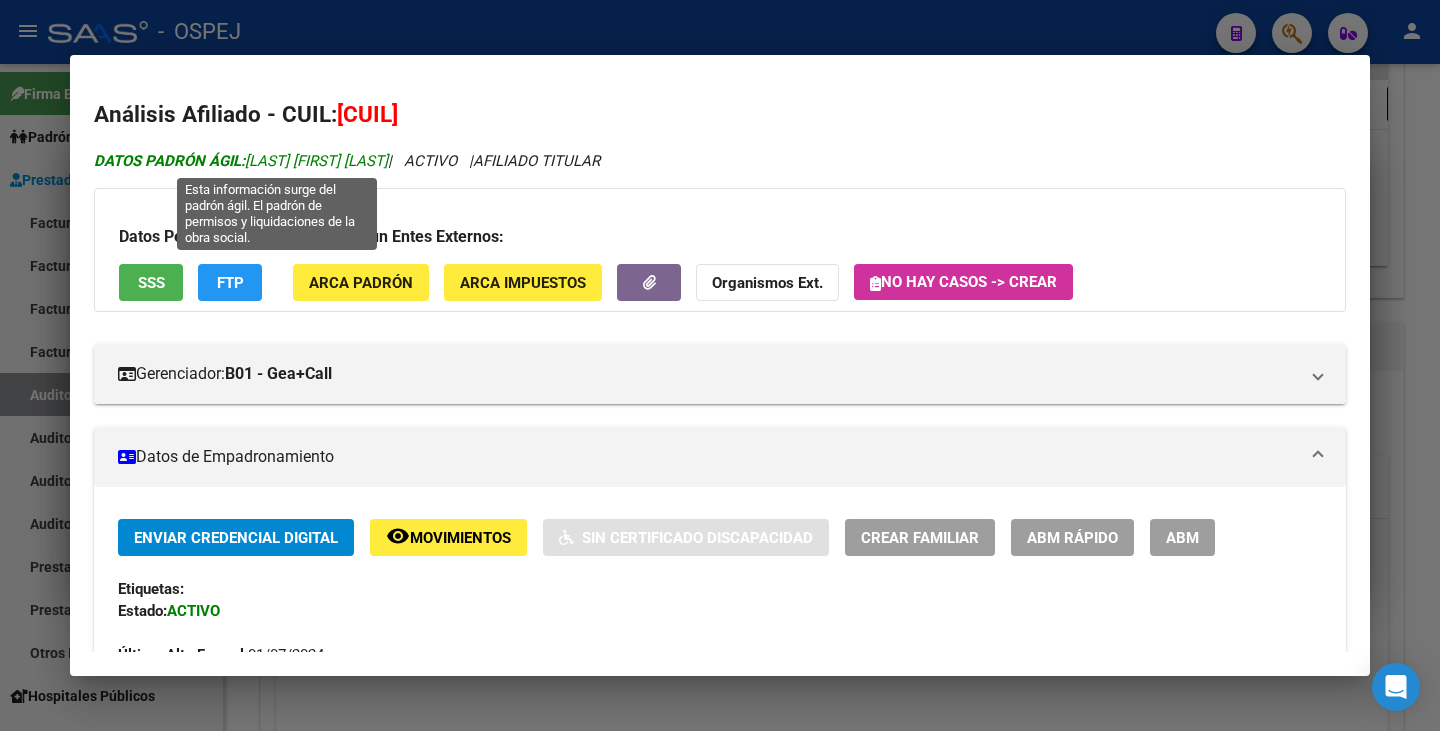 drag, startPoint x: 252, startPoint y: 159, endPoint x: 458, endPoint y: 165, distance: 206.08736 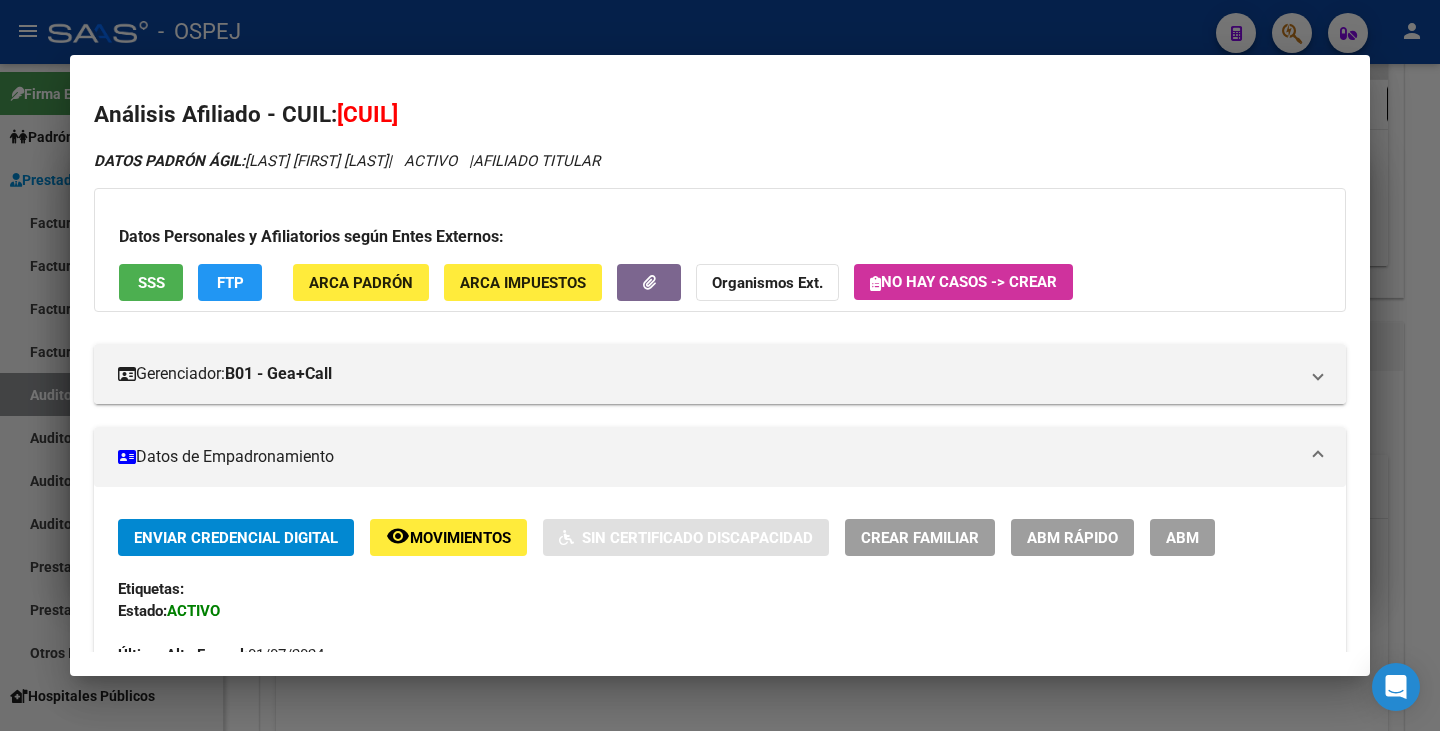 drag, startPoint x: 76, startPoint y: 241, endPoint x: 28, endPoint y: 246, distance: 48.259712 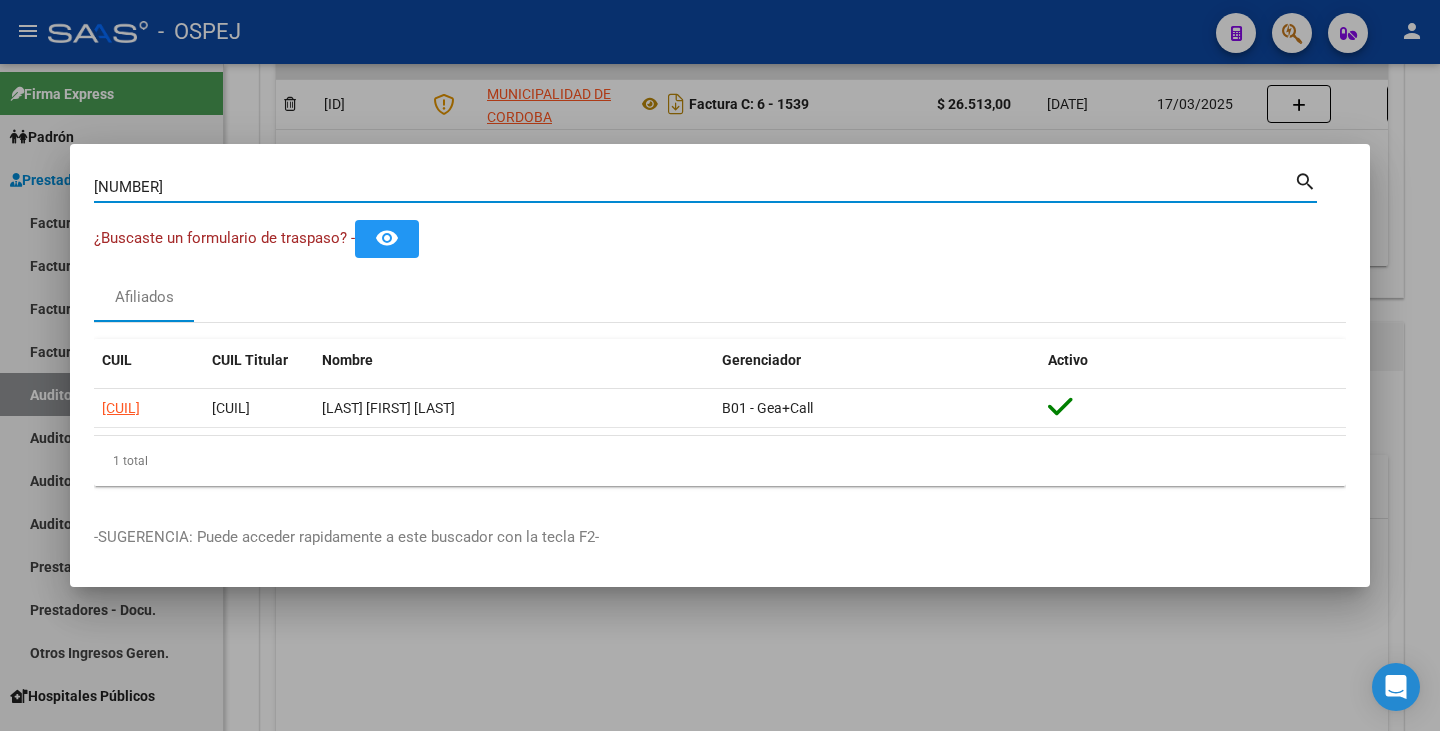 drag, startPoint x: 168, startPoint y: 186, endPoint x: 0, endPoint y: 152, distance: 171.40594 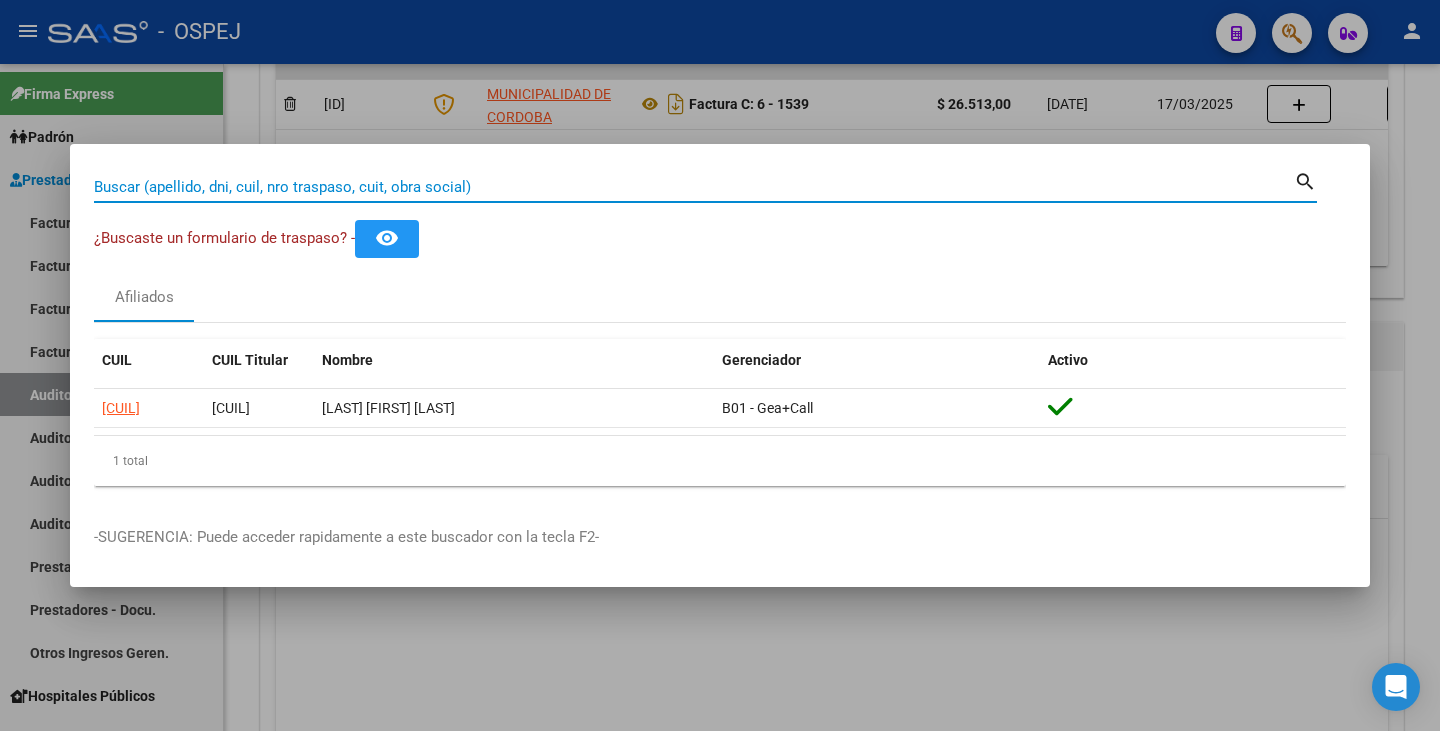 paste on "39498067" 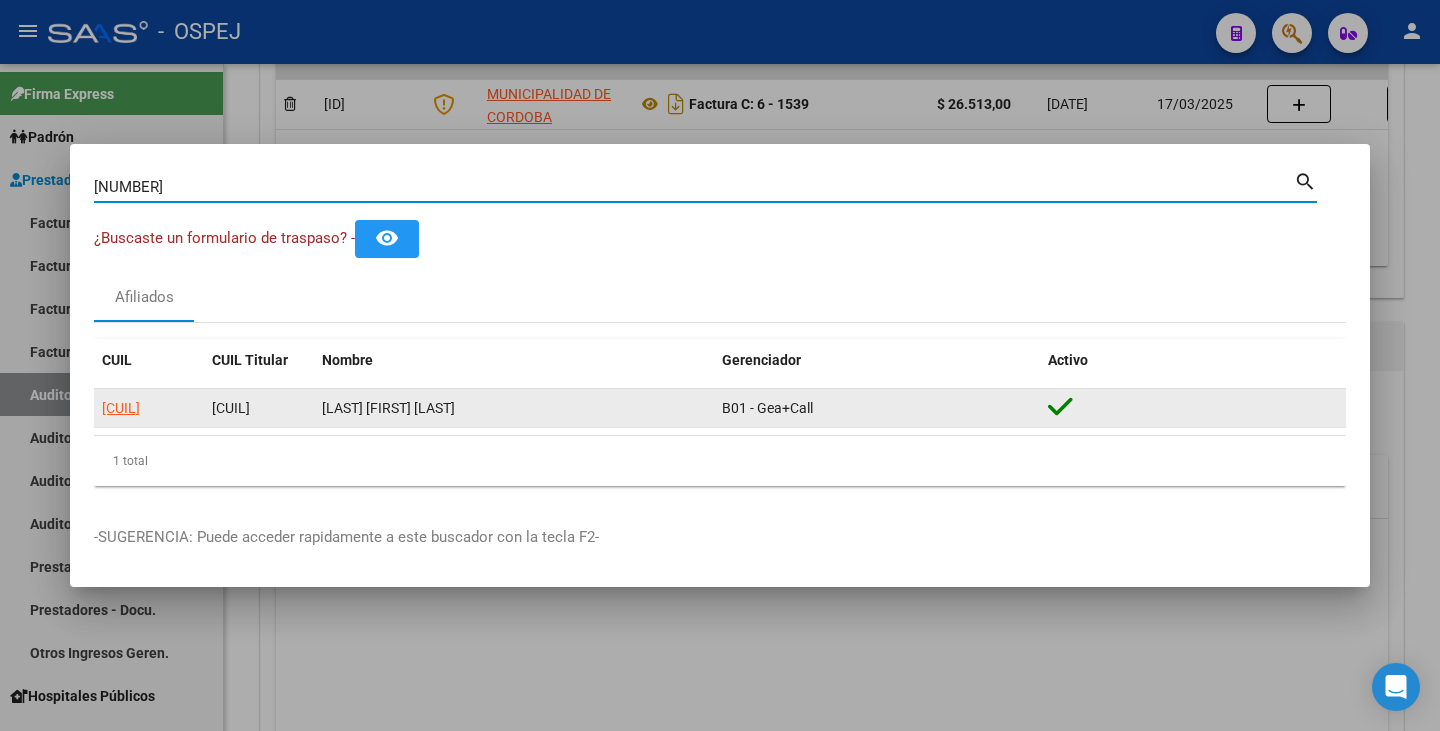 type on "39498067" 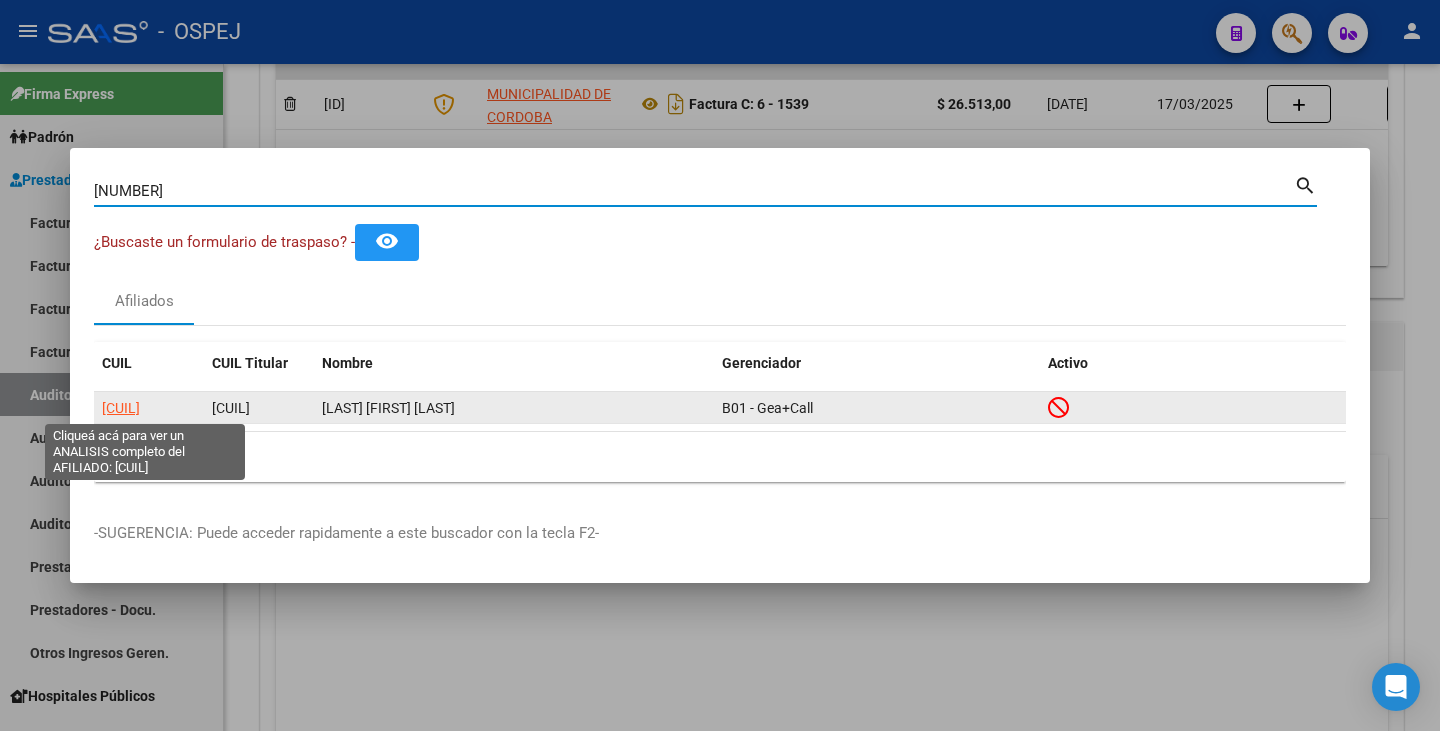 click on "20394980677" 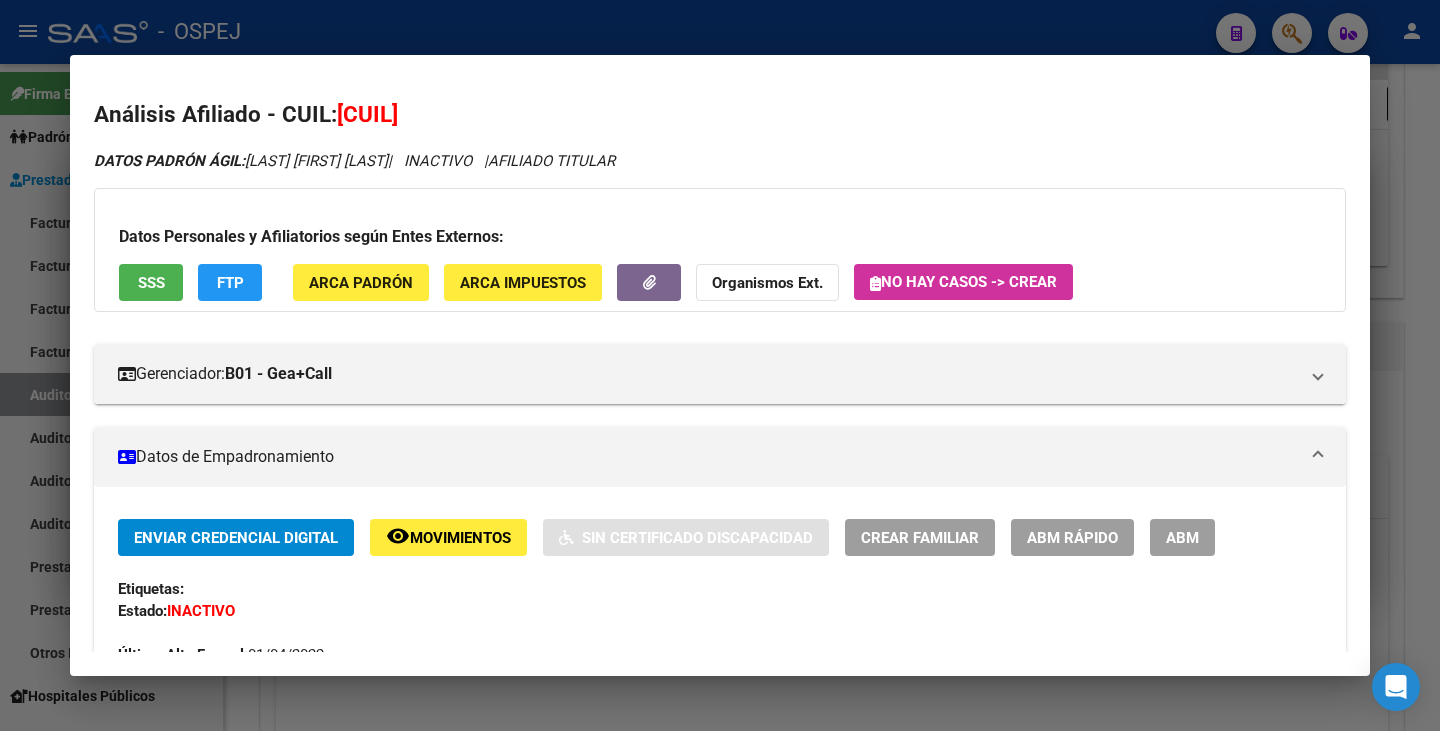 drag, startPoint x: 342, startPoint y: 112, endPoint x: 487, endPoint y: 122, distance: 145.34442 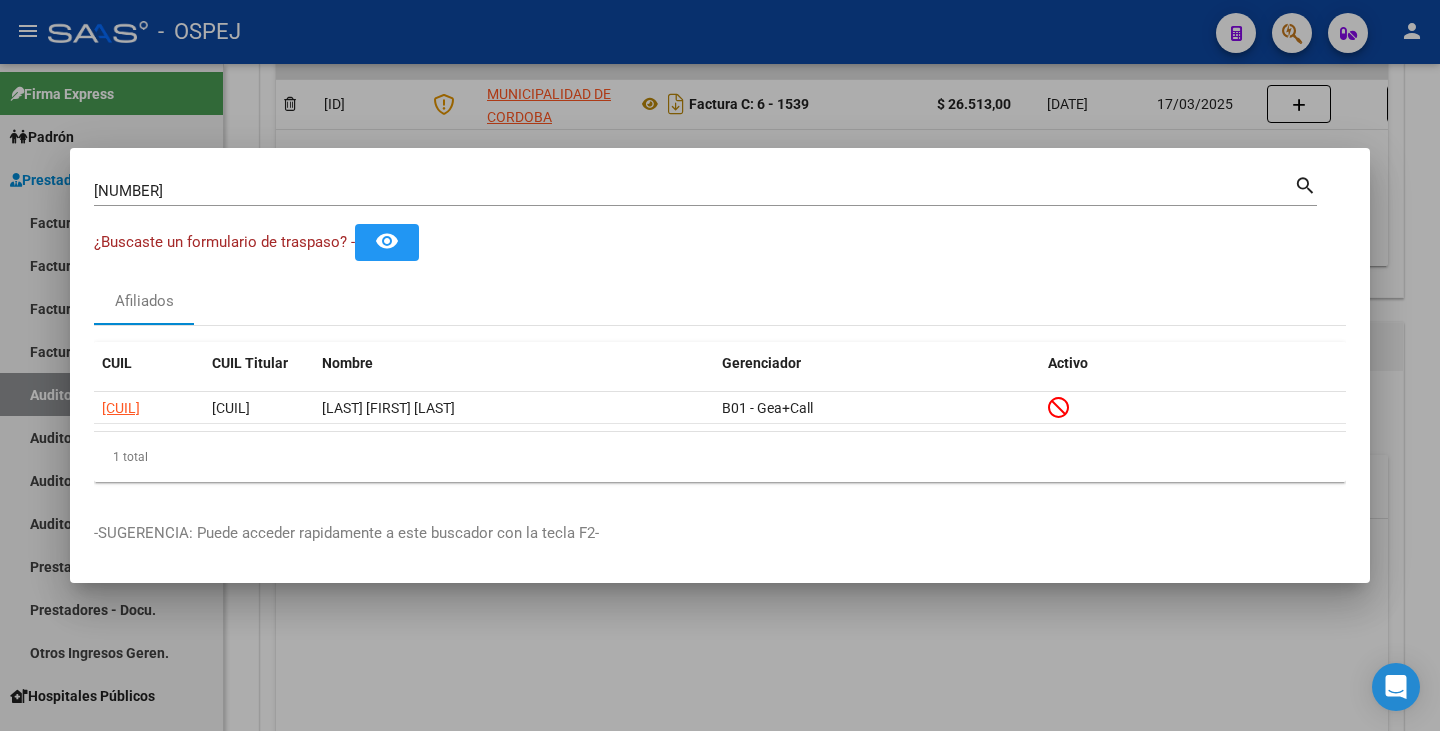 click at bounding box center (720, 365) 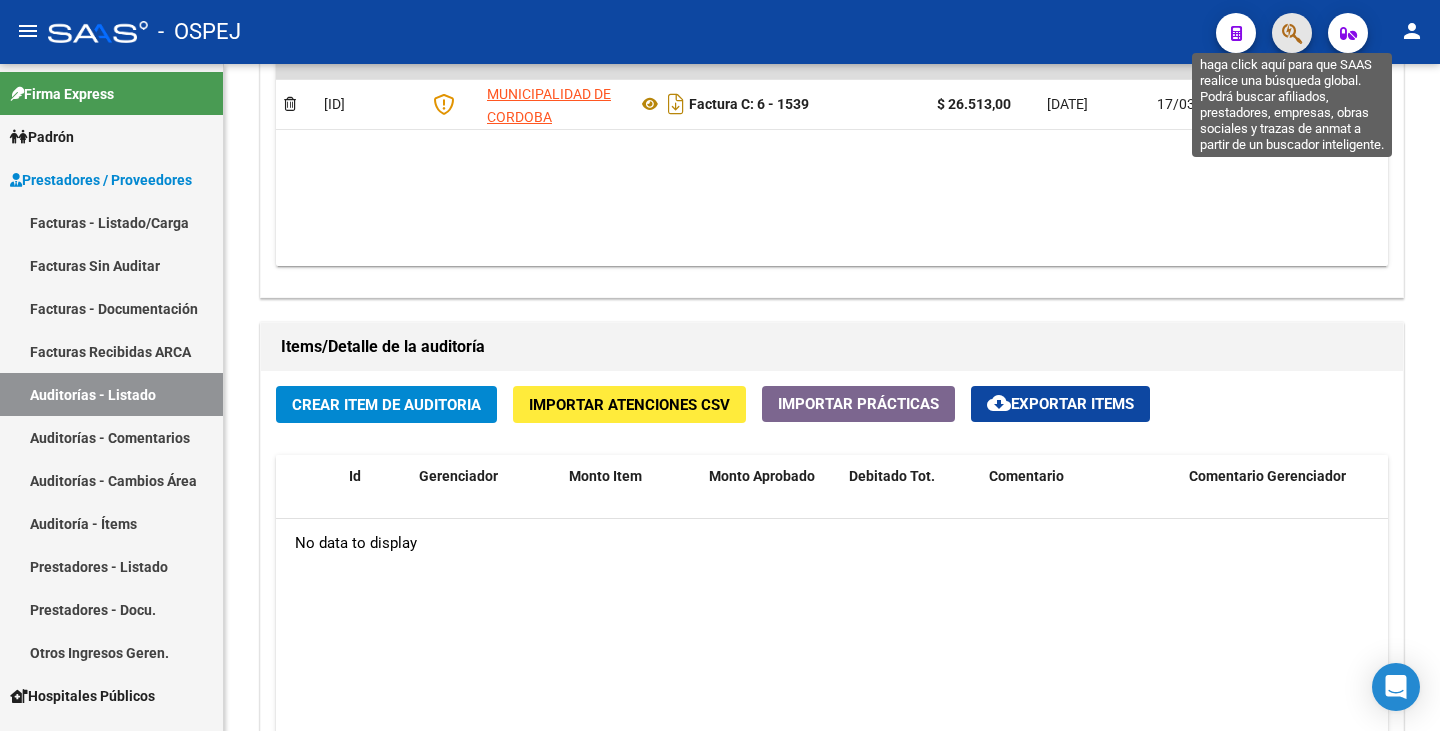 click 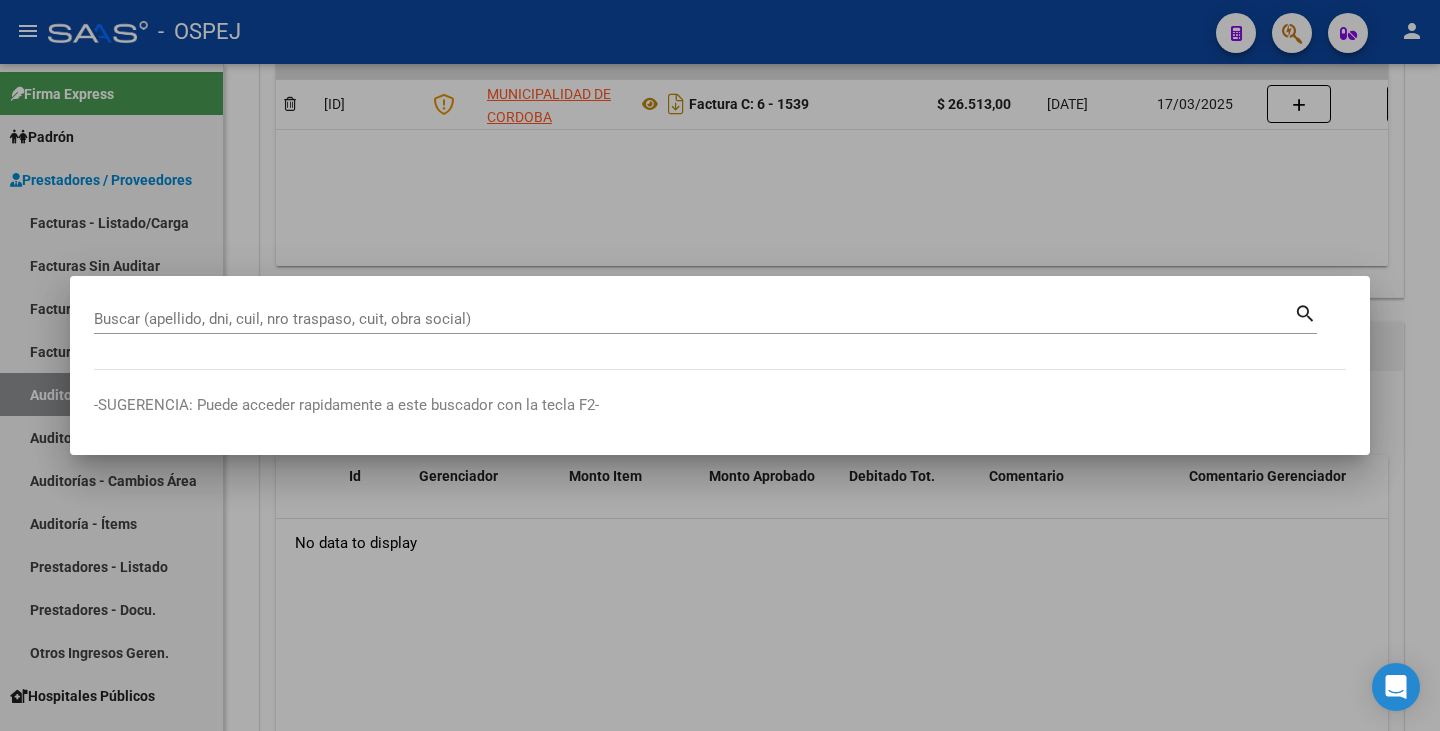 drag, startPoint x: 502, startPoint y: 333, endPoint x: 492, endPoint y: 308, distance: 26.925823 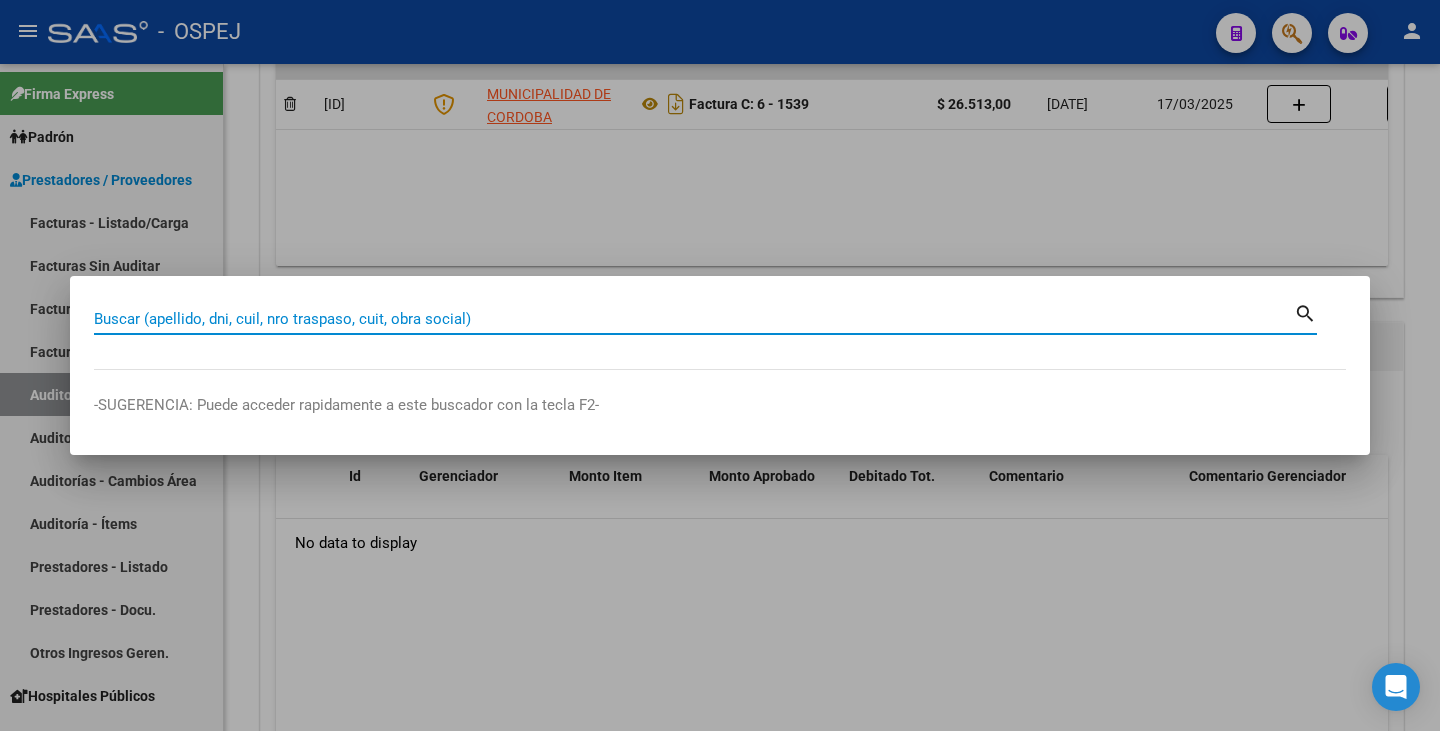 drag, startPoint x: 492, startPoint y: 308, endPoint x: 109, endPoint y: 320, distance: 383.18796 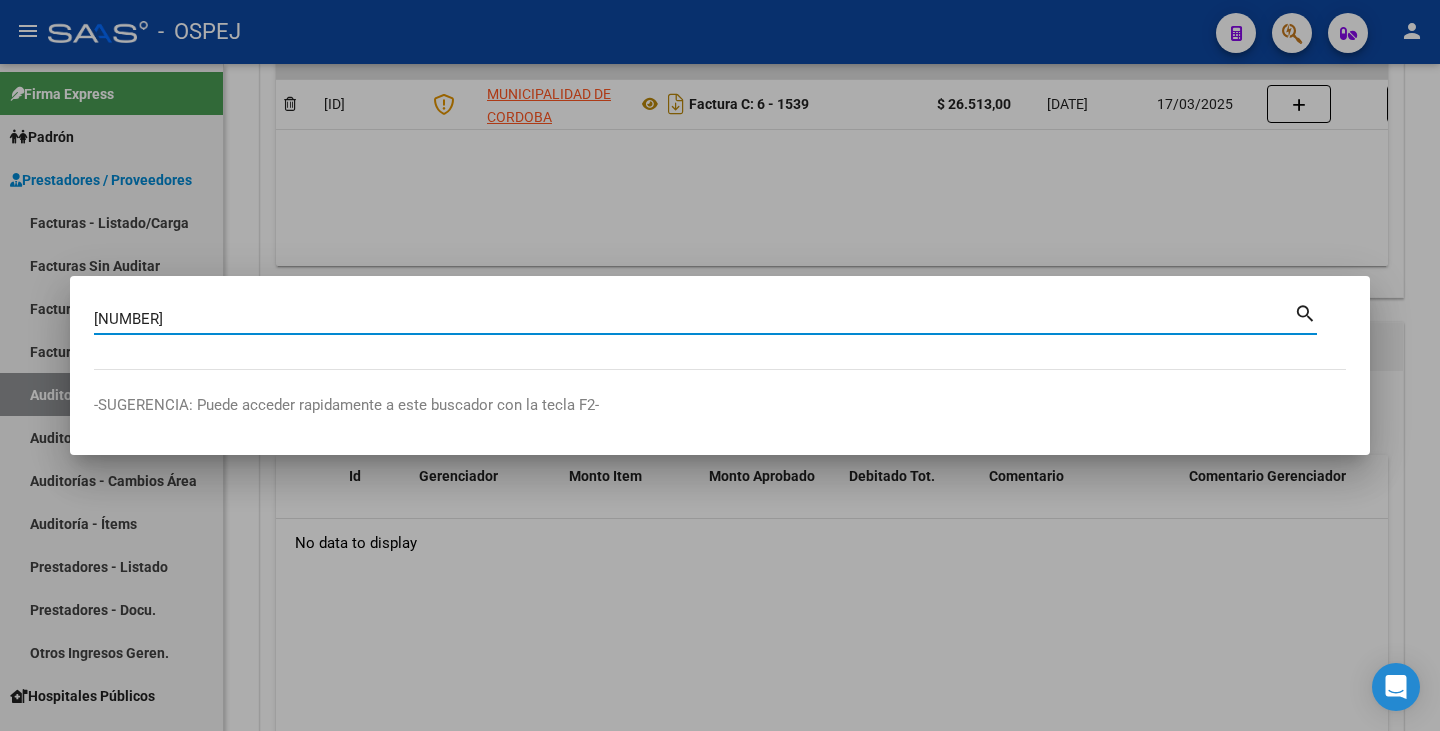 type on "39070319" 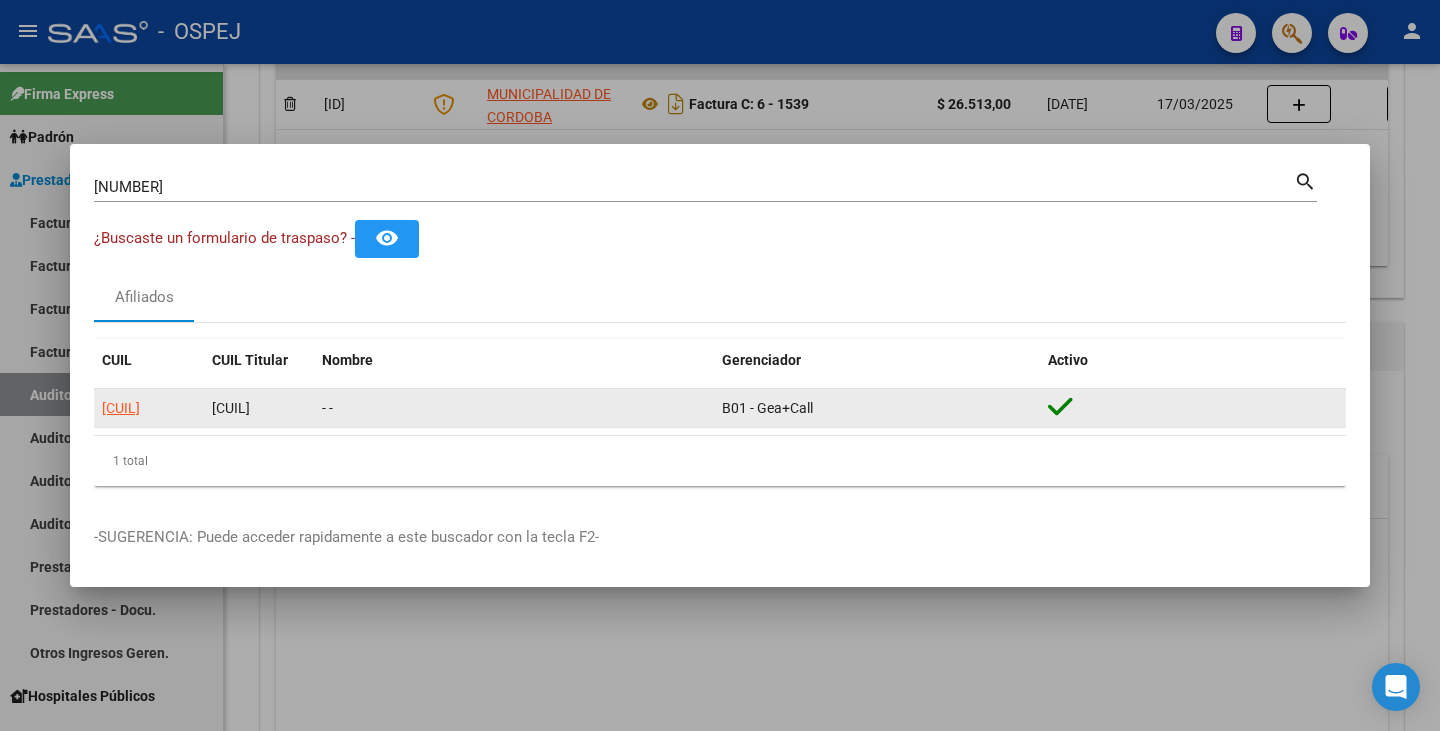 click on "27390703193" 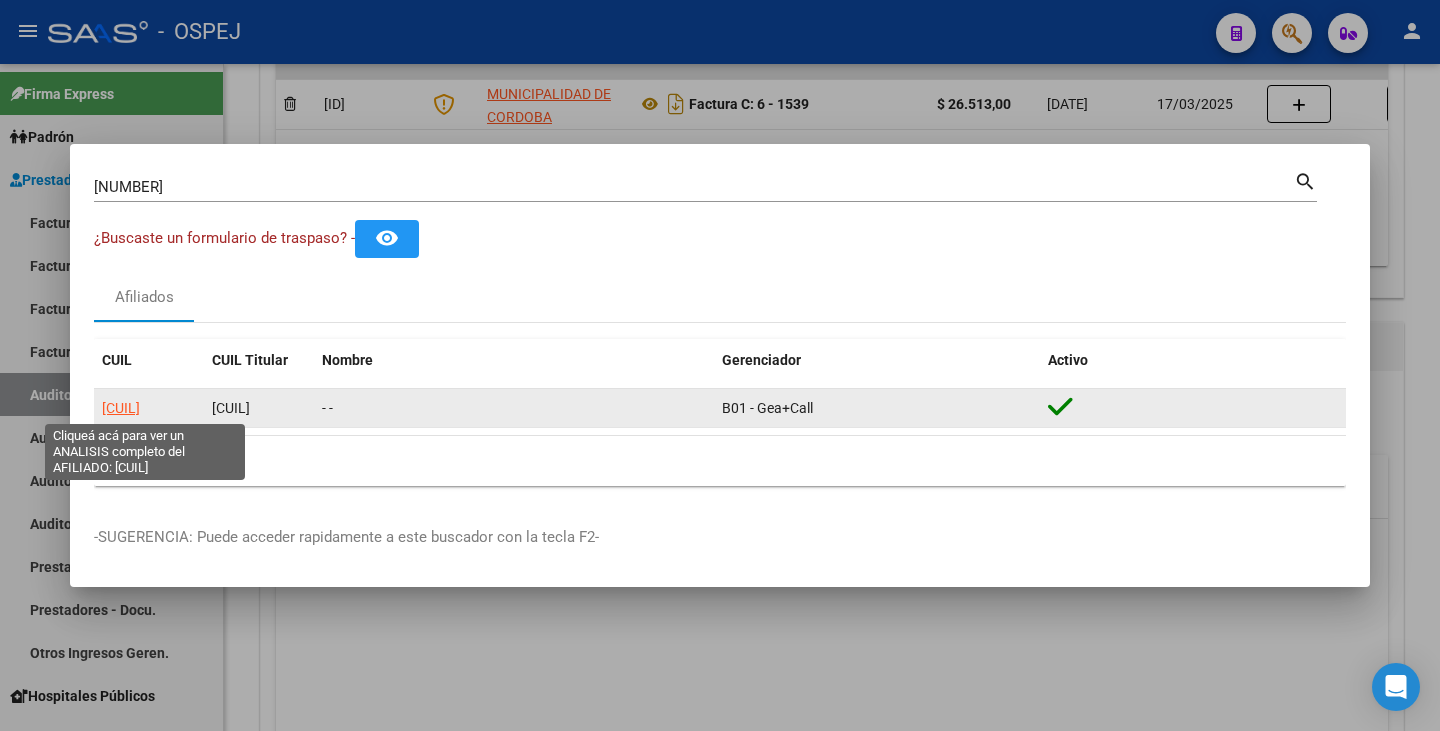 click on "27390703193" 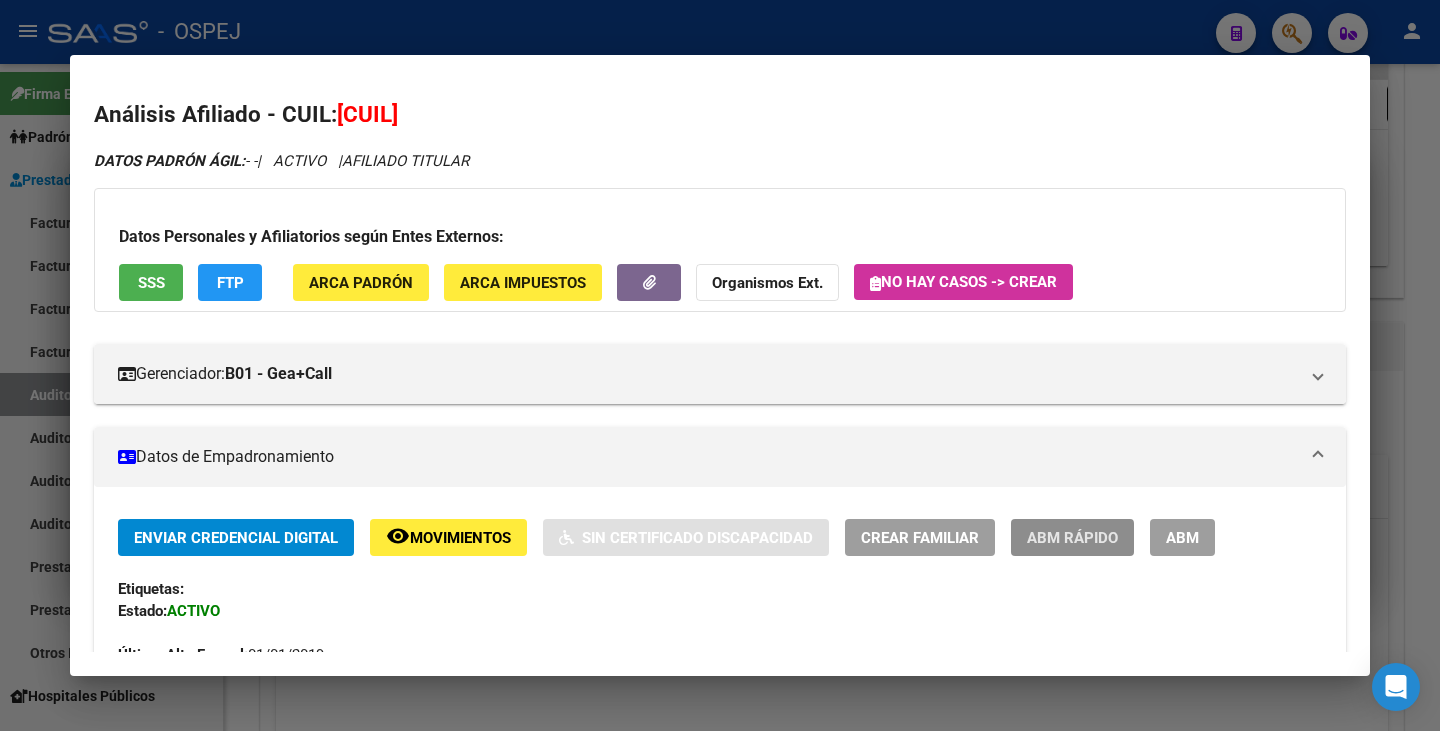 click on "ABM Rápido" 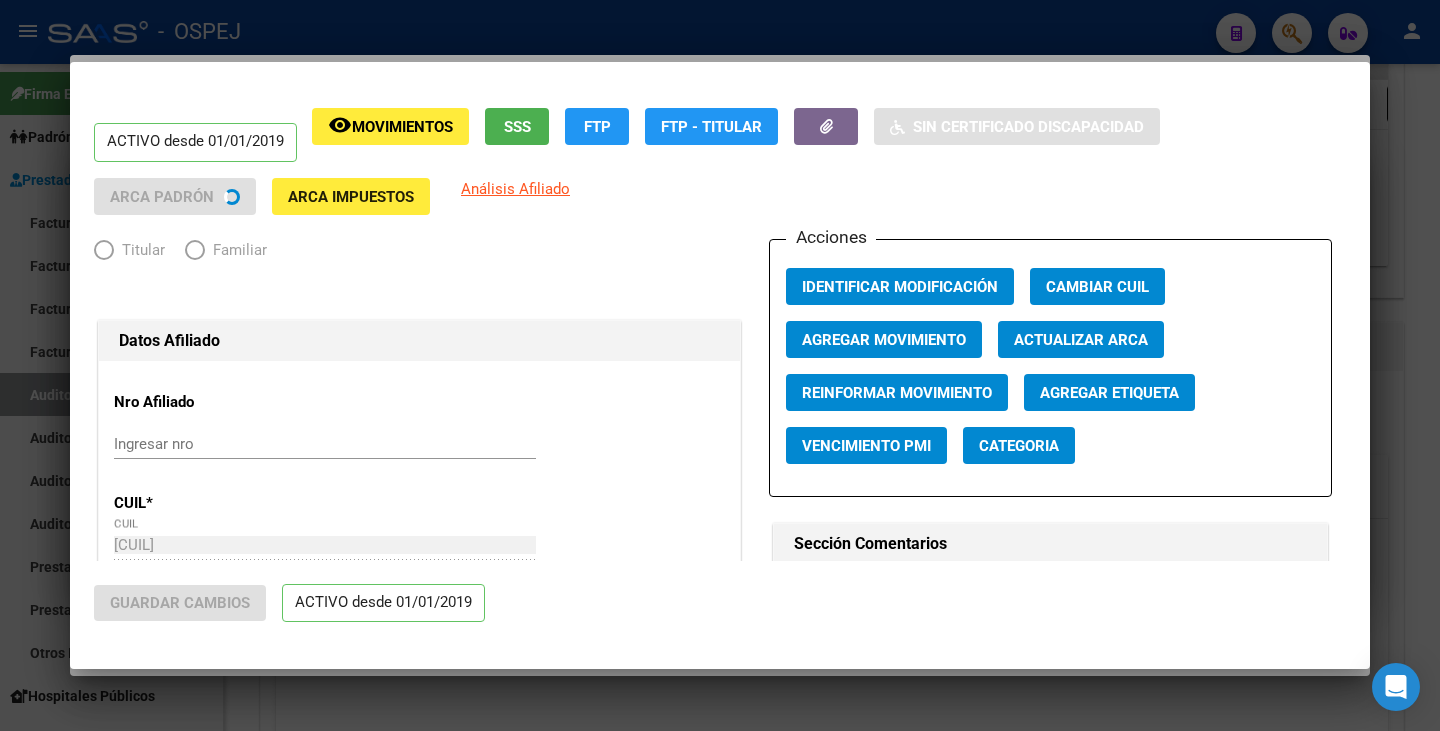 radio on "true" 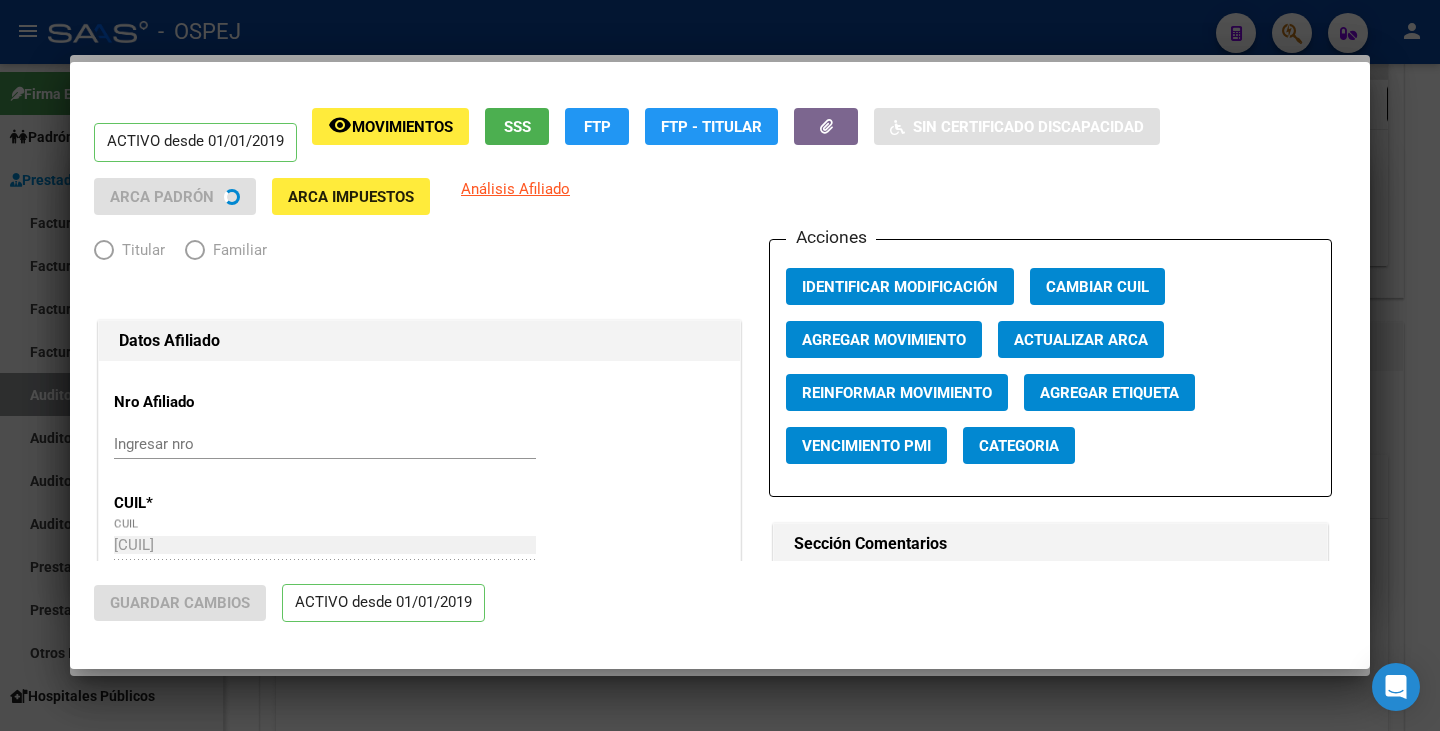 type on "30-71124392-1" 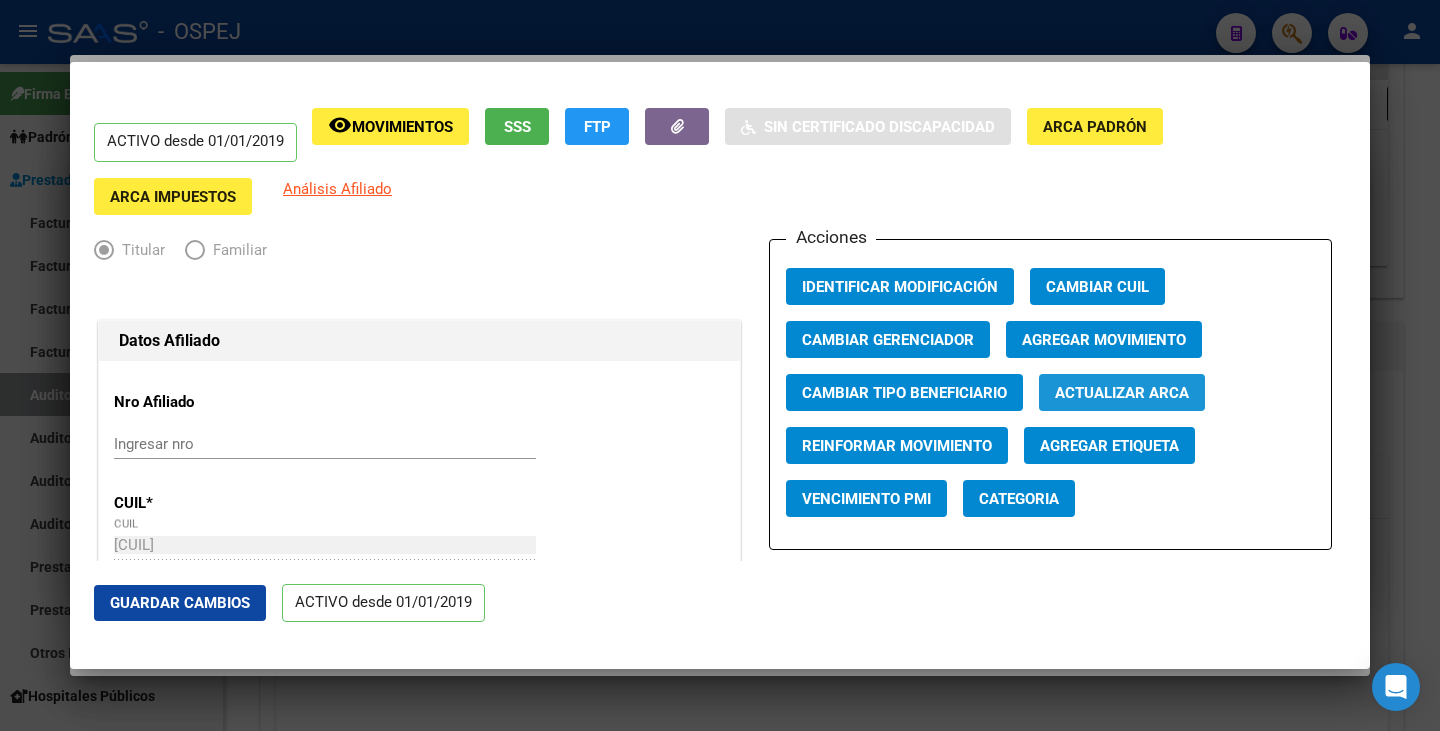 click on "Actualizar ARCA" at bounding box center (1122, 393) 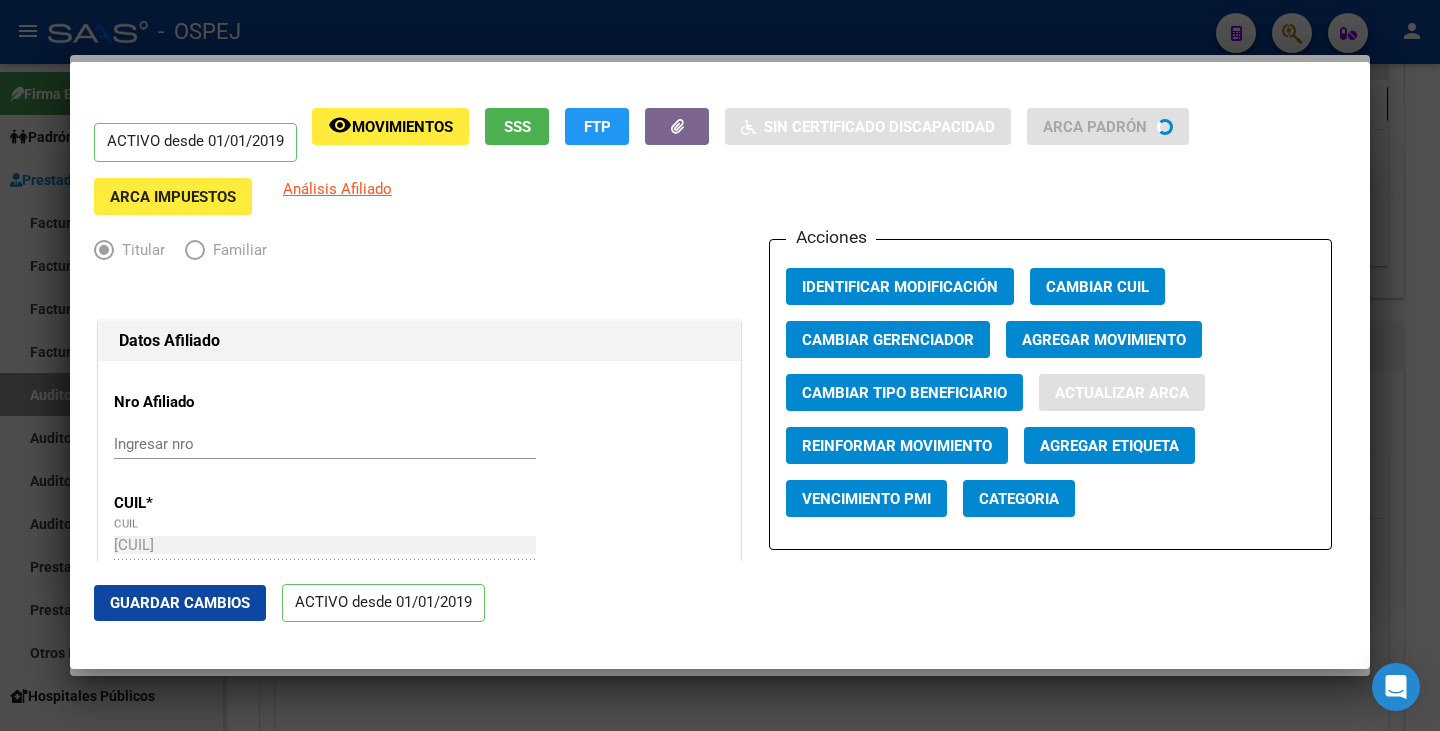 type on "BRAVO" 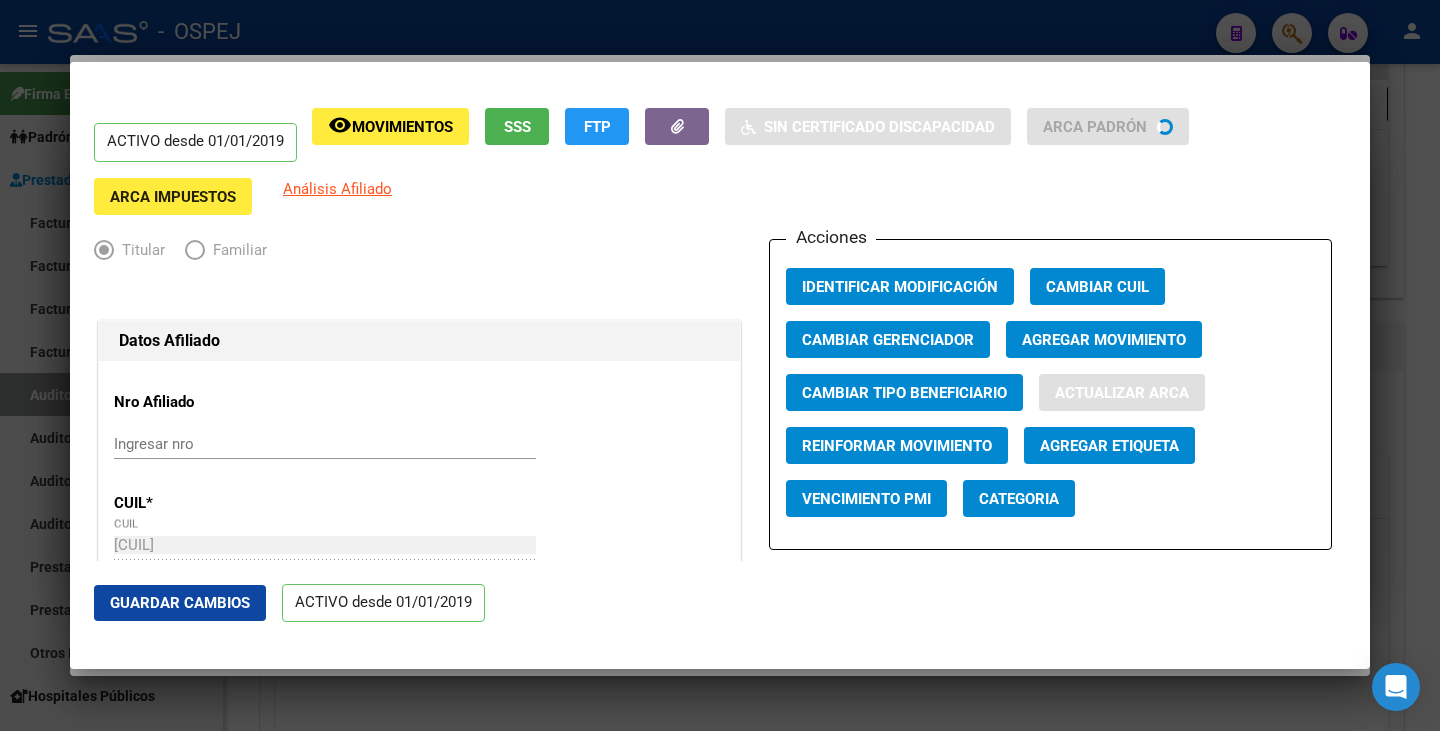 type on "DANIELA DEL VALLE" 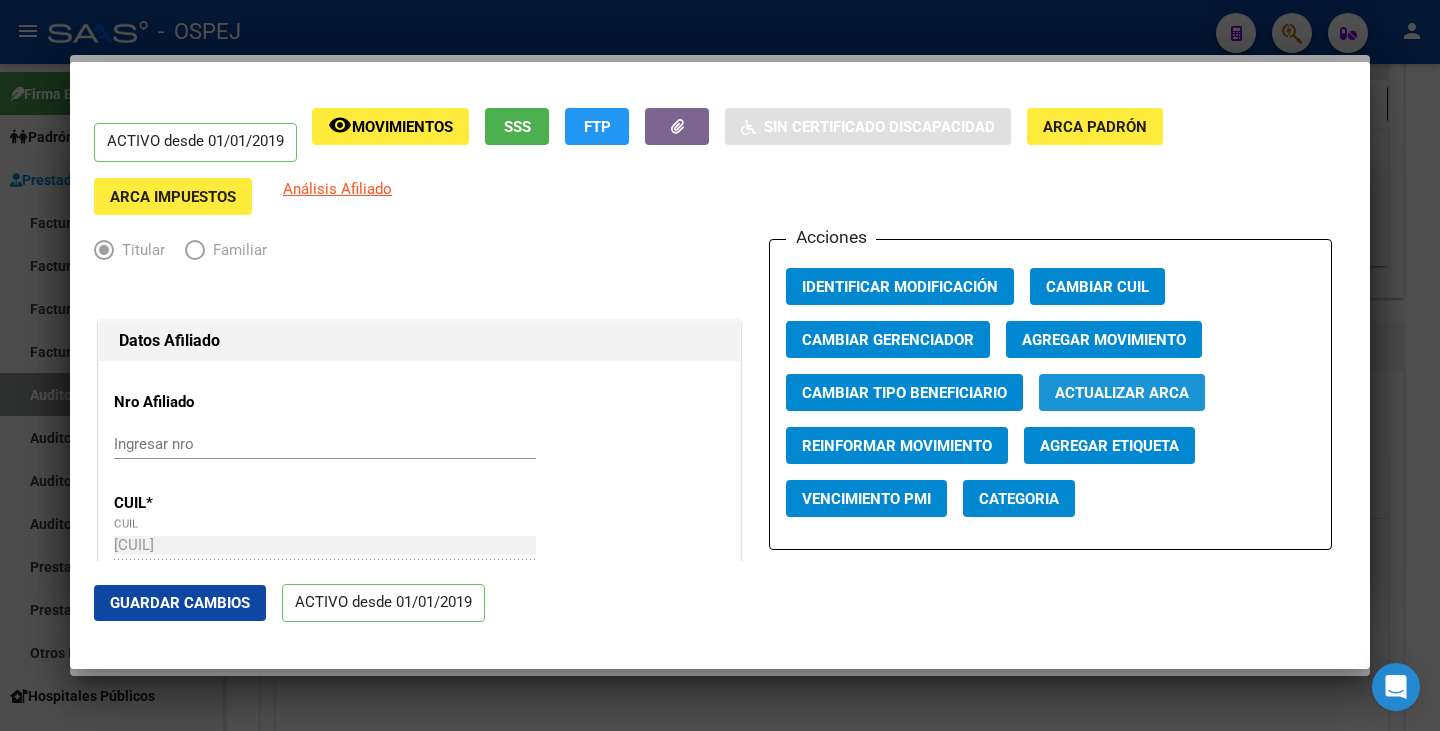 click on "Actualizar ARCA" at bounding box center (1122, 393) 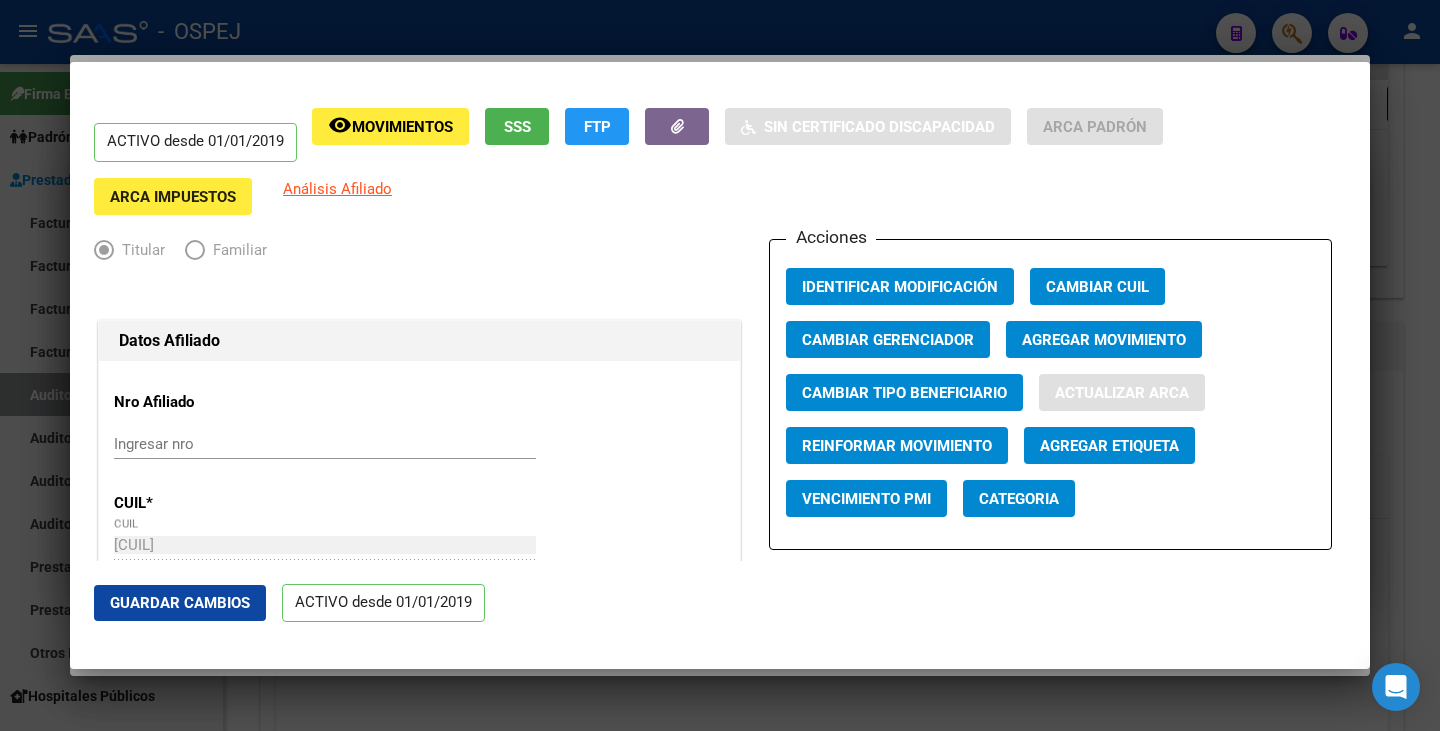 type on "CORDOBA" 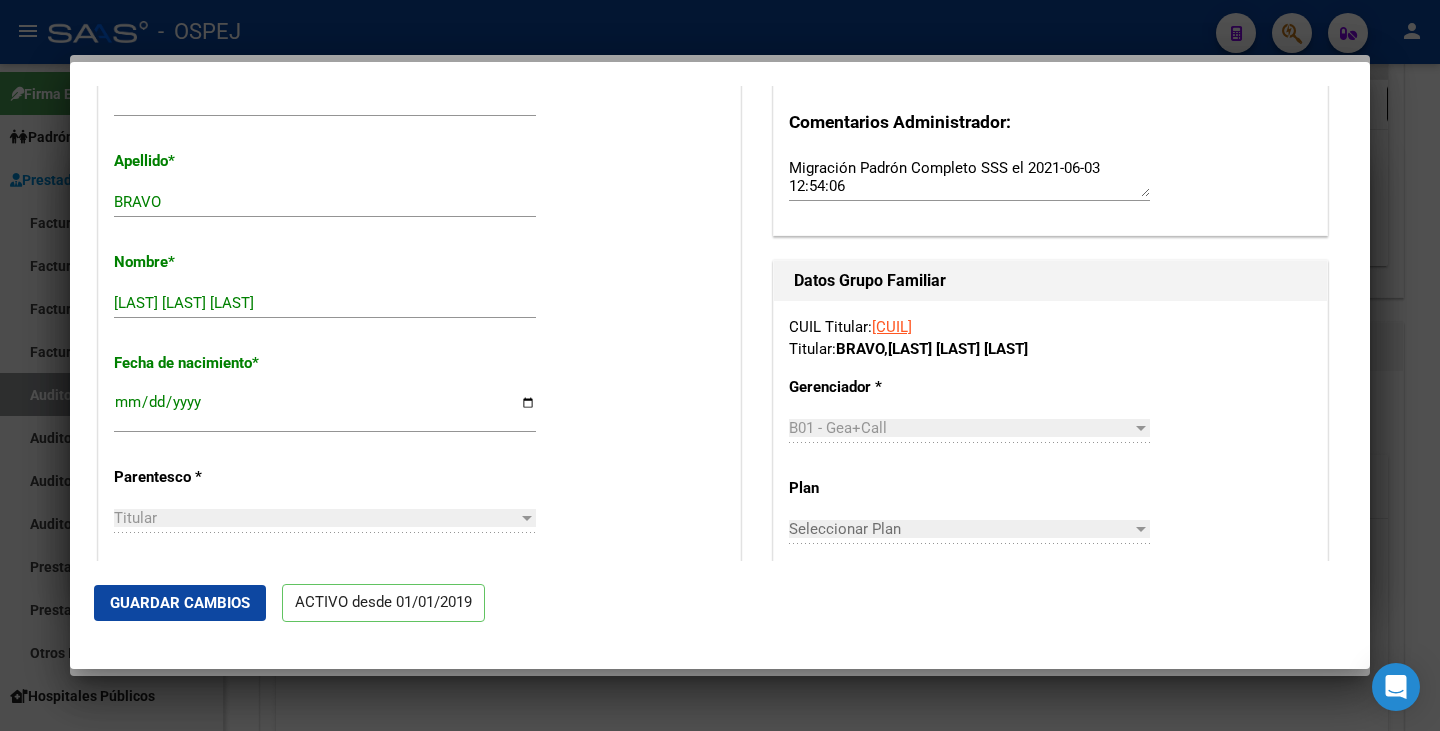 scroll, scrollTop: 700, scrollLeft: 0, axis: vertical 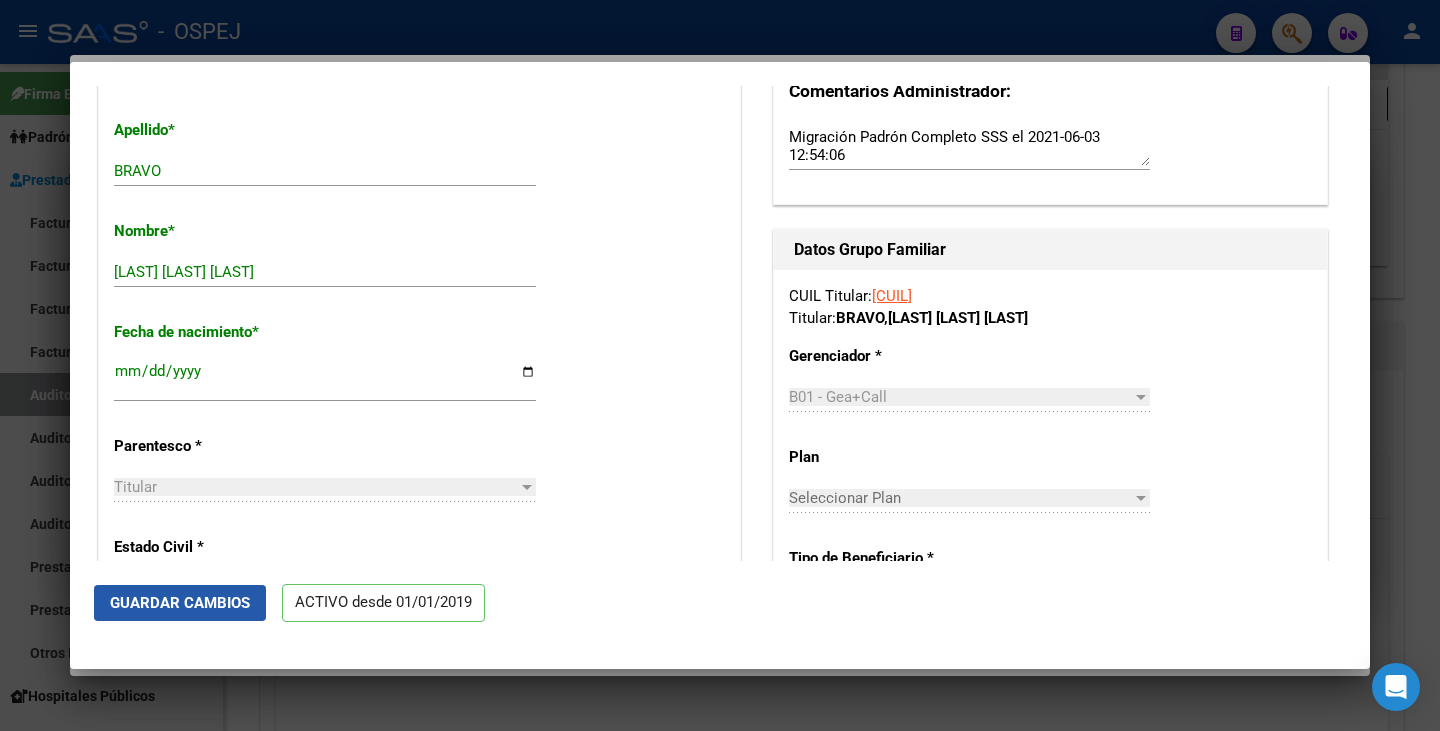 click on "Guardar Cambios" 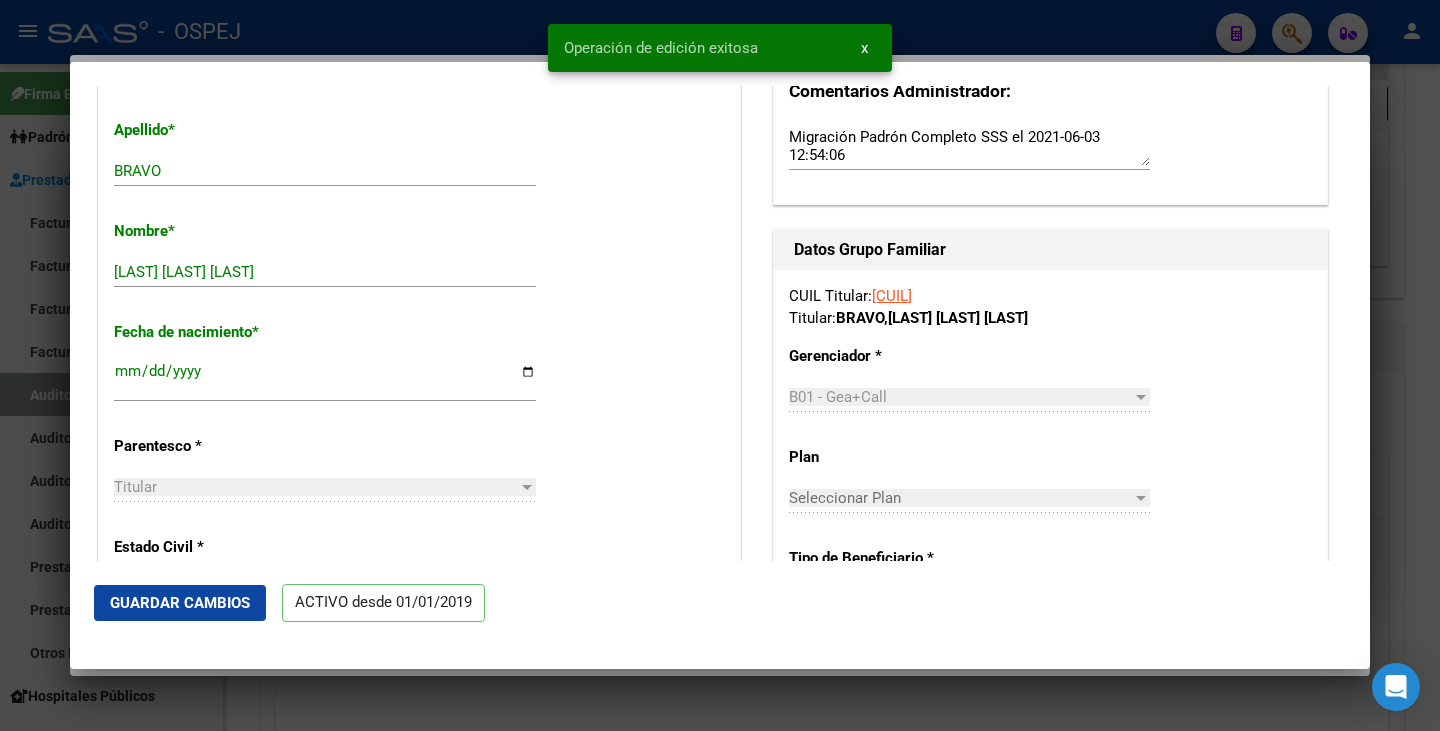 click at bounding box center (720, 365) 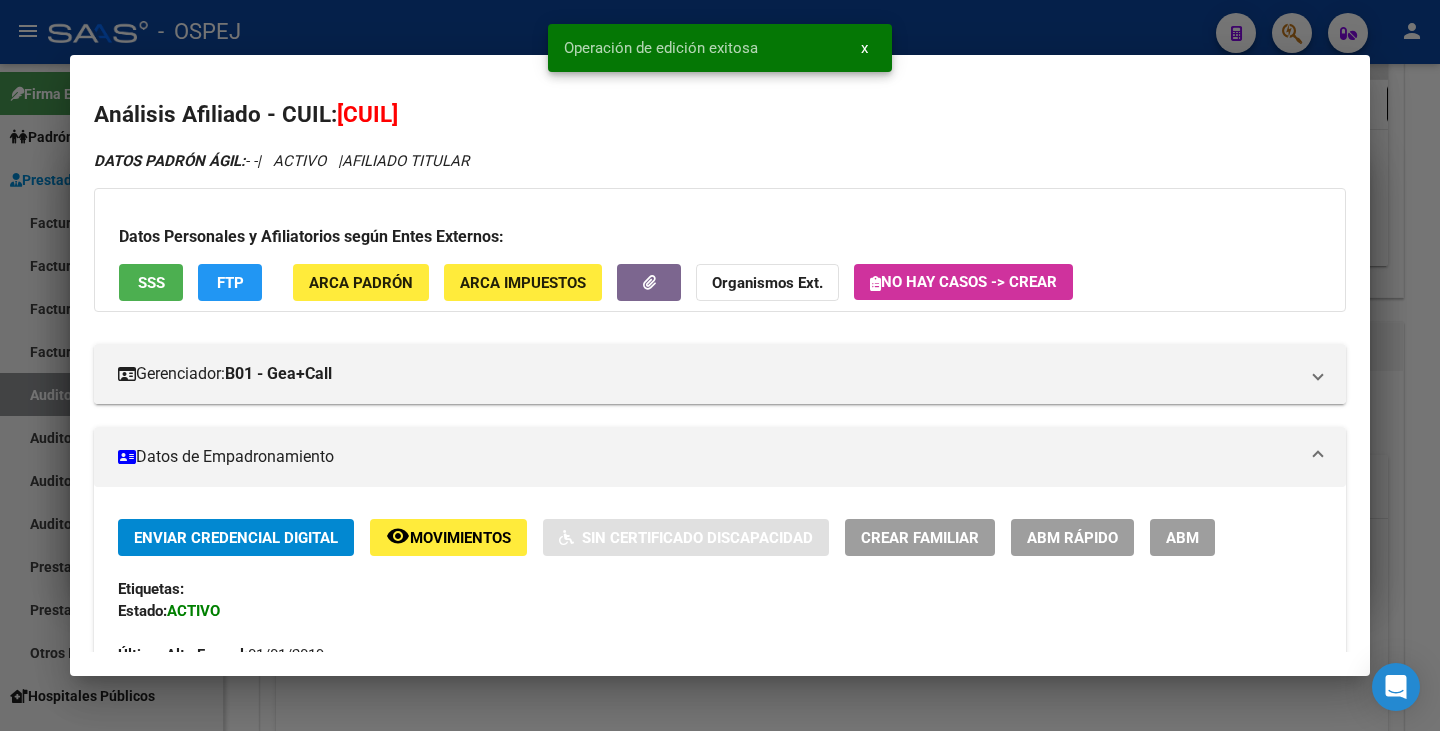 click at bounding box center [720, 365] 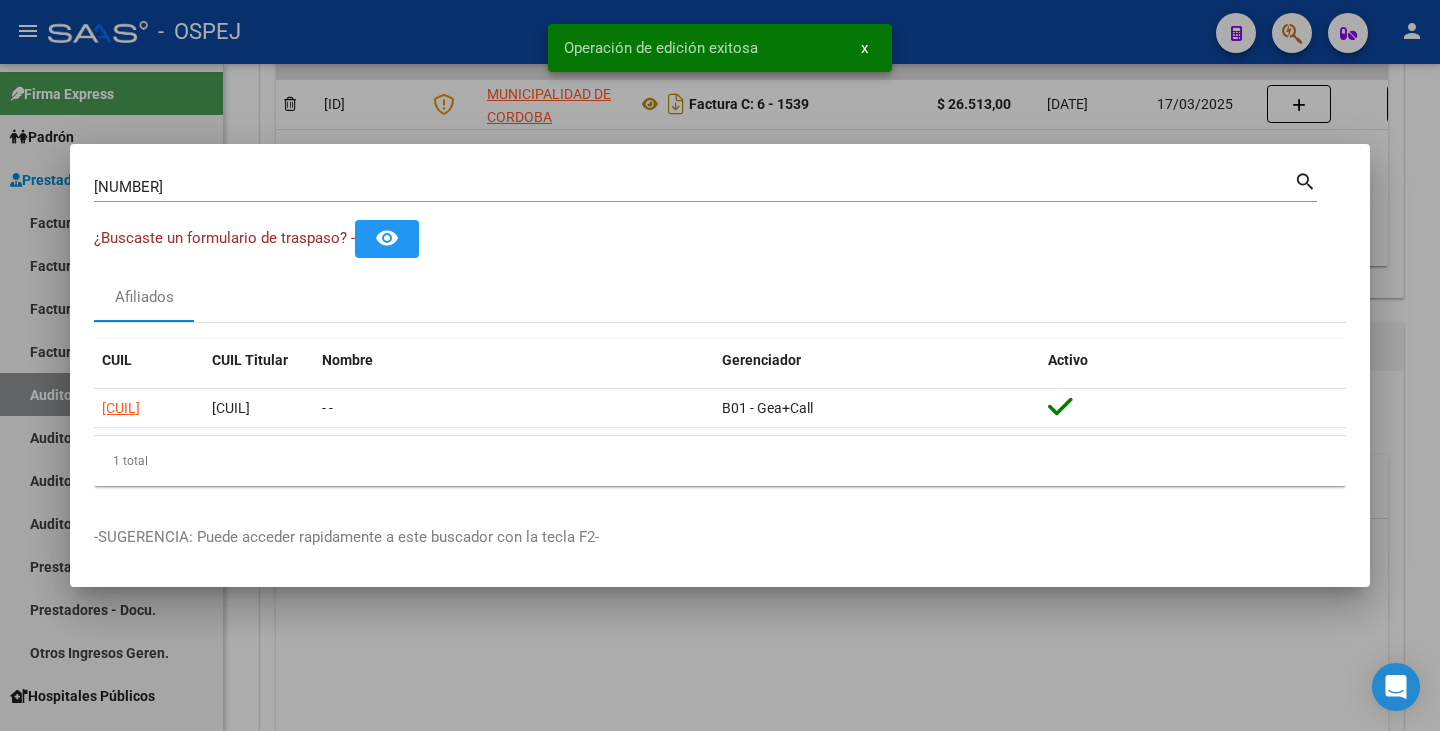 click on "39070319" at bounding box center (694, 187) 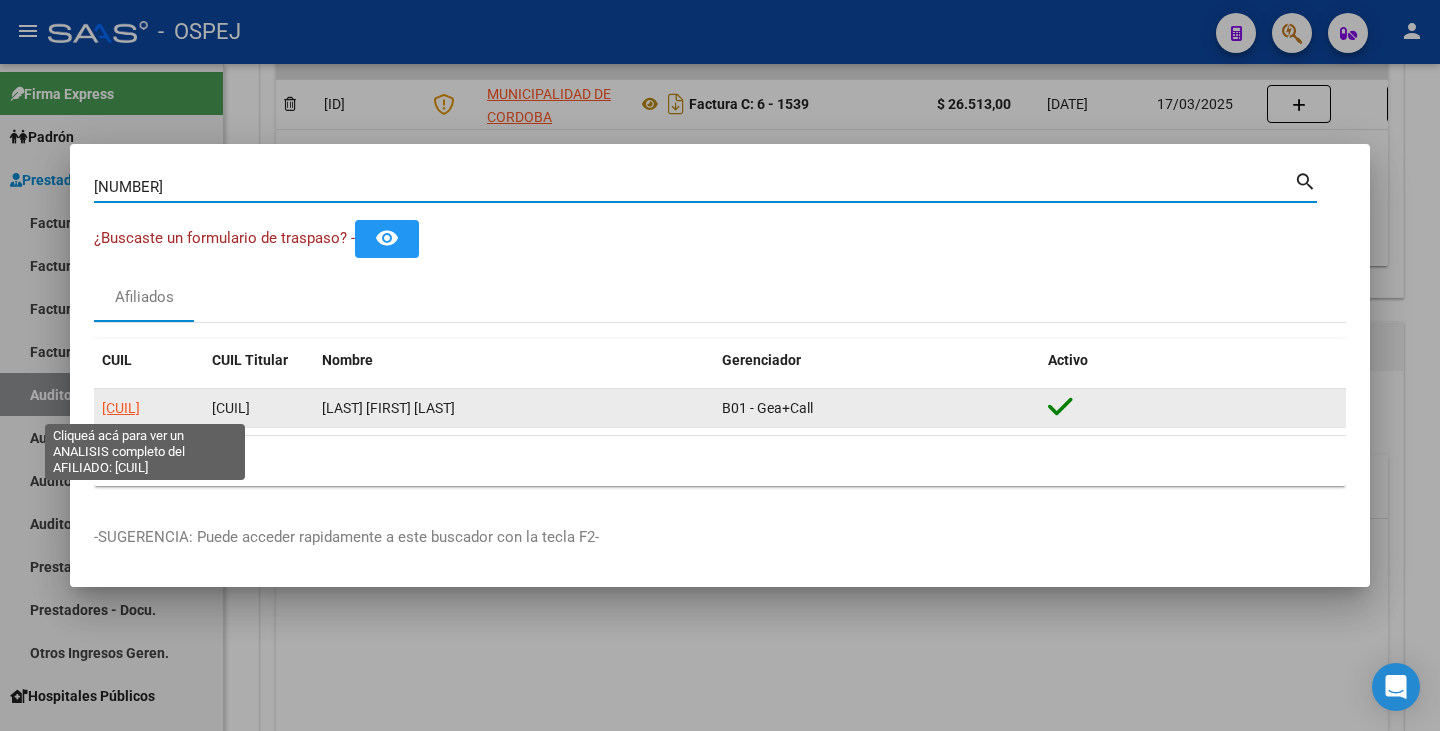 click on "27390703193" 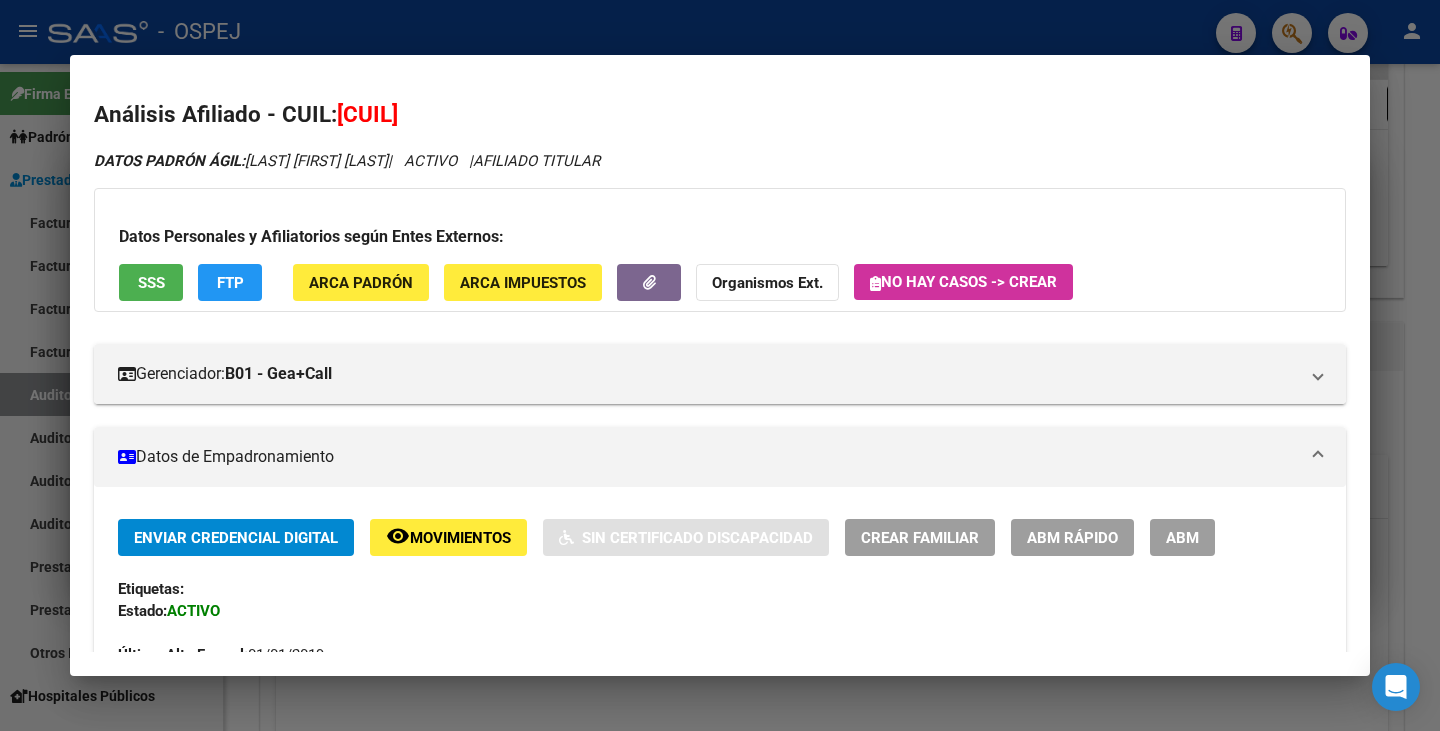 drag, startPoint x: 336, startPoint y: 114, endPoint x: 480, endPoint y: 119, distance: 144.08678 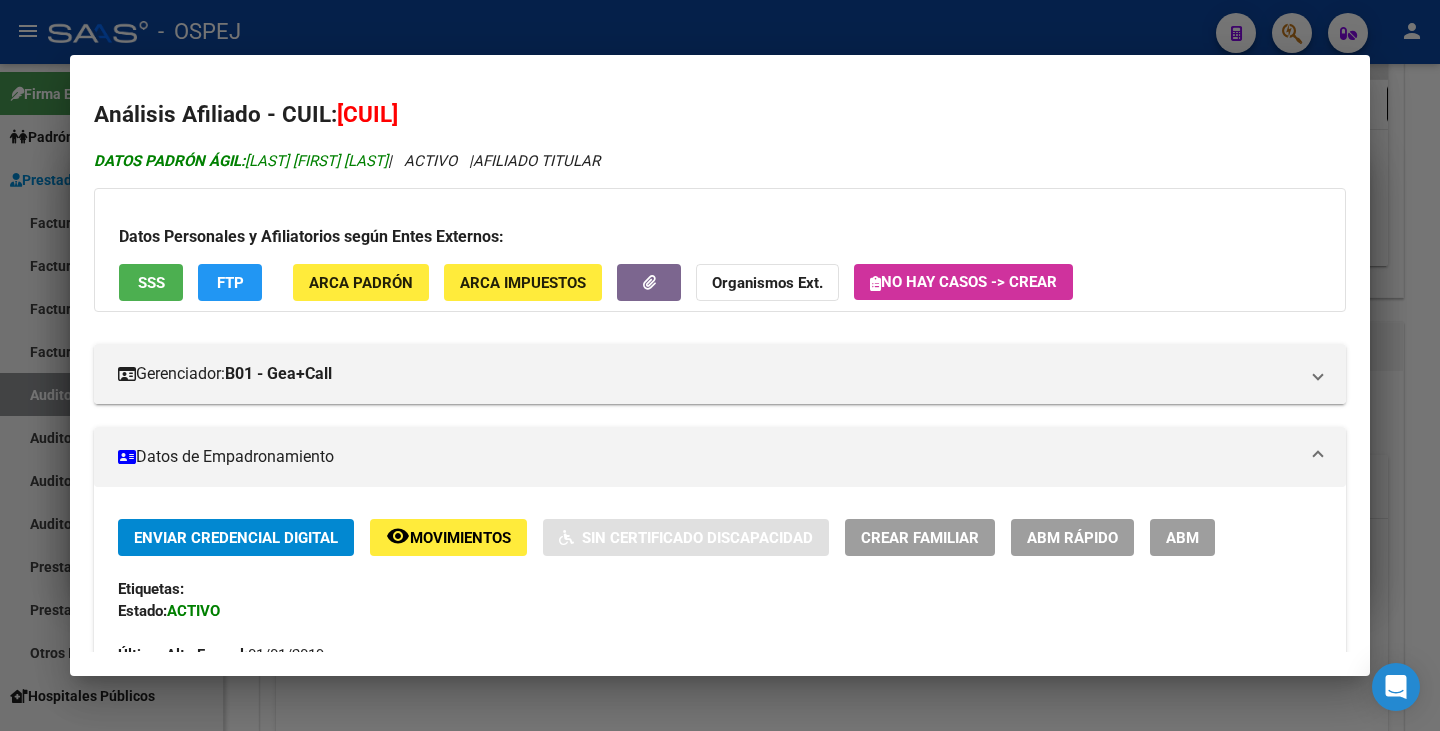 drag, startPoint x: 247, startPoint y: 160, endPoint x: 436, endPoint y: 162, distance: 189.01057 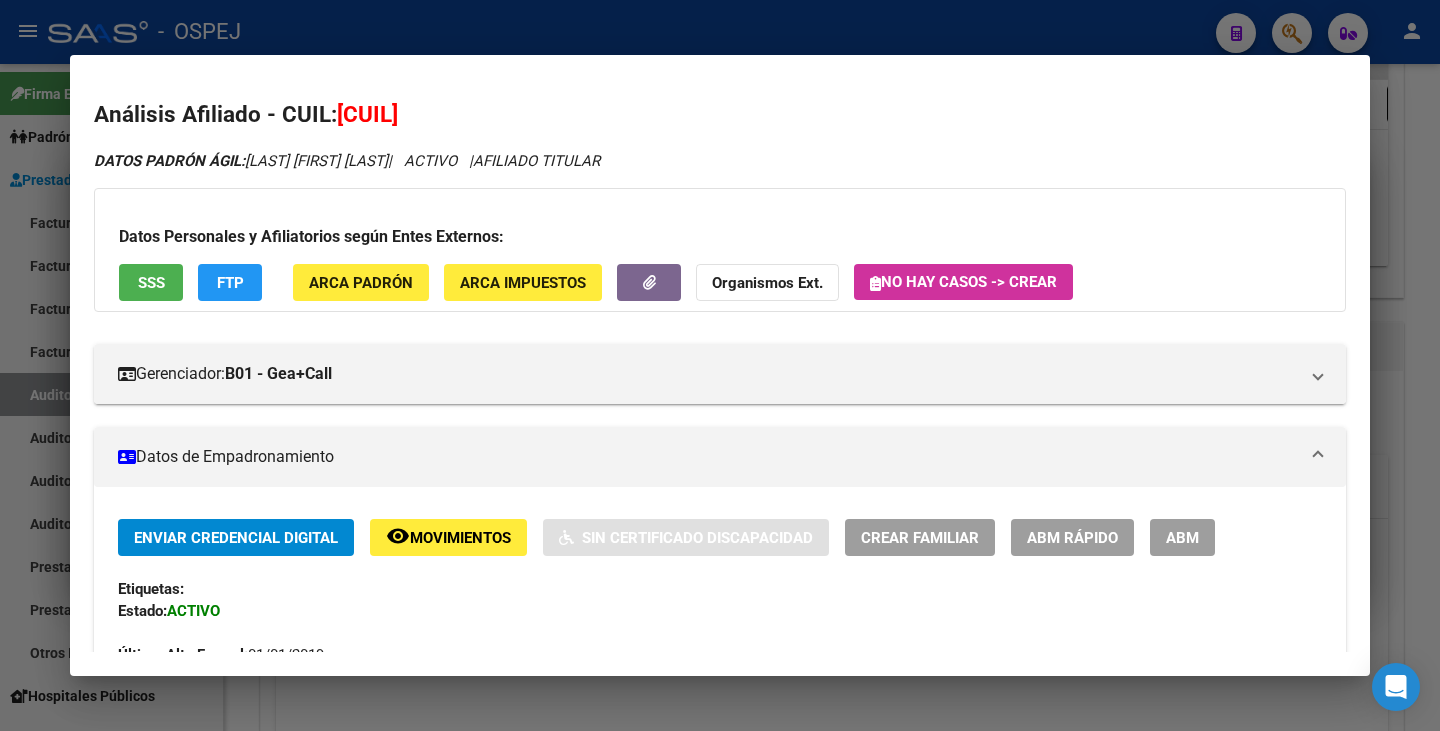 click at bounding box center [720, 365] 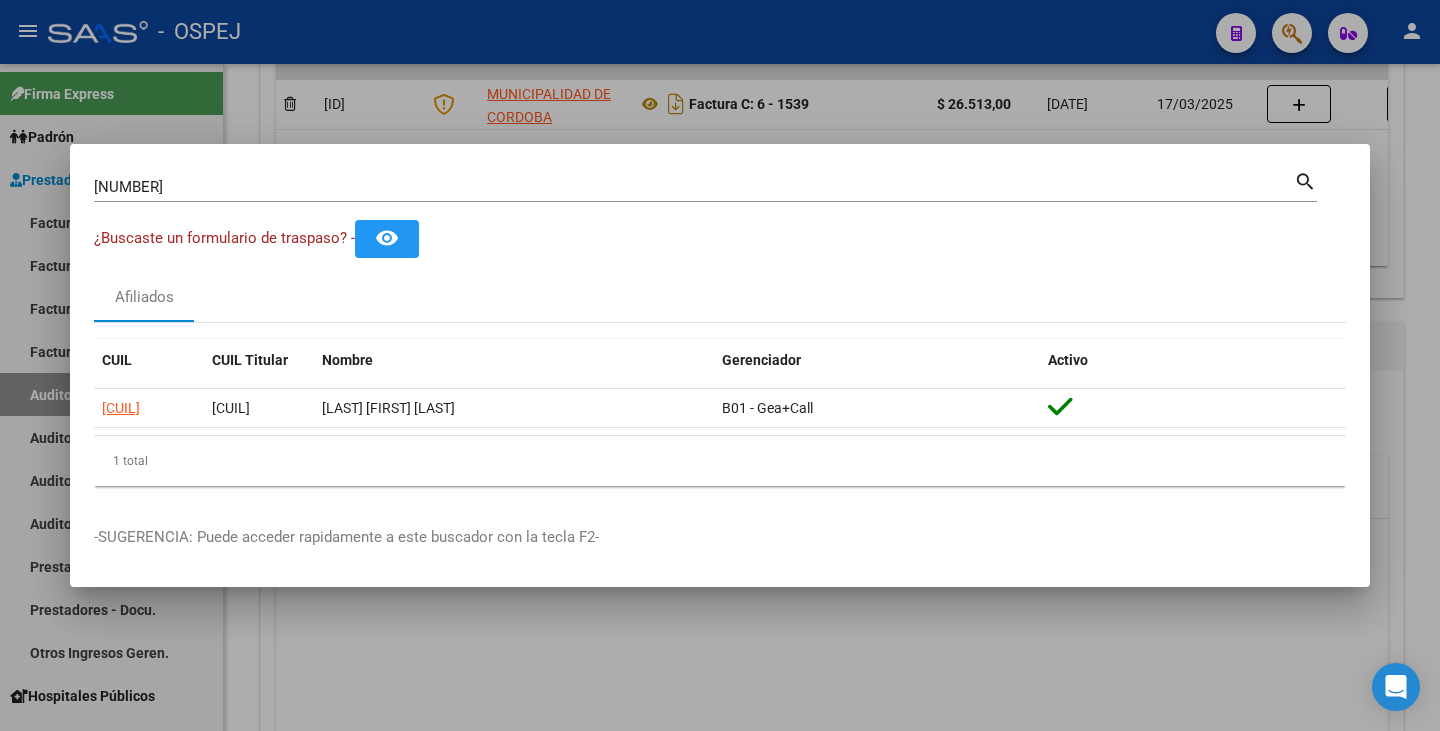 click at bounding box center [720, 365] 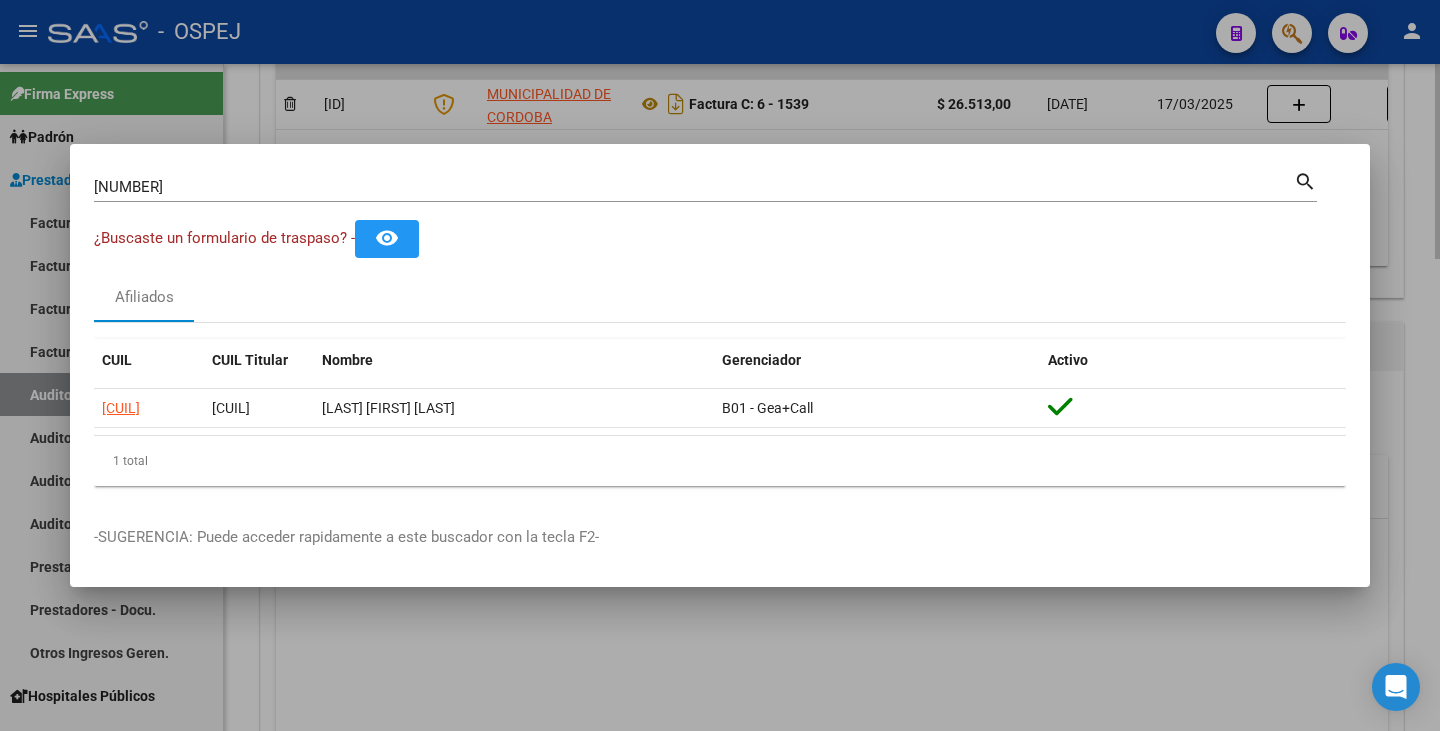 type 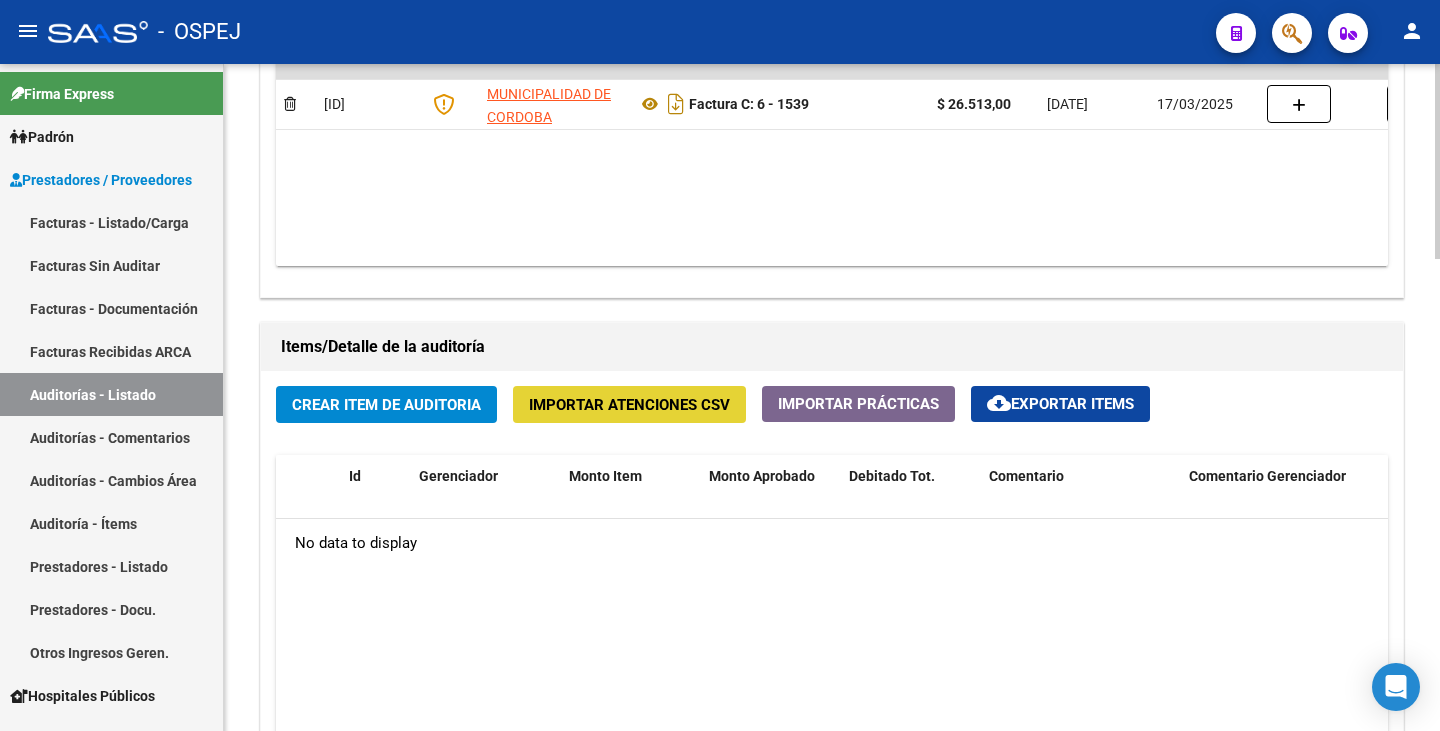 click on "Importar Atenciones CSV" 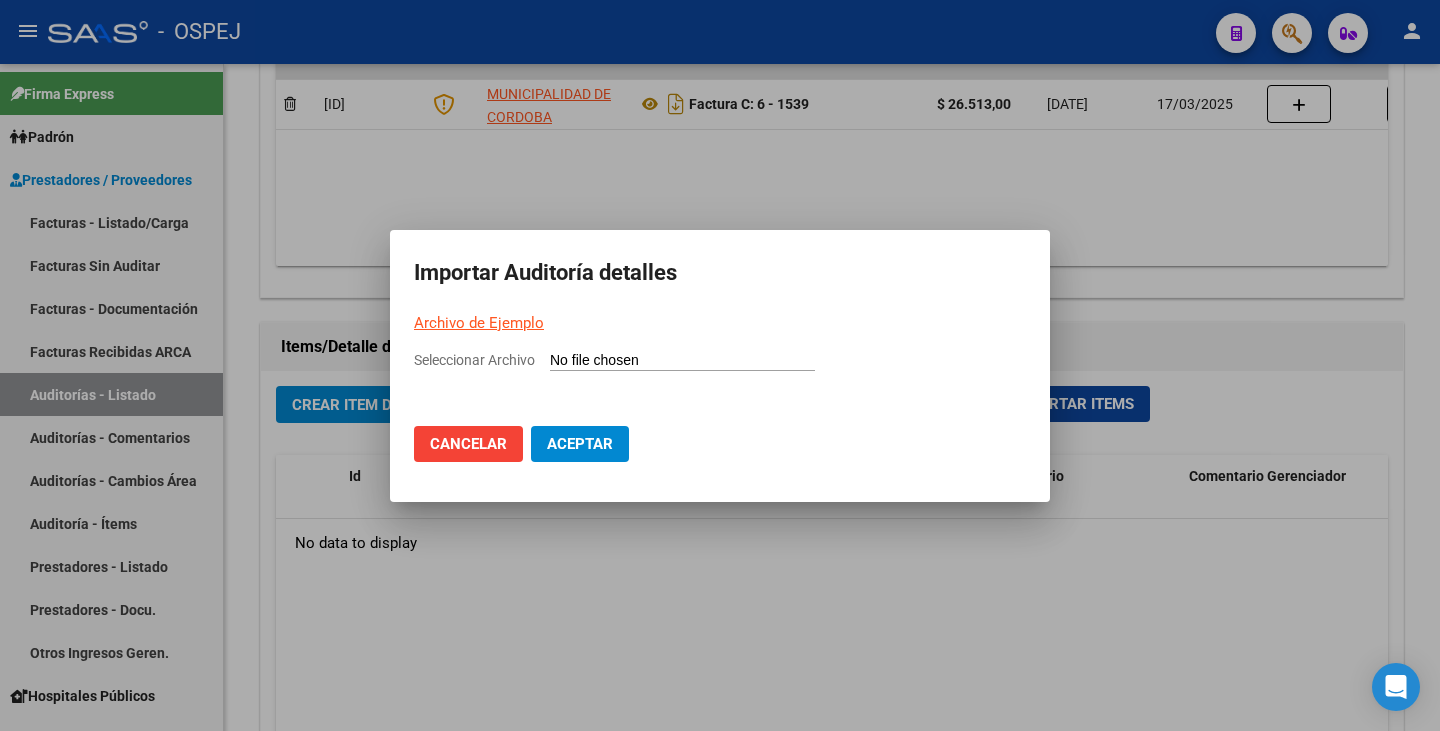 click on "Seleccionar Archivo" at bounding box center (682, 361) 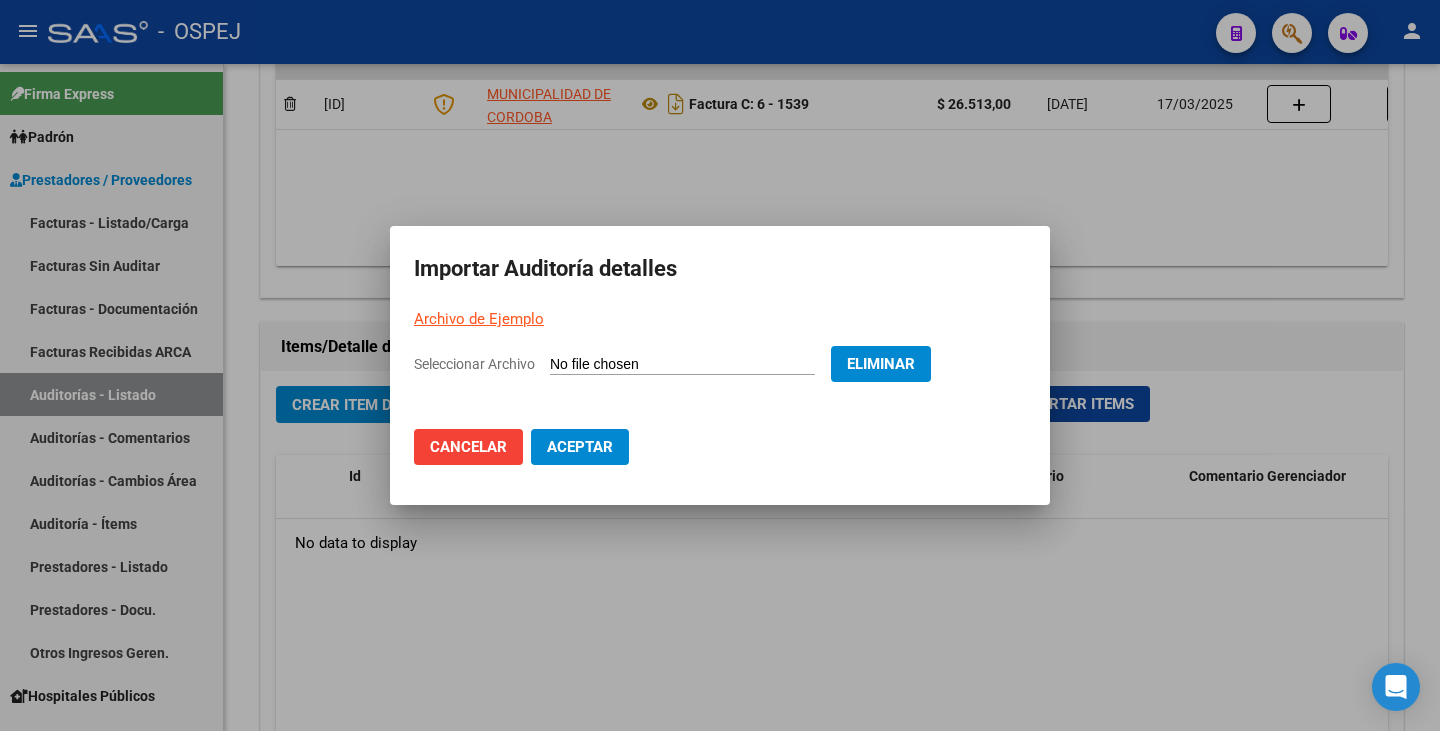 click on "Aceptar" 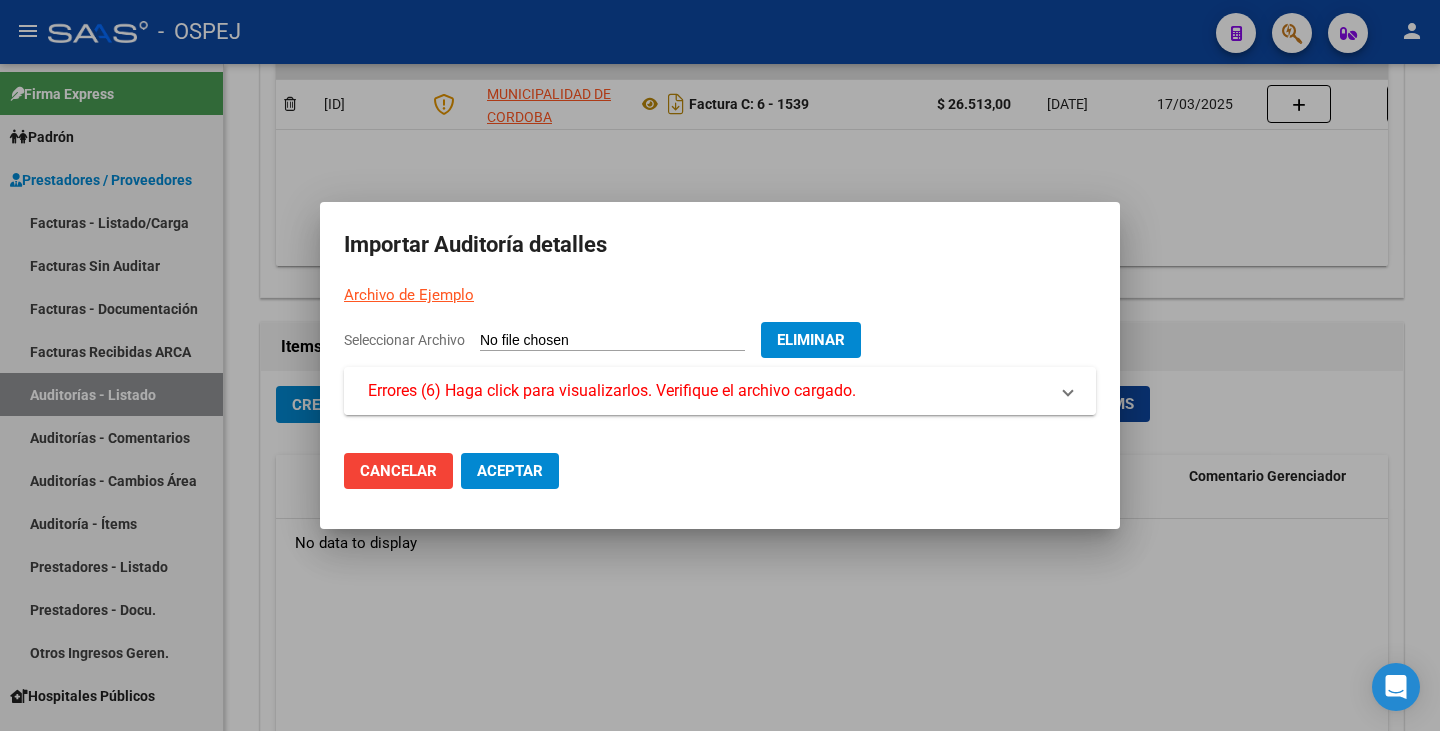 click on "Errores (6) Haga click para visualizarlos. Verifique el archivo cargado." at bounding box center [612, 391] 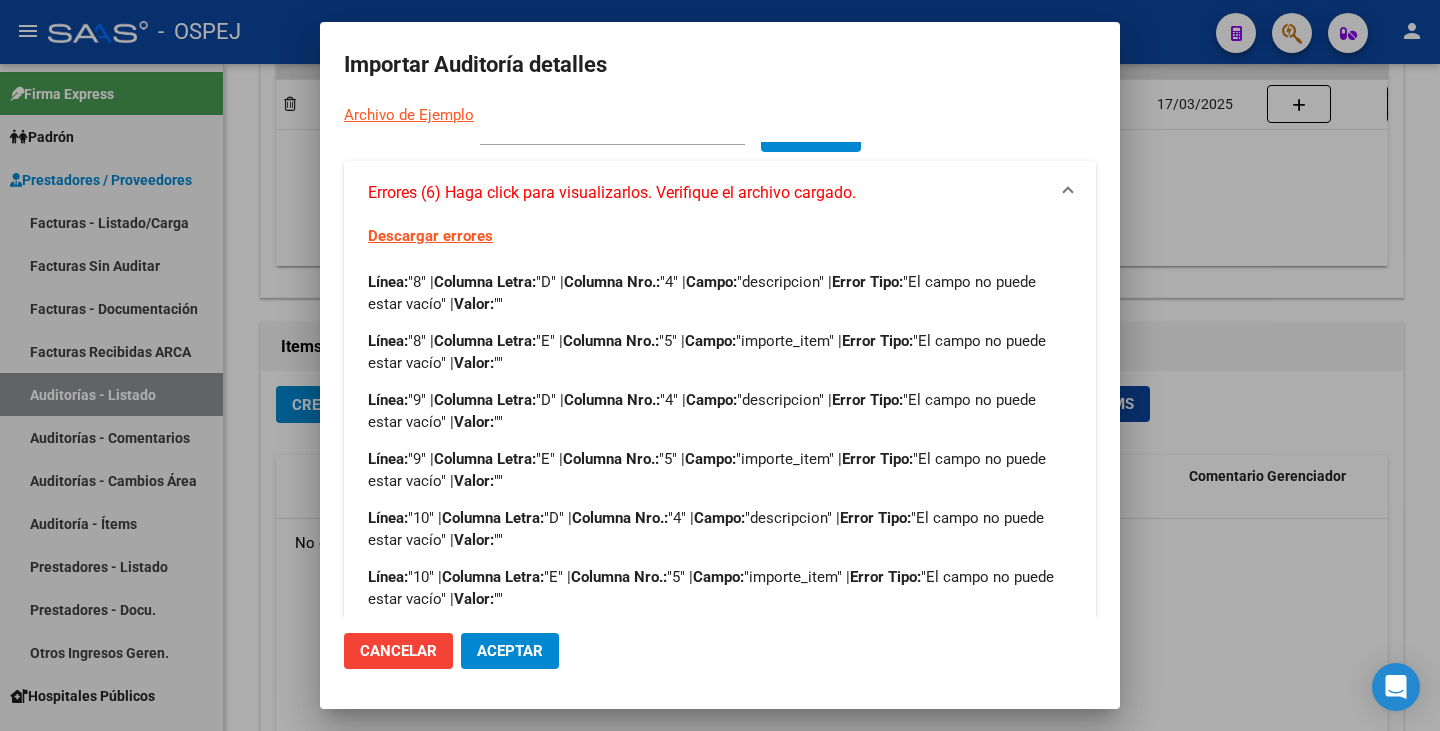 scroll, scrollTop: 72, scrollLeft: 0, axis: vertical 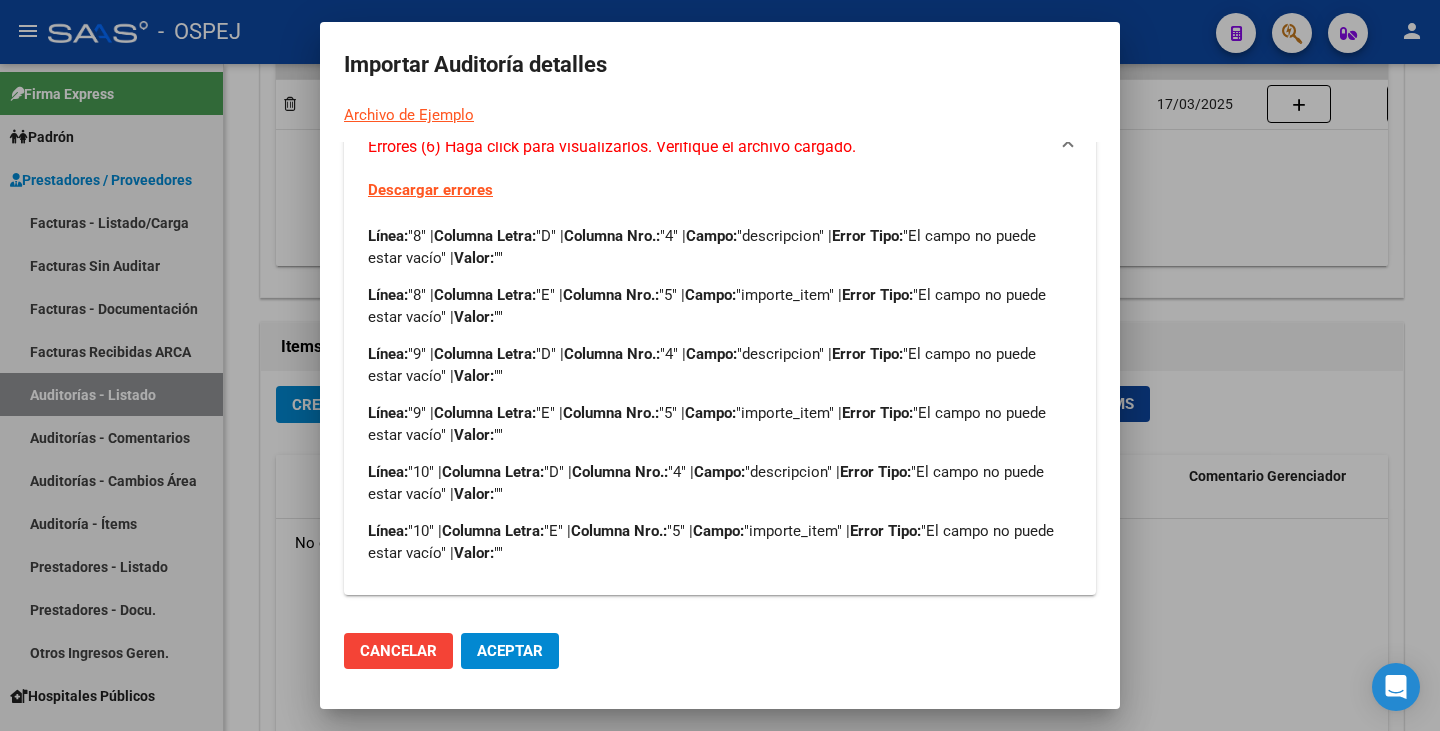 click at bounding box center [720, 365] 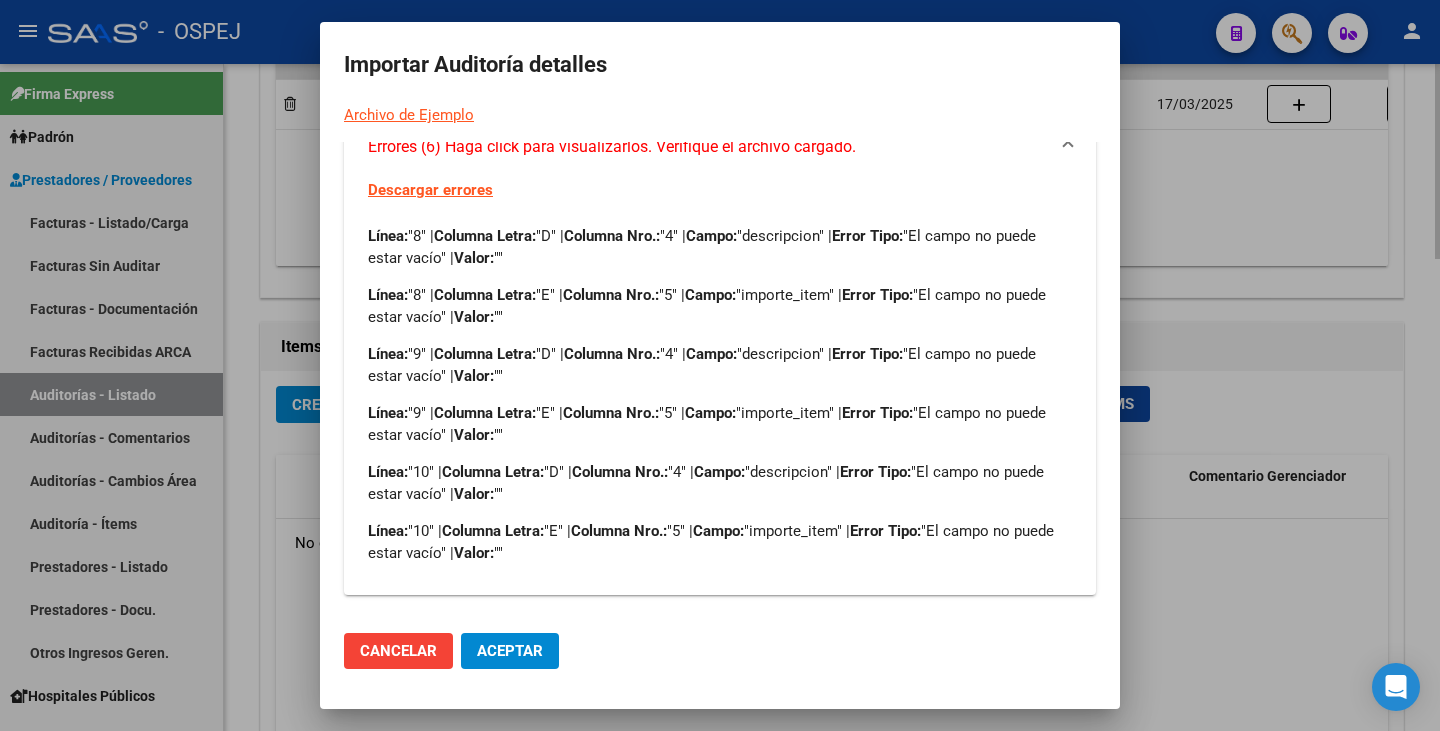 scroll, scrollTop: 0, scrollLeft: 0, axis: both 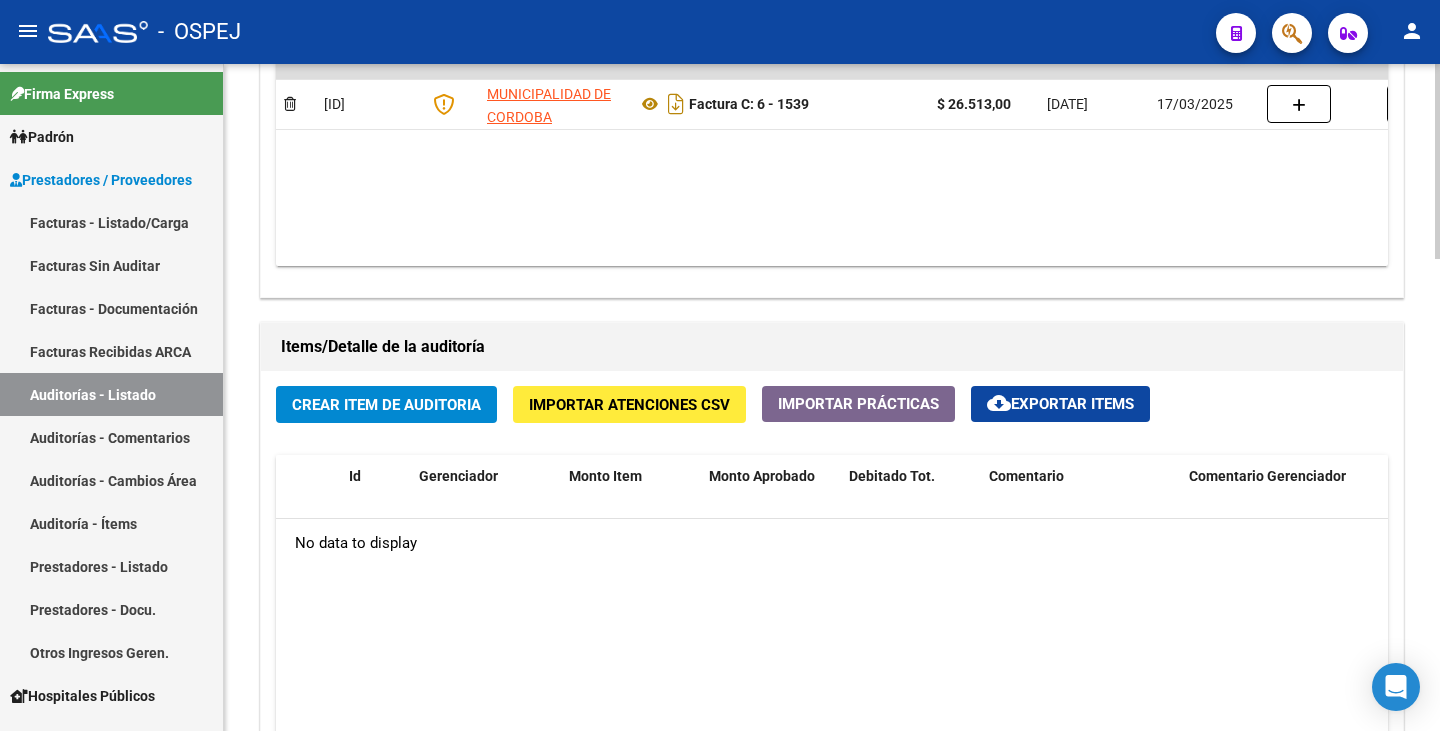 click on "Importar Atenciones CSV" 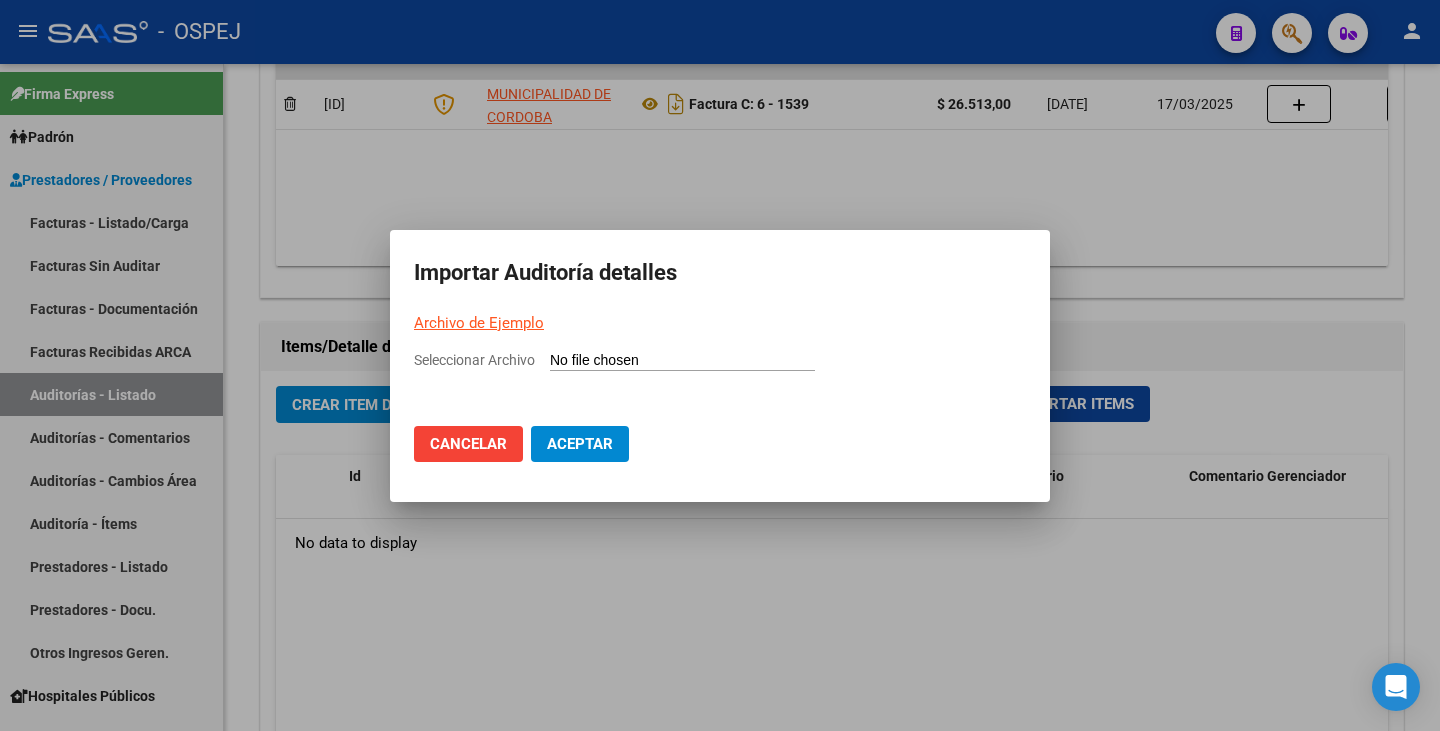 click on "Archivo de Ejemplo" at bounding box center (479, 323) 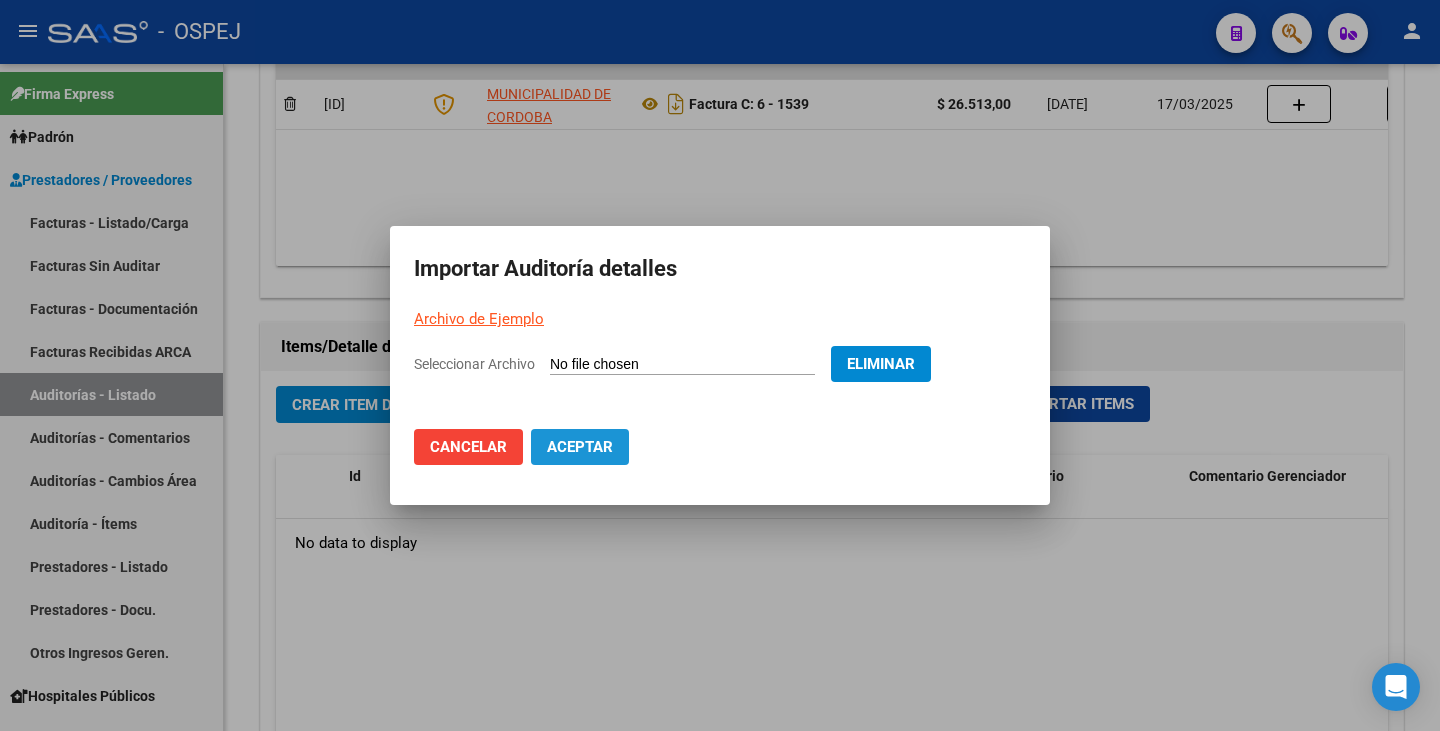 click on "Aceptar" 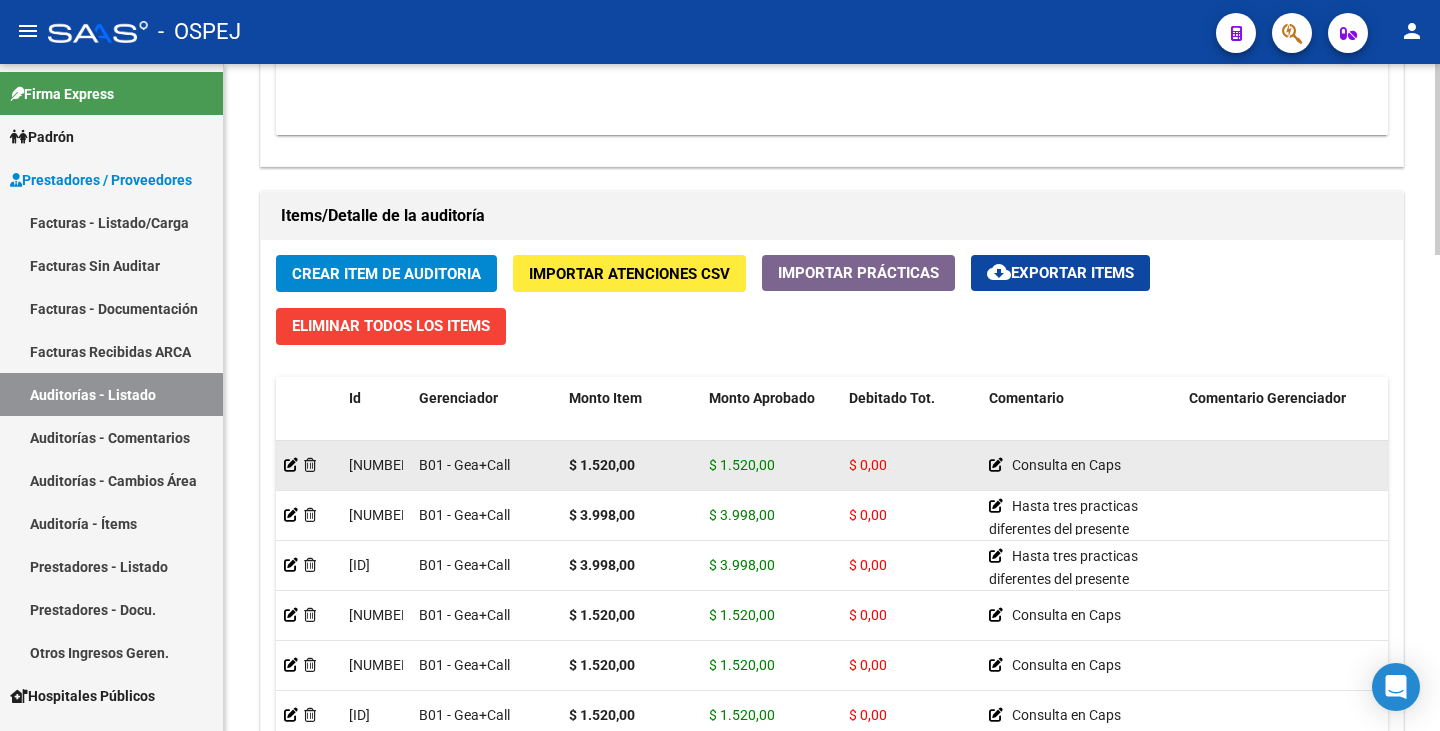 scroll, scrollTop: 1363, scrollLeft: 0, axis: vertical 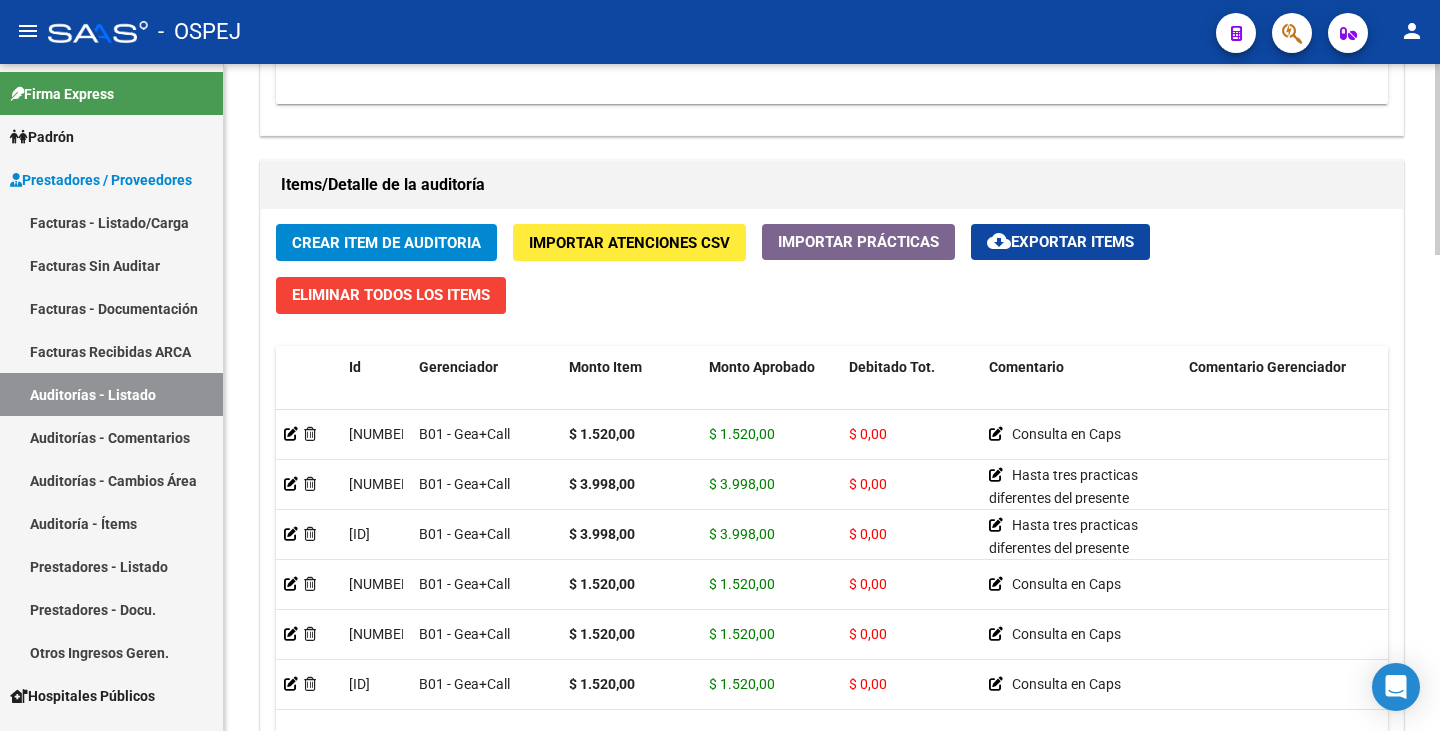 click on "Crear Item de Auditoria" 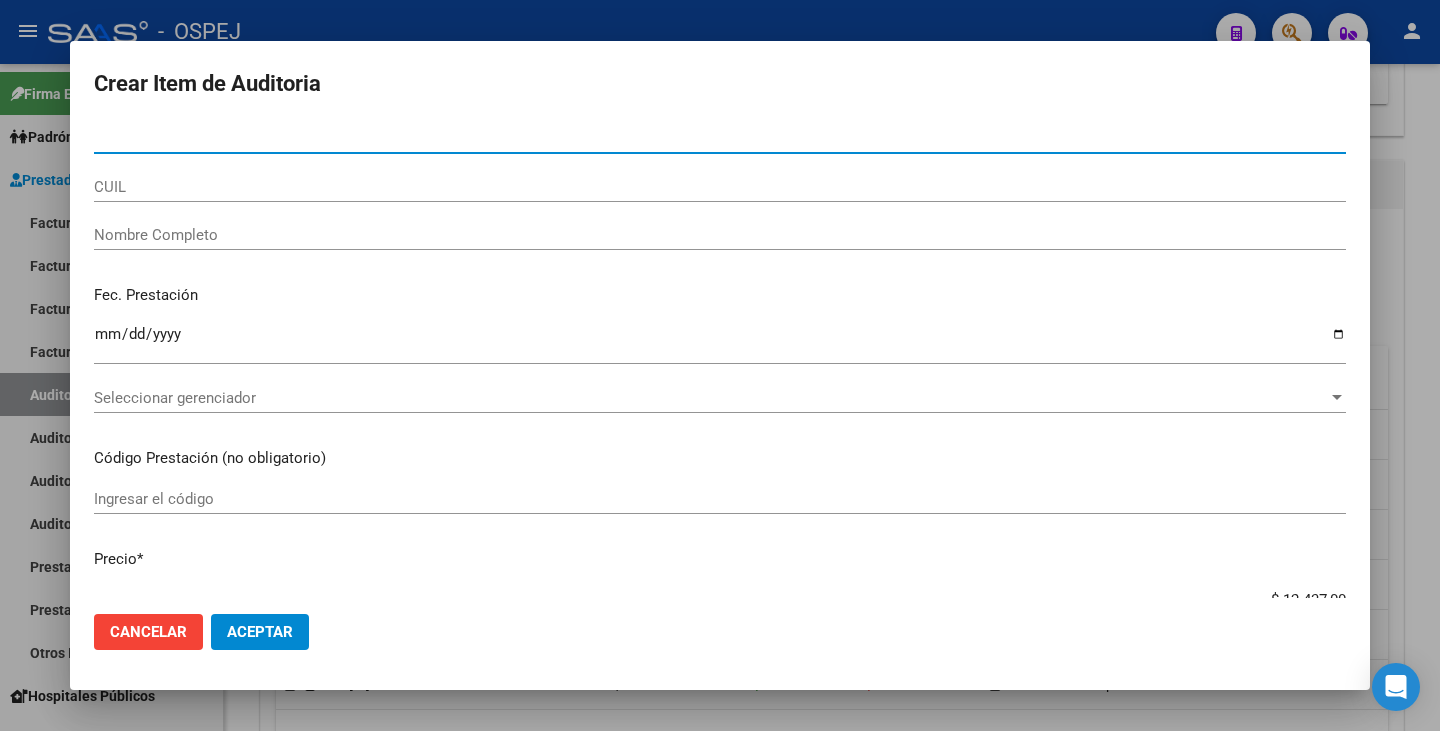 paste on "20997496" 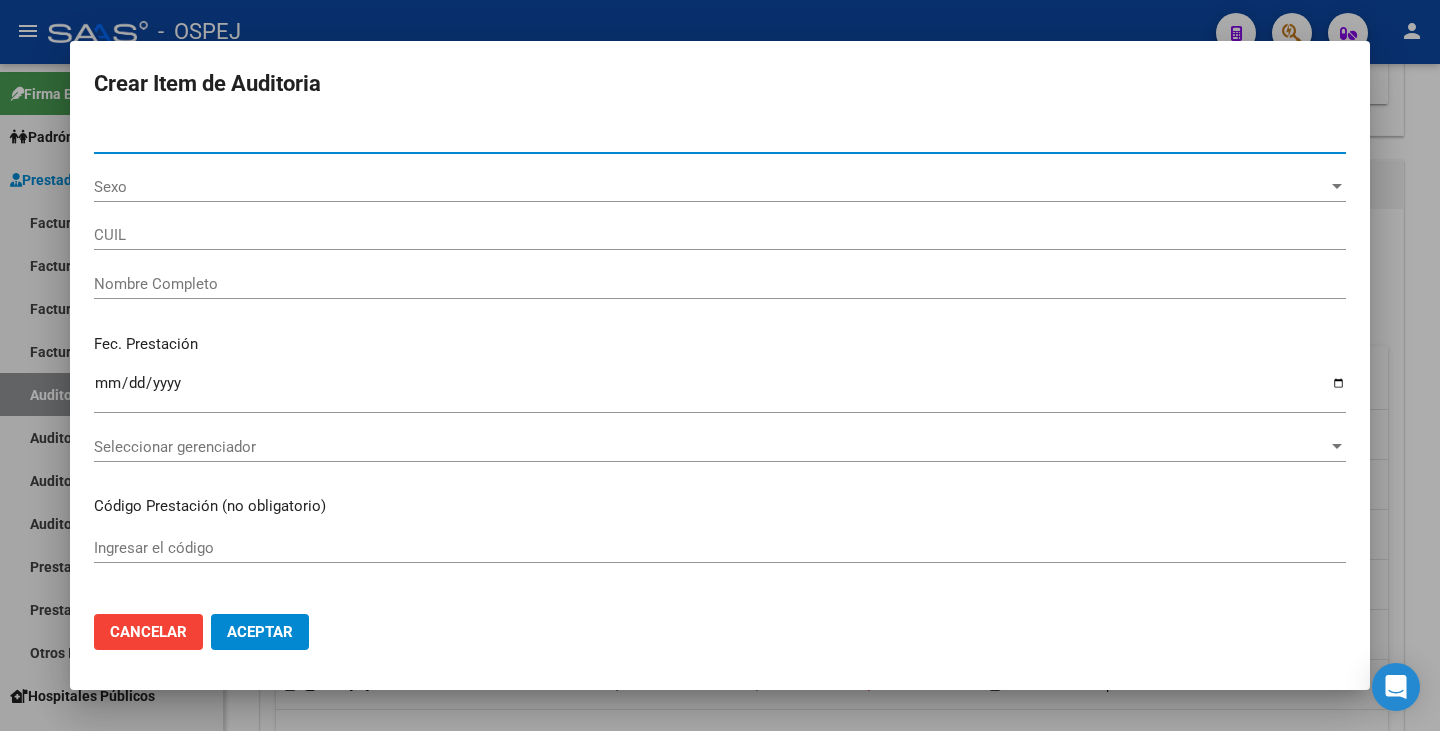 type on "20209974968" 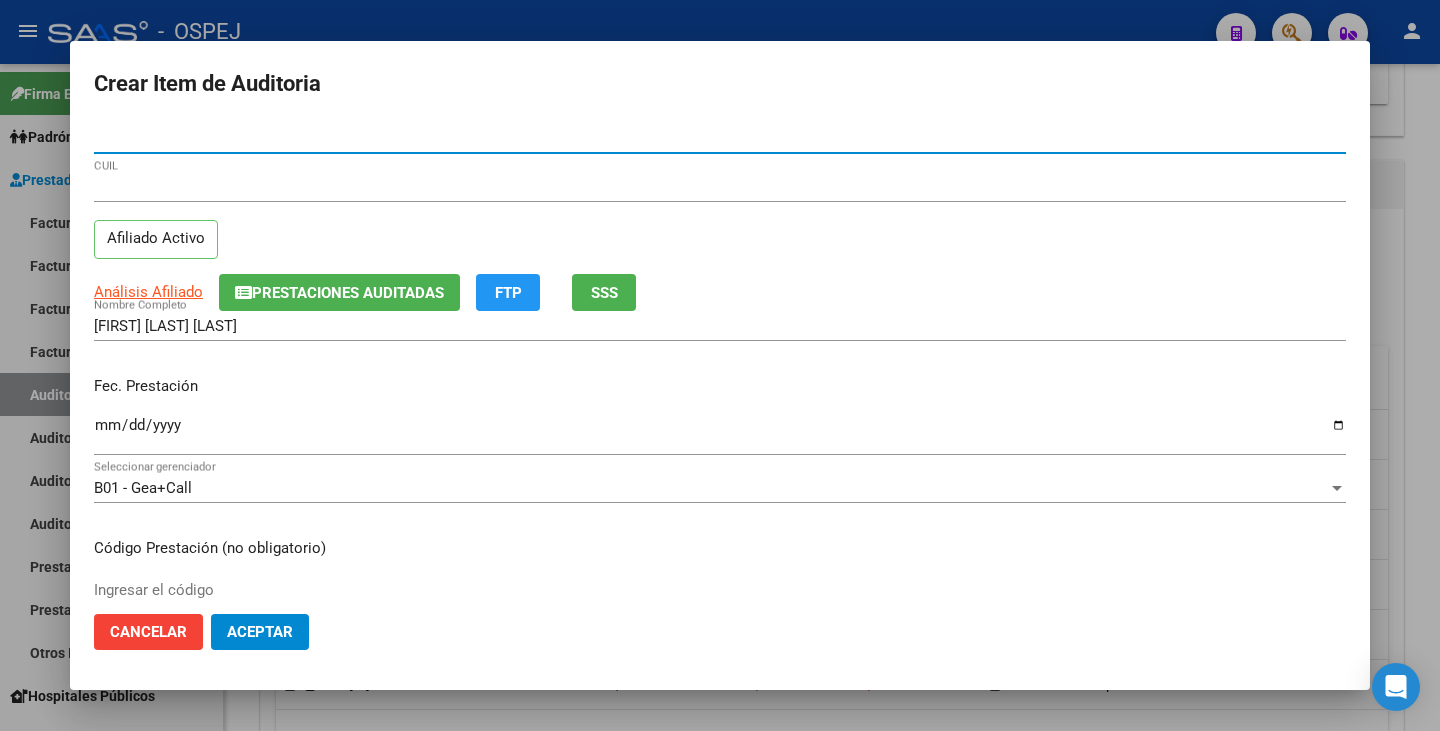 type on "20997496" 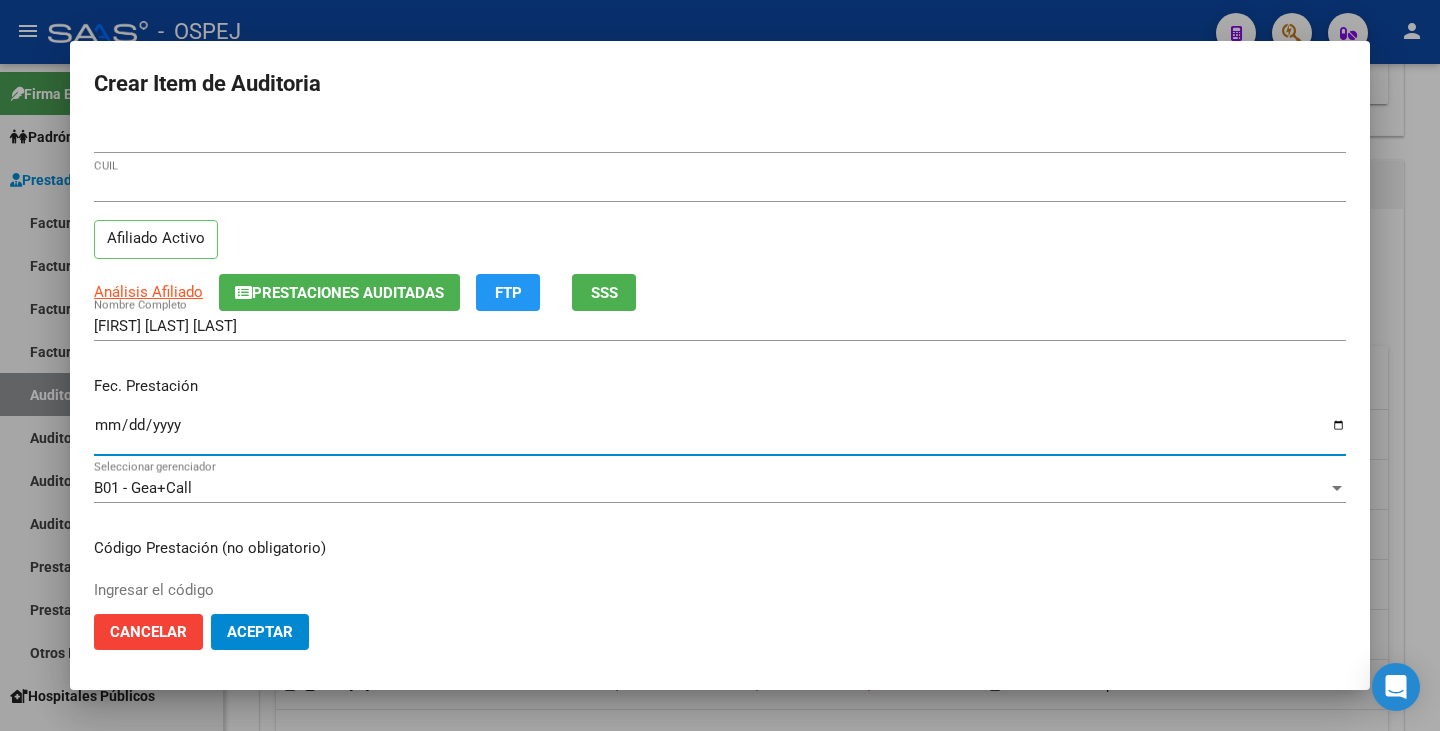 drag, startPoint x: 108, startPoint y: 420, endPoint x: 145, endPoint y: 382, distance: 53.037724 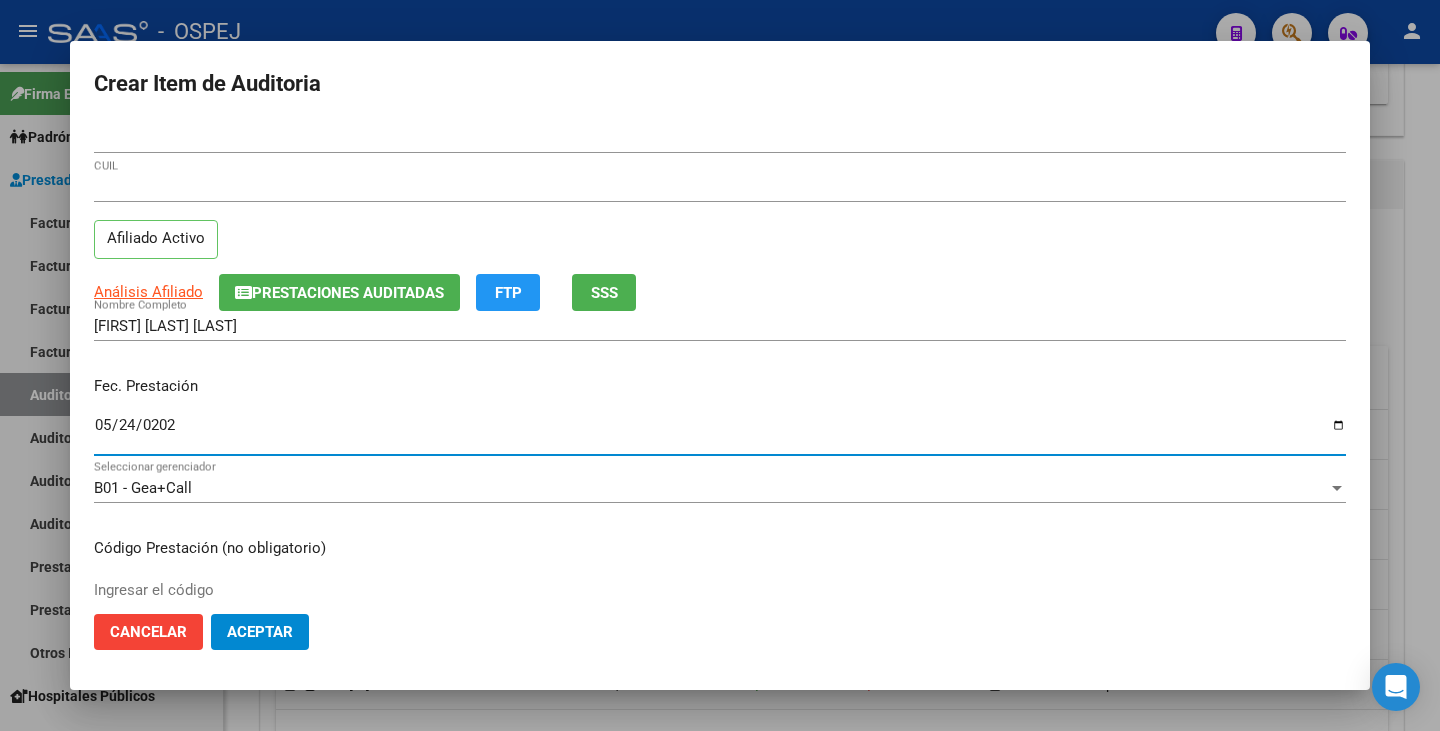 type on "2023-05-24" 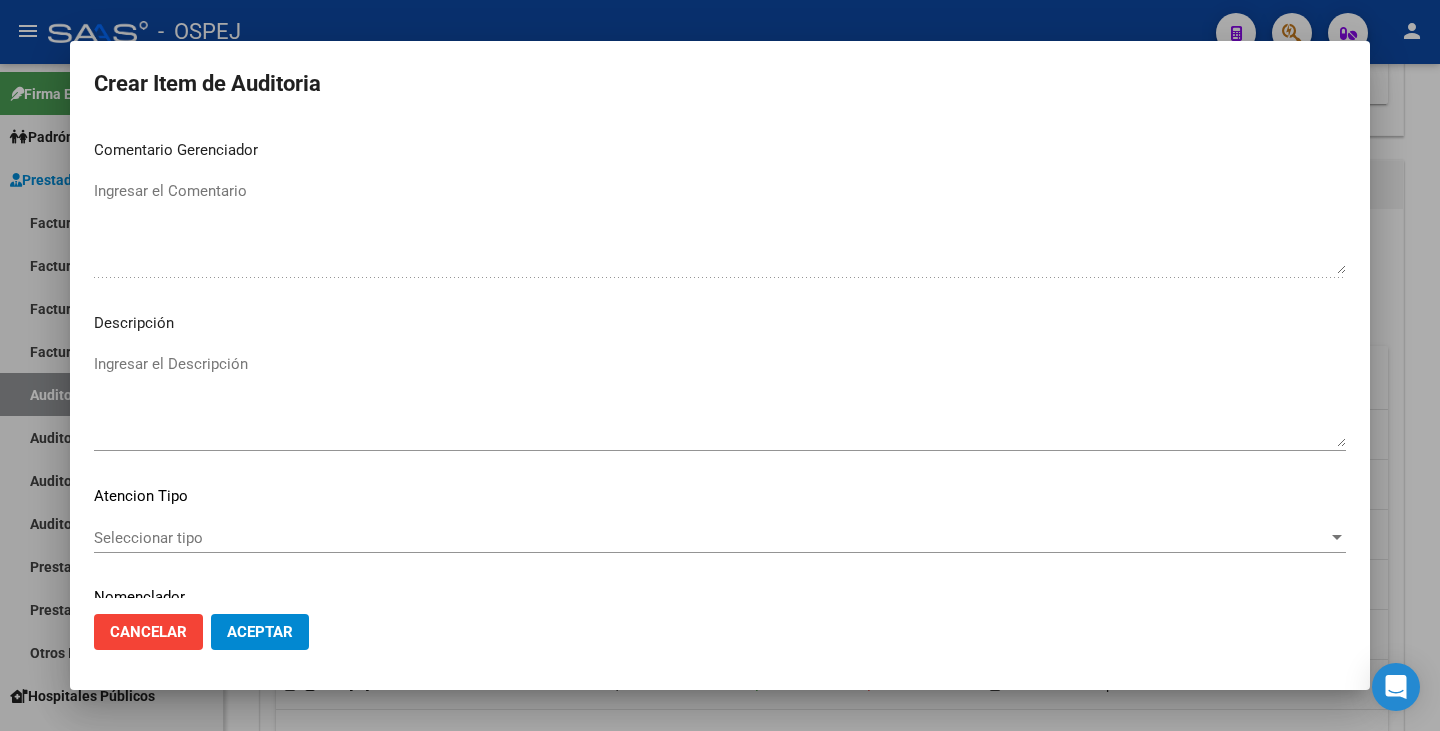 scroll, scrollTop: 1153, scrollLeft: 0, axis: vertical 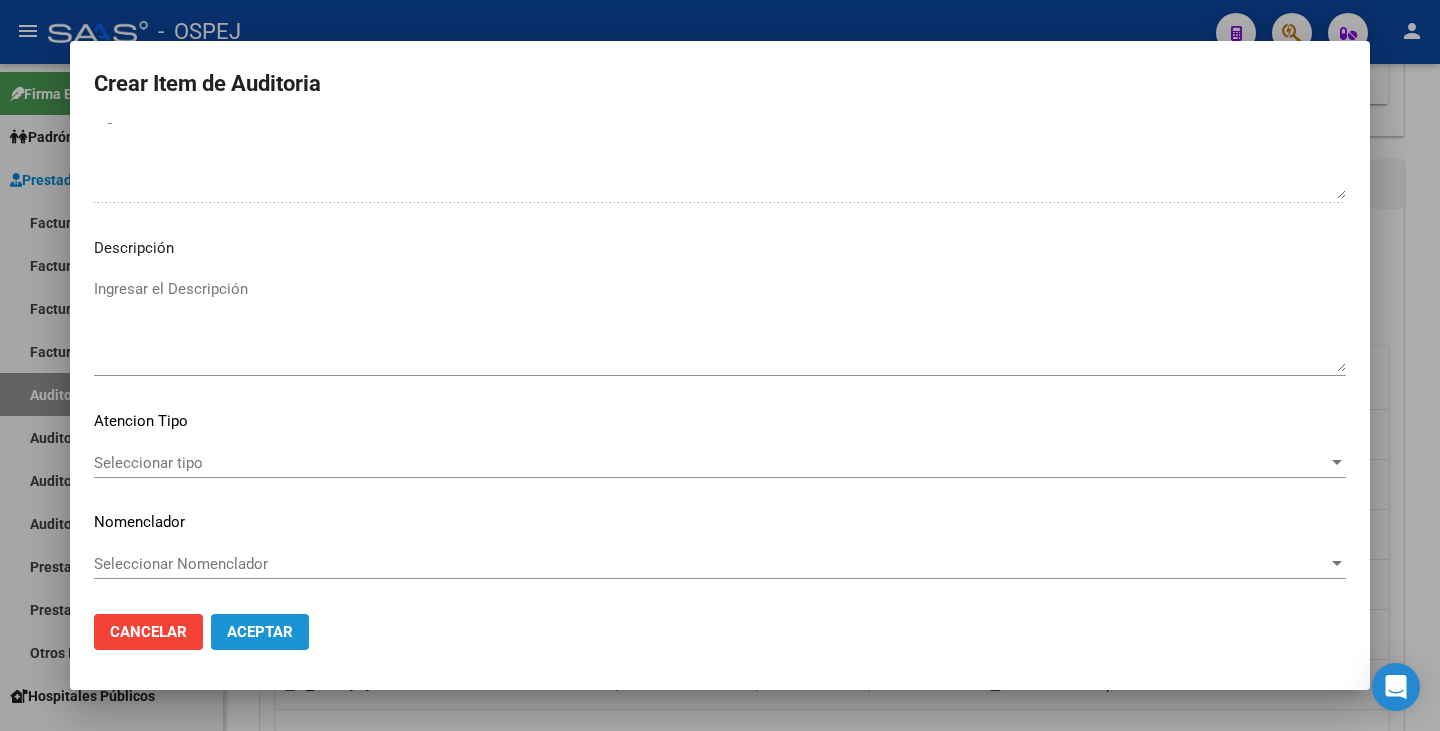click on "Aceptar" 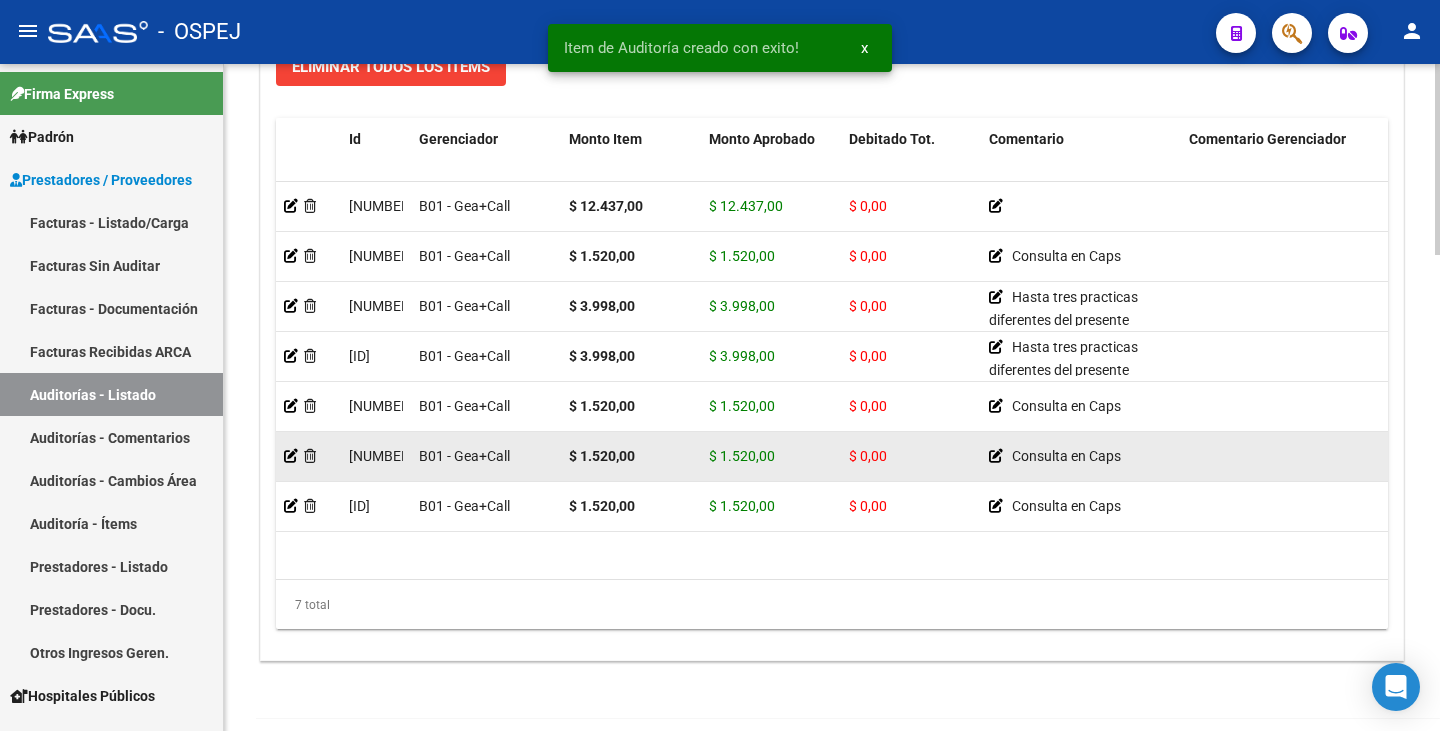 scroll, scrollTop: 1663, scrollLeft: 0, axis: vertical 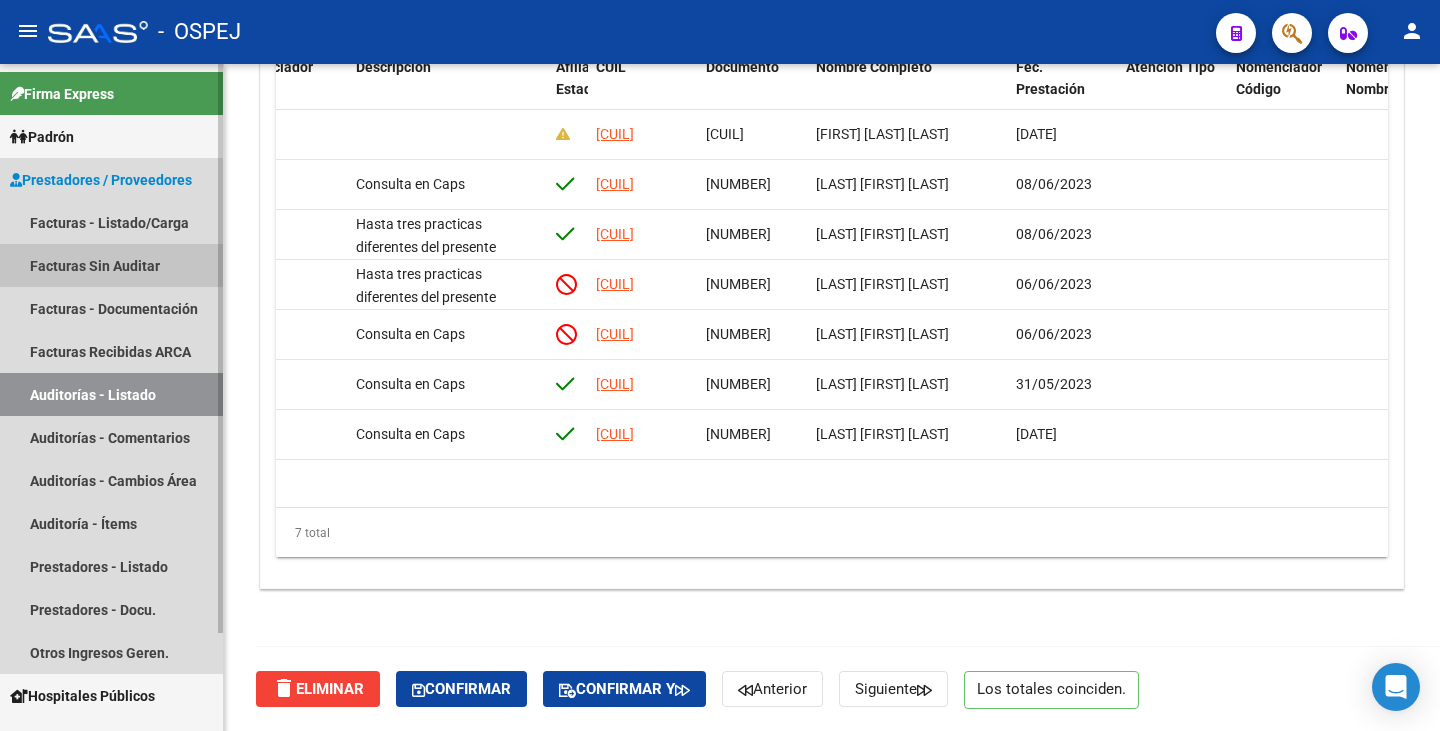 click on "Facturas Sin Auditar" at bounding box center (111, 265) 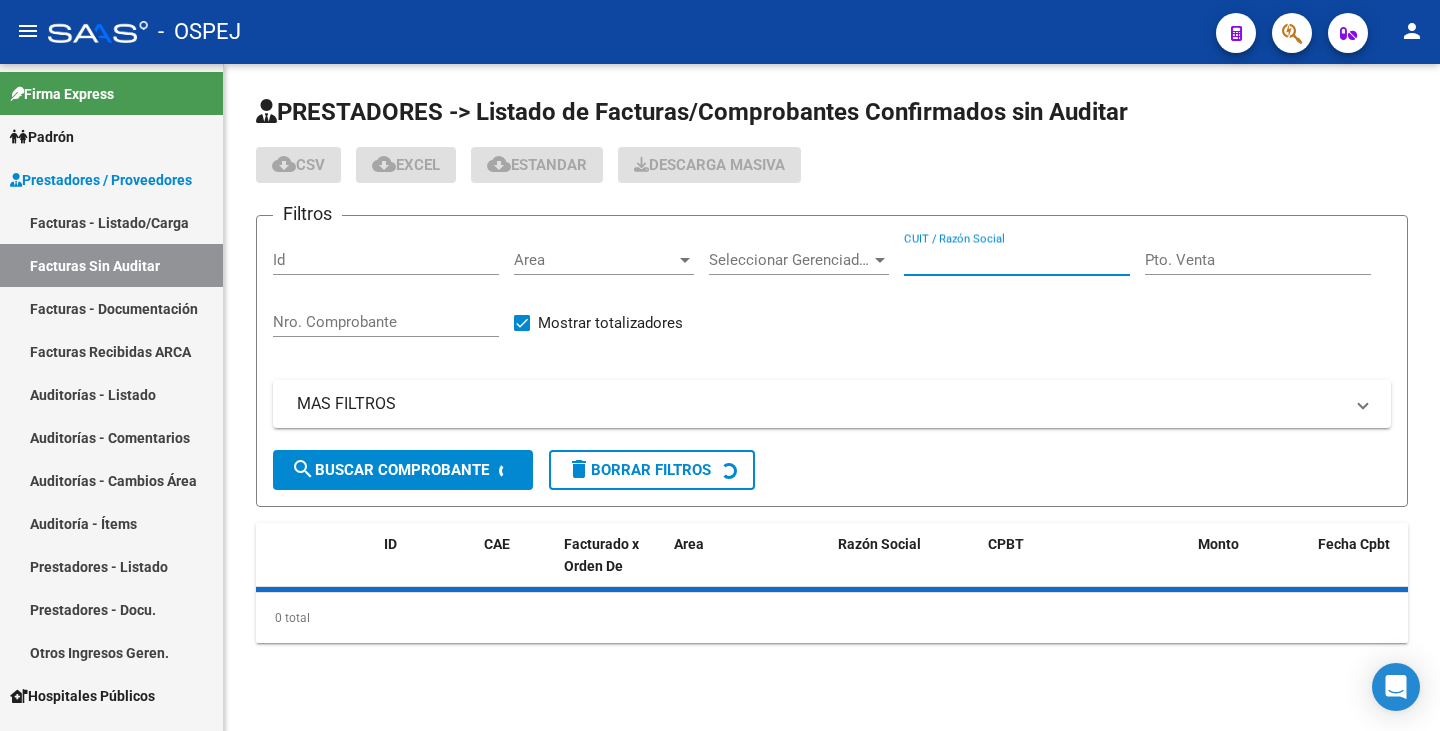 click on "CUIT / Razón Social" at bounding box center [1017, 260] 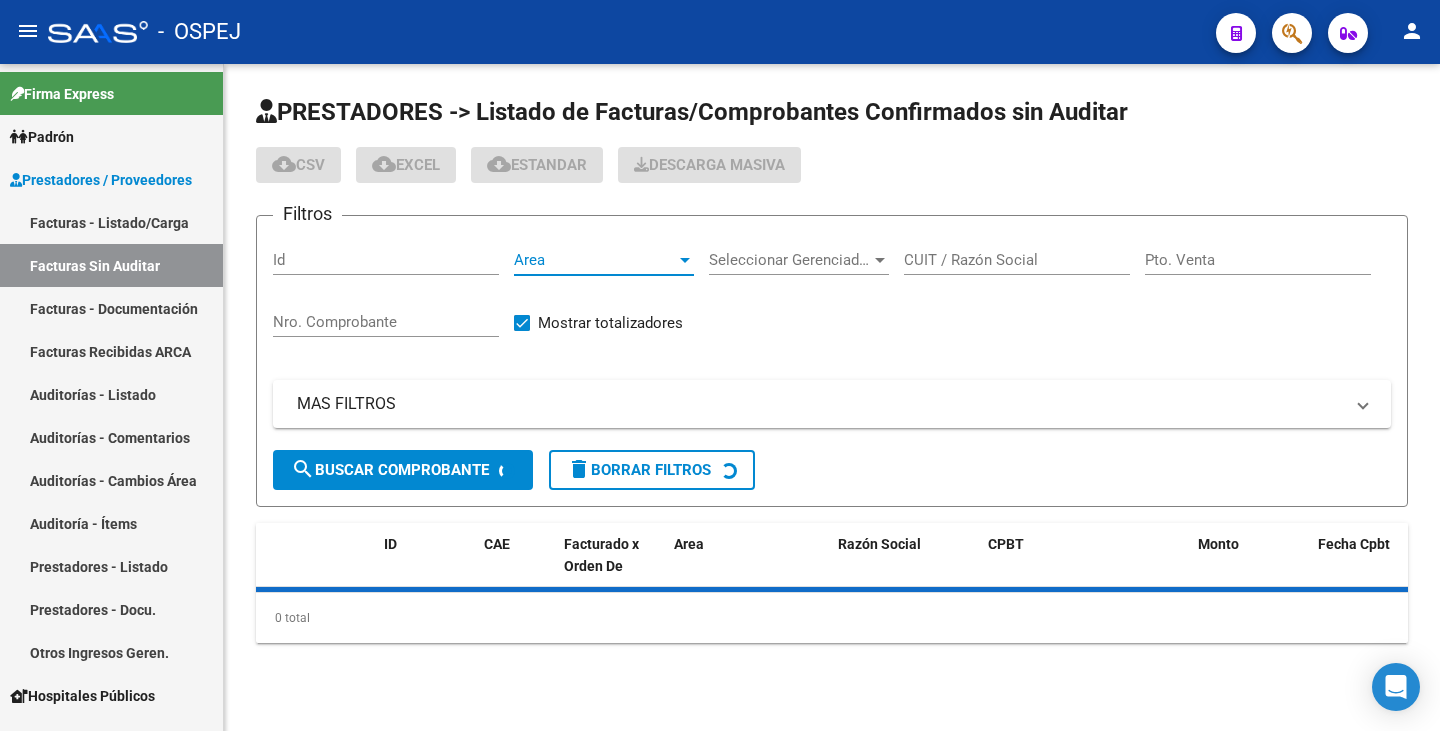 click on "Area" at bounding box center (595, 260) 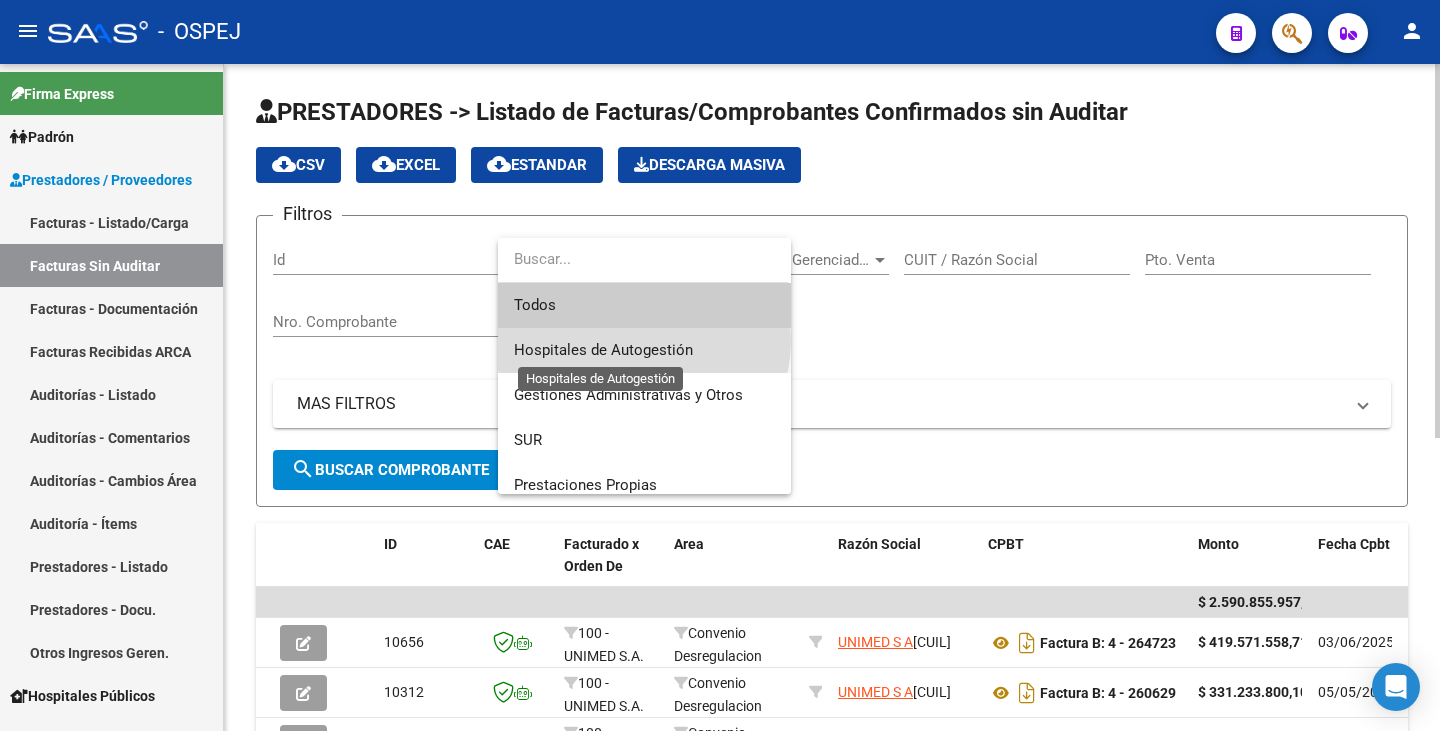 click on "Hospitales de Autogestión" at bounding box center [603, 350] 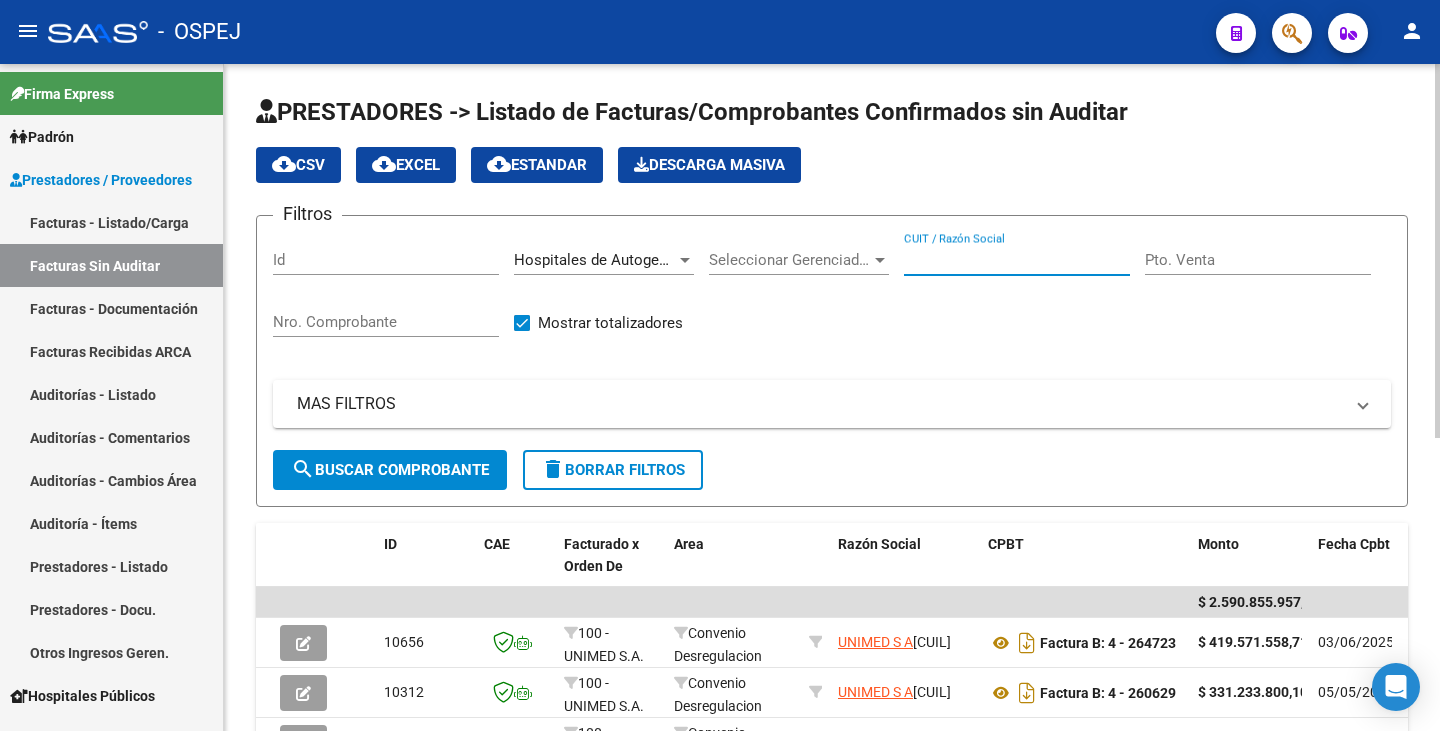 drag, startPoint x: 943, startPoint y: 263, endPoint x: 1098, endPoint y: 253, distance: 155.32225 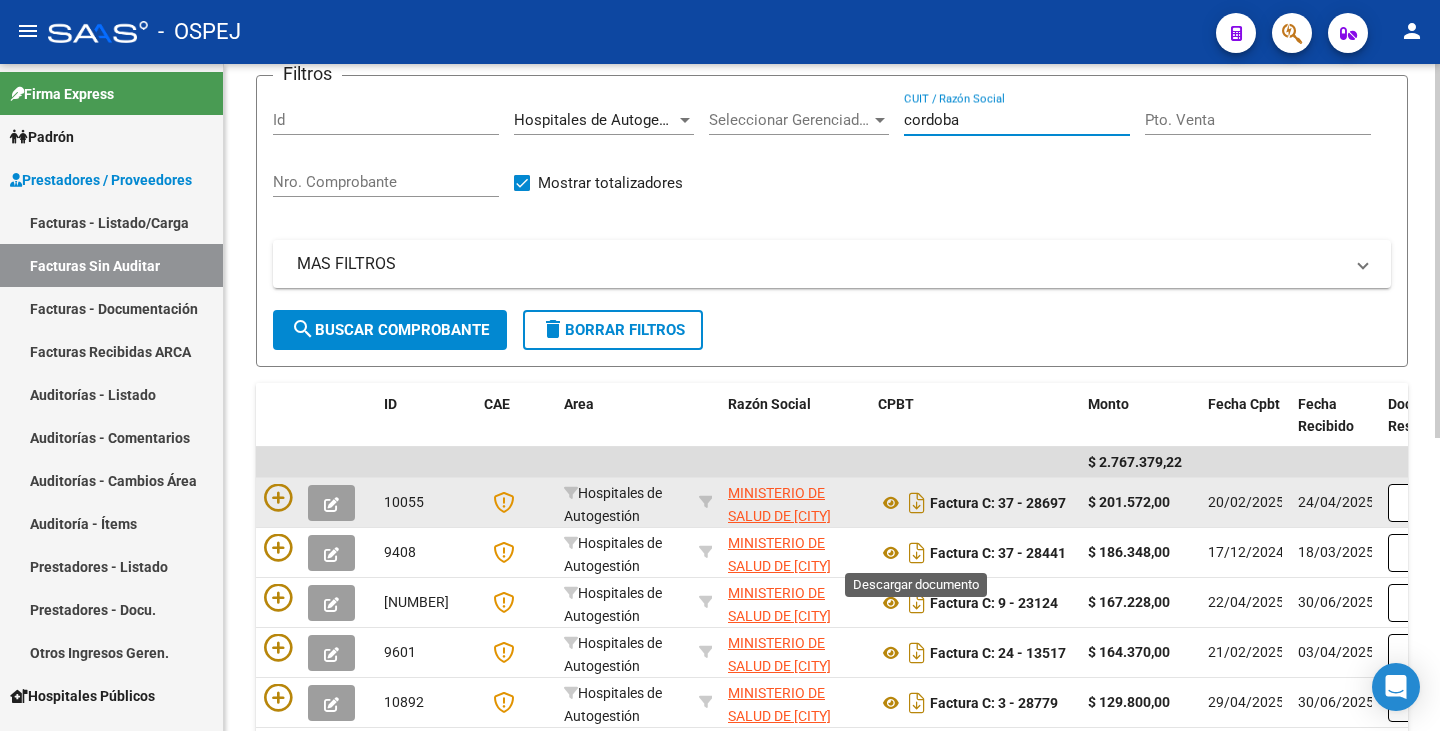 scroll, scrollTop: 123, scrollLeft: 0, axis: vertical 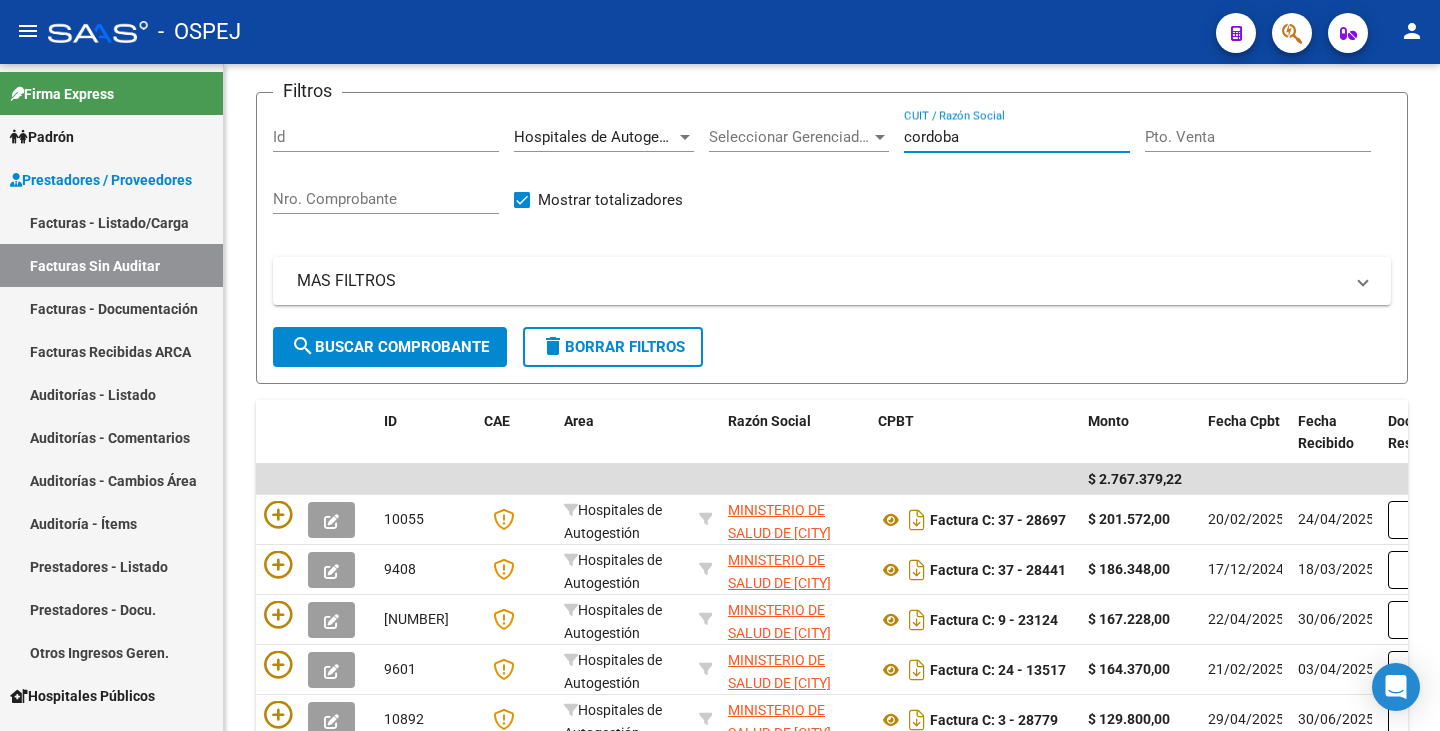 type on "cordoba" 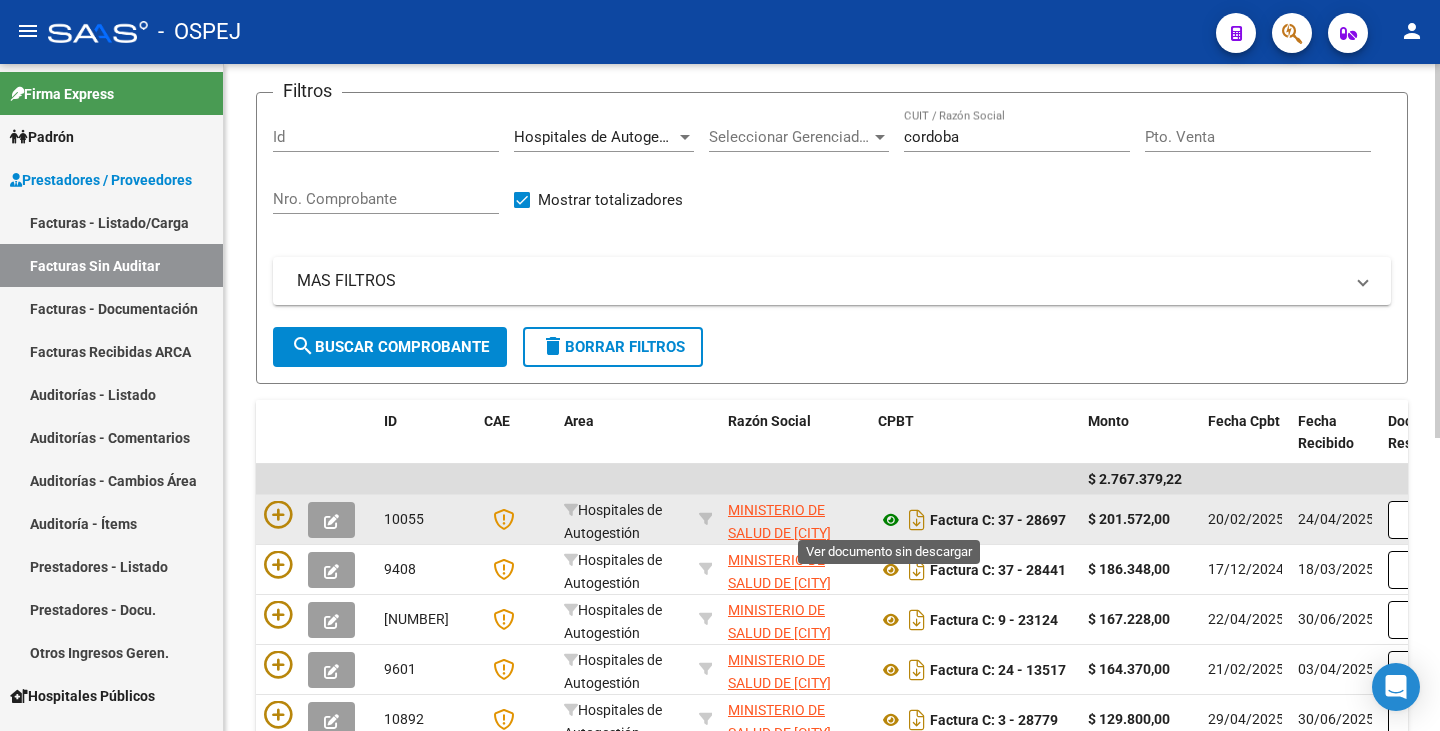 click 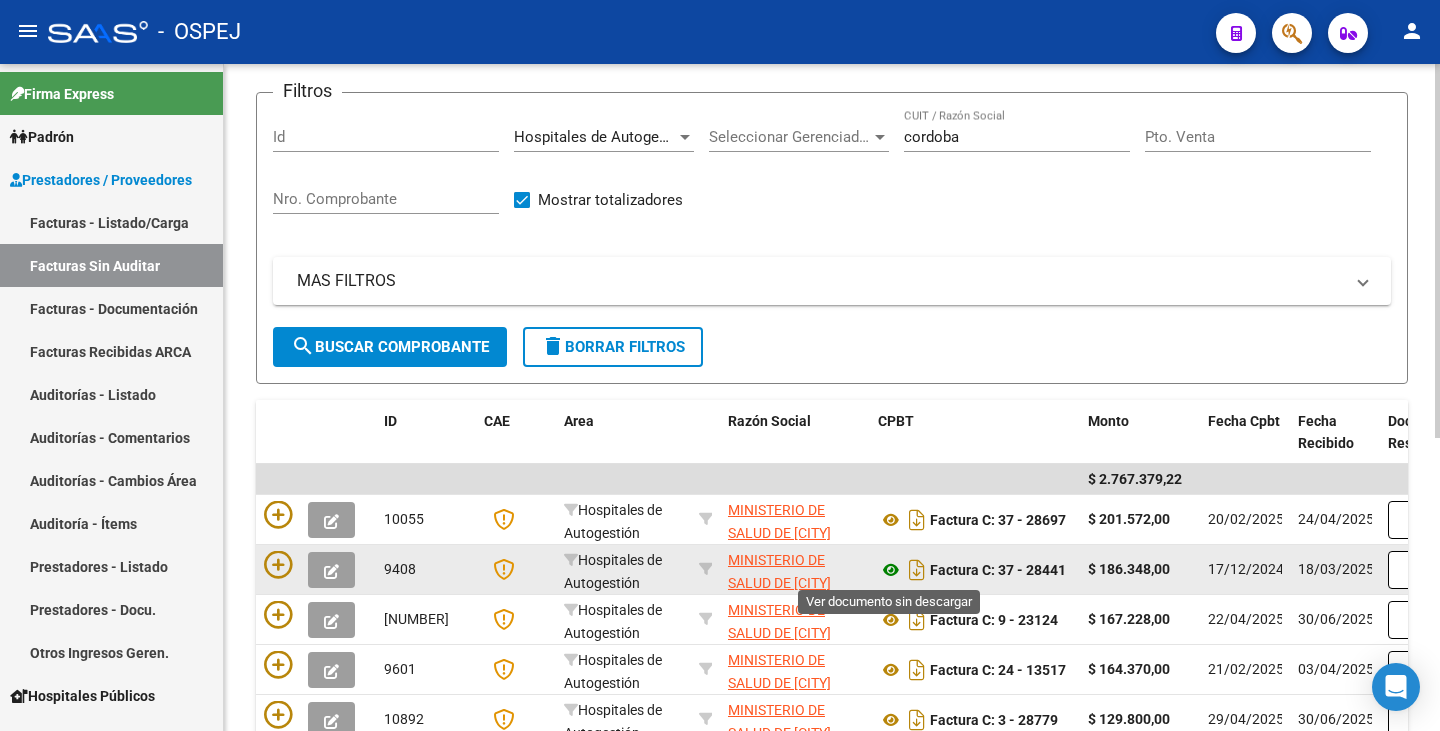 click 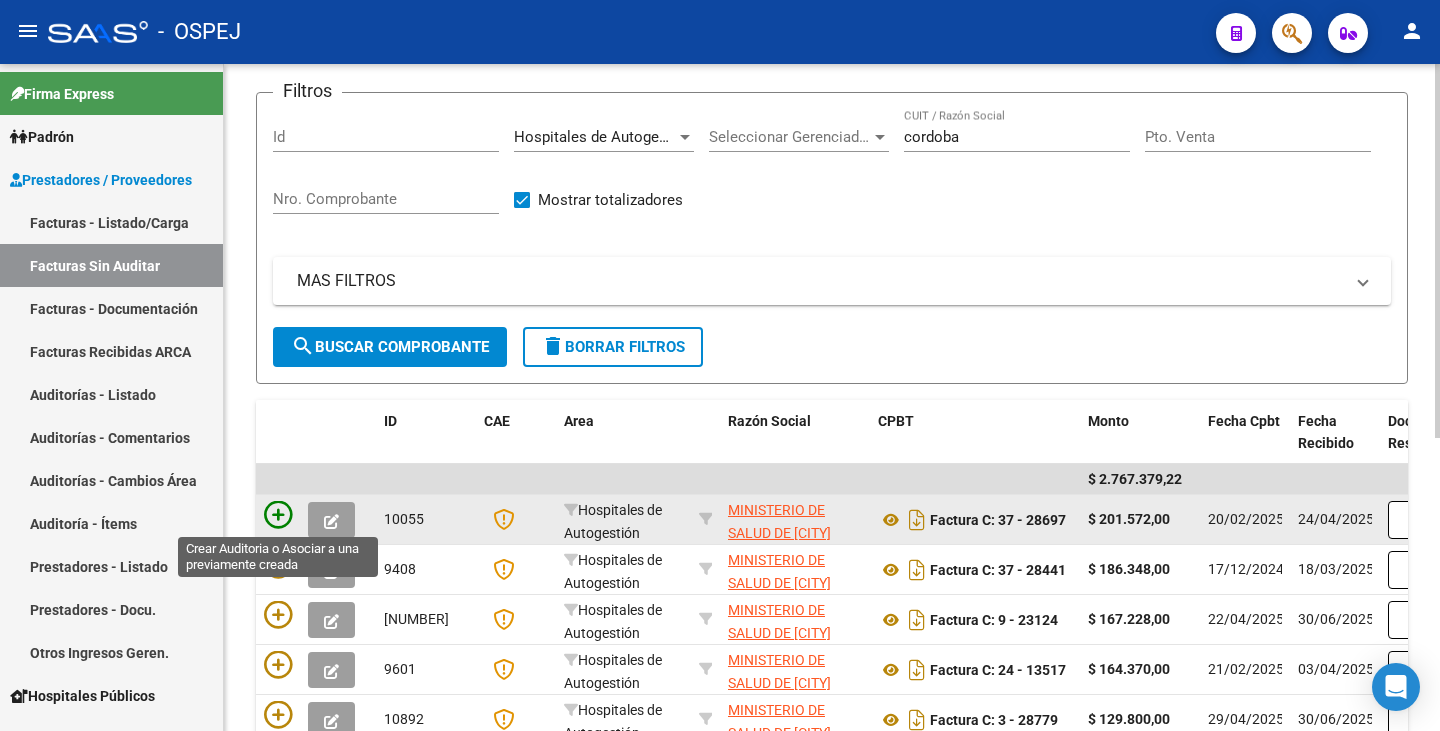 click 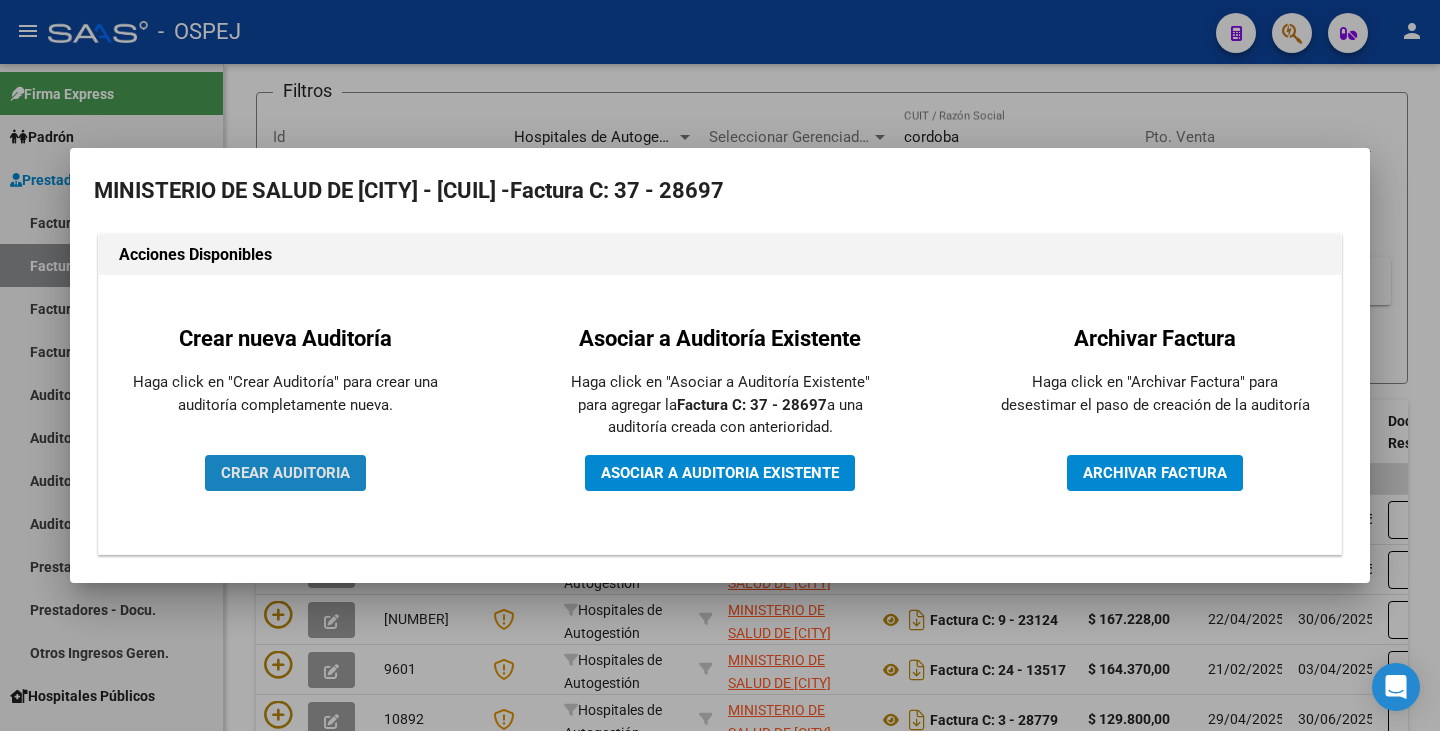 click on "CREAR AUDITORIA" at bounding box center [285, 473] 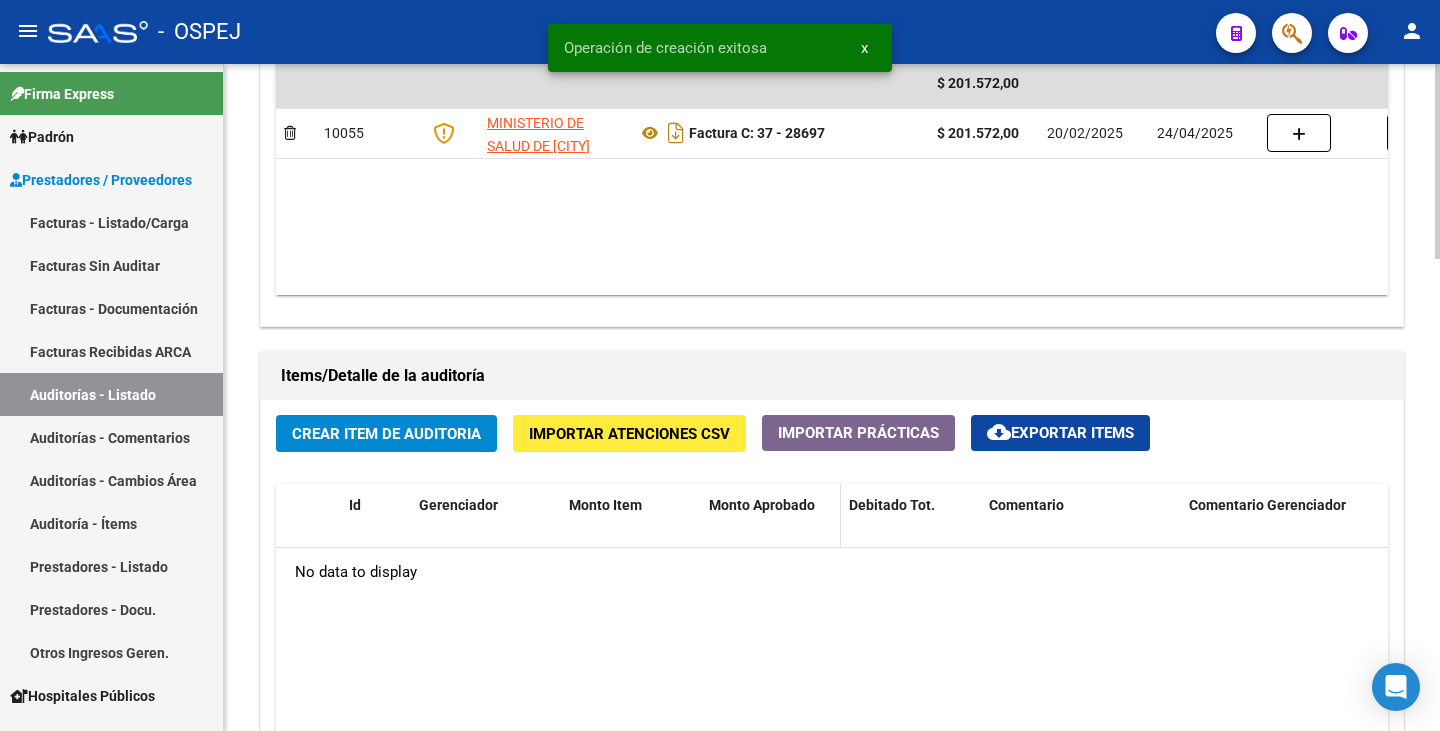 scroll, scrollTop: 1200, scrollLeft: 0, axis: vertical 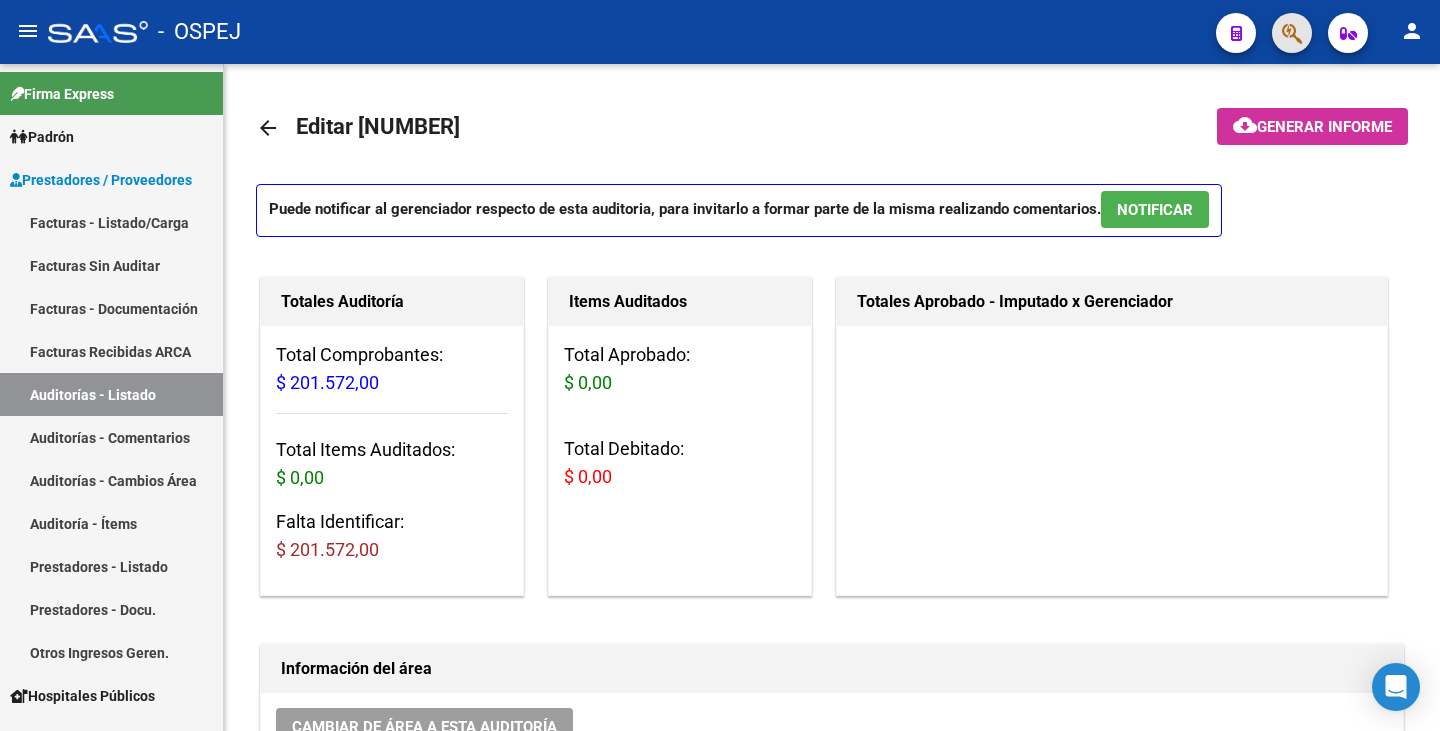 click 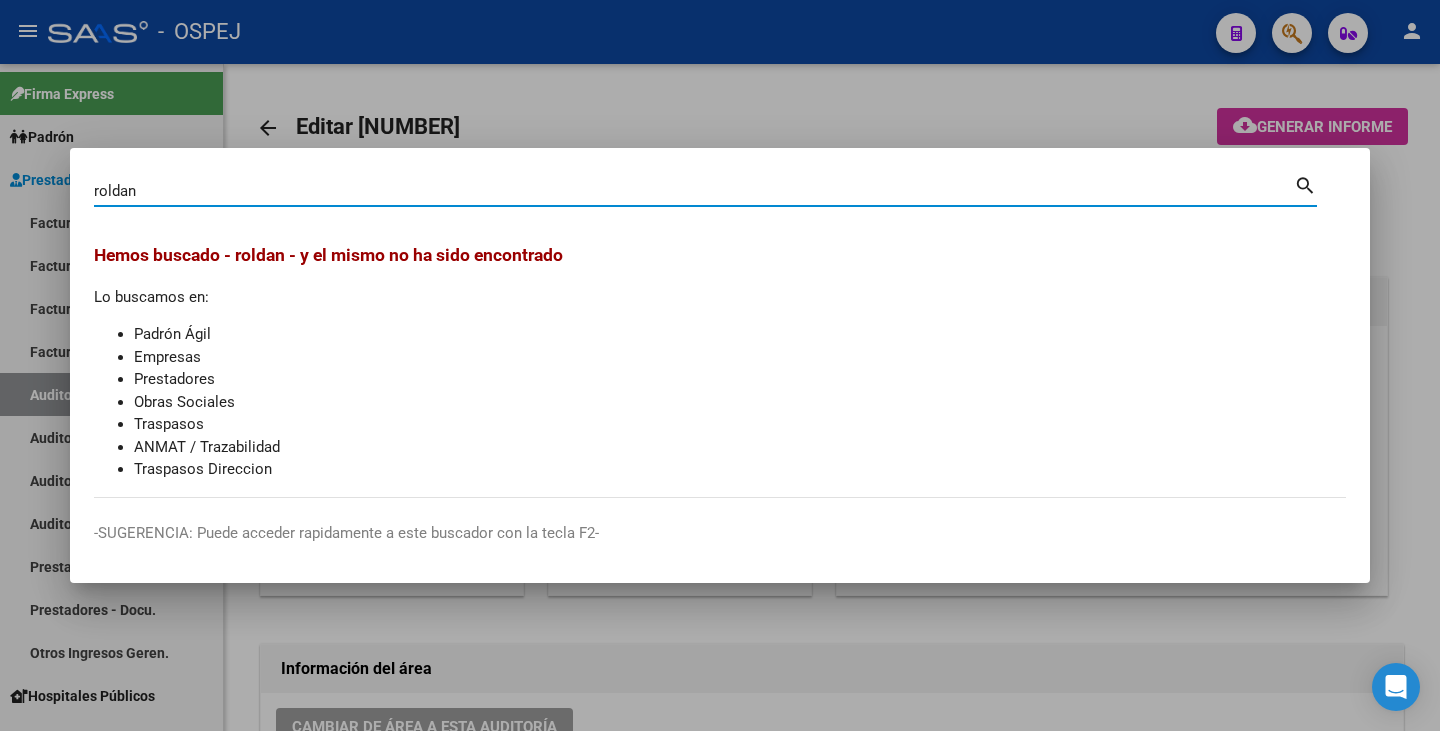 type on "roldan" 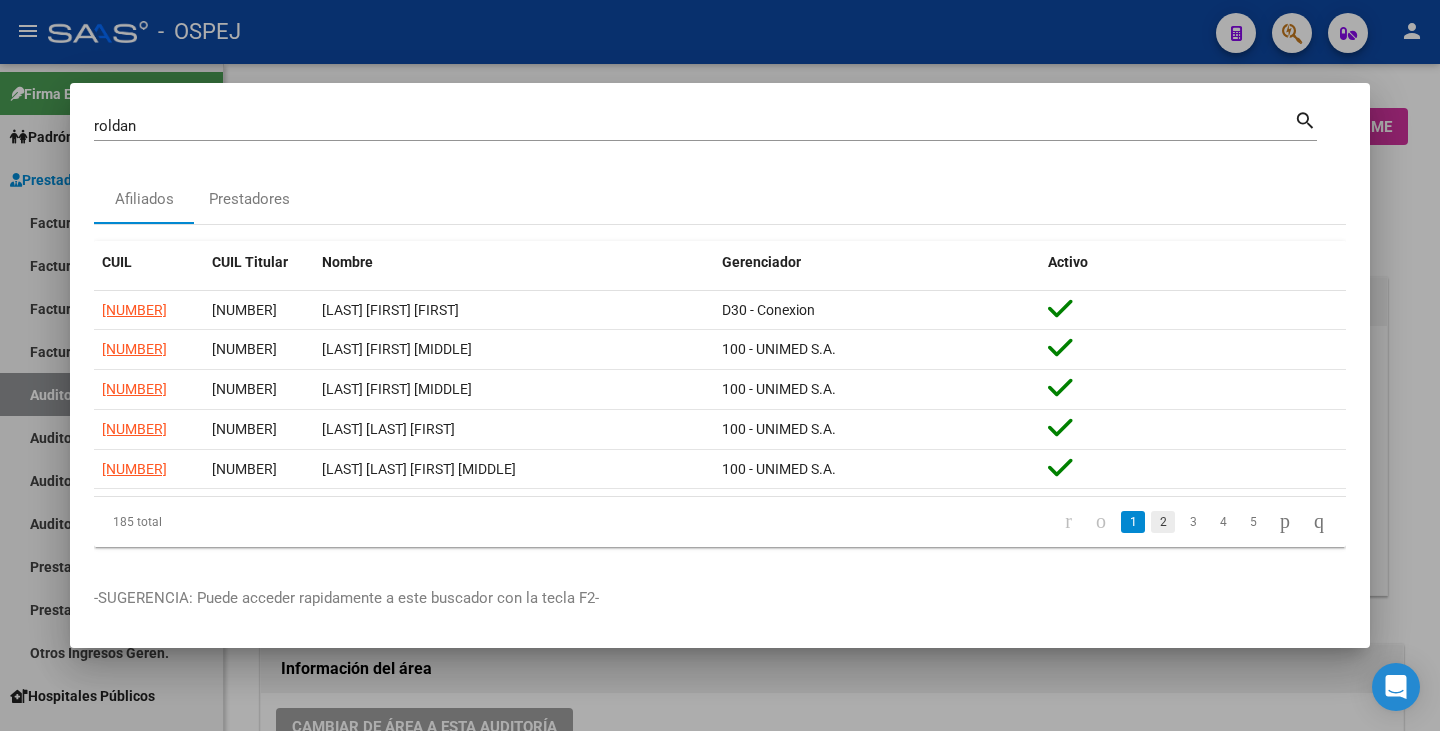 click on "2" 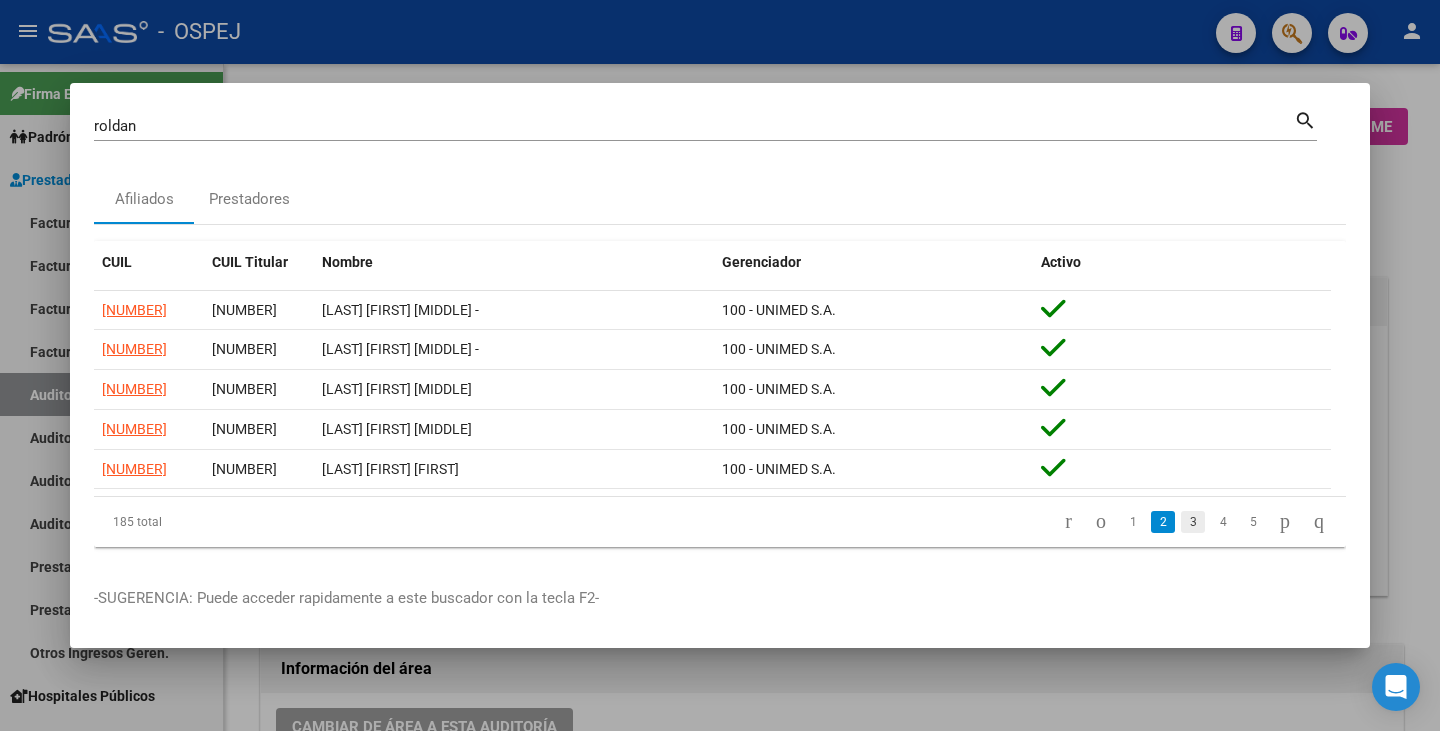 click on "3" 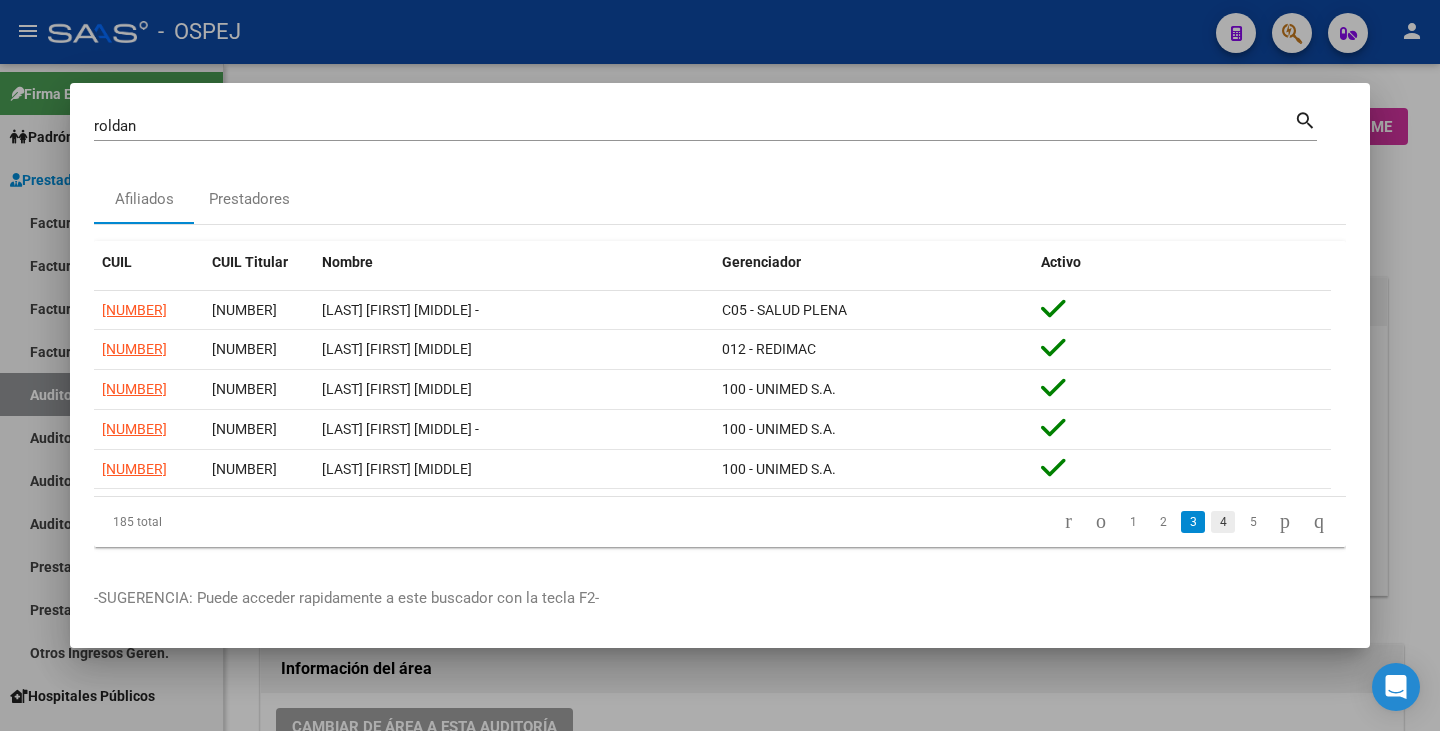 click on "4" 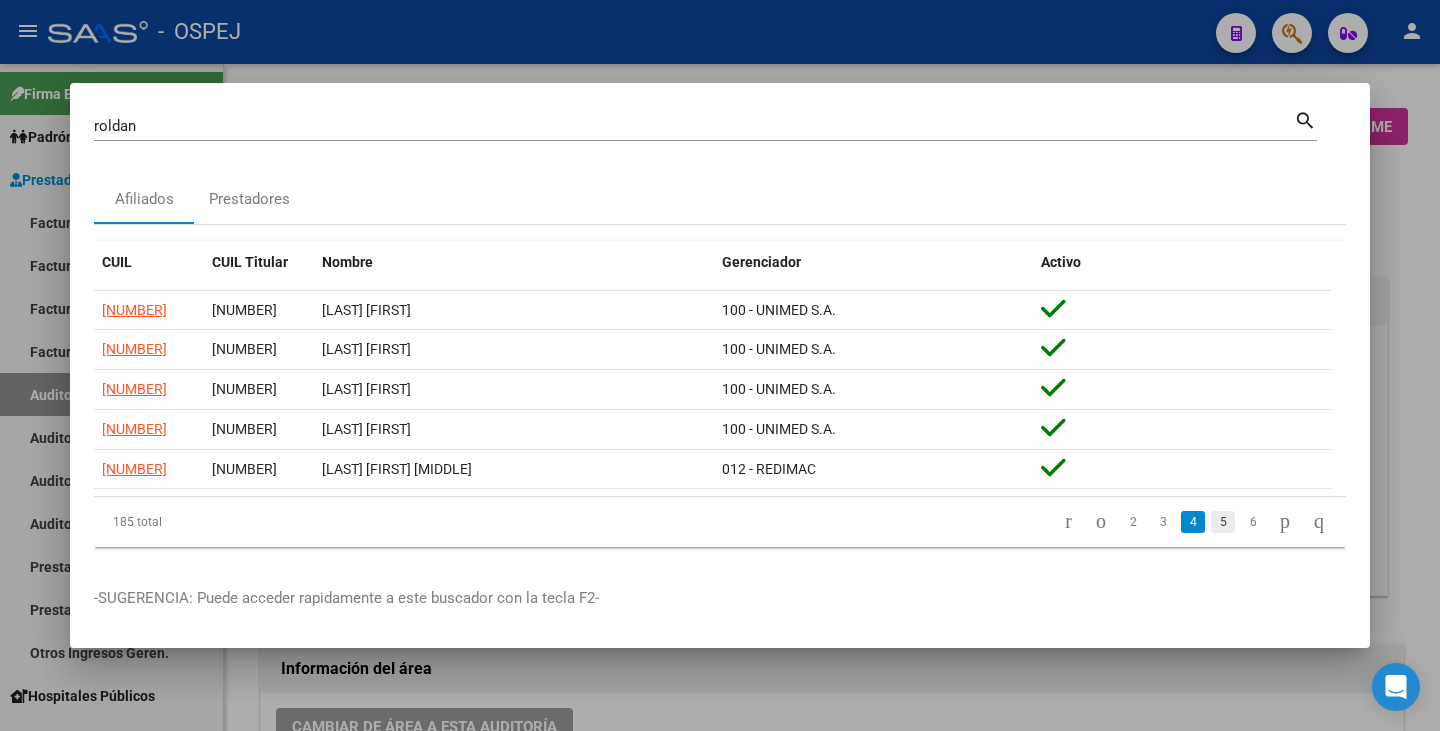 click on "5" 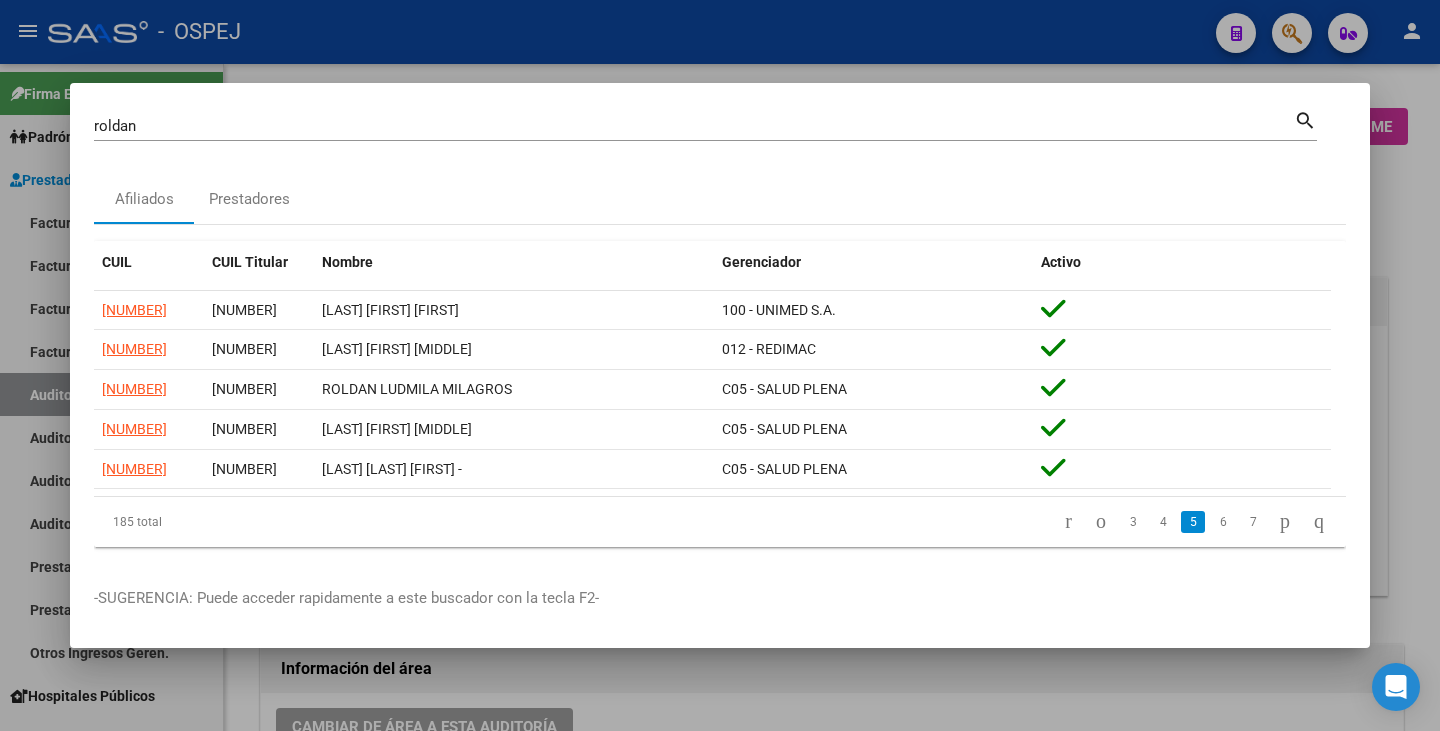 click on "6" 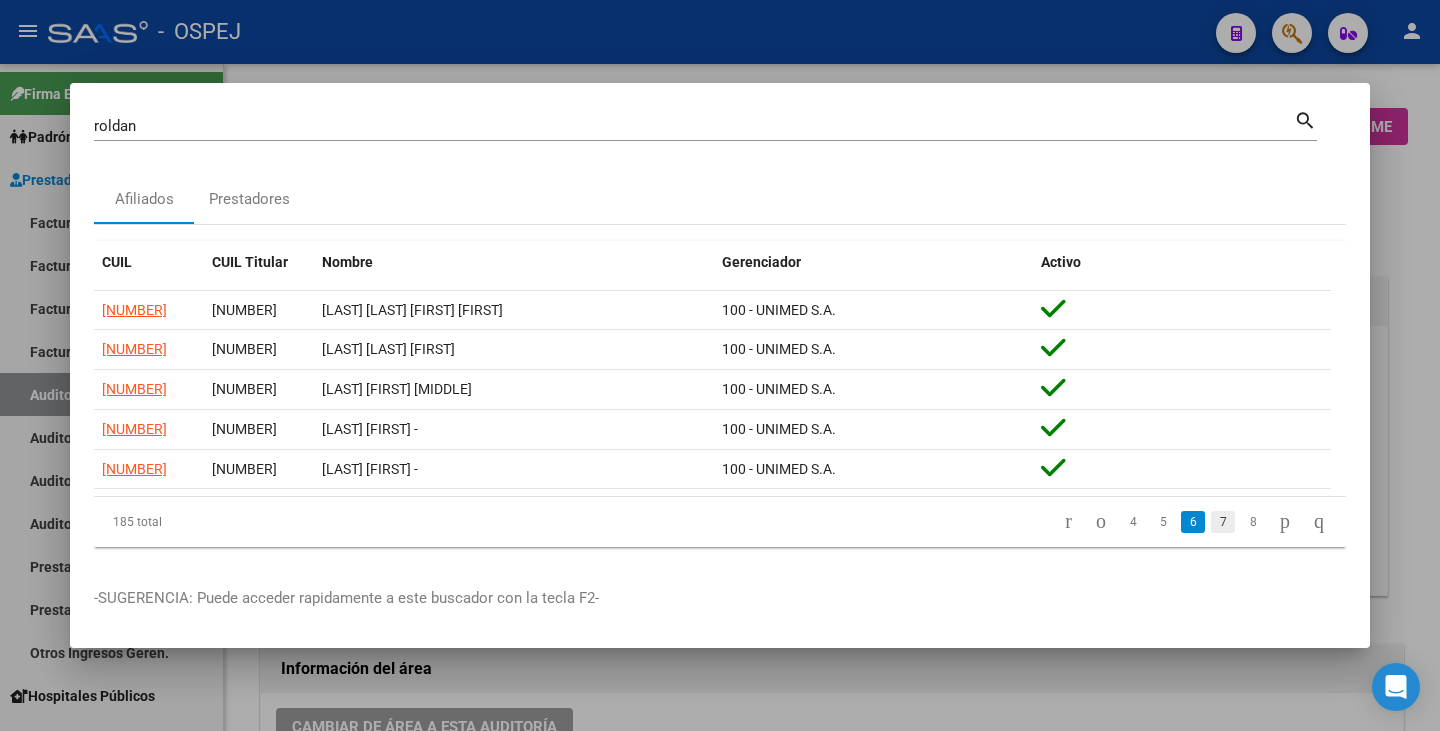 click on "7" 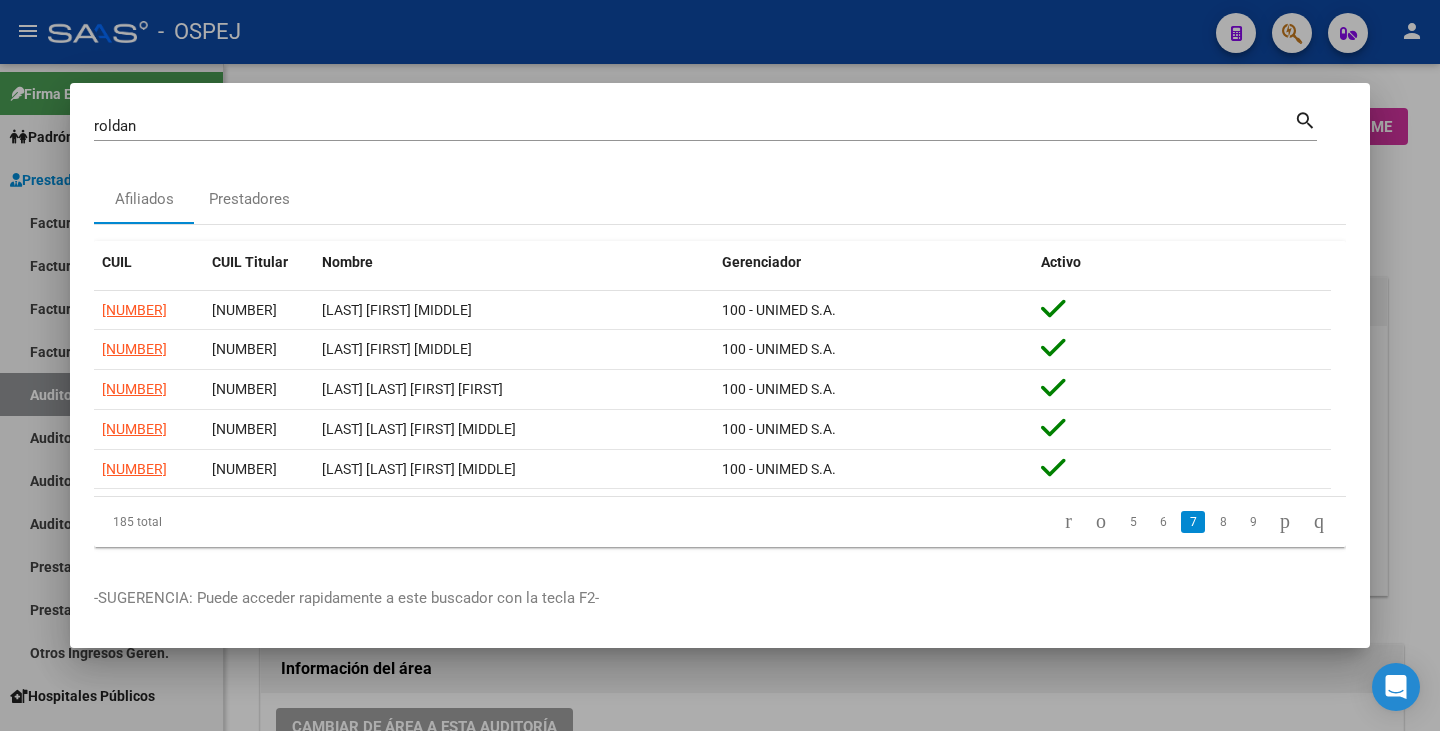 click on "8" 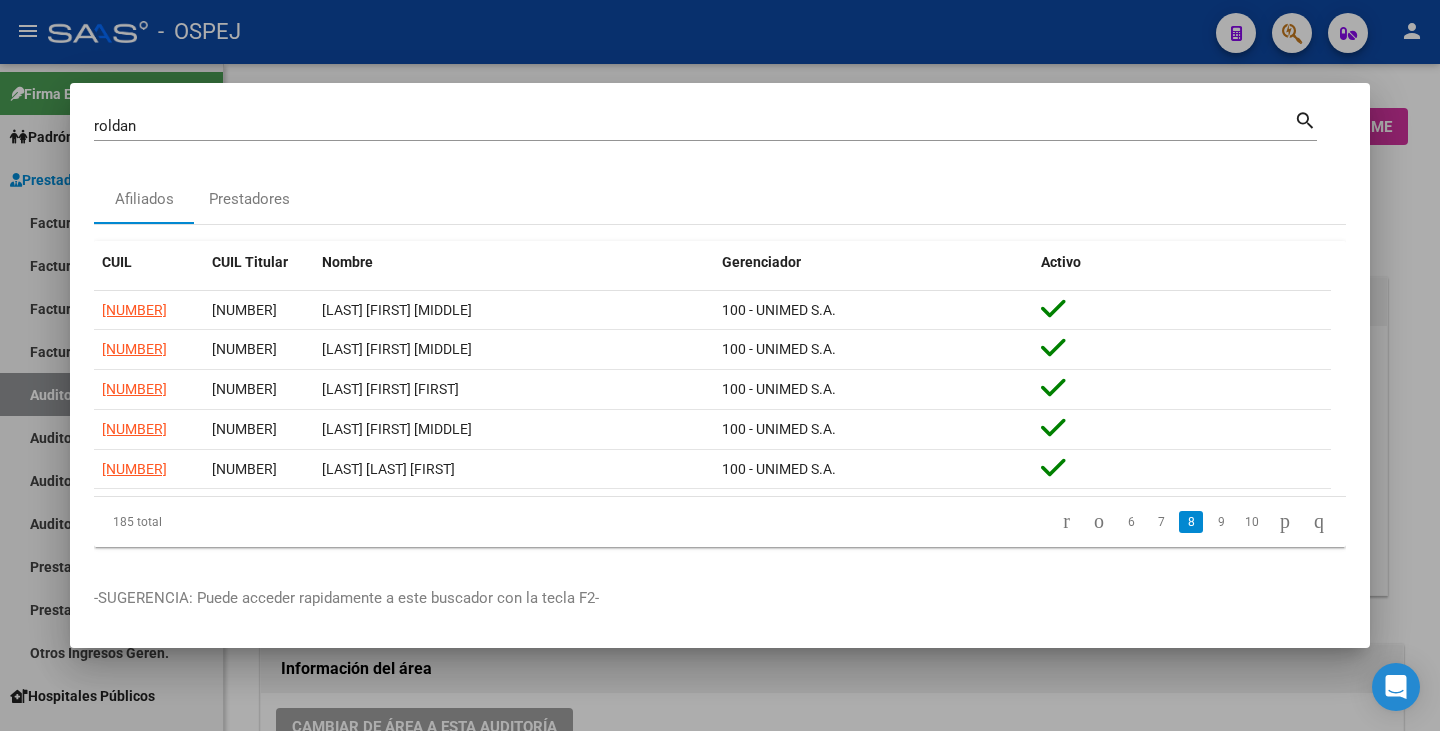 click on "9" 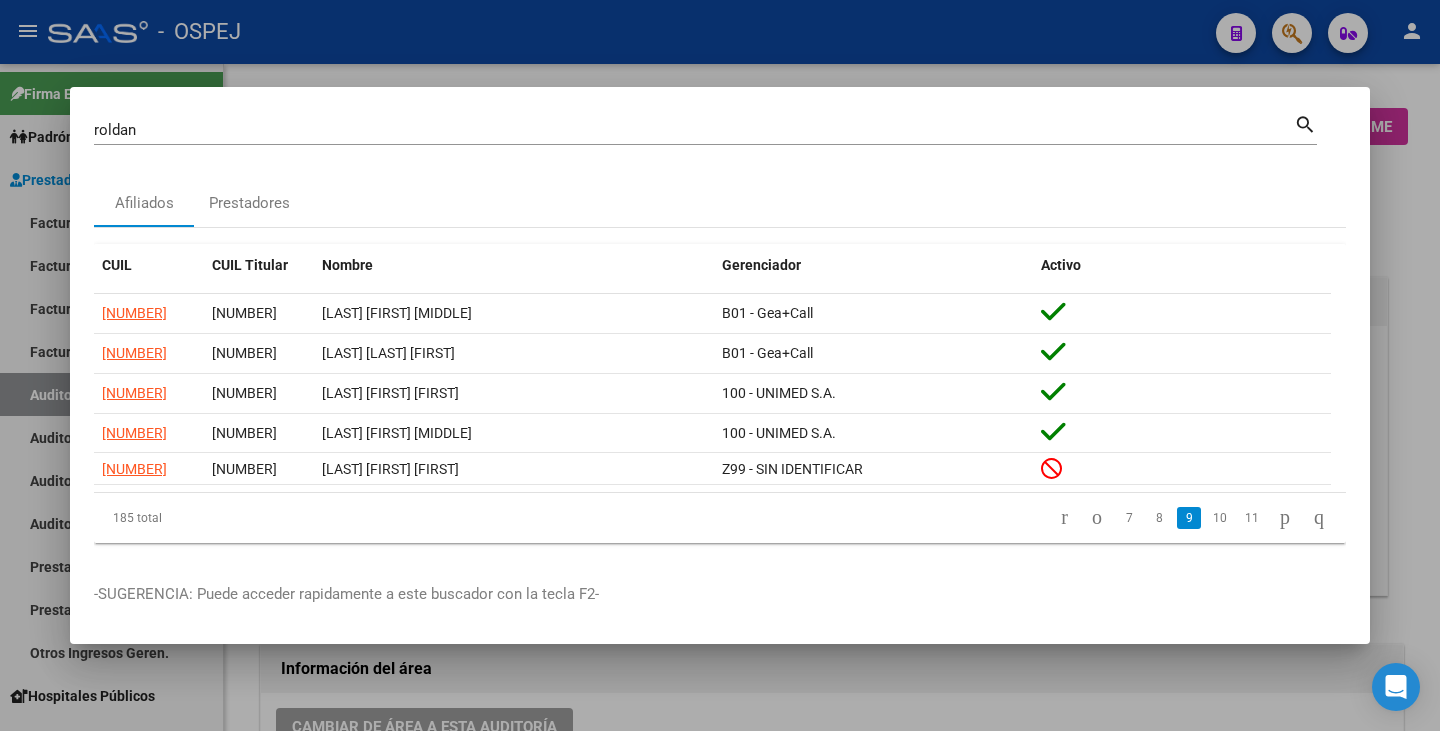 click on "10" 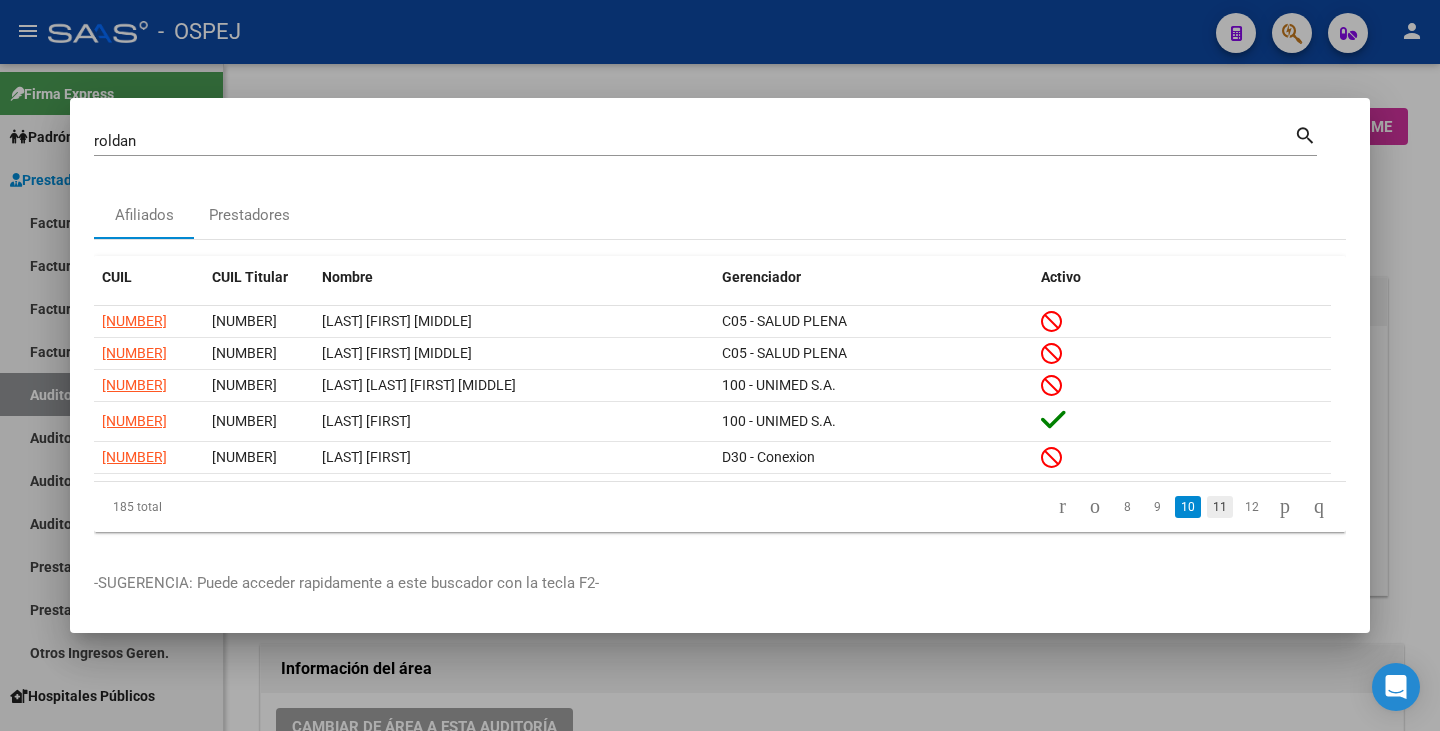 click on "11" 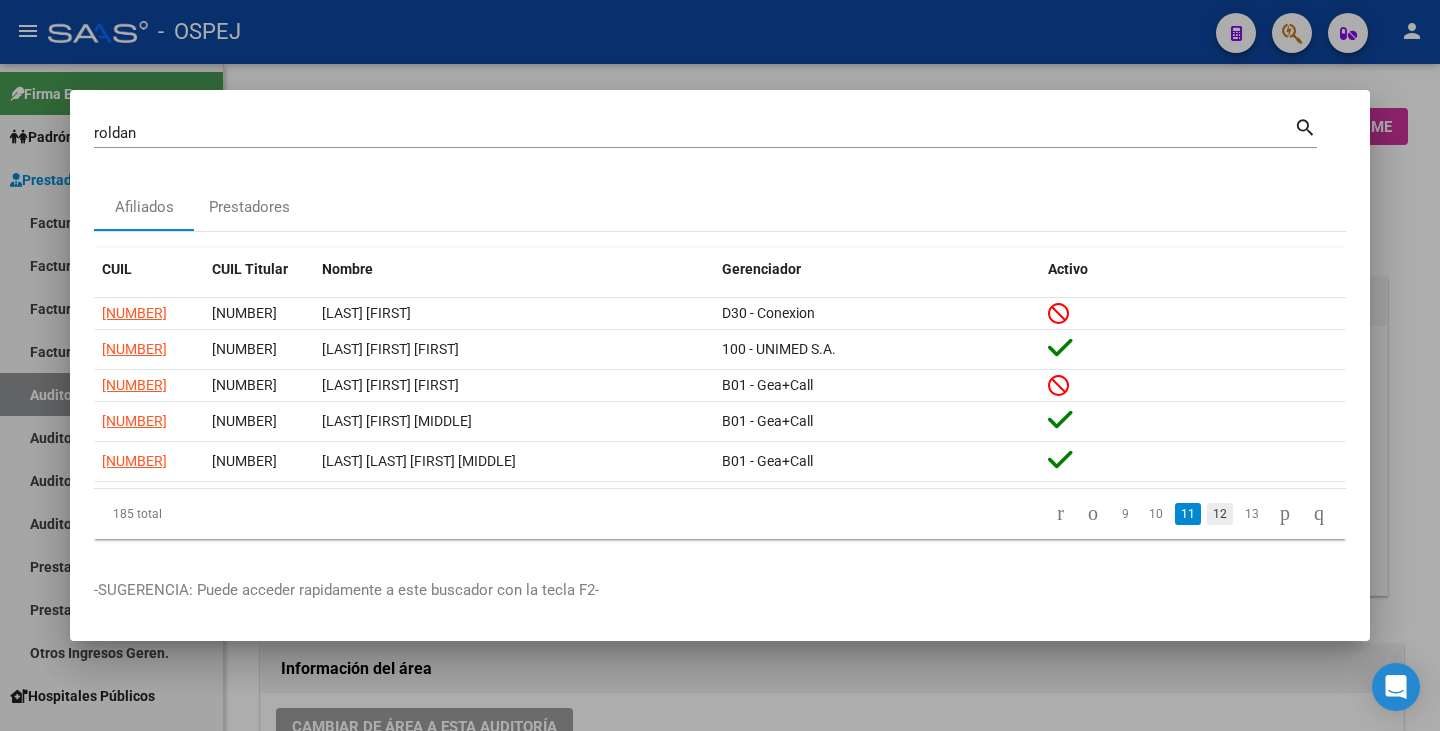 click on "12" 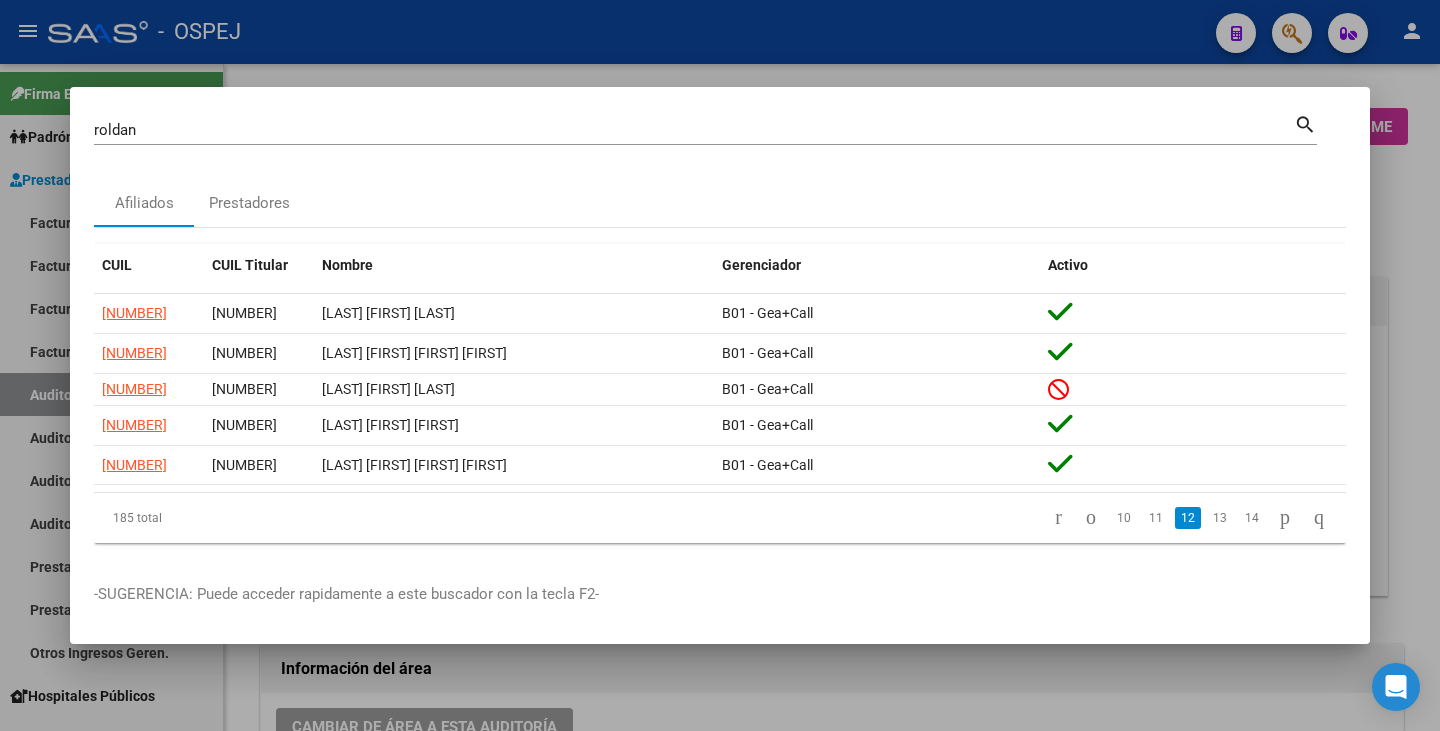 click on "13" 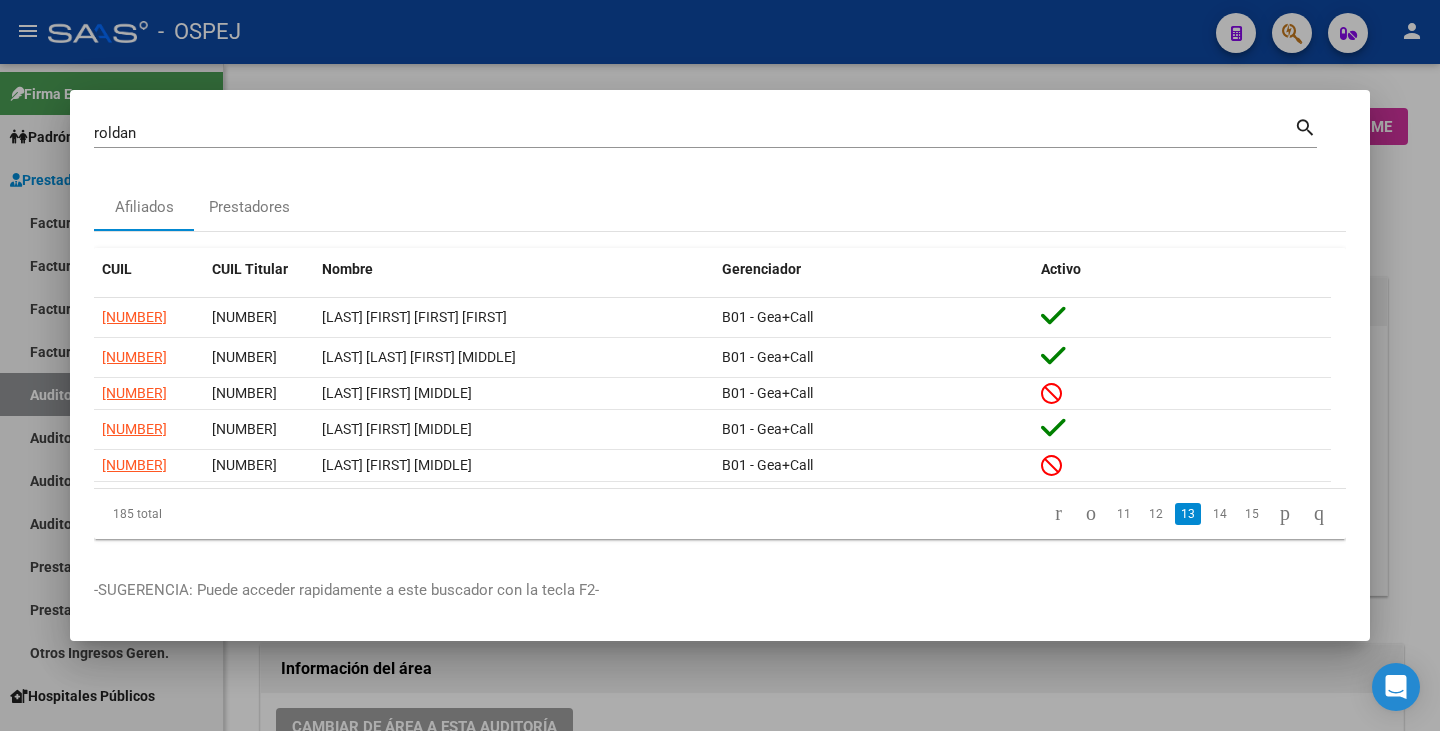 click on "14" 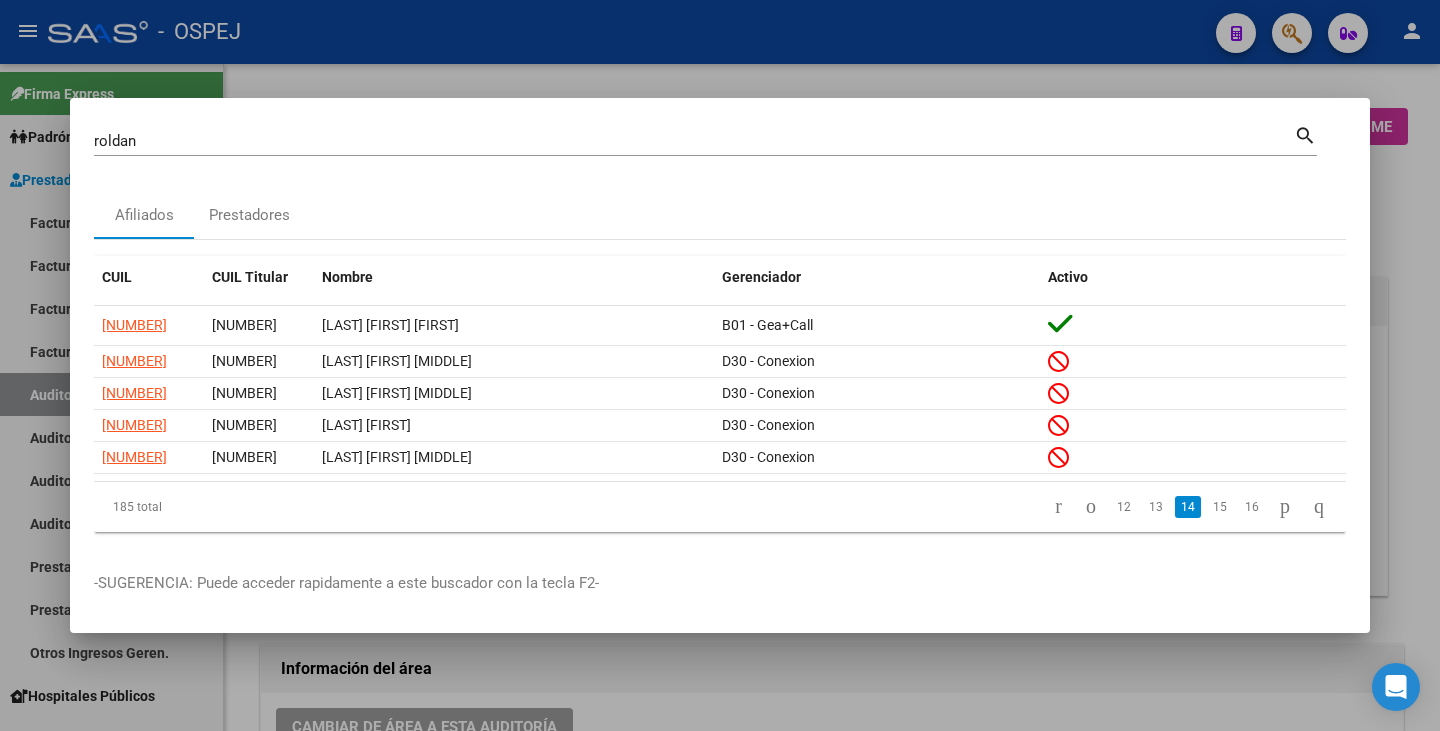 click on "15" 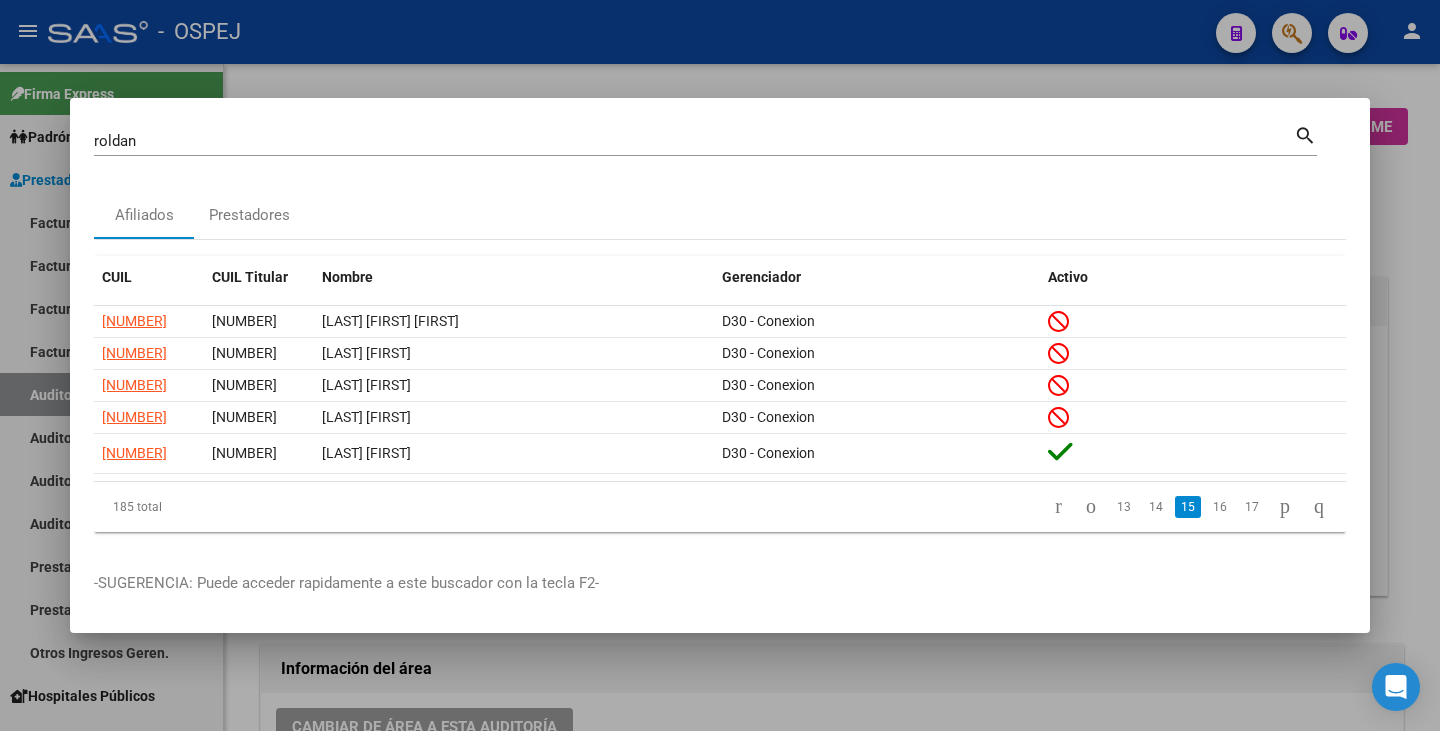 click on "16" 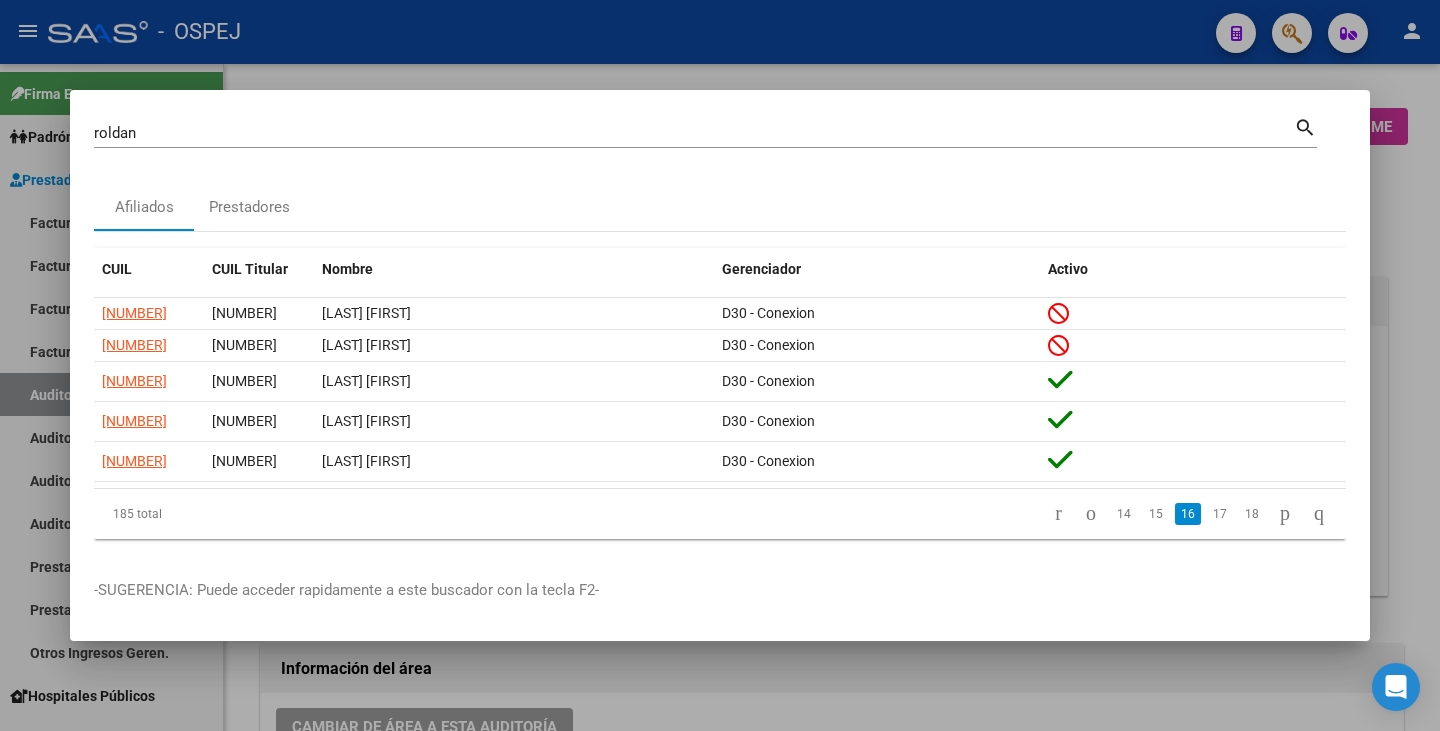 click on "17" 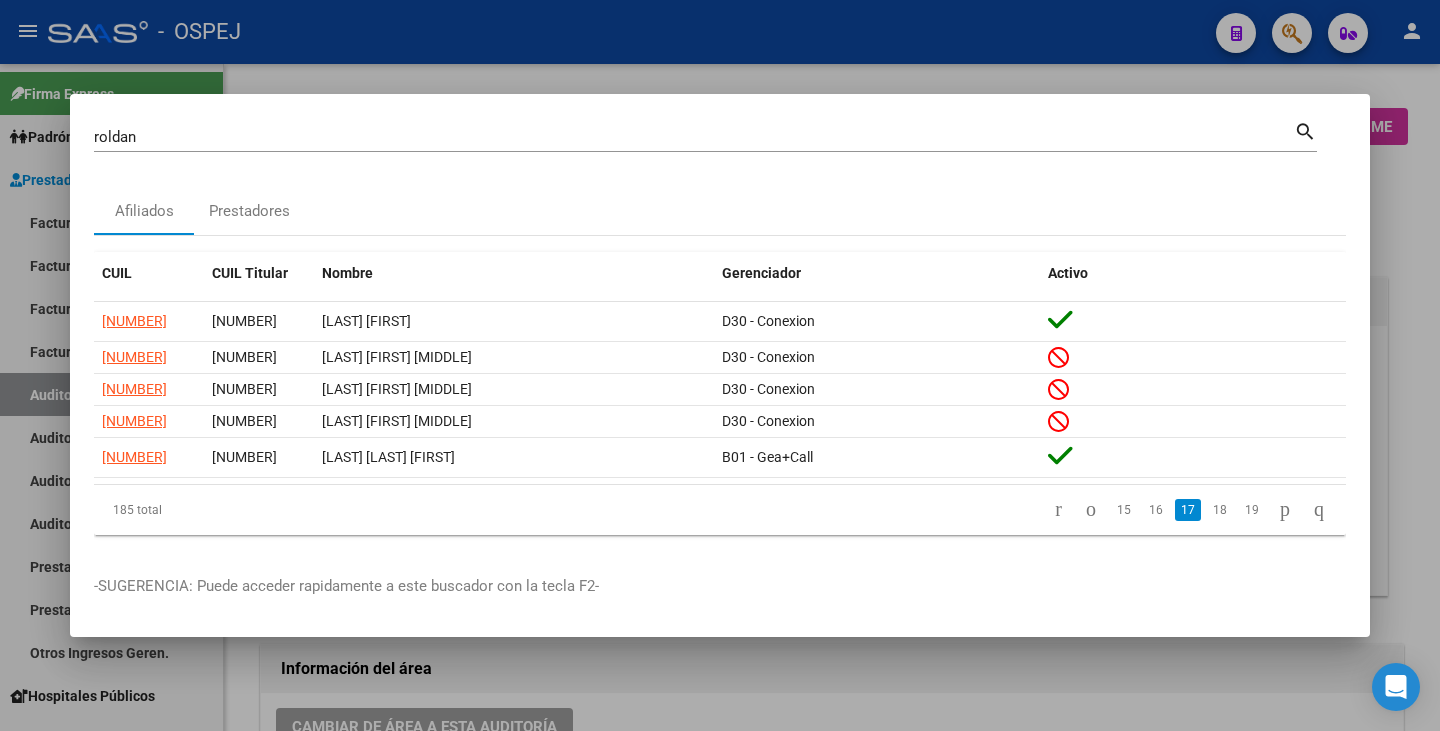 click on "18" 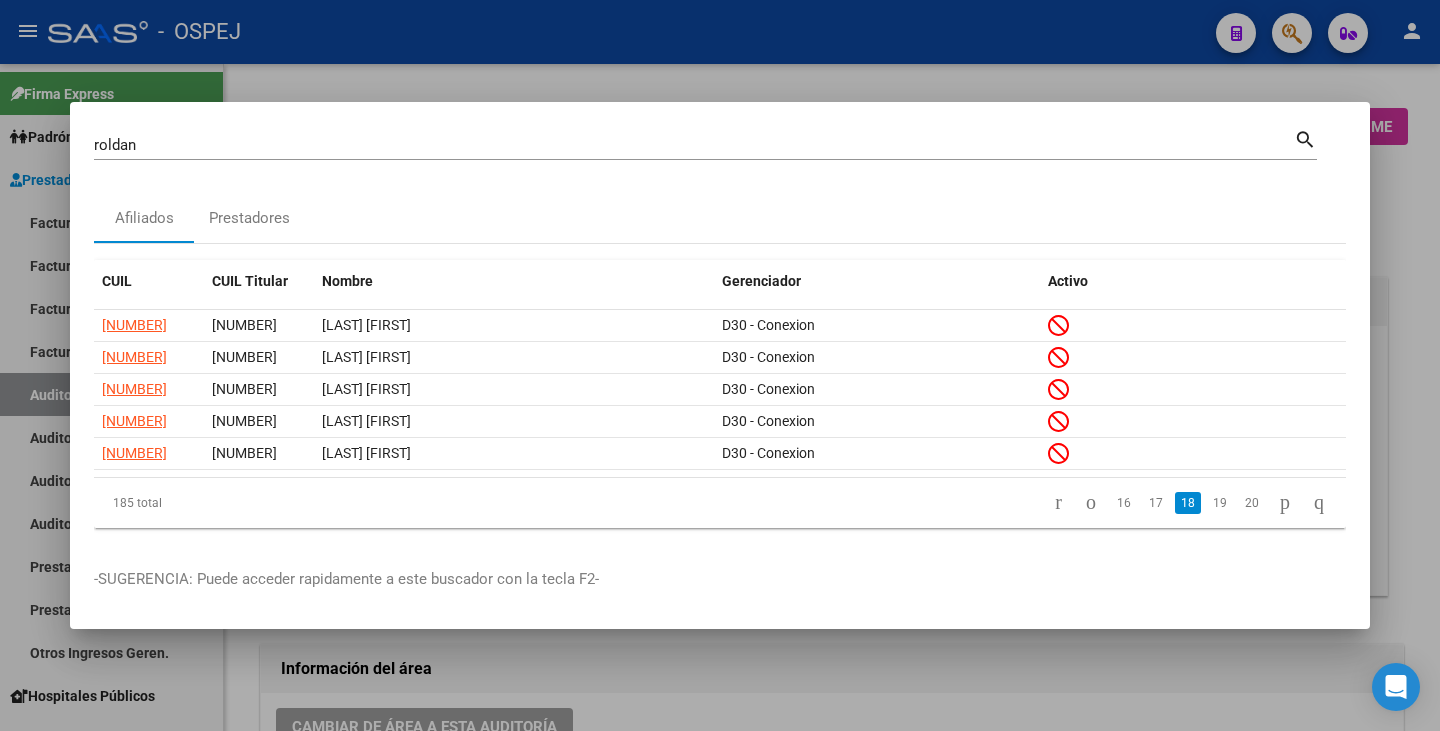 click on "19" 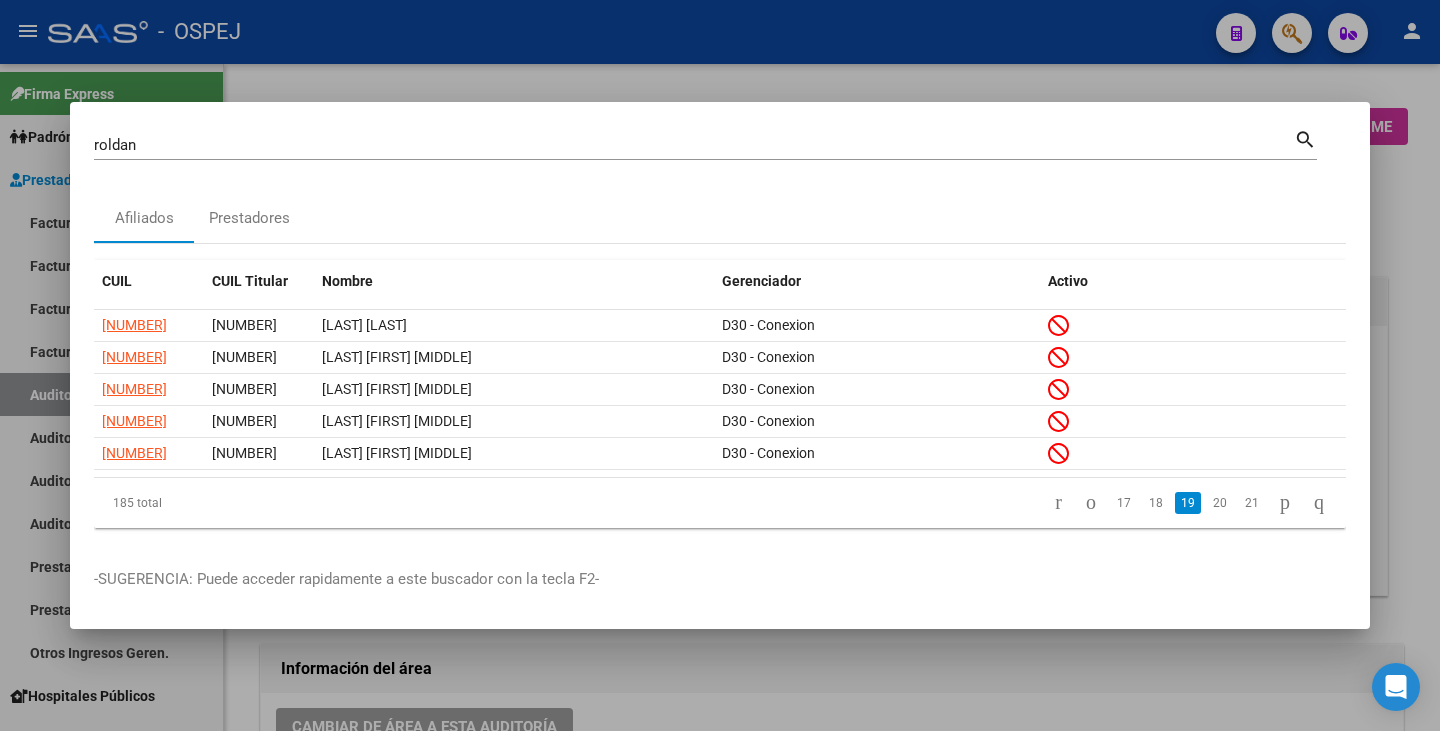 click on "20" 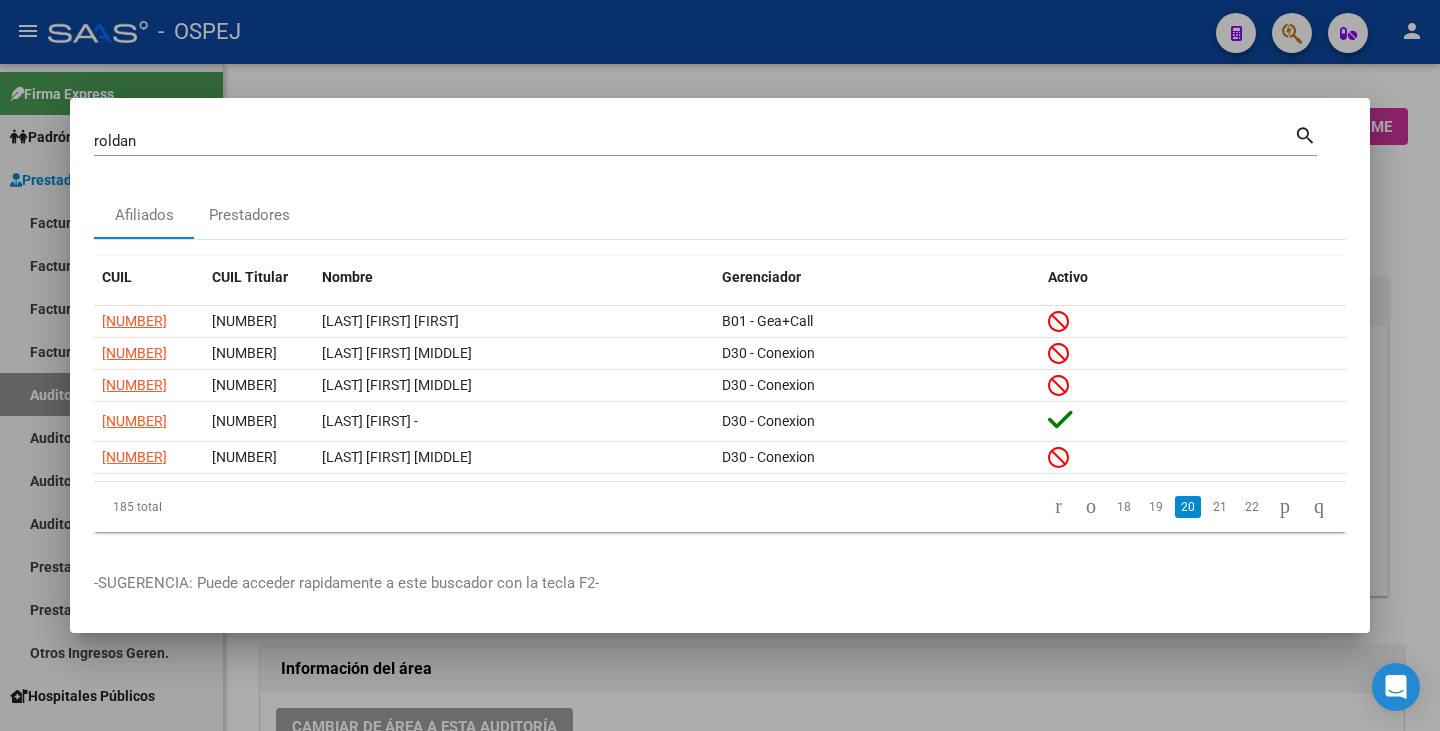 click on "21" 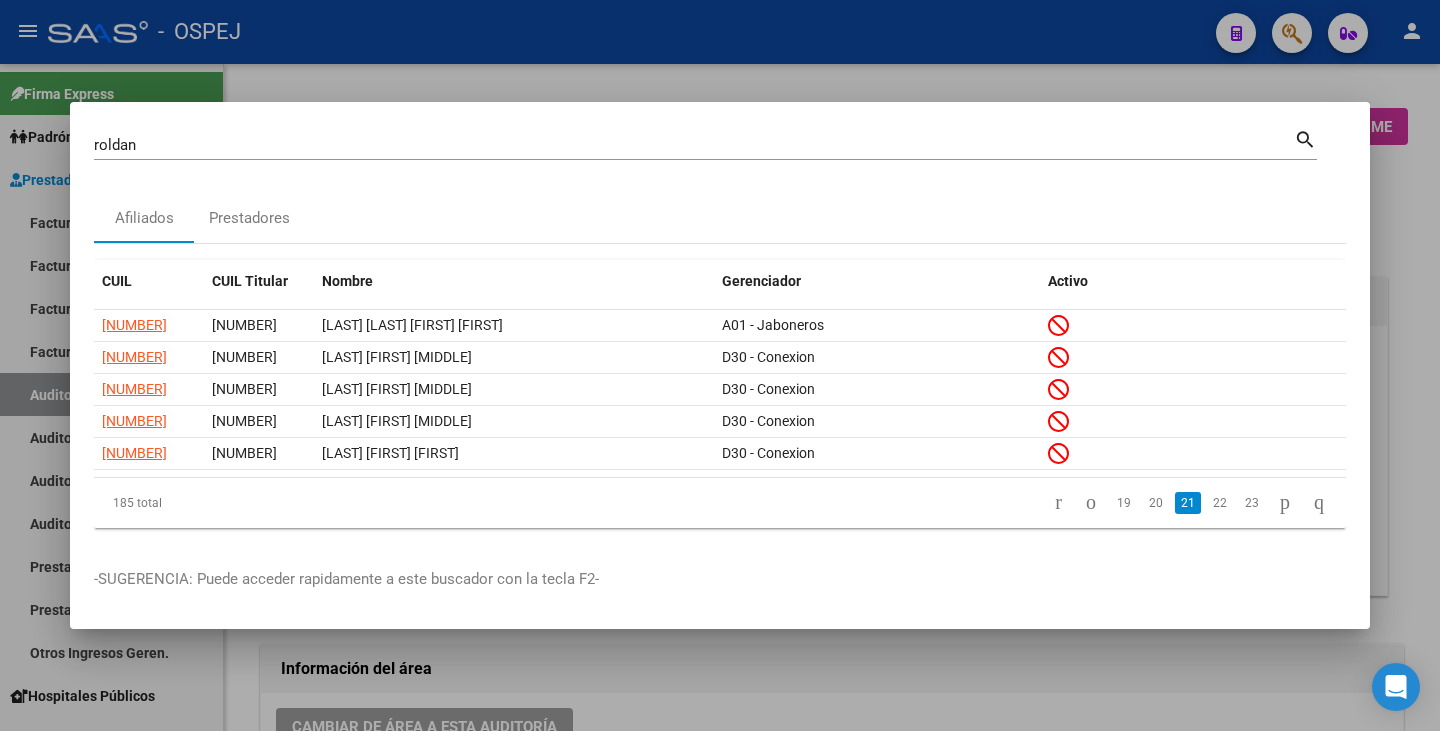 click on "22" 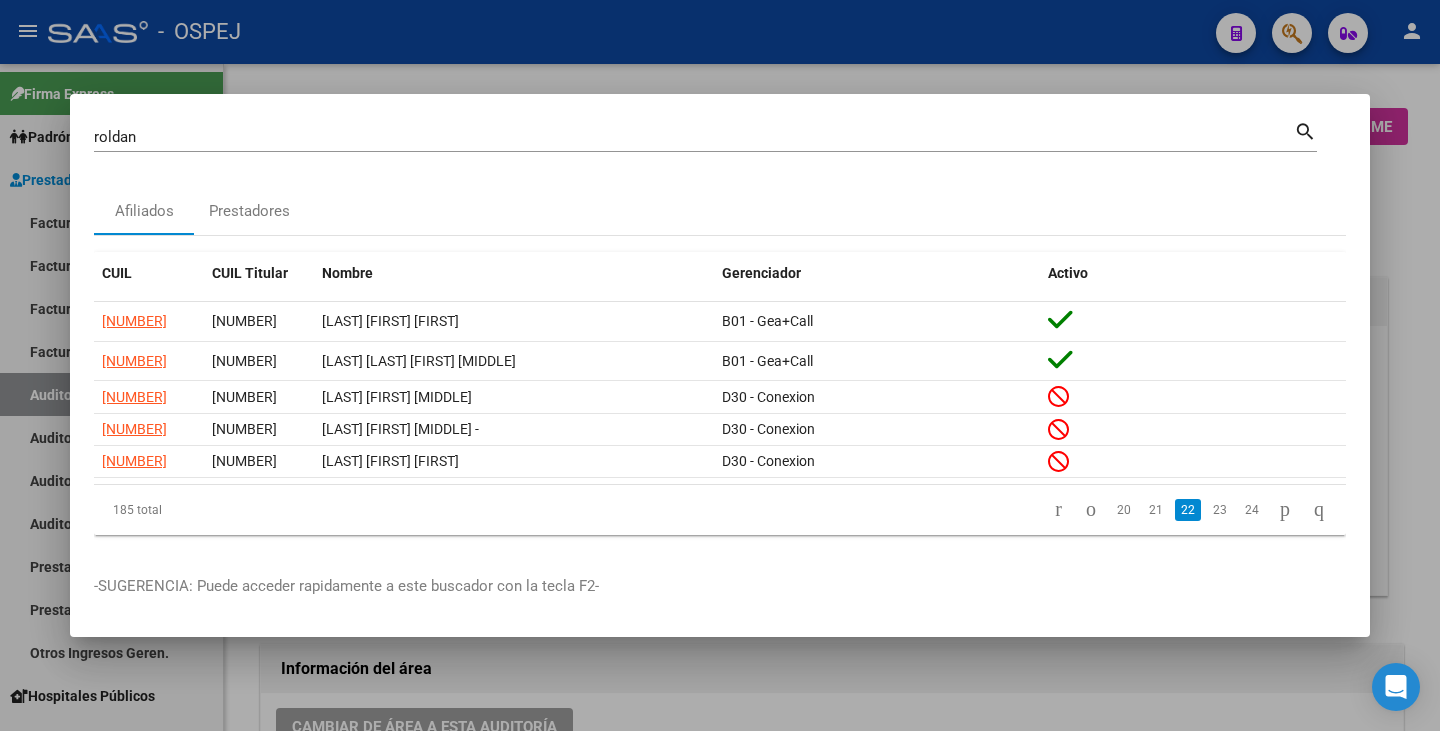 click on "23" 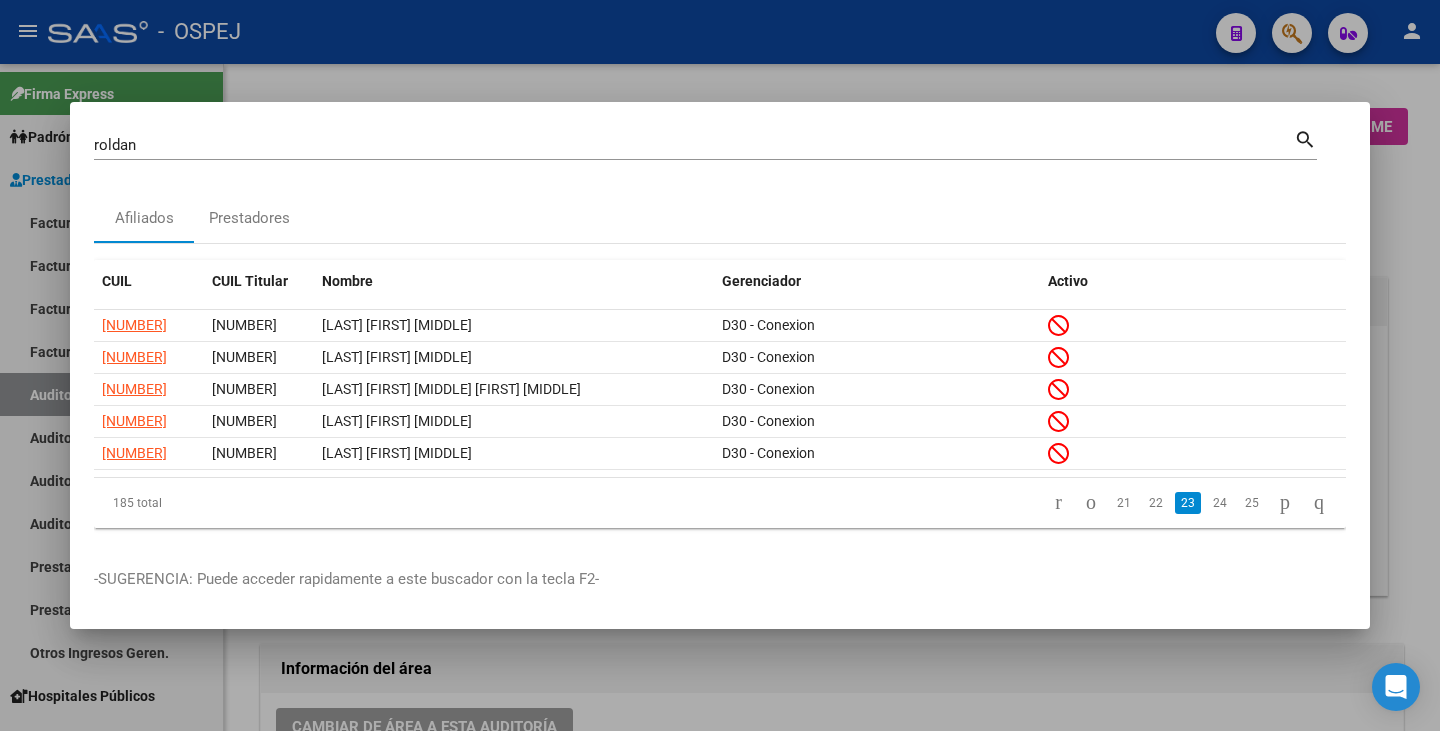 click on "24" 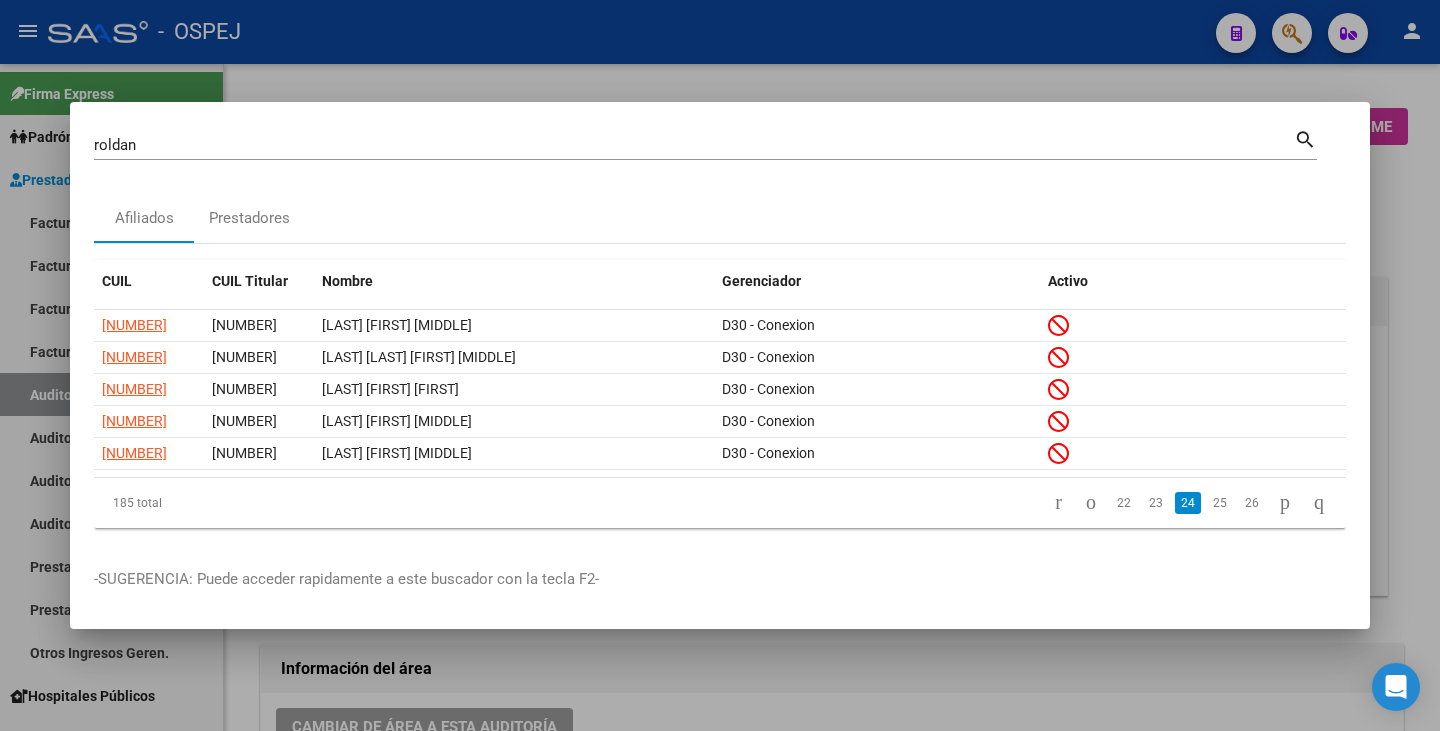 click on "25" 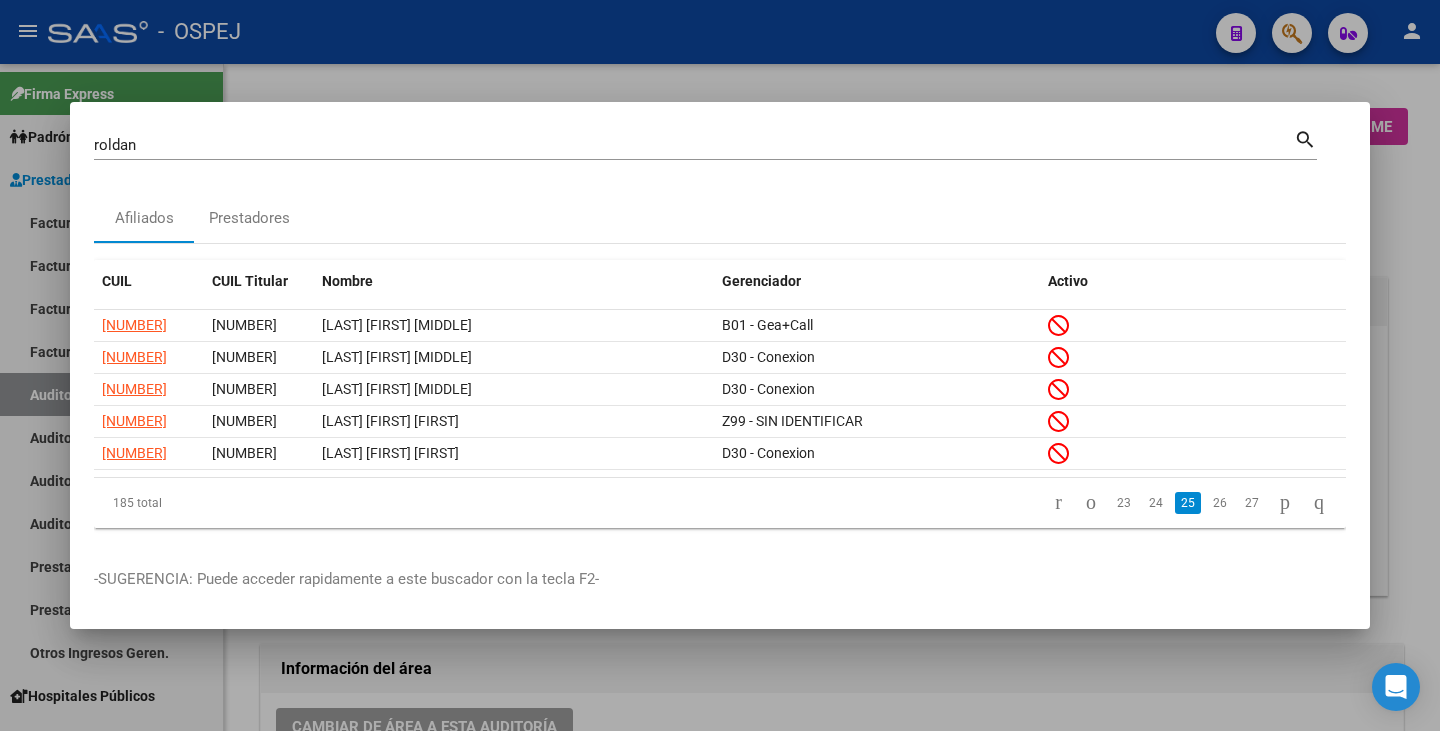 click on "26" 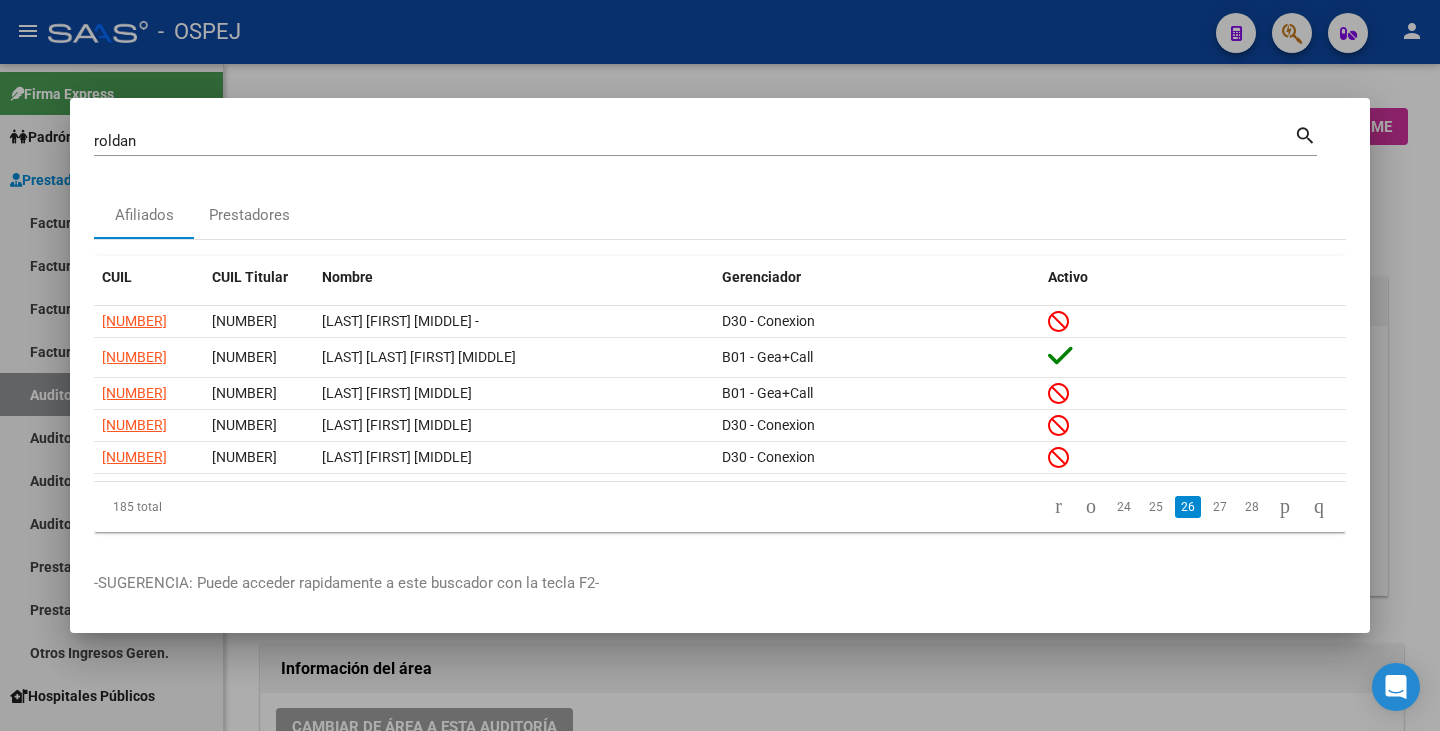 click on "27" 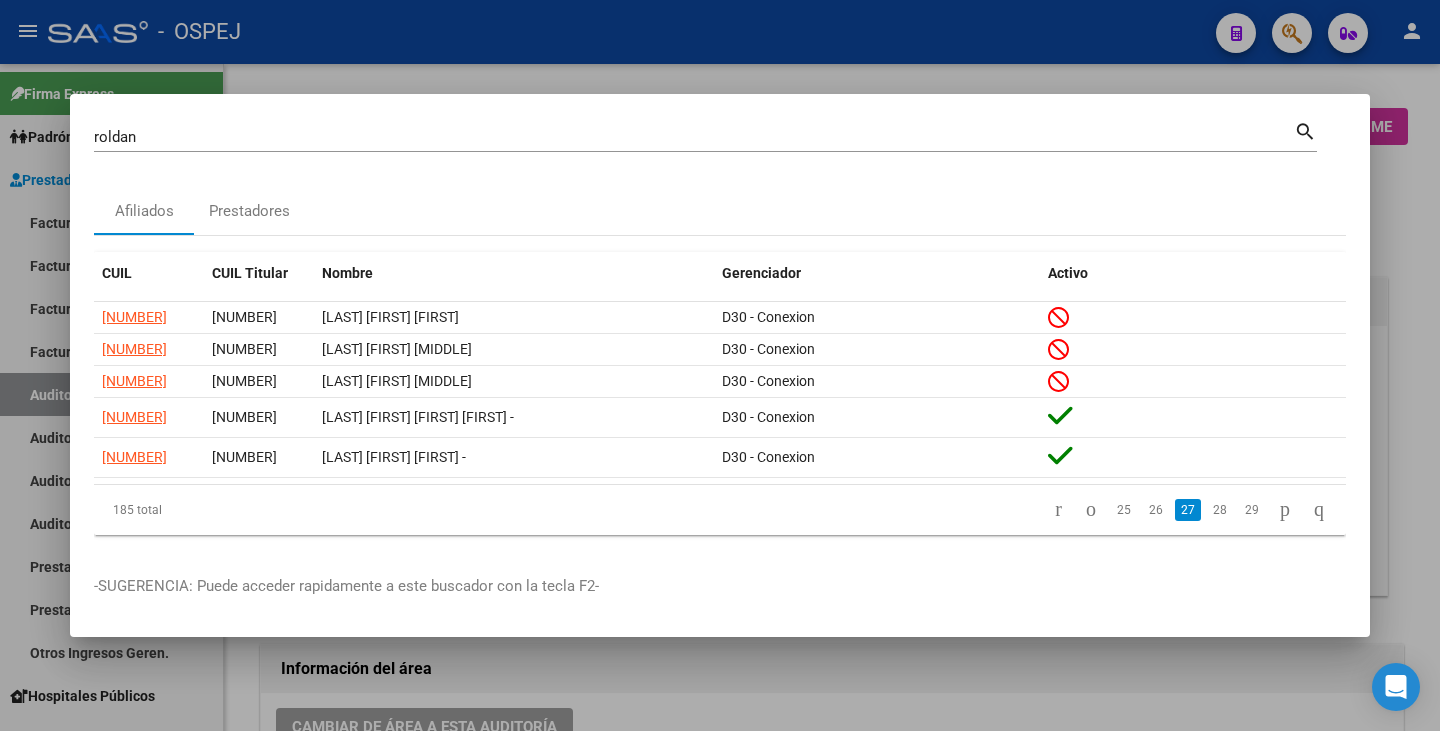 click on "28" 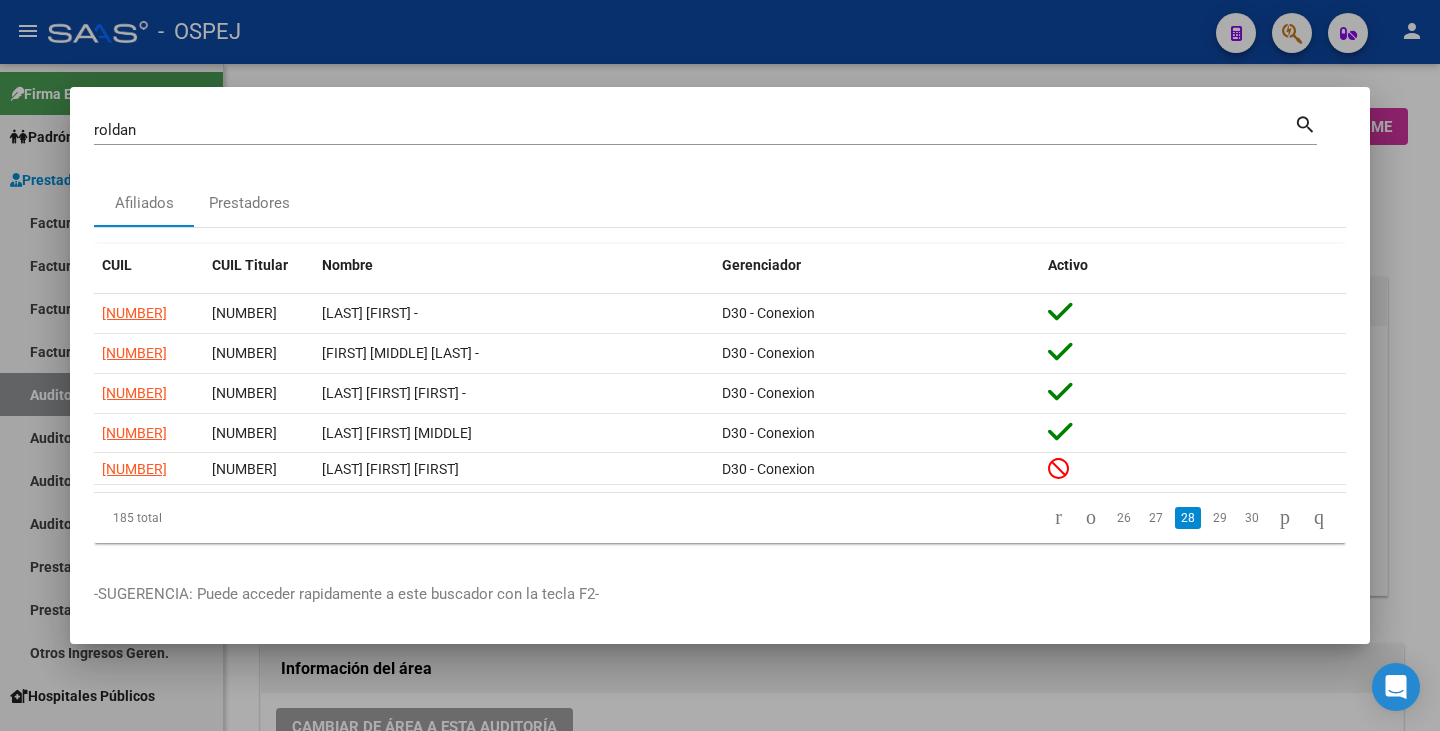 click on "29" 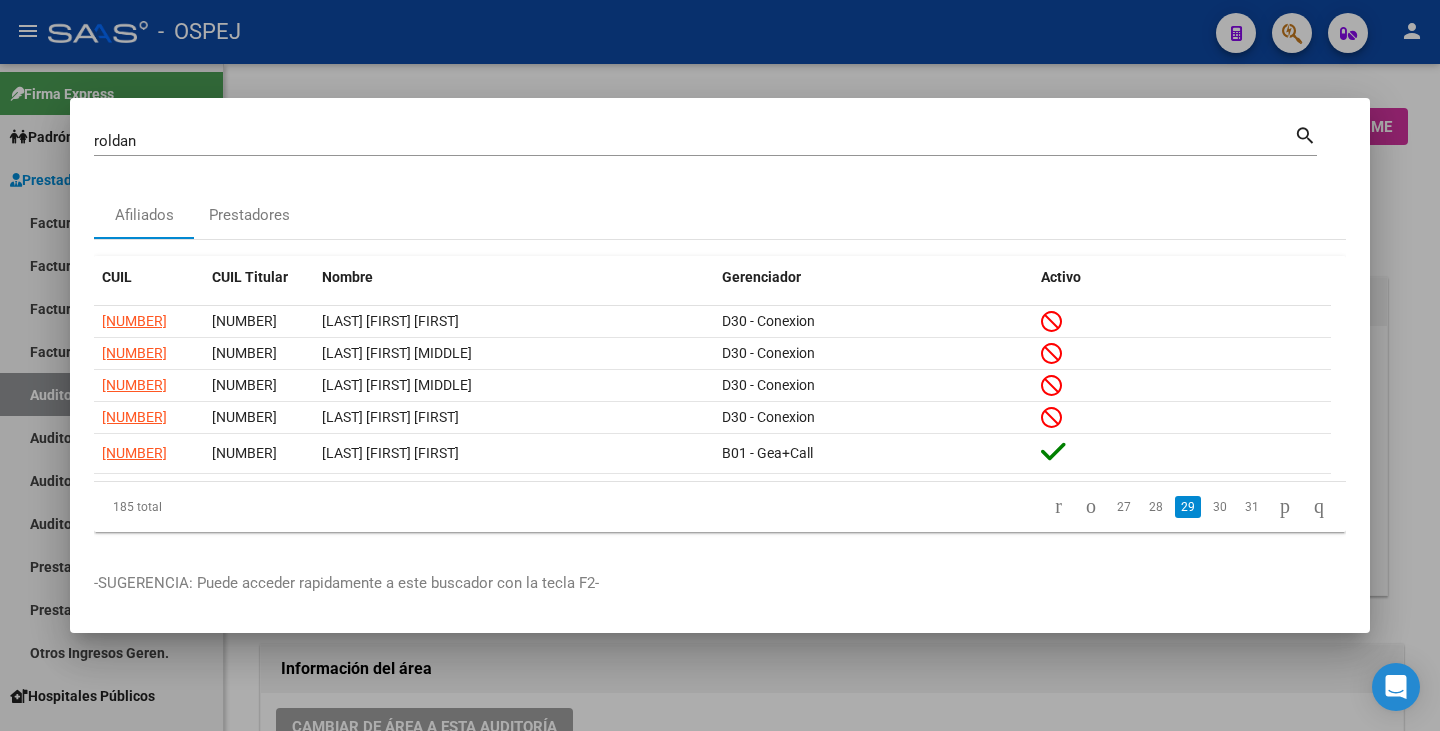 click on "30" 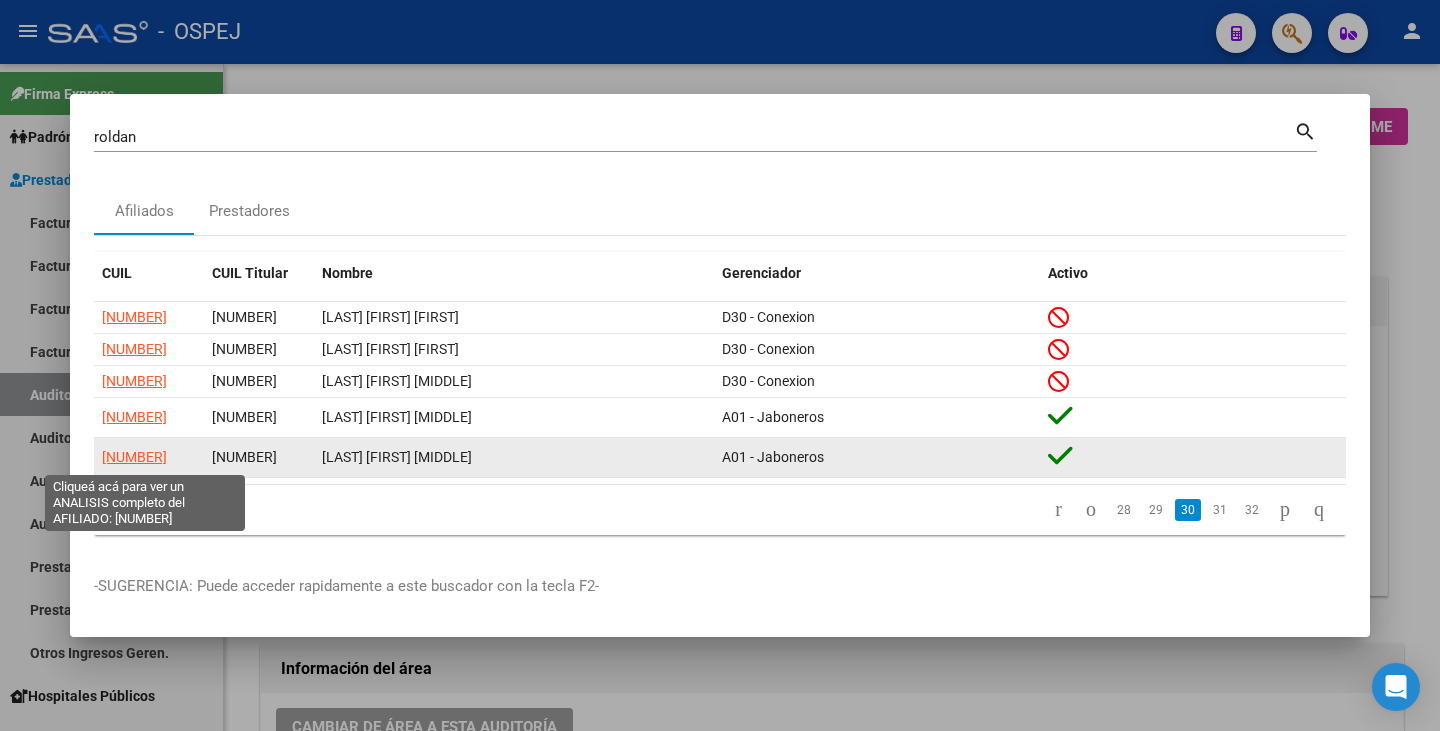 click on "[NUMBER]" 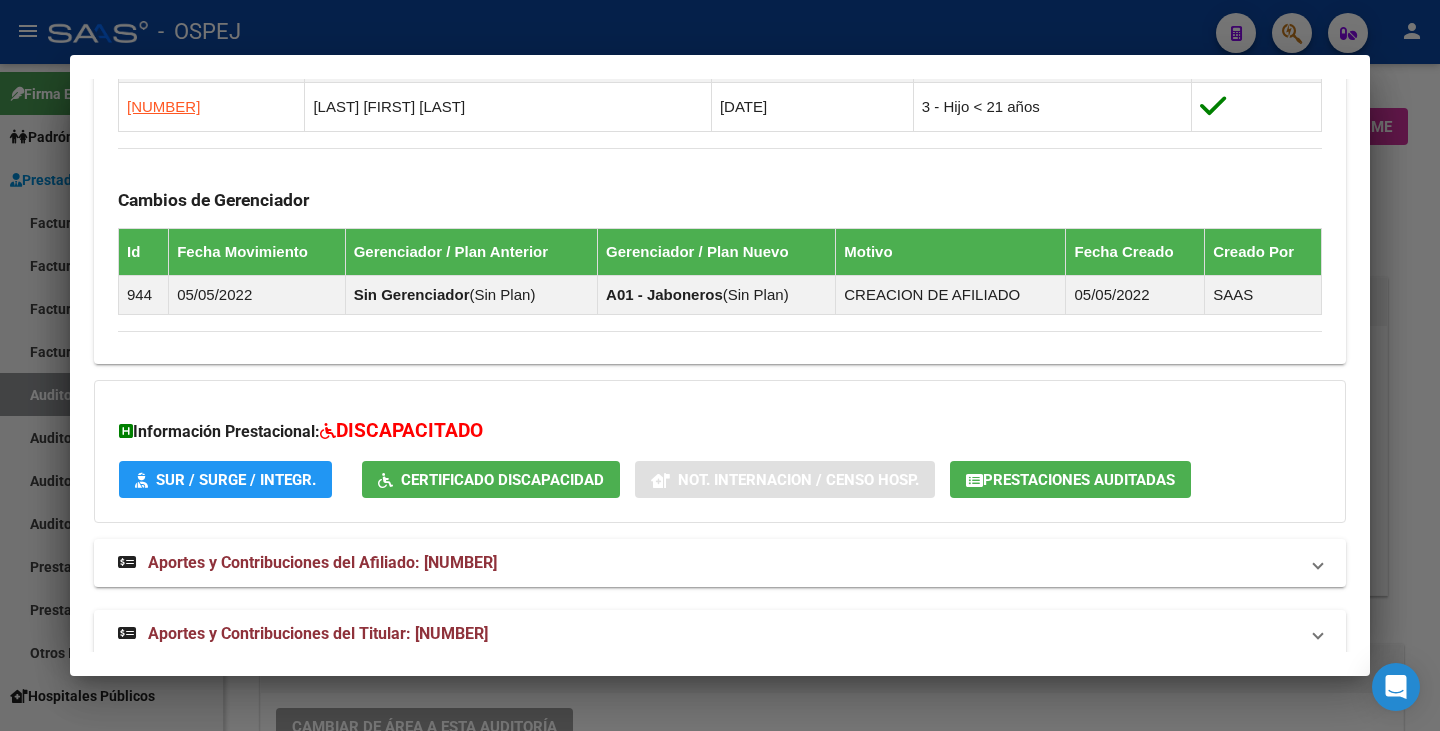 scroll, scrollTop: 1300, scrollLeft: 0, axis: vertical 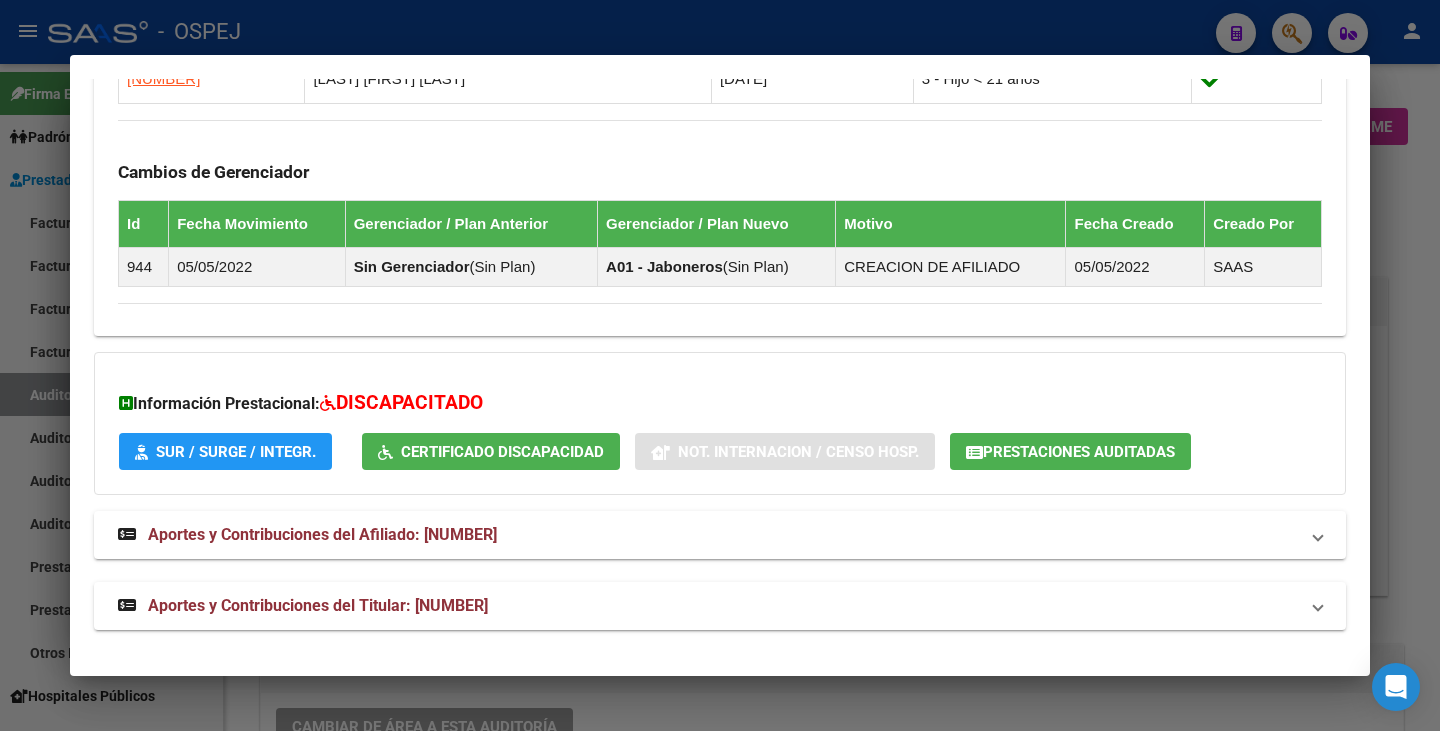 click on "Prestaciones Auditadas" 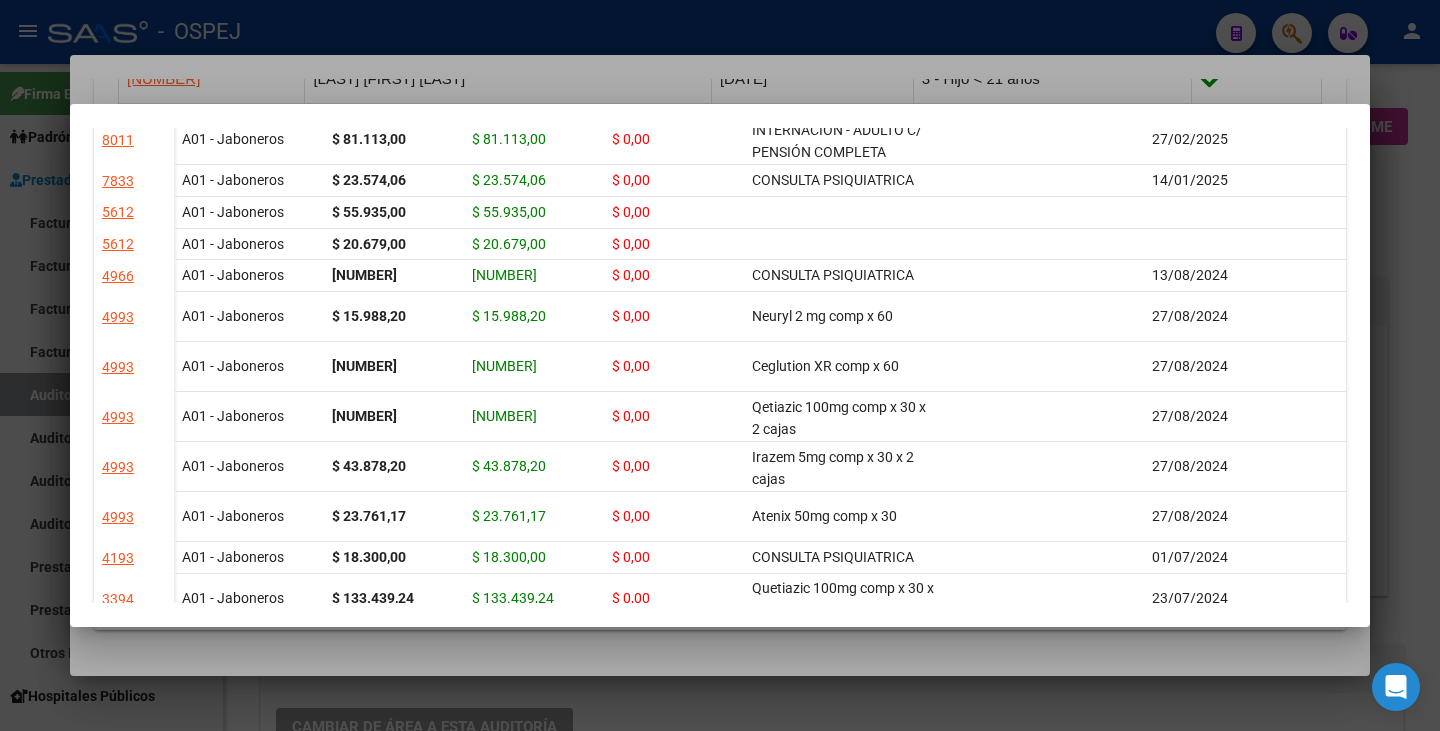 scroll, scrollTop: 800, scrollLeft: 0, axis: vertical 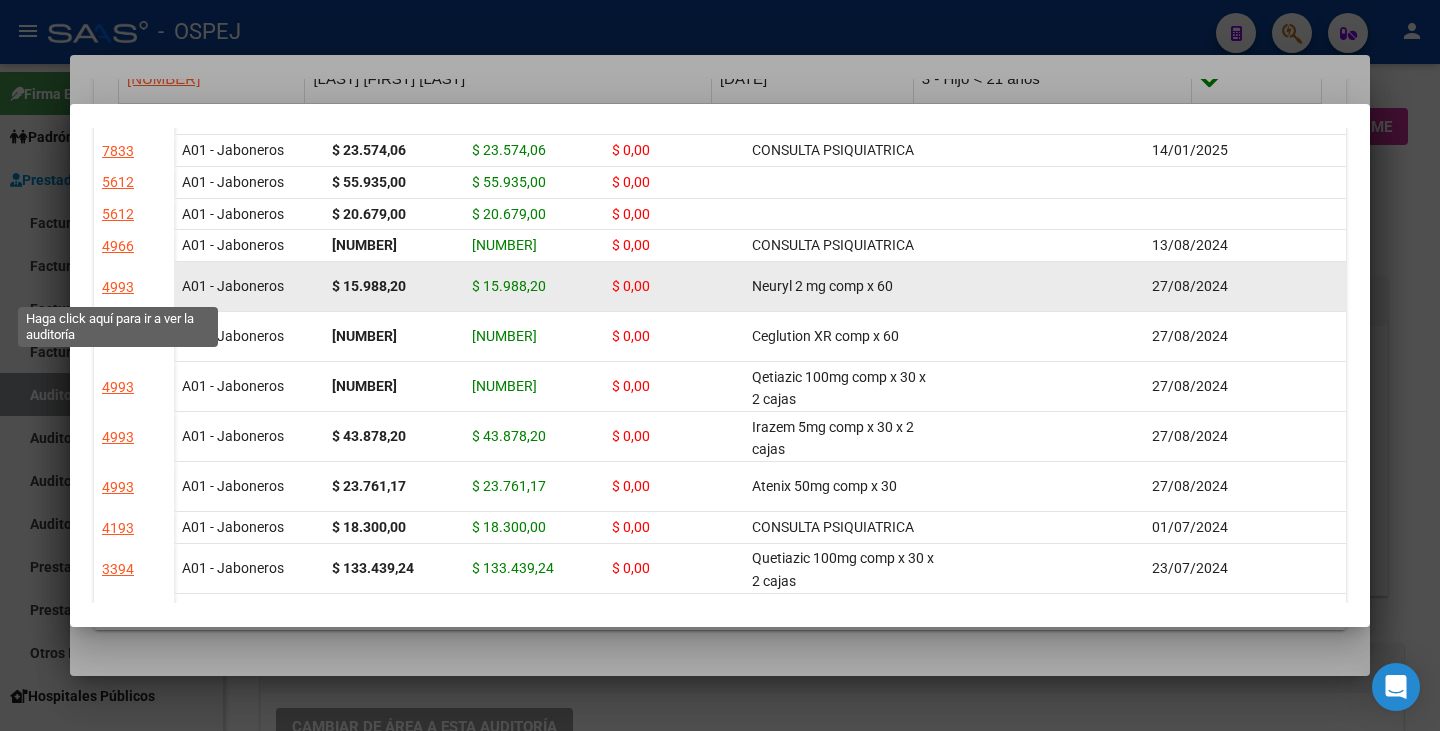 click on "4993" 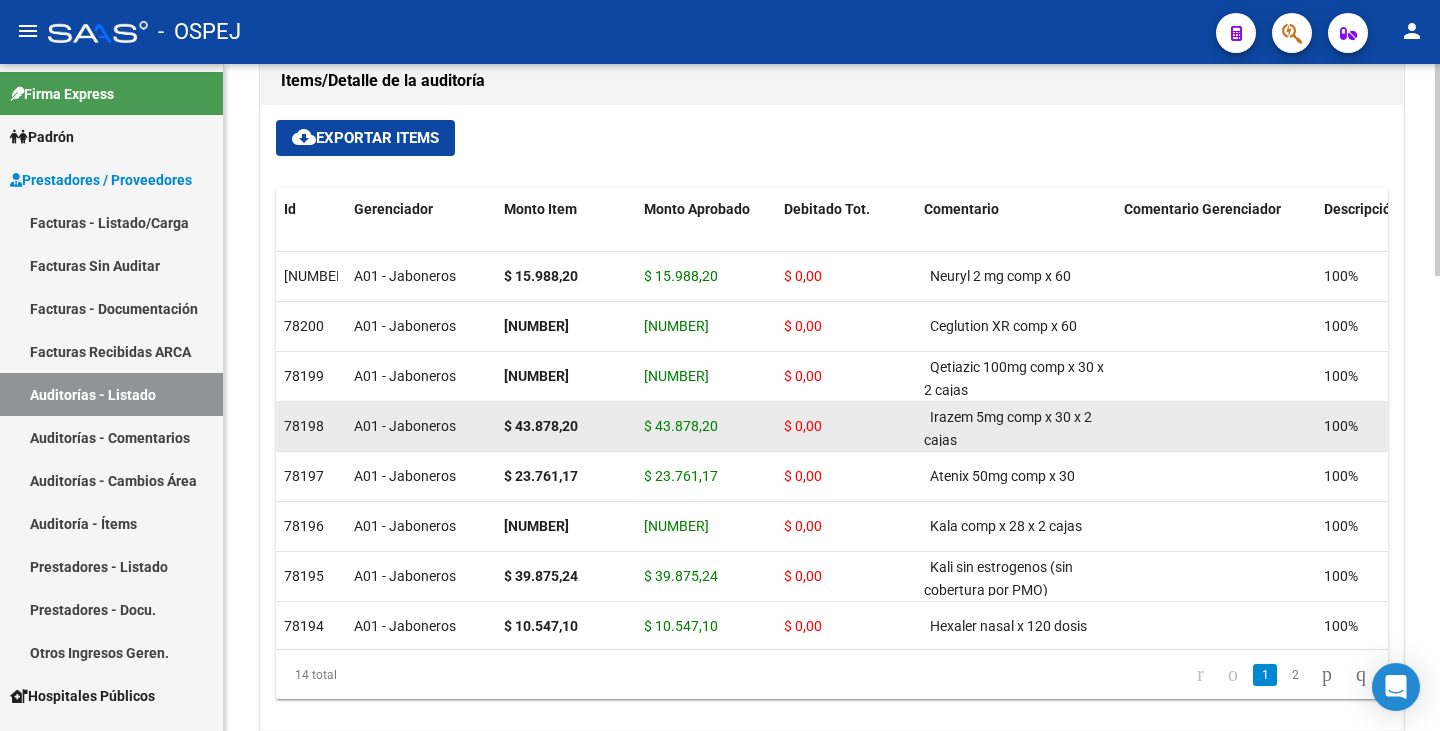 scroll, scrollTop: 1300, scrollLeft: 0, axis: vertical 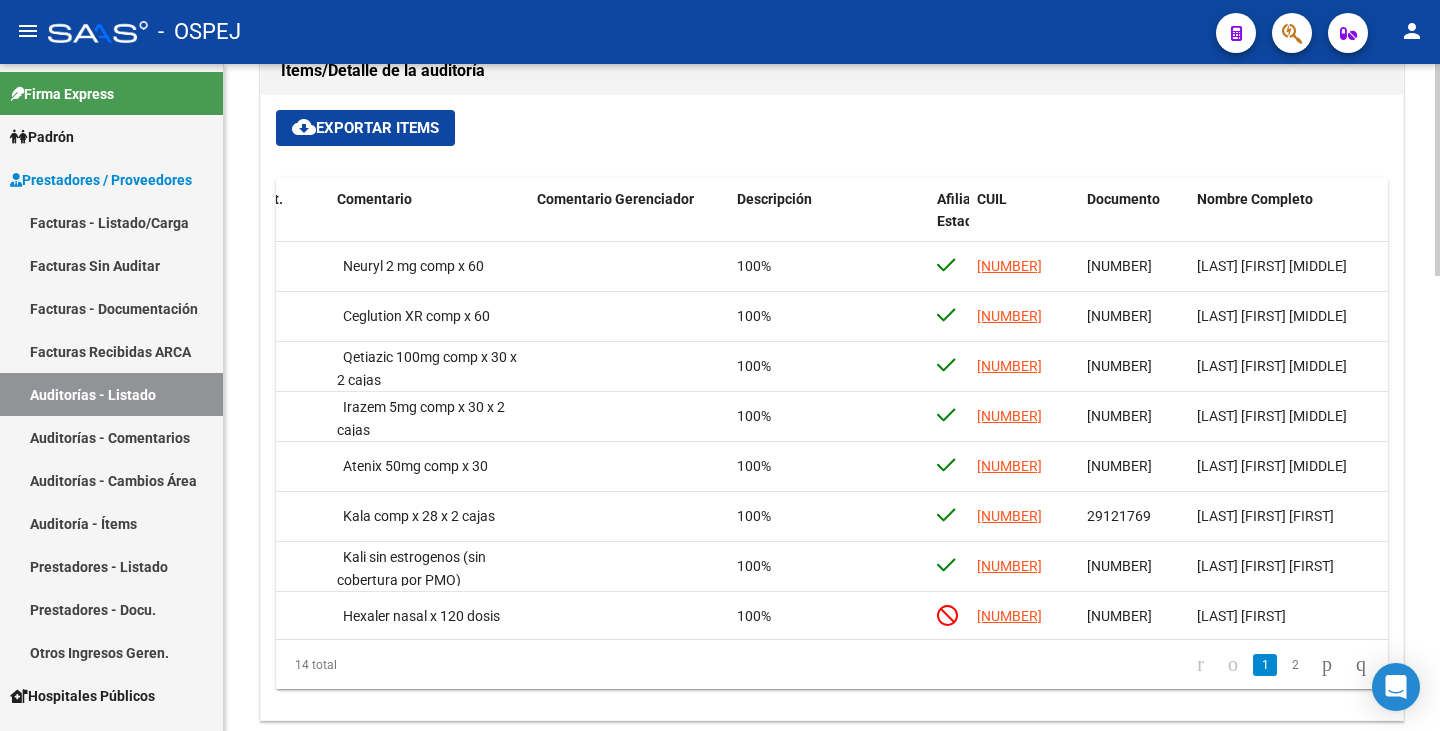 click on "Items/Detalle de la auditoría cloud_download  Exportar Items  Id Gerenciador Monto Item Monto Aprobado Debitado Tot. Comentario Comentario Gerenciador Descripción Afiliado Estado CUIL Documento Nombre Completo Fec. Prestación Atencion Tipo Nomenclador Código Nomenclador Nombre Usuario Creado Area Creado Area Modificado  78201  A01 - Jaboneros $ 15.988,20 $ 15.988,20 $ 0,00      Neuryl 2 mg comp x 60       100%  [NUMBER]  44098536   [LAST] [FIRST] [FIRST]   27/08/2024  Mariela Márquez   24/09/2024   Prestaciones Propias  78200  A01 - Jaboneros $ 80.268,39 $ 80.268,39 $ 0,00      Ceglution XR comp x 60       100%  [NUMBER]  44098536   [LAST] [FIRST] [FIRST]   27/08/2024  Mariela Márquez   24/09/2024   Prestaciones Propias  78199  A01 - Jaboneros $ 138.443,22 $ 138.443,22 $ 0,00      Qetiazic 100mg comp x 30 x 2 cajas        100%  [NUMBER]  44098536   [LAST] [FIRST] [FIRST]   27/08/2024  Mariela Márquez   24/09/2024   Prestaciones Propias  78198  A01 - Jaboneros $ 43.878,20  1" 